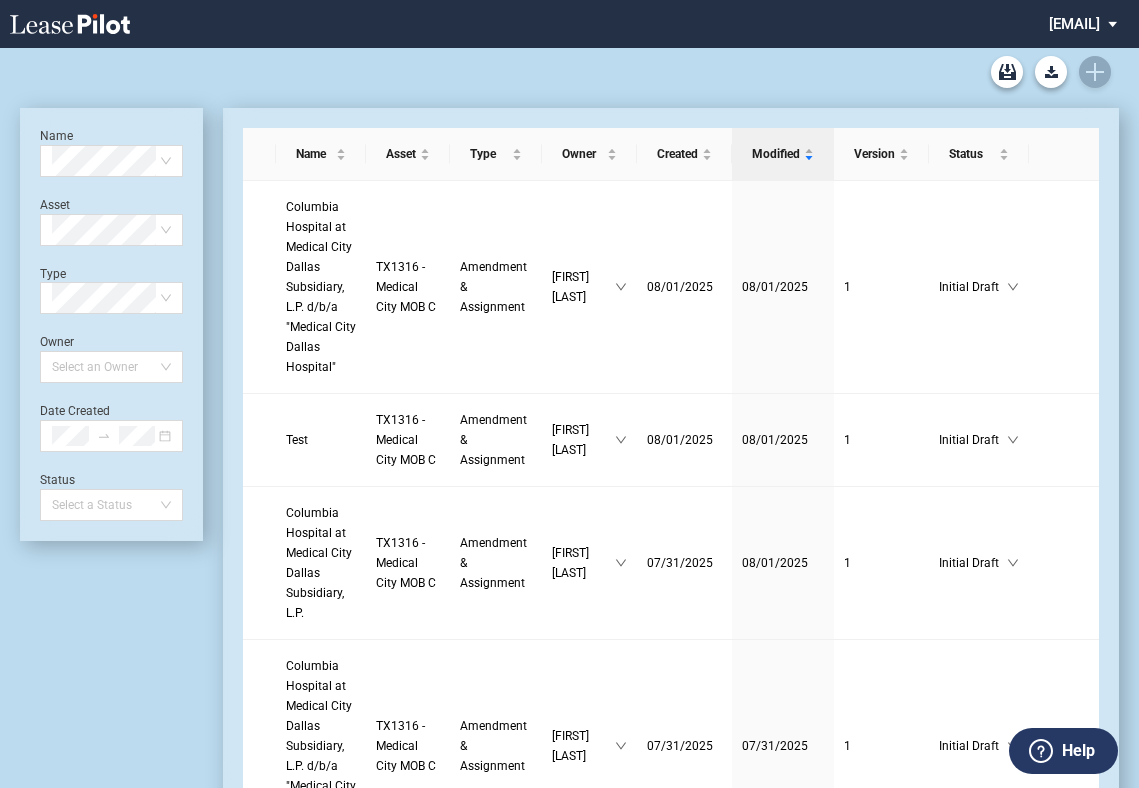 scroll, scrollTop: 0, scrollLeft: 0, axis: both 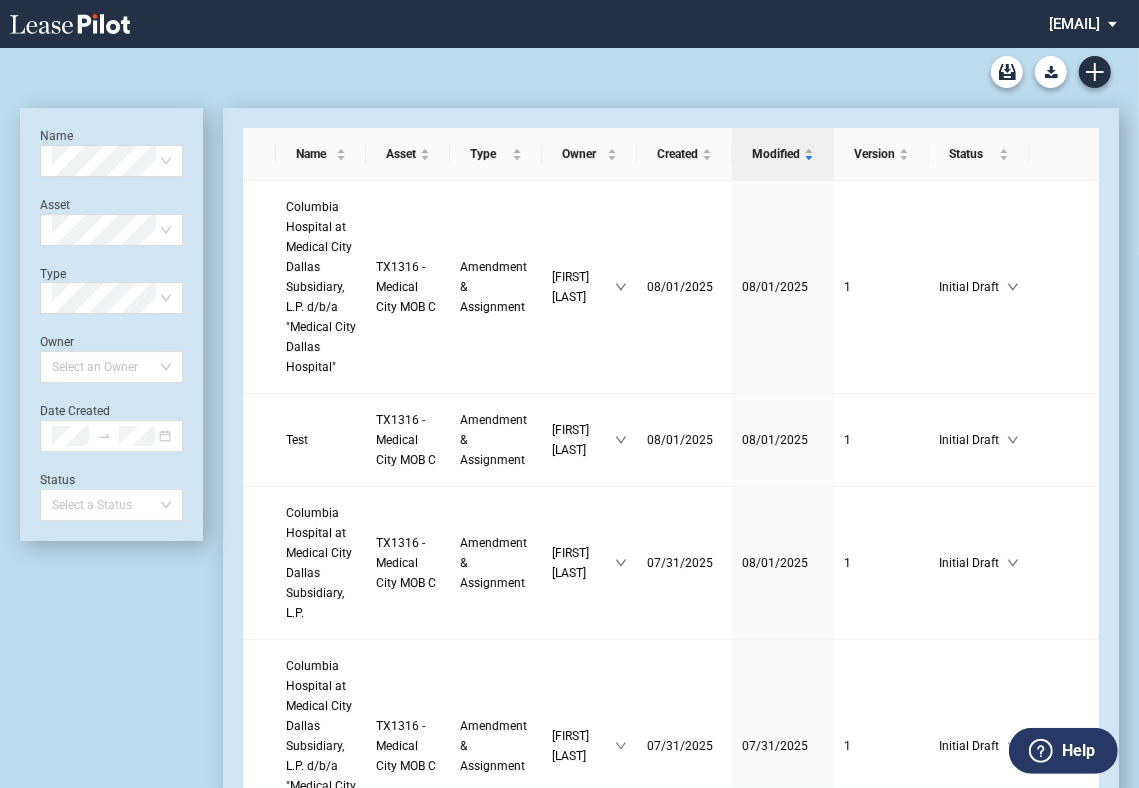 click on "Name Select name Asset Select Asset Type Select Type Owner   Select an Owner Date Created Status   Select a Status" at bounding box center (111, 3232) 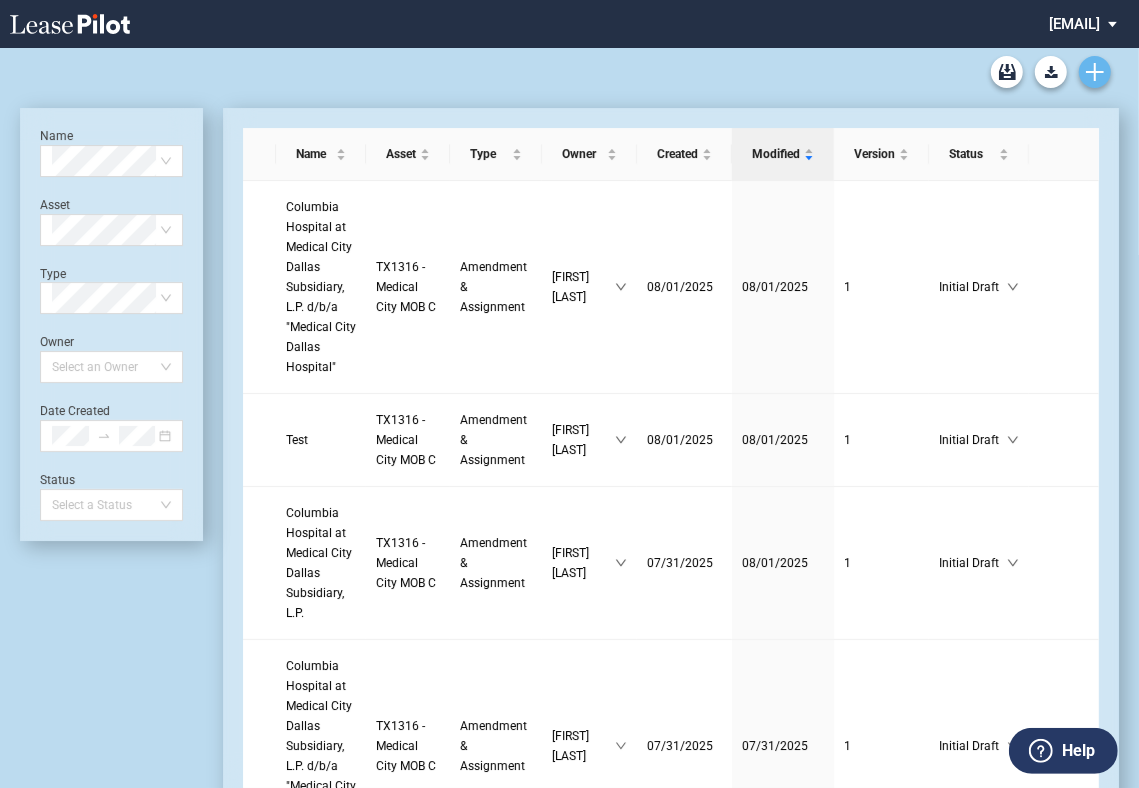 click 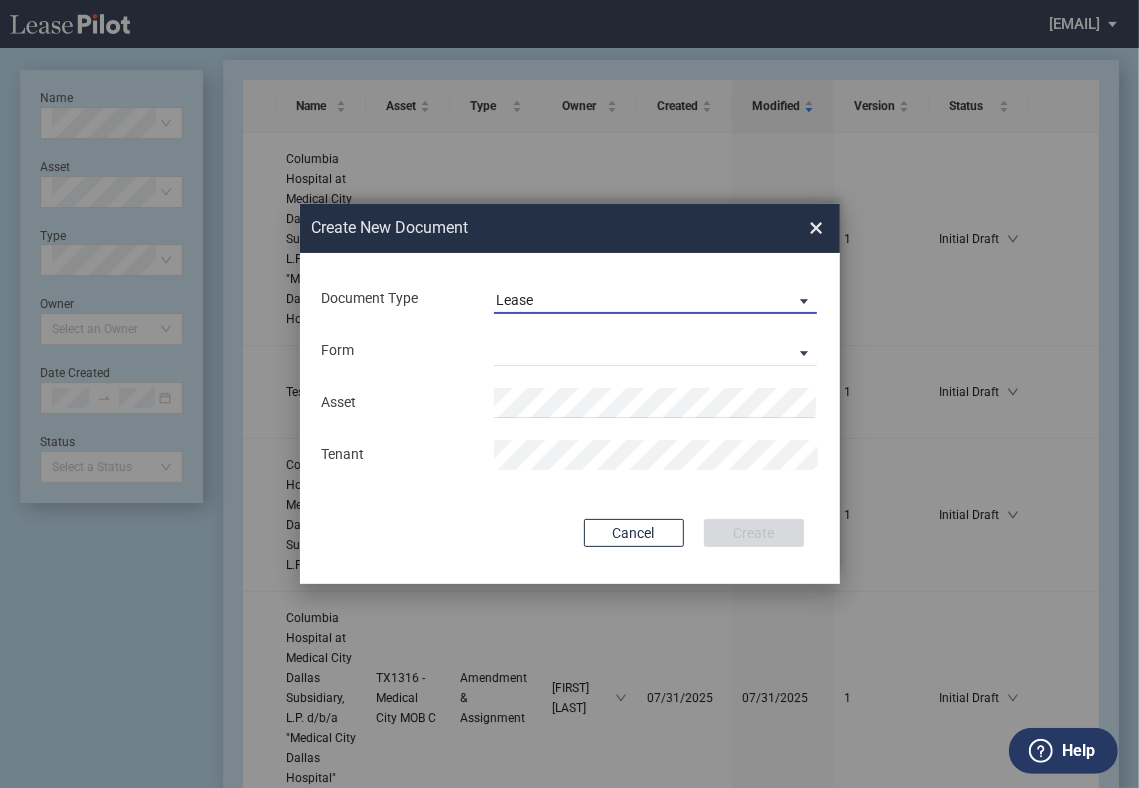 click on "Lease" at bounding box center (655, 299) 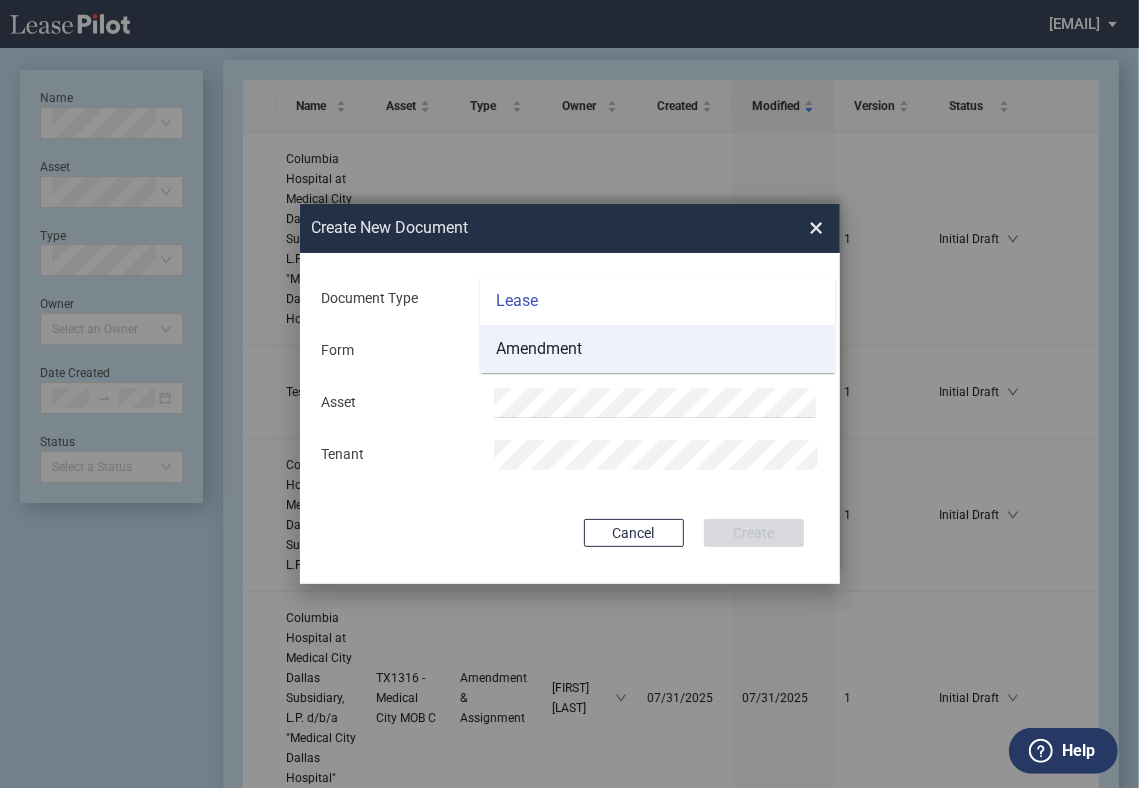 click on "Amendment" at bounding box center [657, 349] 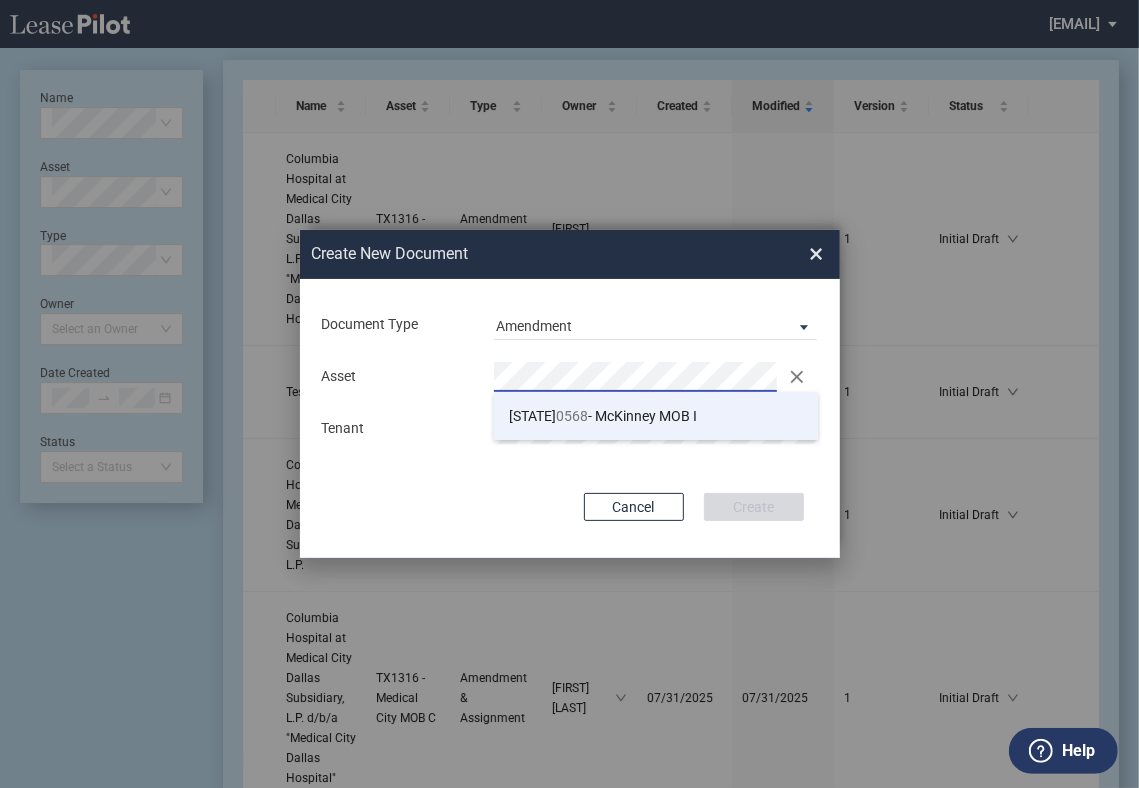 click on "TX 0568  - McKinney MOB I" at bounding box center [603, 416] 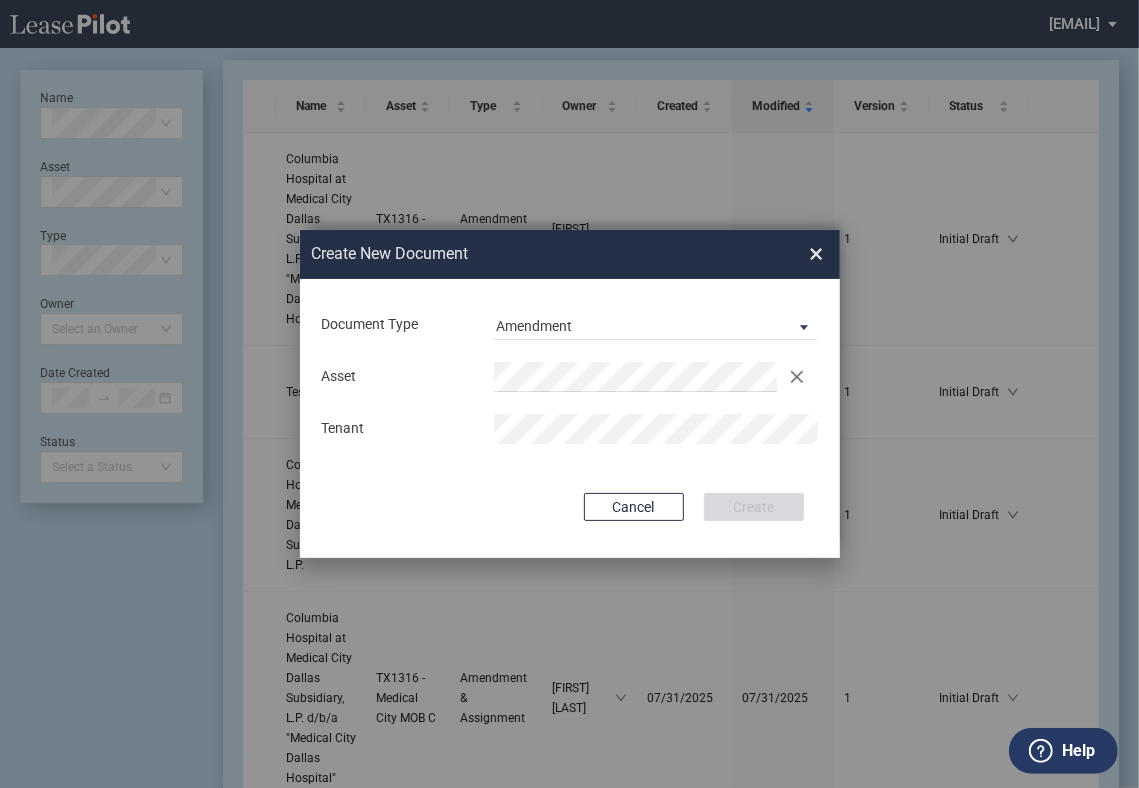 click on "Document Type
Amendment
Deal Type
Office
Deal Type
Office
Form
Amendment & Assignment
Amendment & Assignment
Asset
Clear
Tenant
Use Conformed Deal
The selected building was not in your LeasePilot platform when this conformed deal was created. Please recreate the conformed deal if you want to use it for this building.
Copy Deal Terms from
Cancel
Create
Creating..." at bounding box center (570, 418) 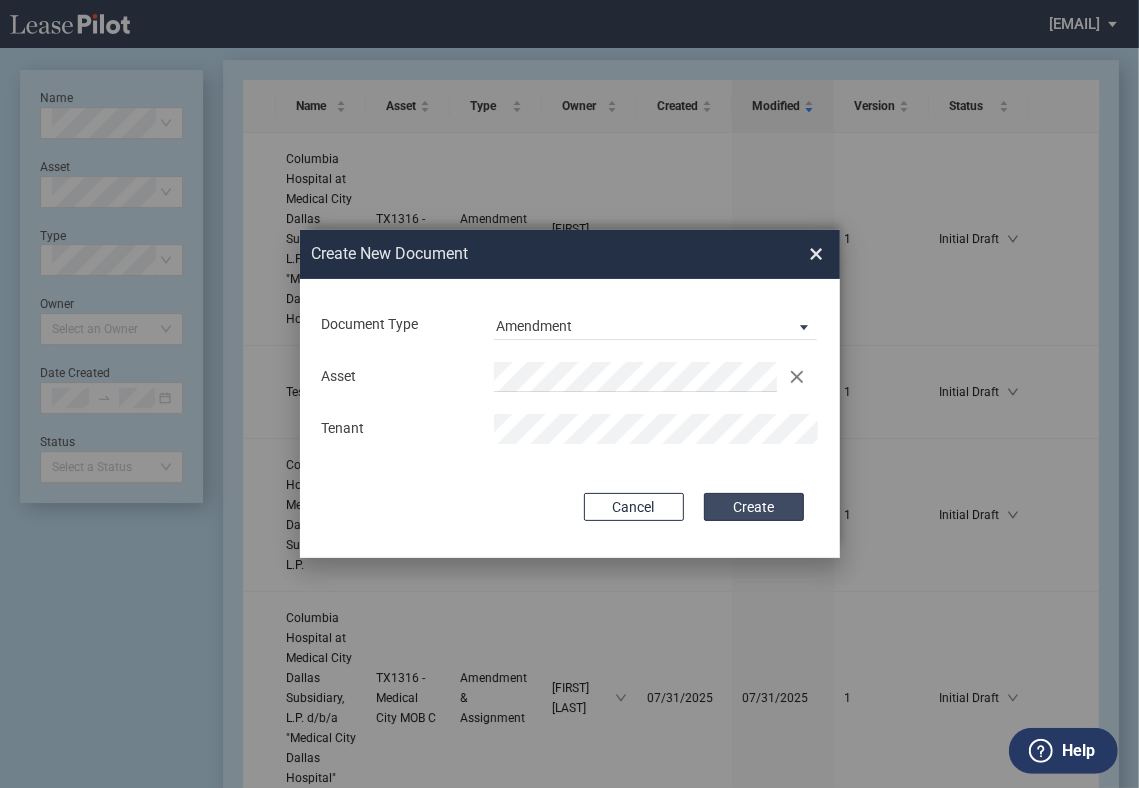 click on "Create" at bounding box center (754, 507) 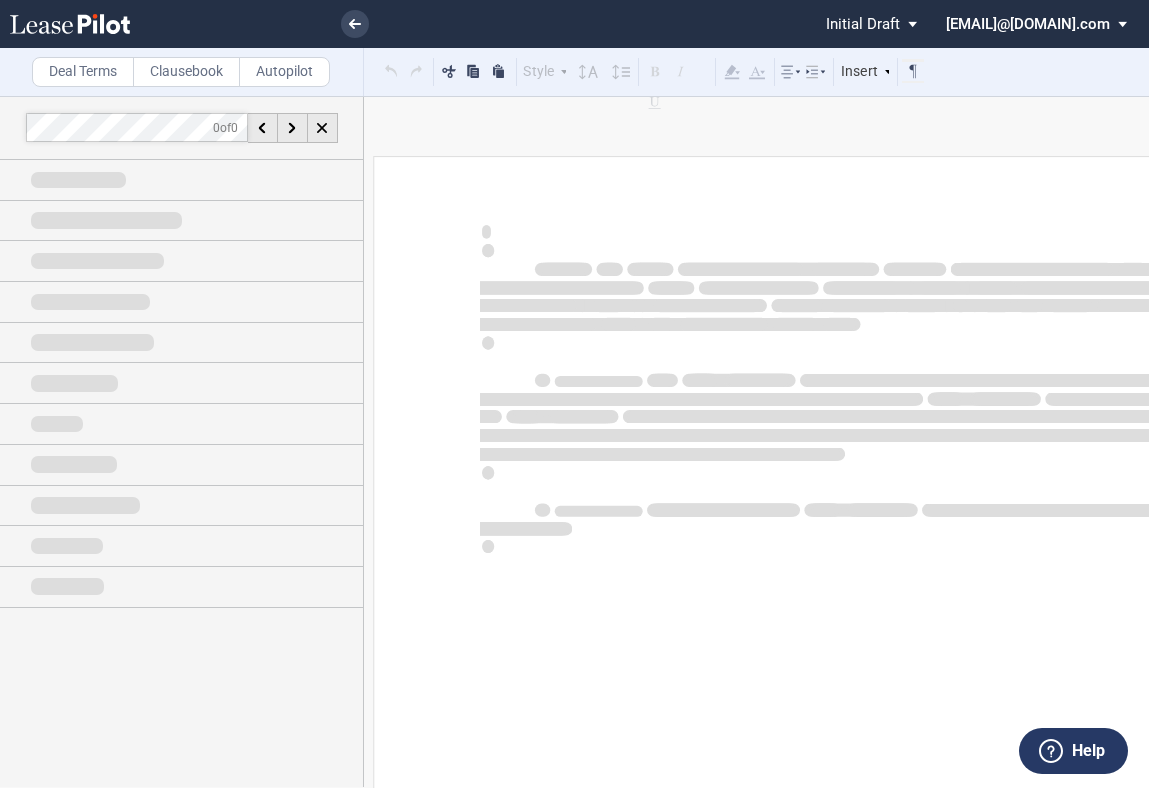 scroll, scrollTop: 0, scrollLeft: 0, axis: both 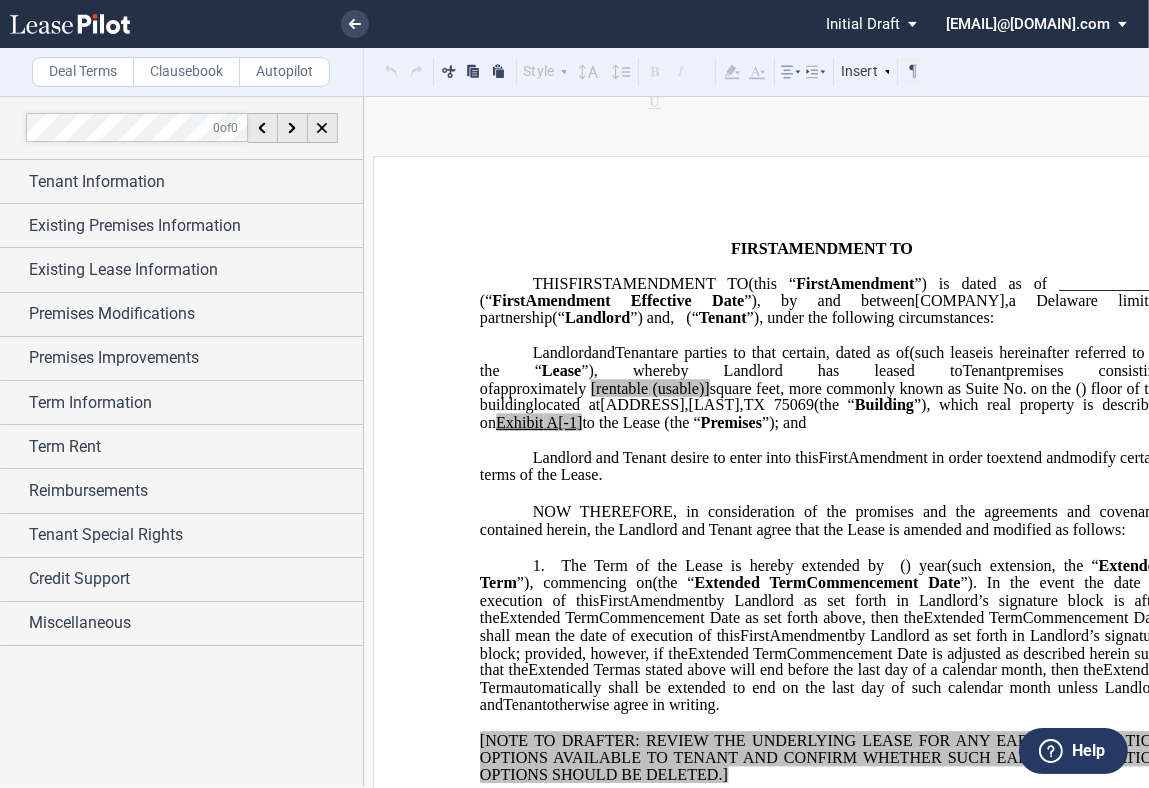 drag, startPoint x: 912, startPoint y: 748, endPoint x: 902, endPoint y: 743, distance: 11.18034 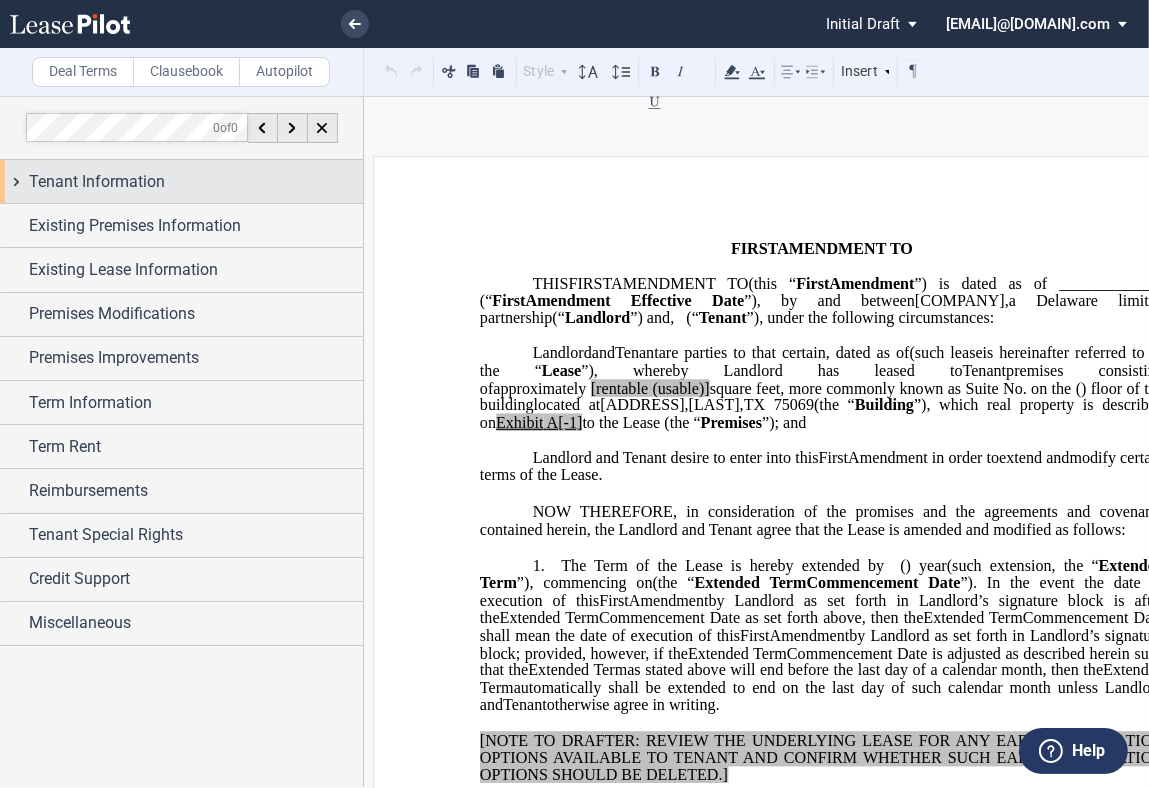 click on "Tenant Information" at bounding box center [97, 182] 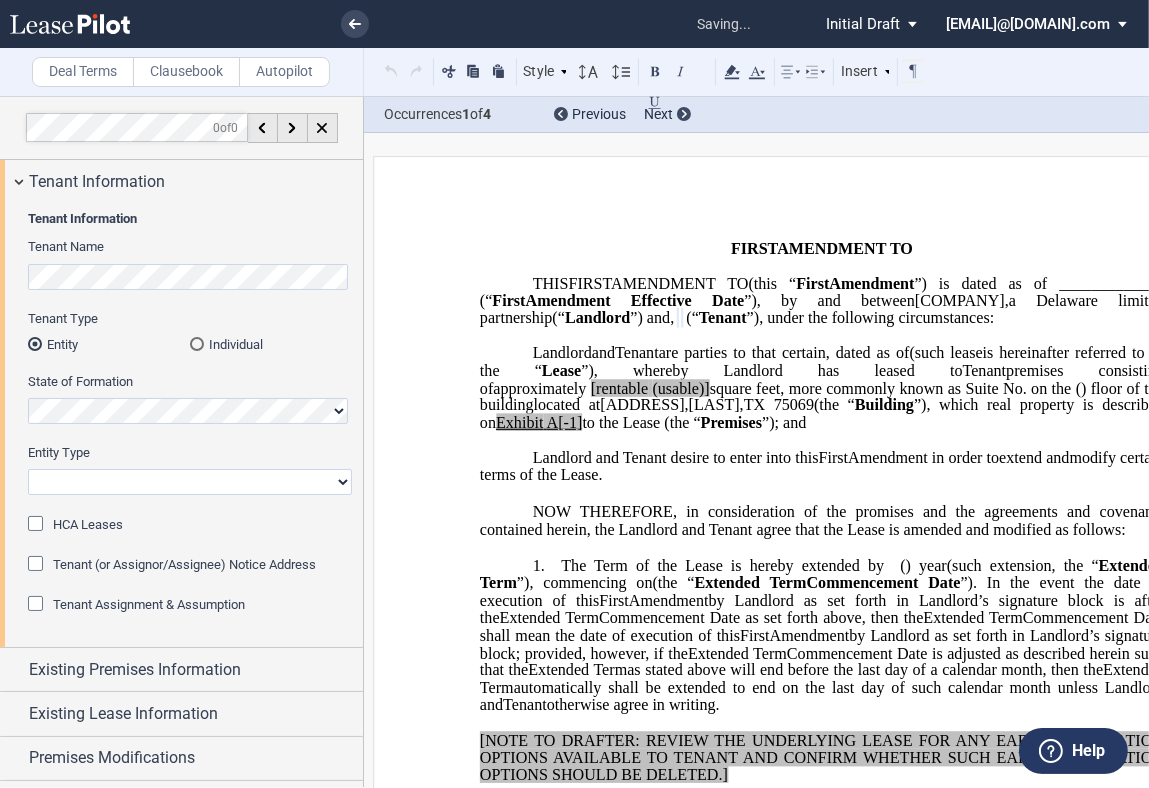 click on "Corporation
Limited Liability Company
General Partnership
Limited Partnership
Other" at bounding box center [190, 482] 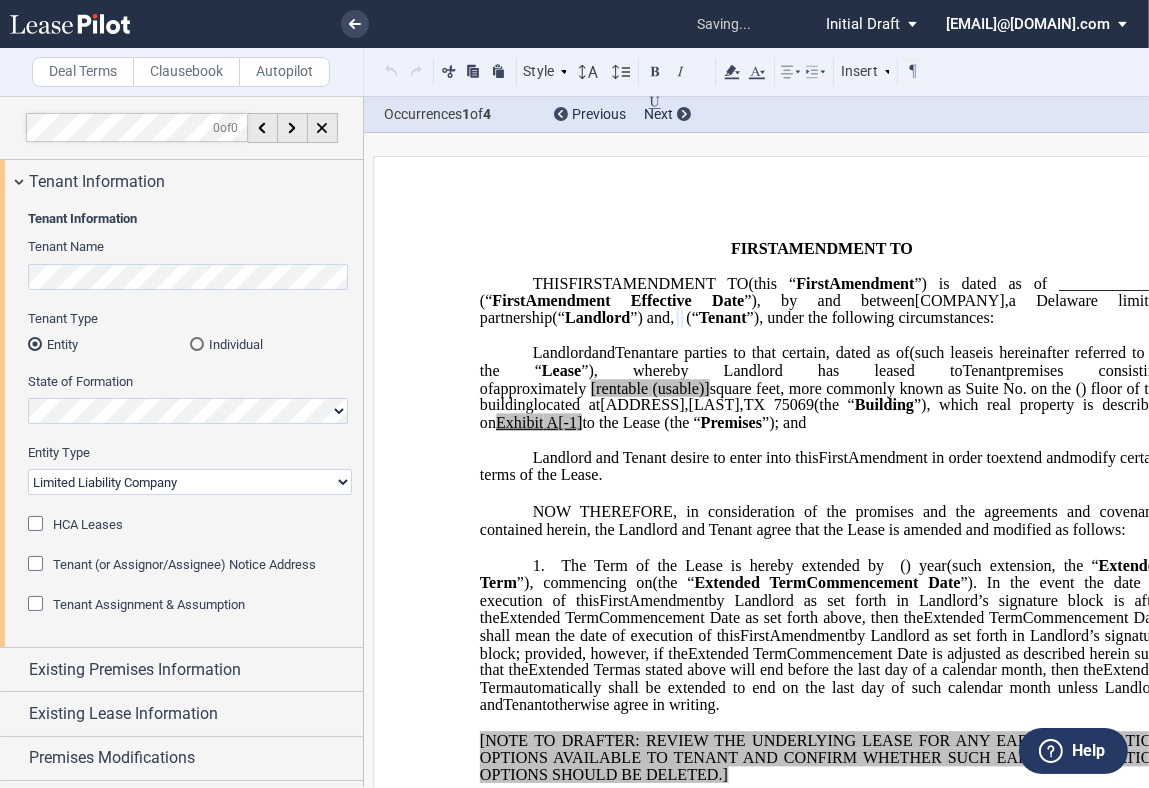click on "Corporation
Limited Liability Company
General Partnership
Limited Partnership
Other" at bounding box center [190, 482] 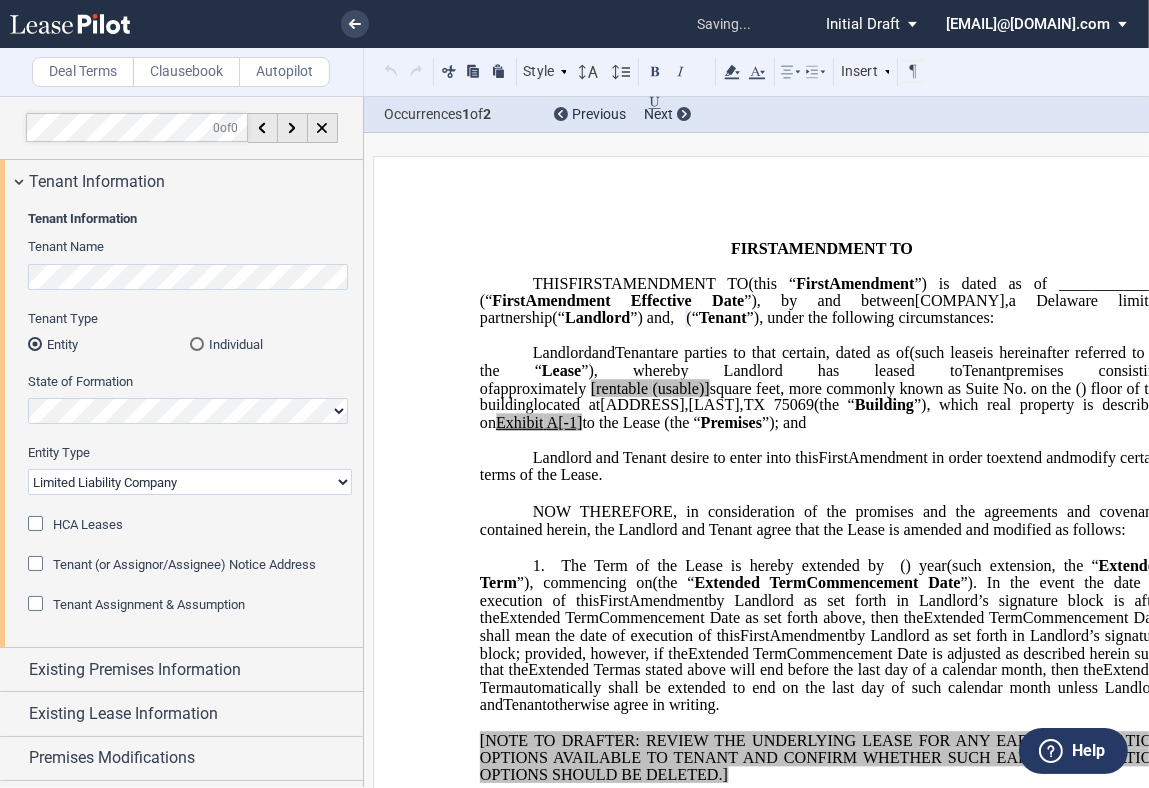 click 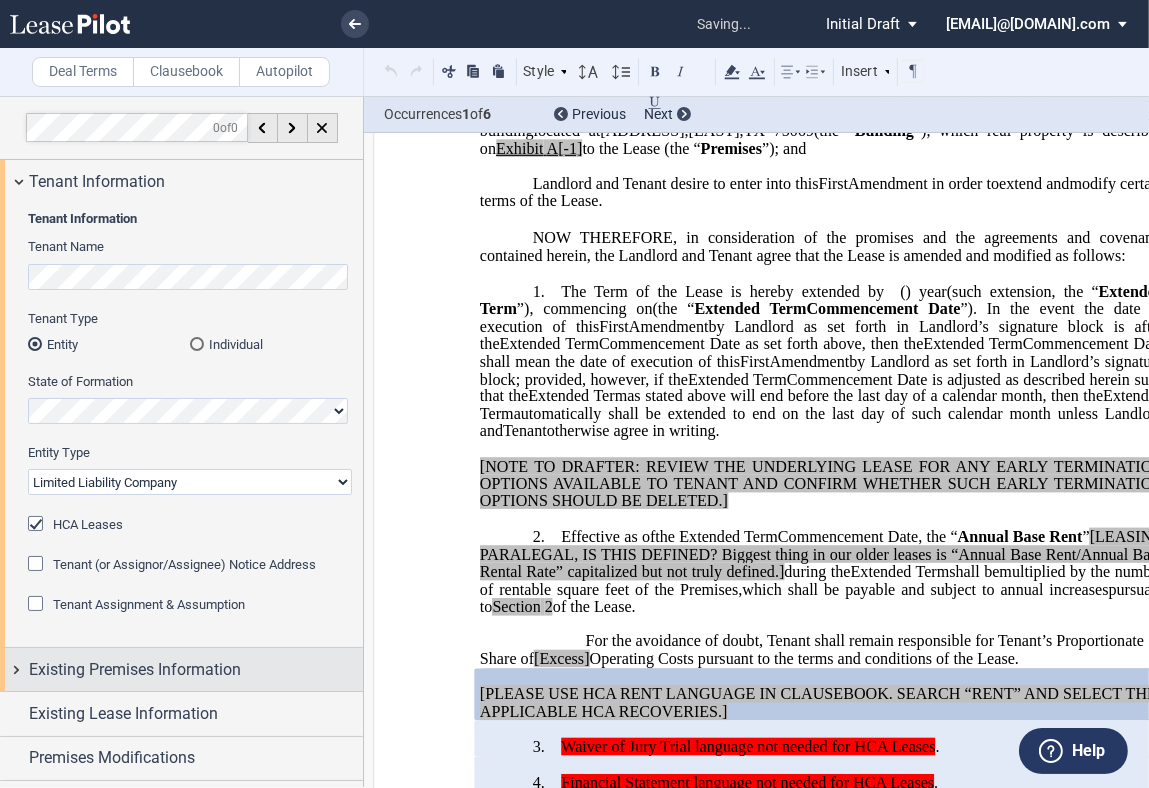 click on "Existing Premises Information" at bounding box center [135, 670] 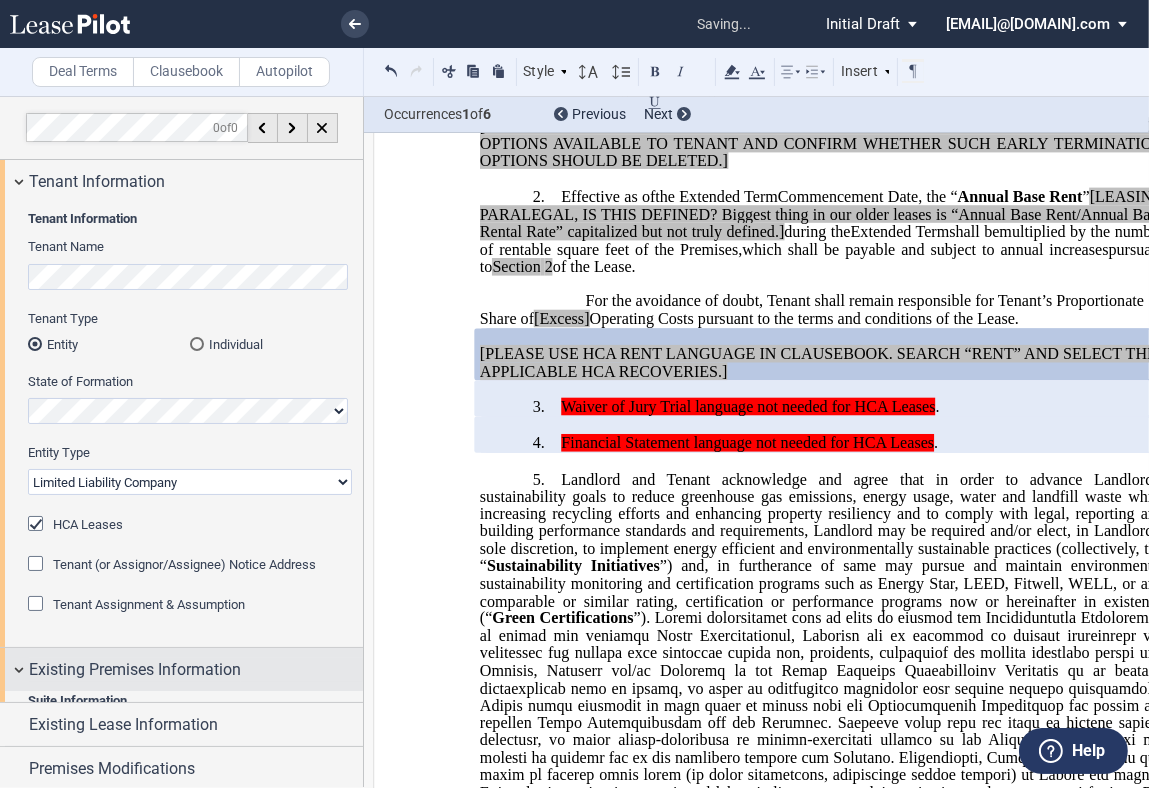 scroll, scrollTop: 637, scrollLeft: 0, axis: vertical 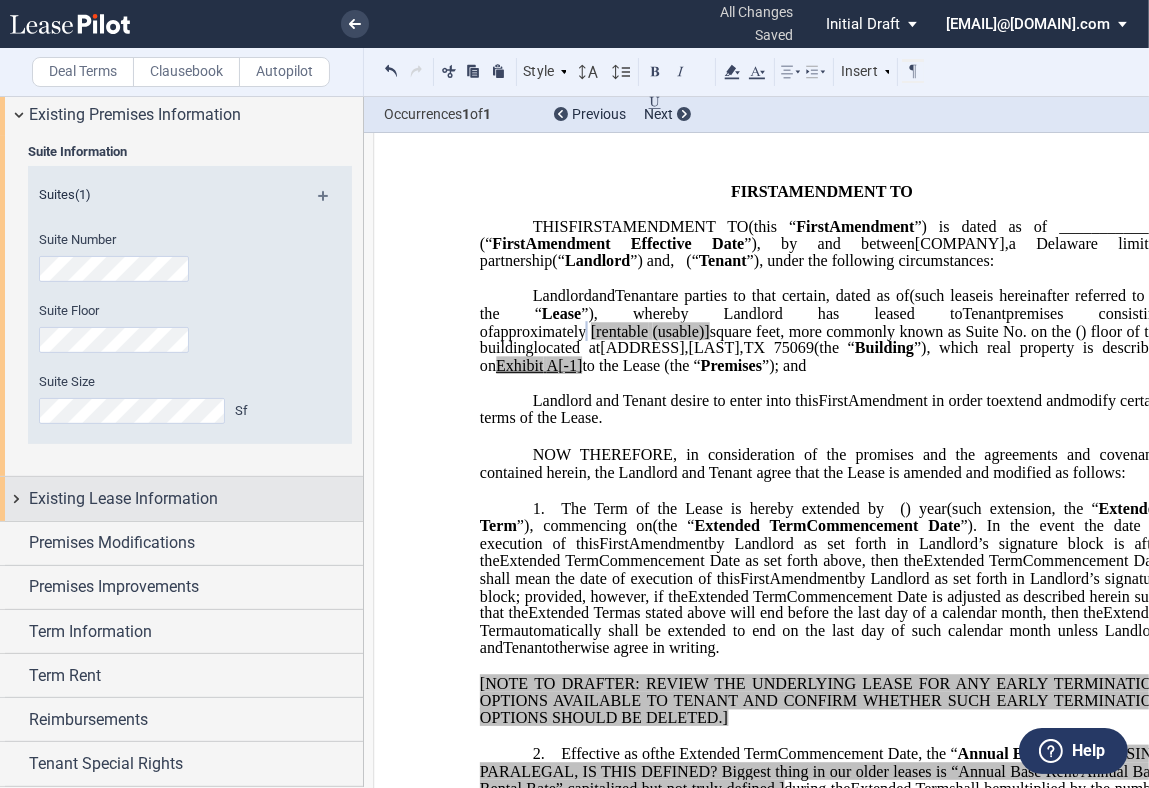 click on "Existing Lease Information" at bounding box center (123, 499) 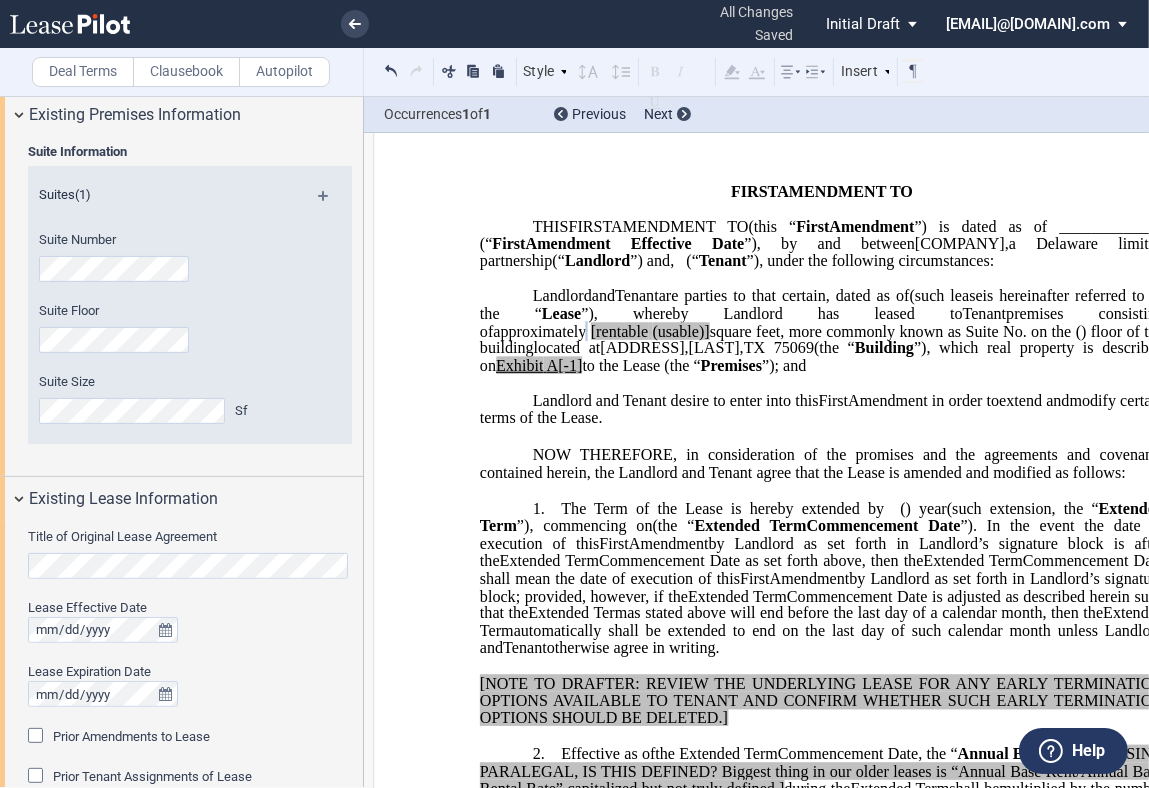 click on "Title of Original Lease Agreement Lease Effective Date Lease Expiration Date Prior Amendments to Lease Prior Amendments (1)" at bounding box center [181, 670] 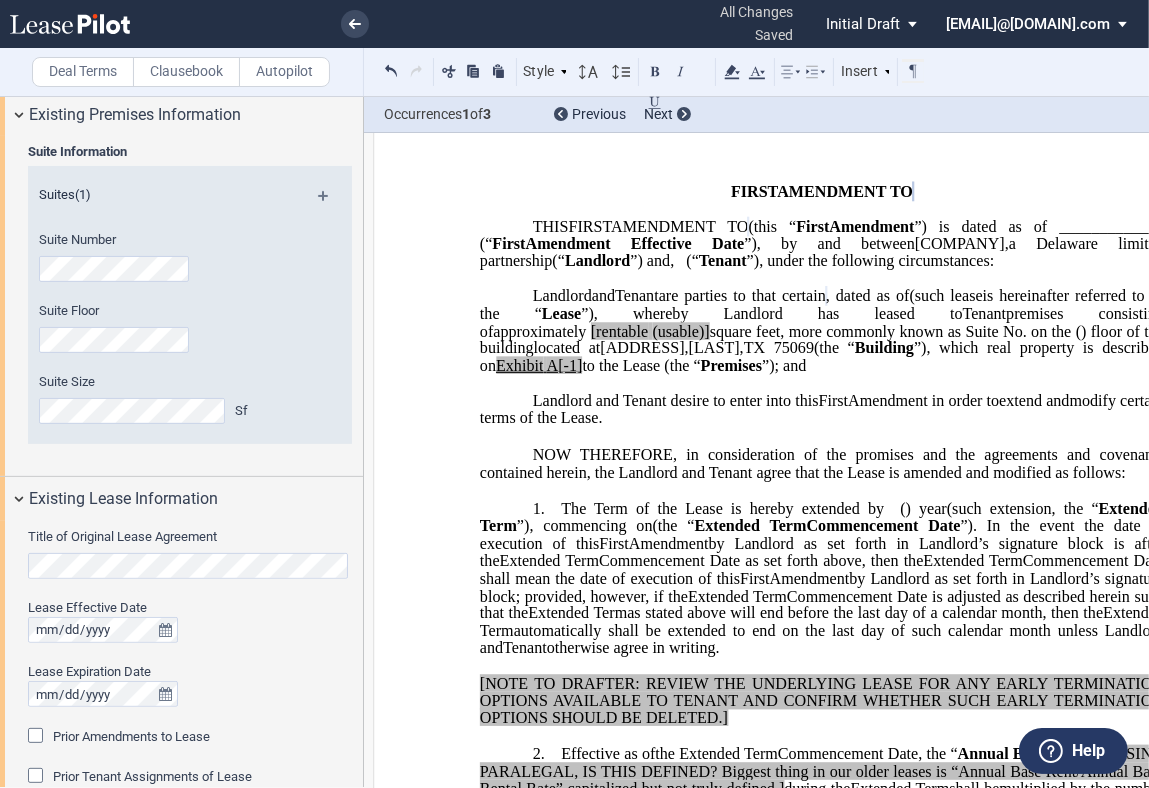 drag, startPoint x: 76, startPoint y: 452, endPoint x: 92, endPoint y: 466, distance: 21.260292 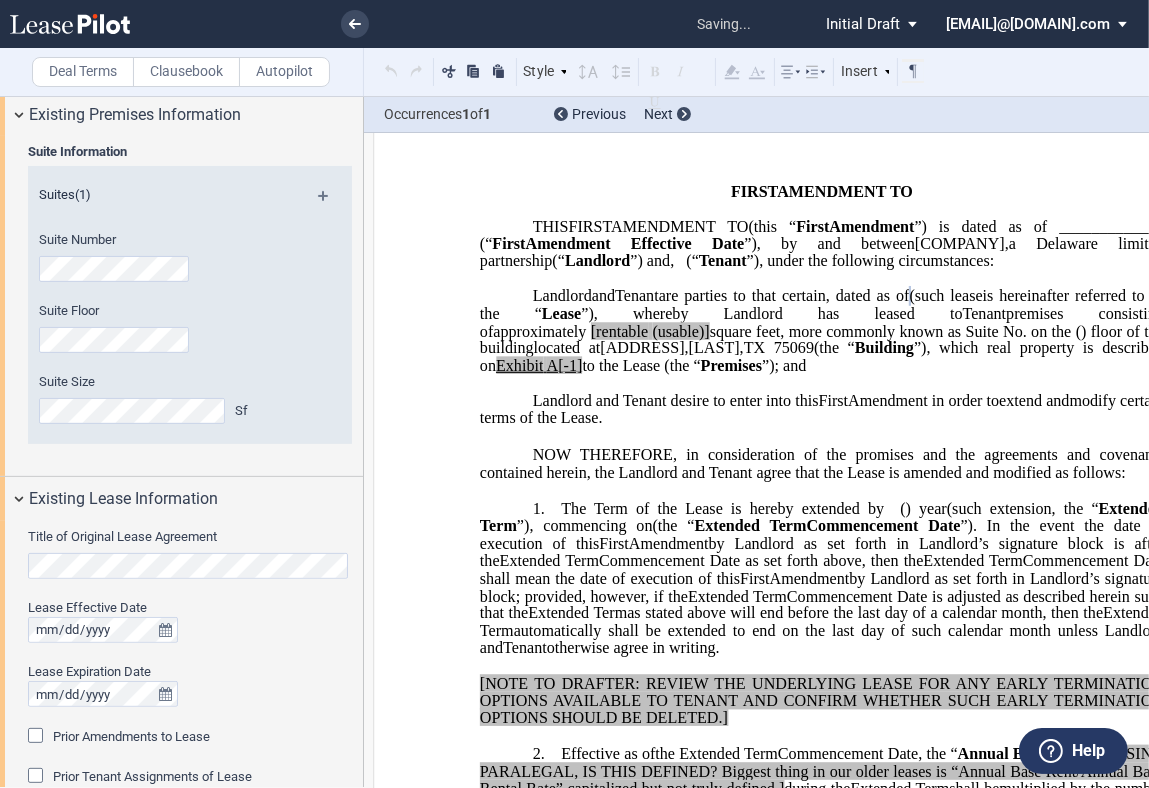 click at bounding box center (38, 738) 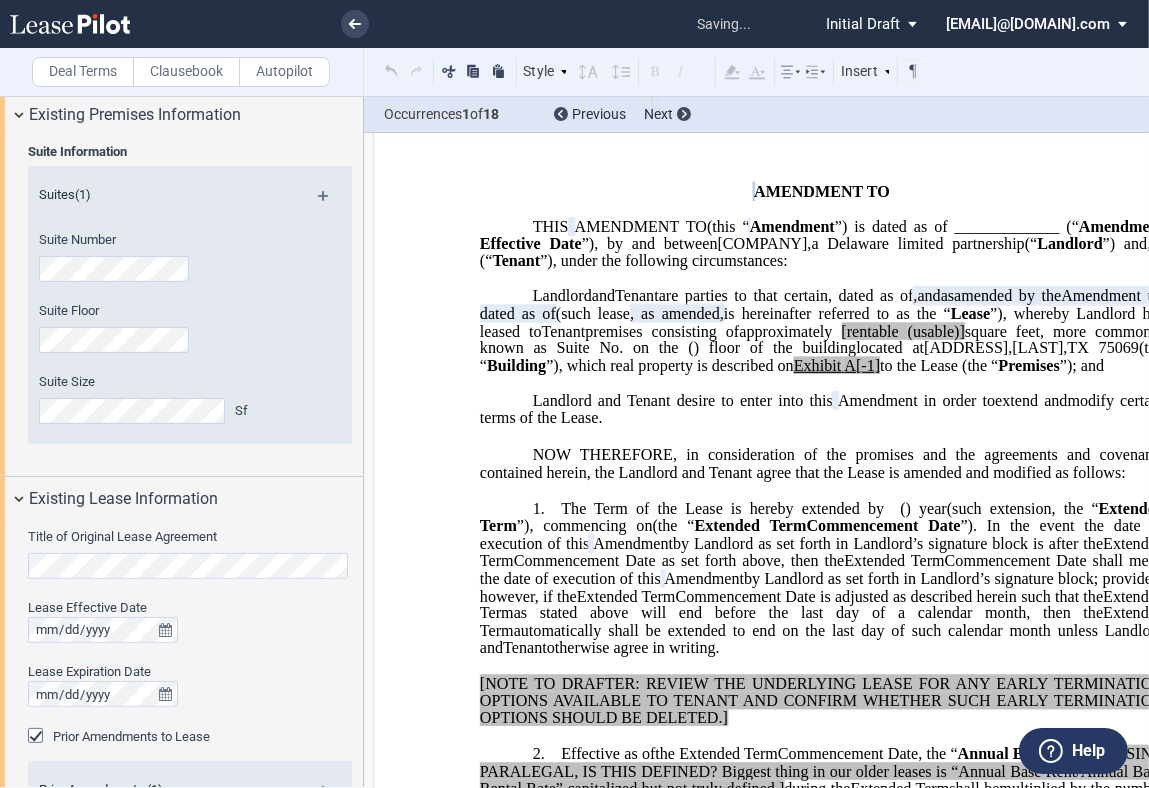 scroll, scrollTop: 778, scrollLeft: 0, axis: vertical 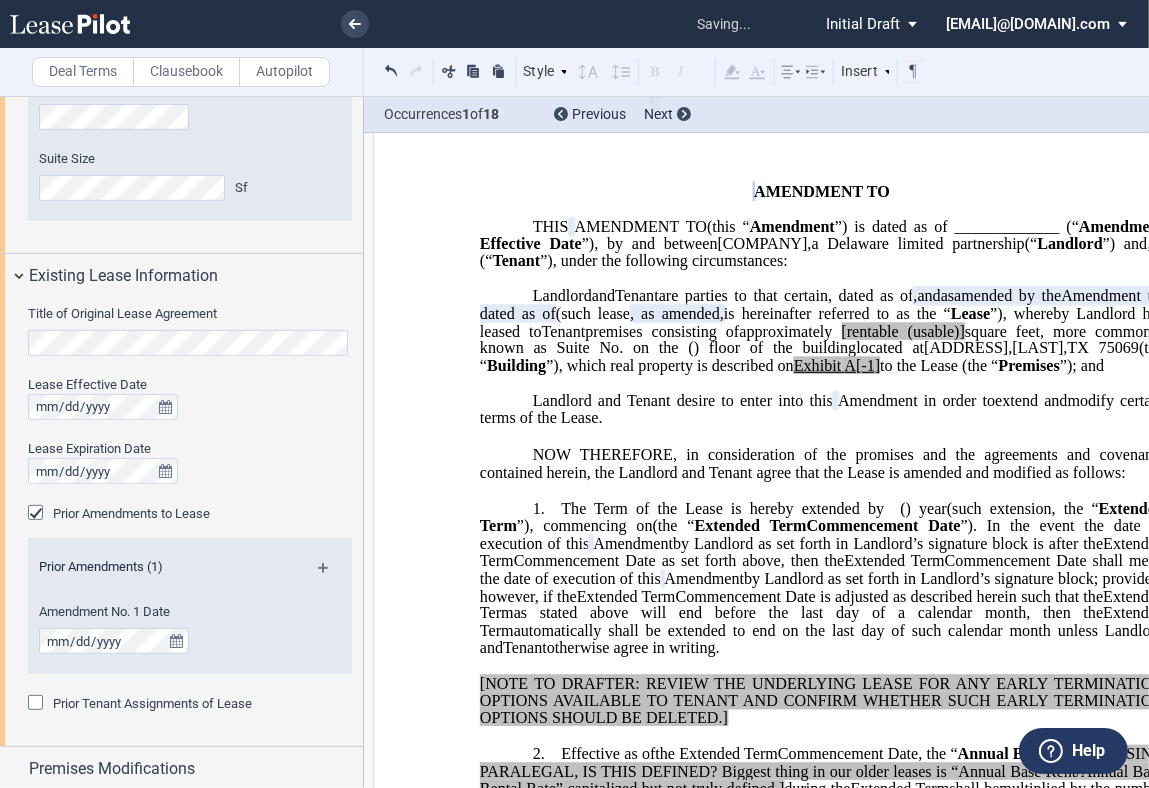 click at bounding box center (331, 575) 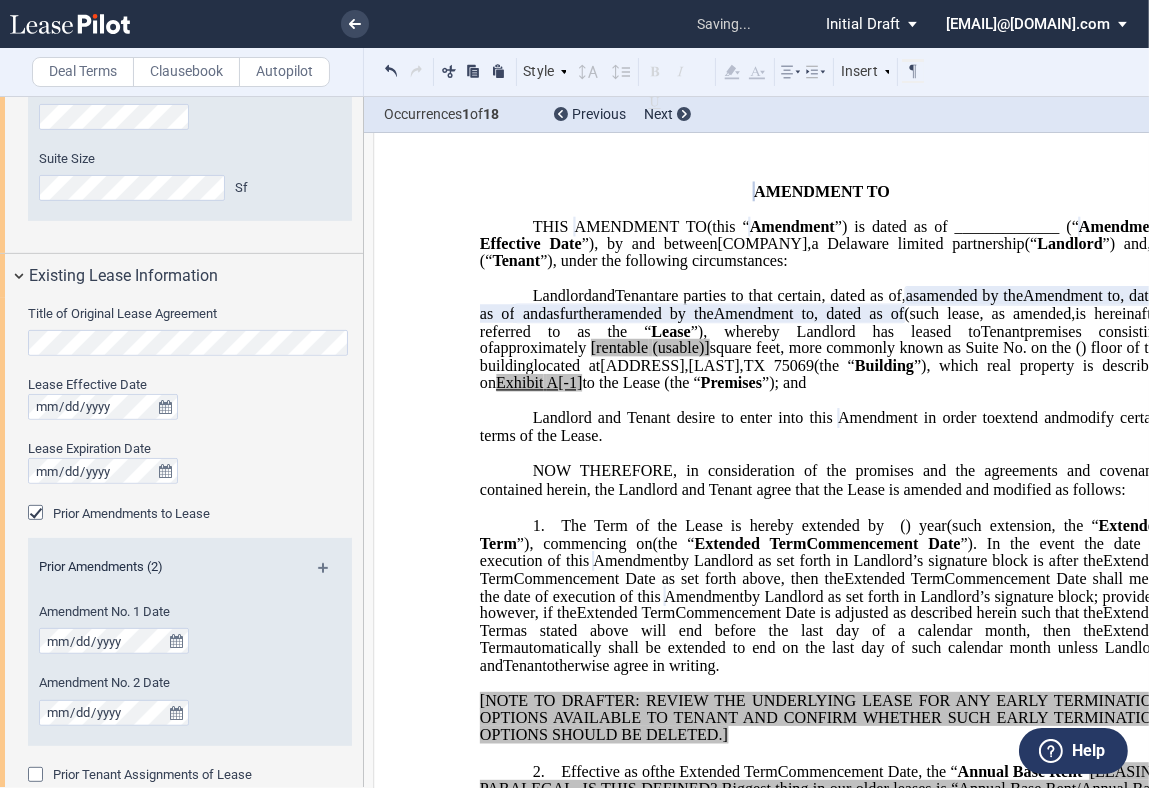 click at bounding box center (331, 575) 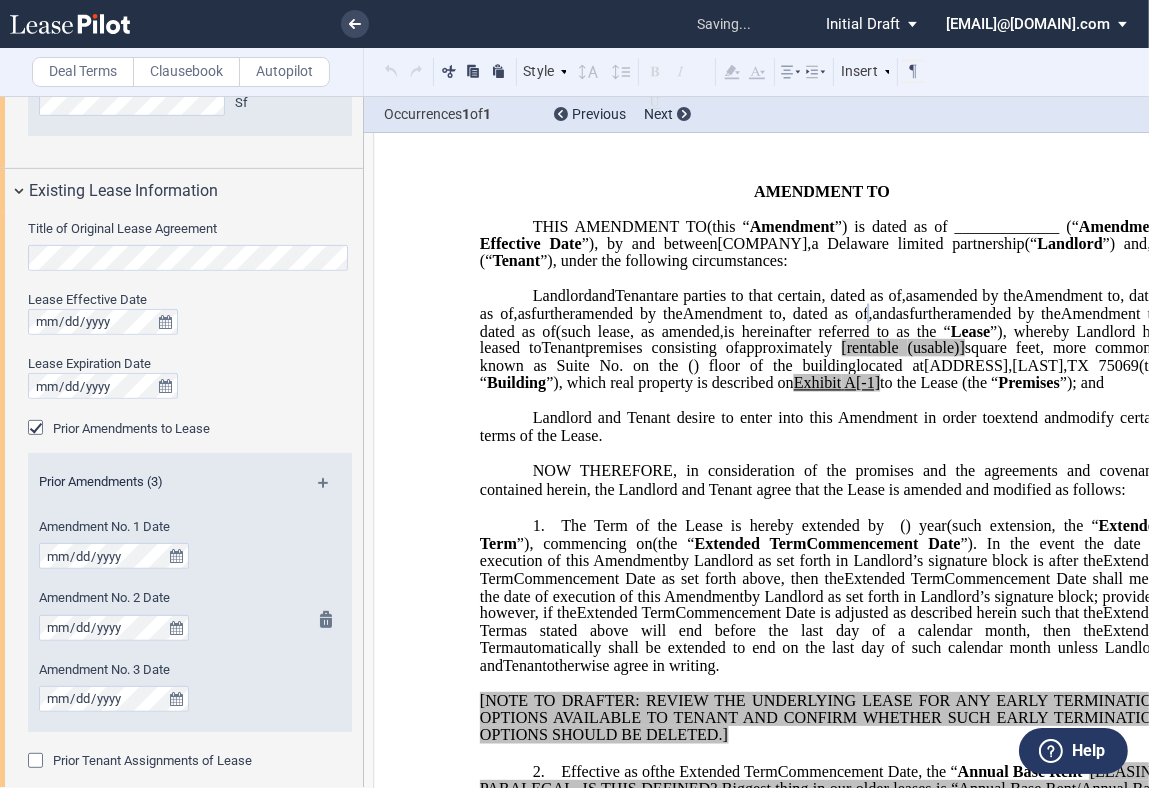 scroll, scrollTop: 999, scrollLeft: 0, axis: vertical 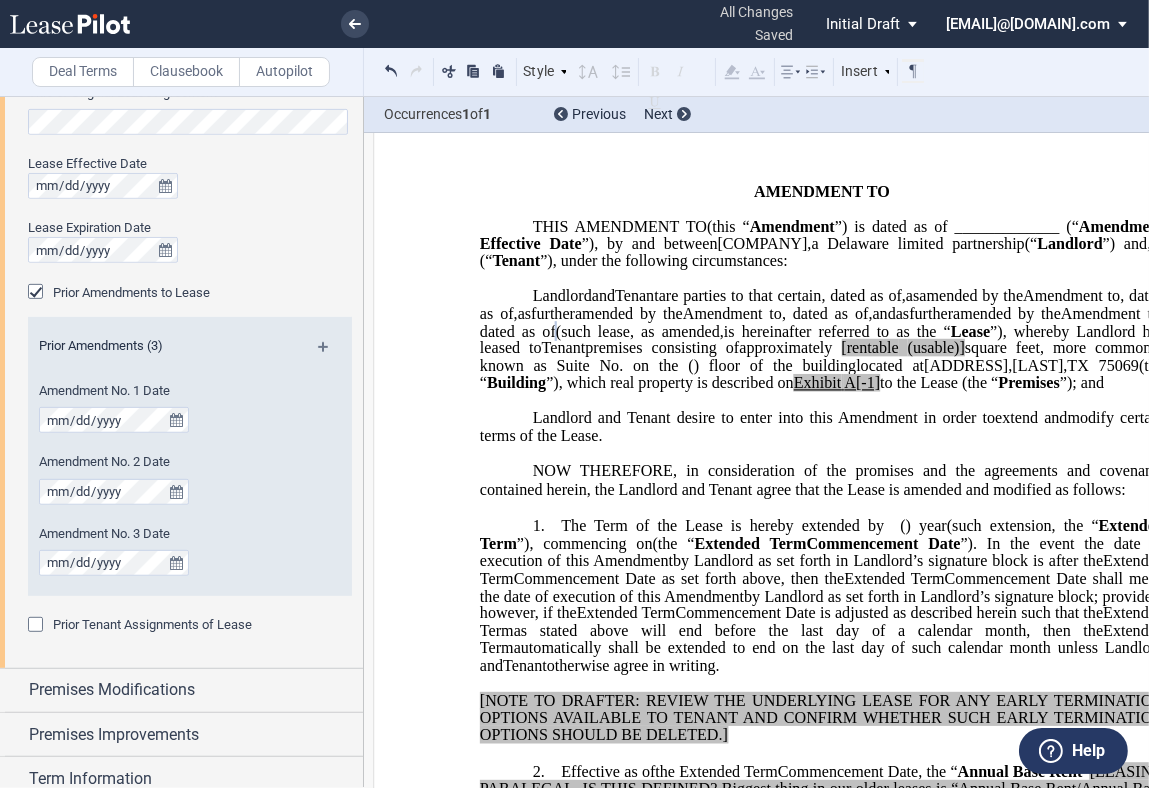 click on "and" 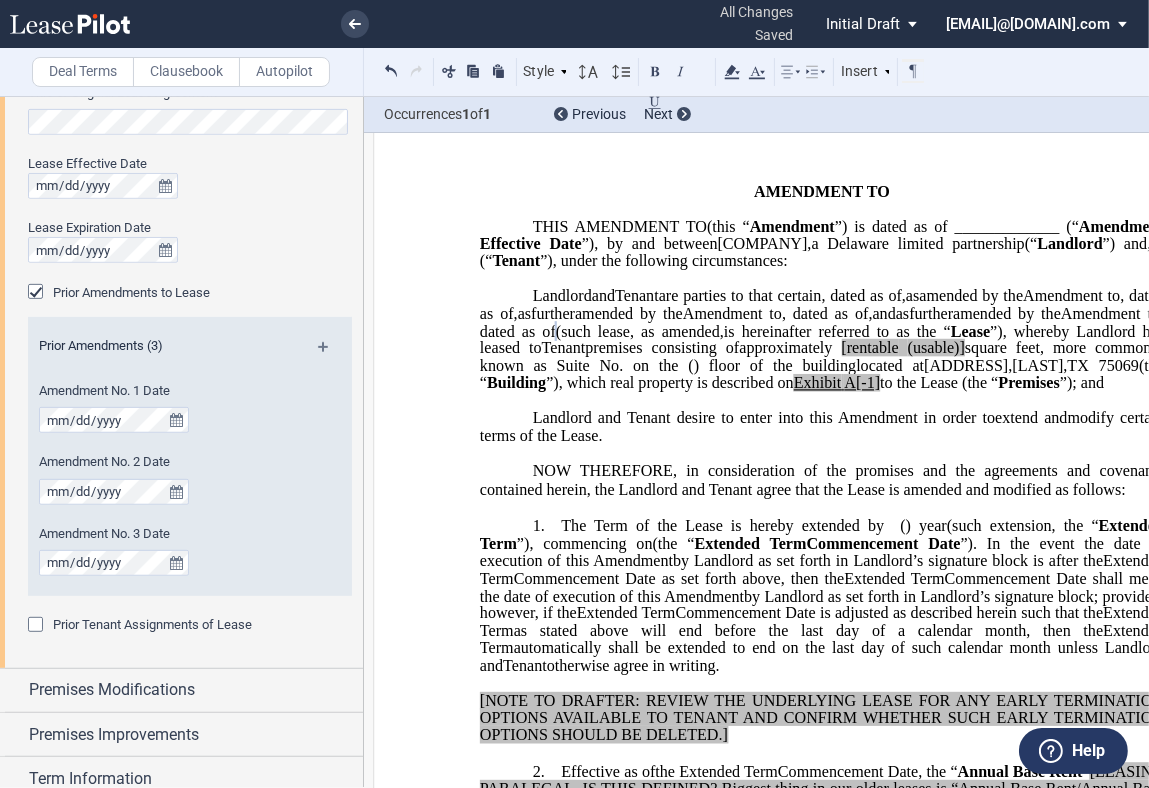 type 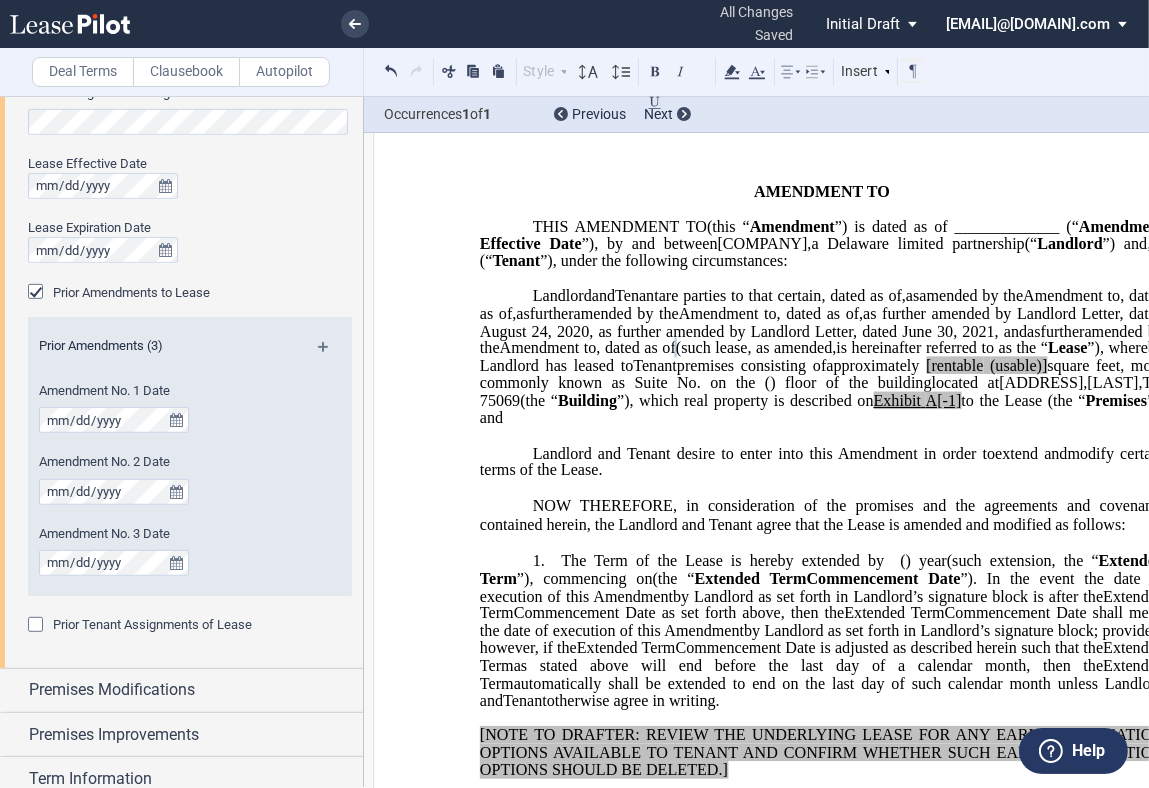 click on "square feet, more commonly known as Suite No." 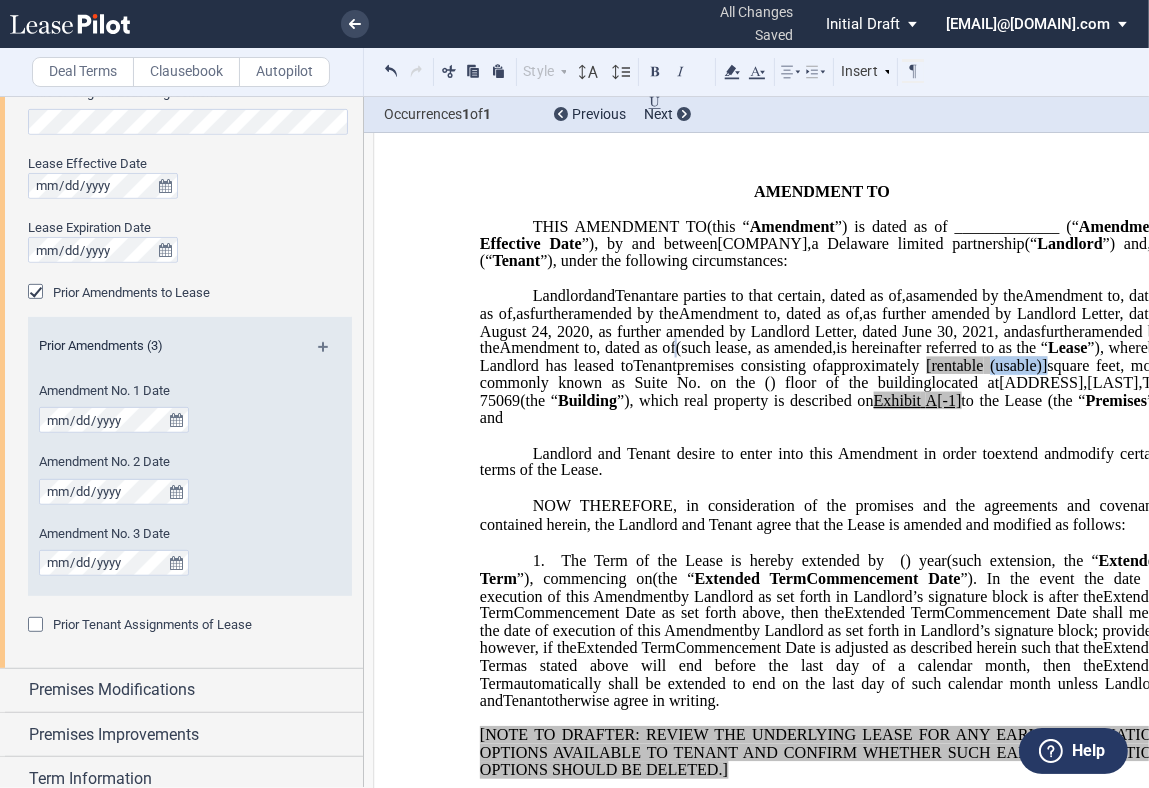 drag, startPoint x: 637, startPoint y: 434, endPoint x: 580, endPoint y: 441, distance: 57.428215 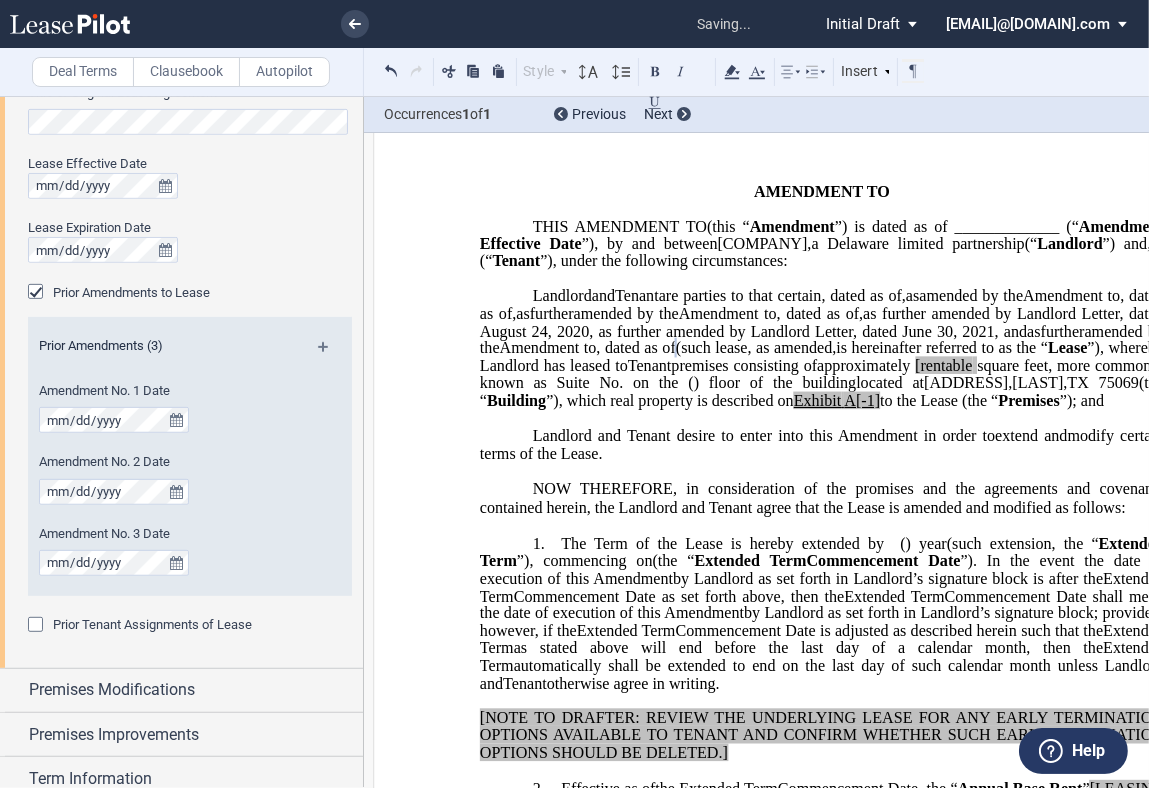 click on "[rentable" 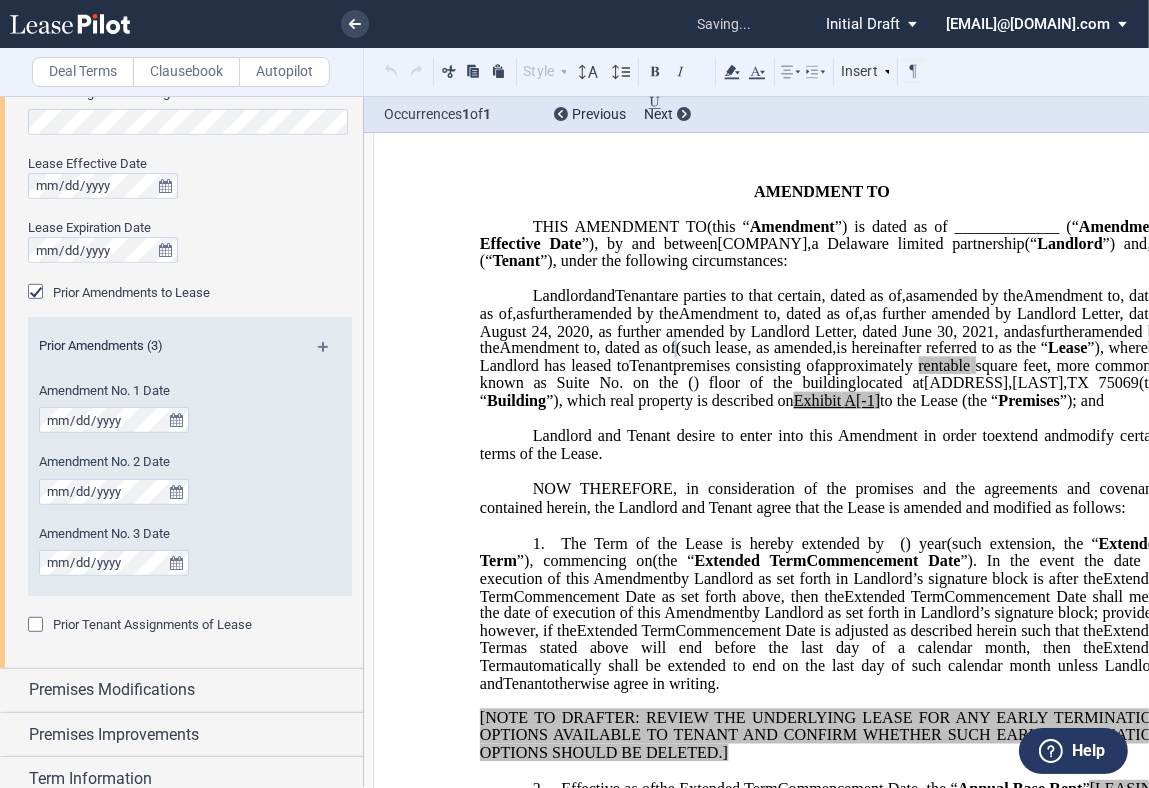 click on "square feet, more commonly known as Suite No." 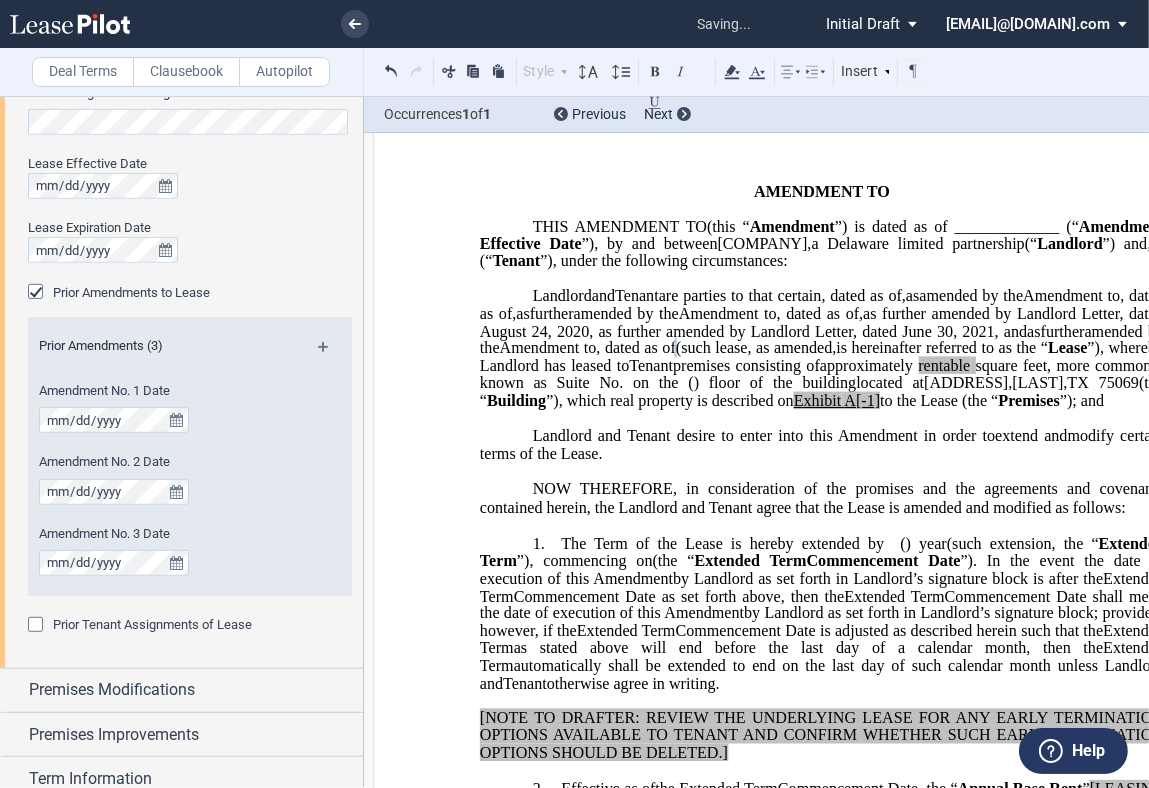 click on "square feet, more commonly known as Suite No." 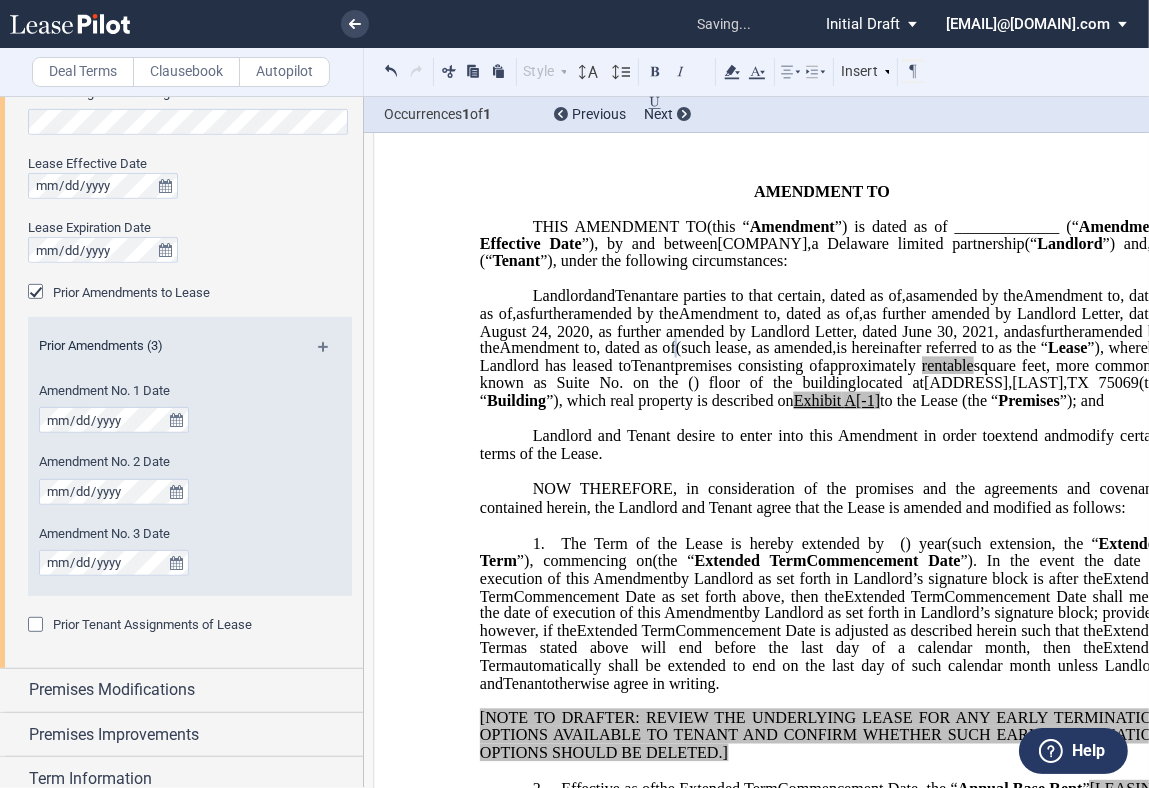 click on "A[-1]" 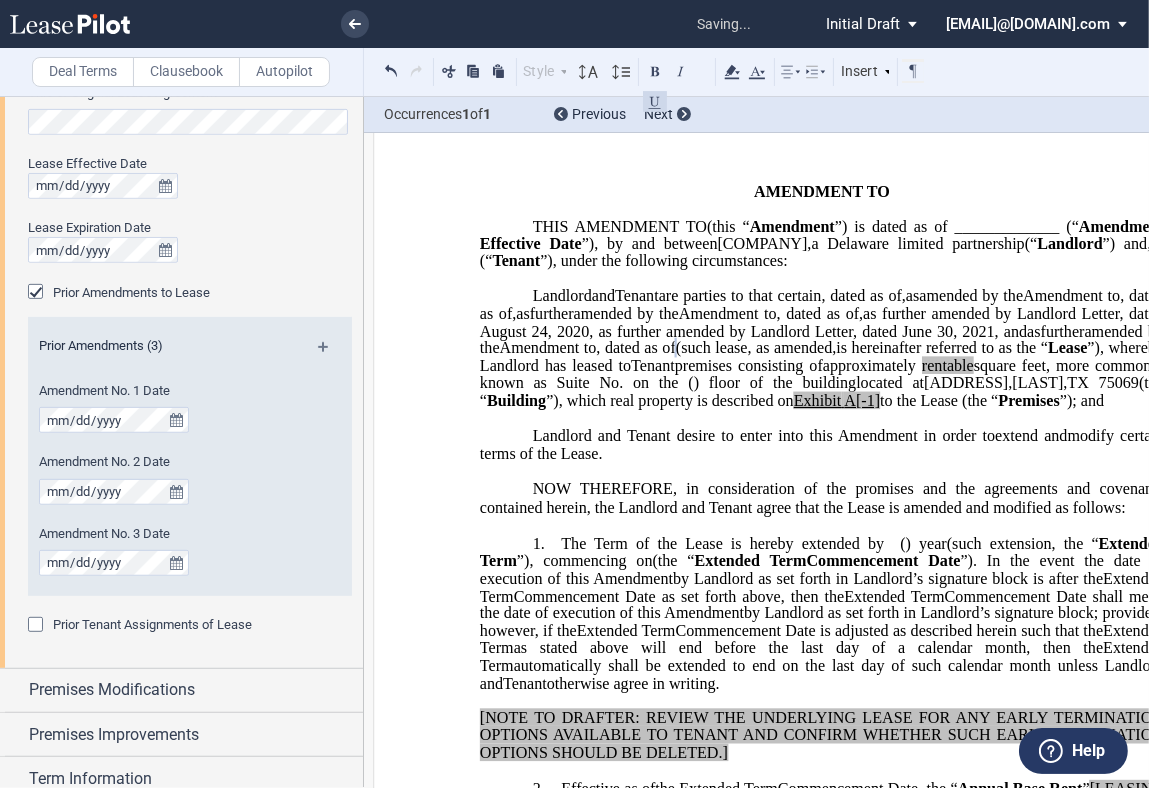 type 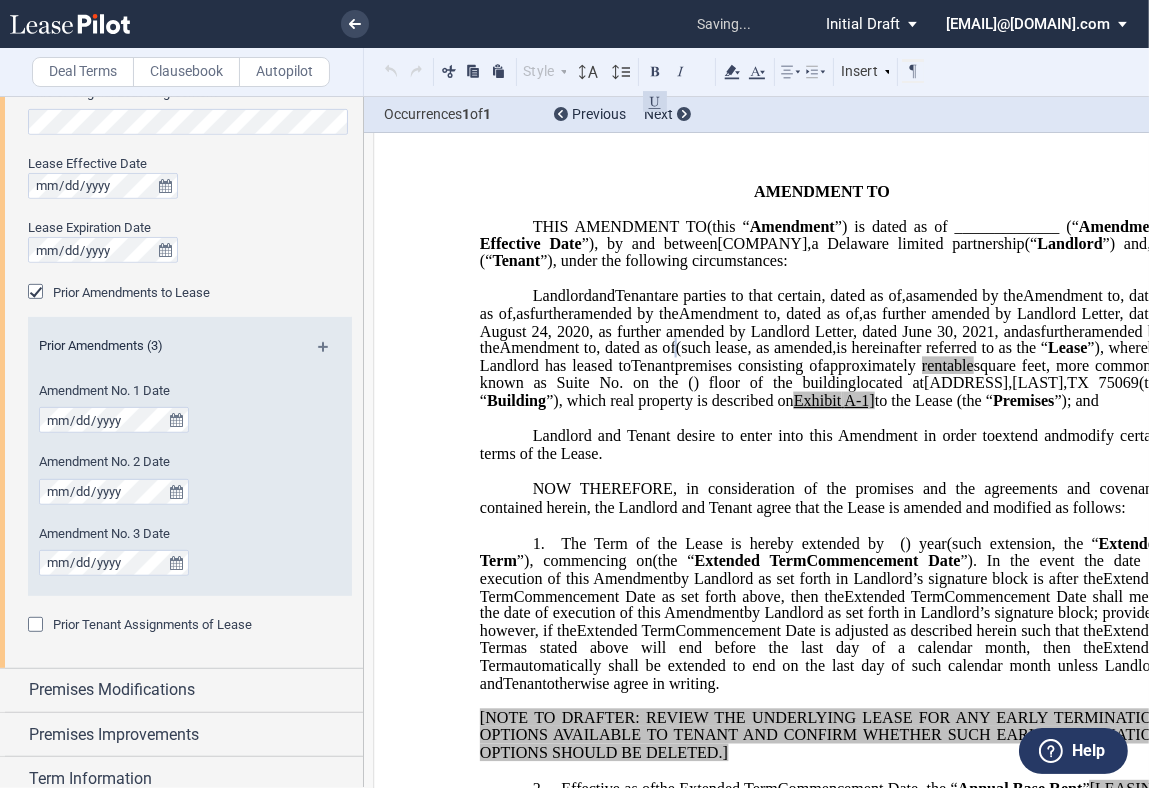 click on "to the Lease (the “" 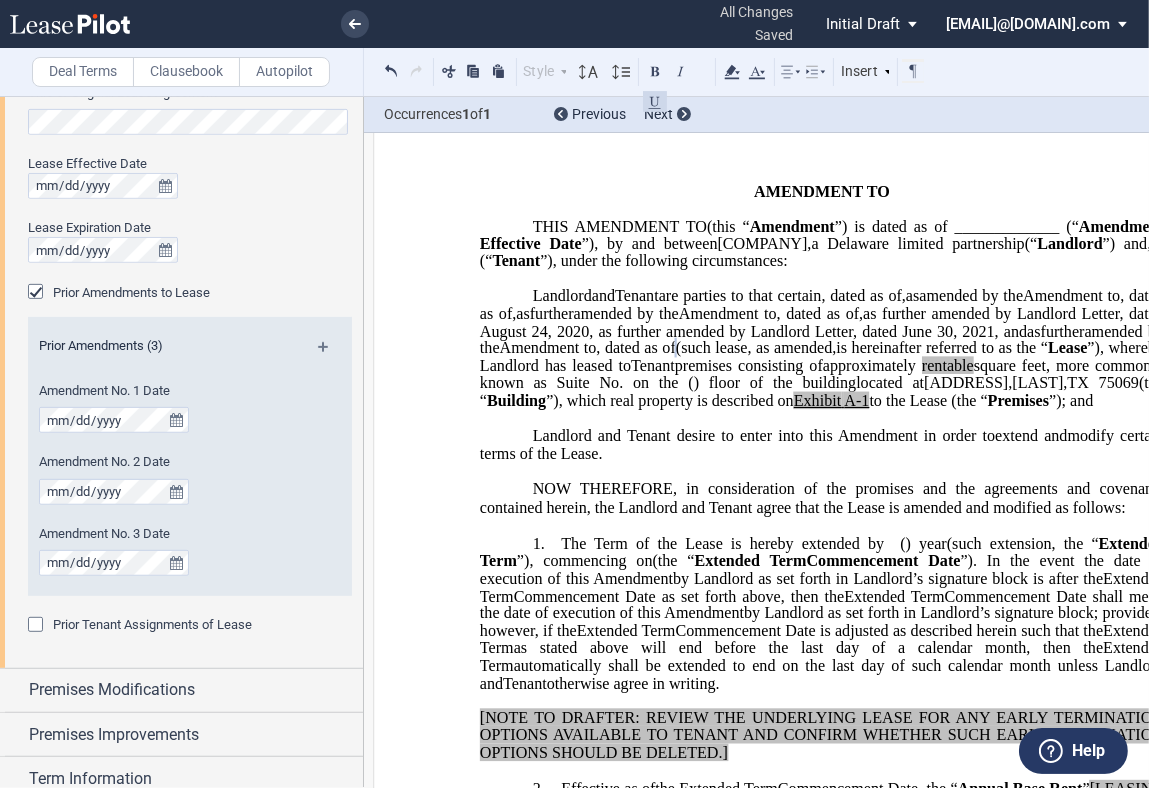 drag, startPoint x: 189, startPoint y: 206, endPoint x: 195, endPoint y: 197, distance: 10.816654 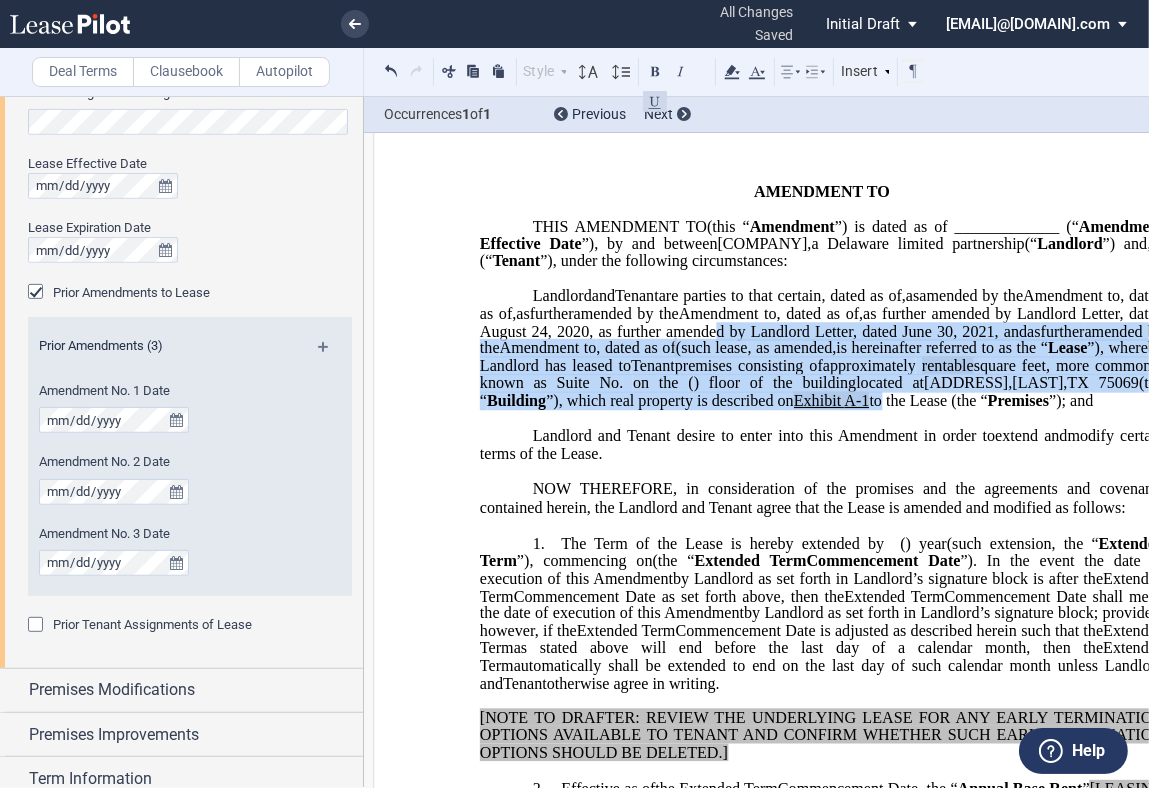 drag, startPoint x: 710, startPoint y: 467, endPoint x: 525, endPoint y: 383, distance: 203.17726 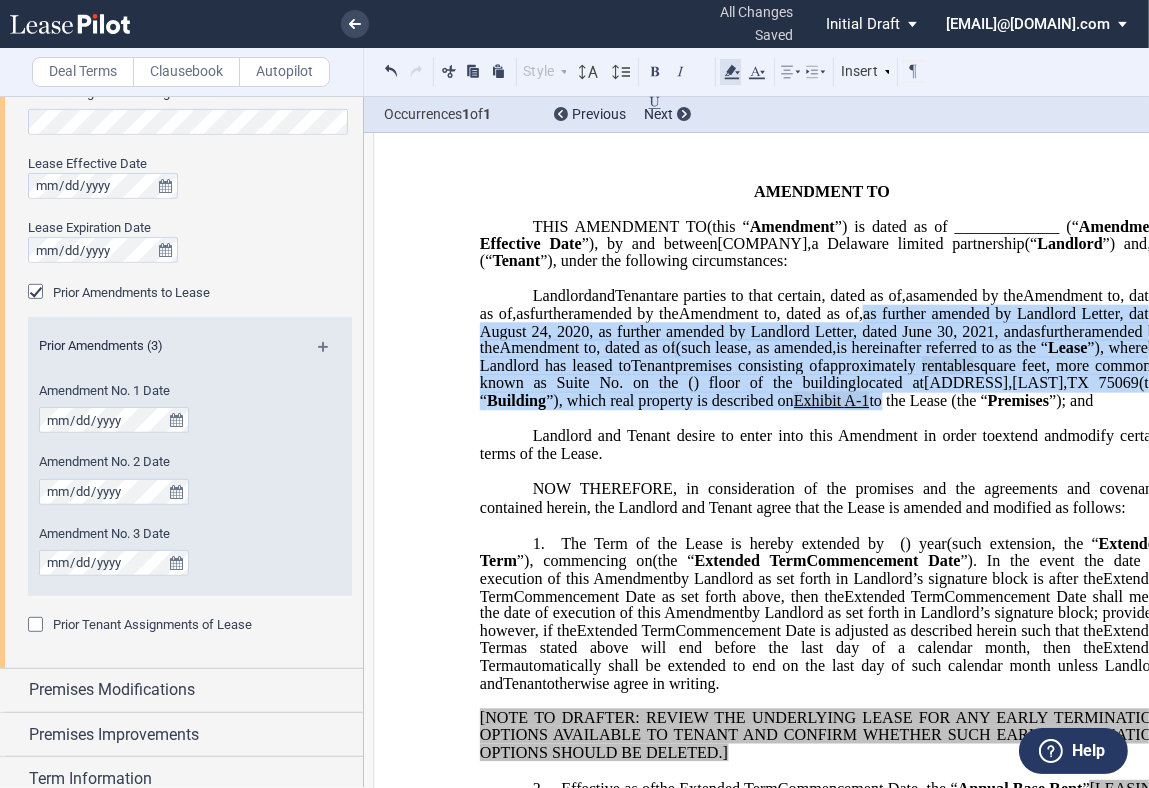 click 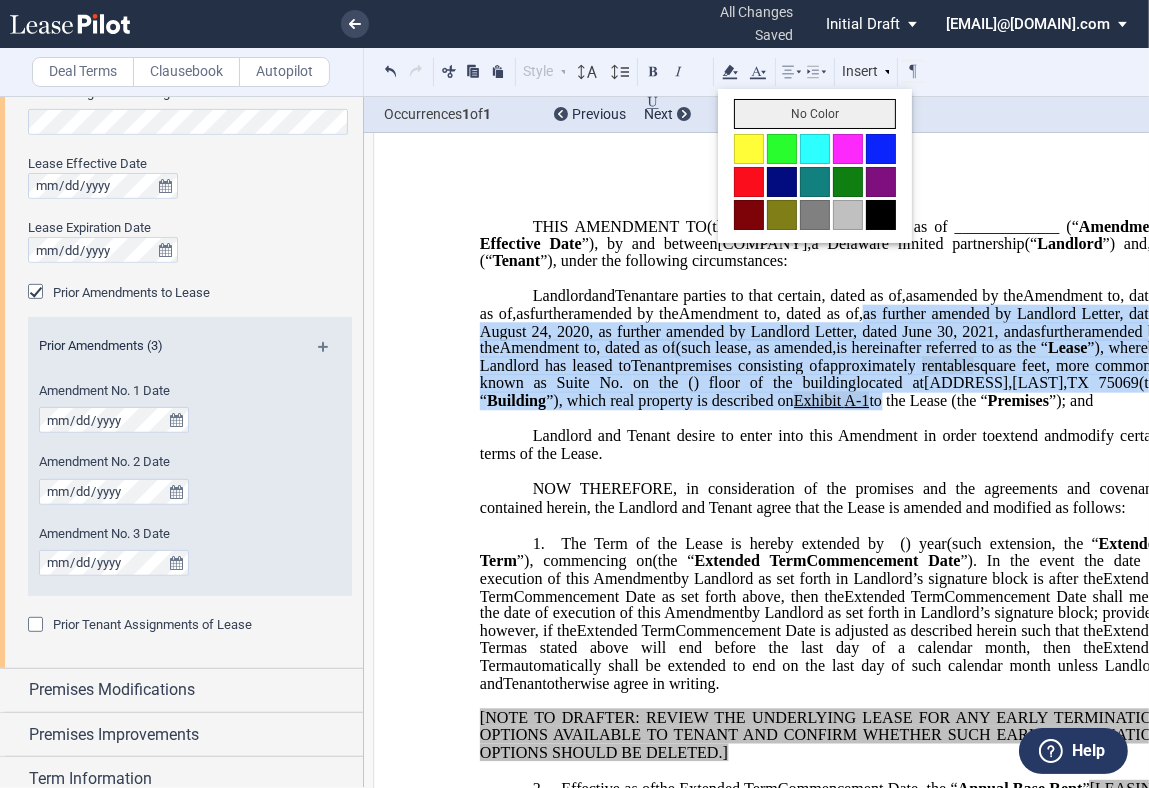 click on "No Color" at bounding box center [815, 114] 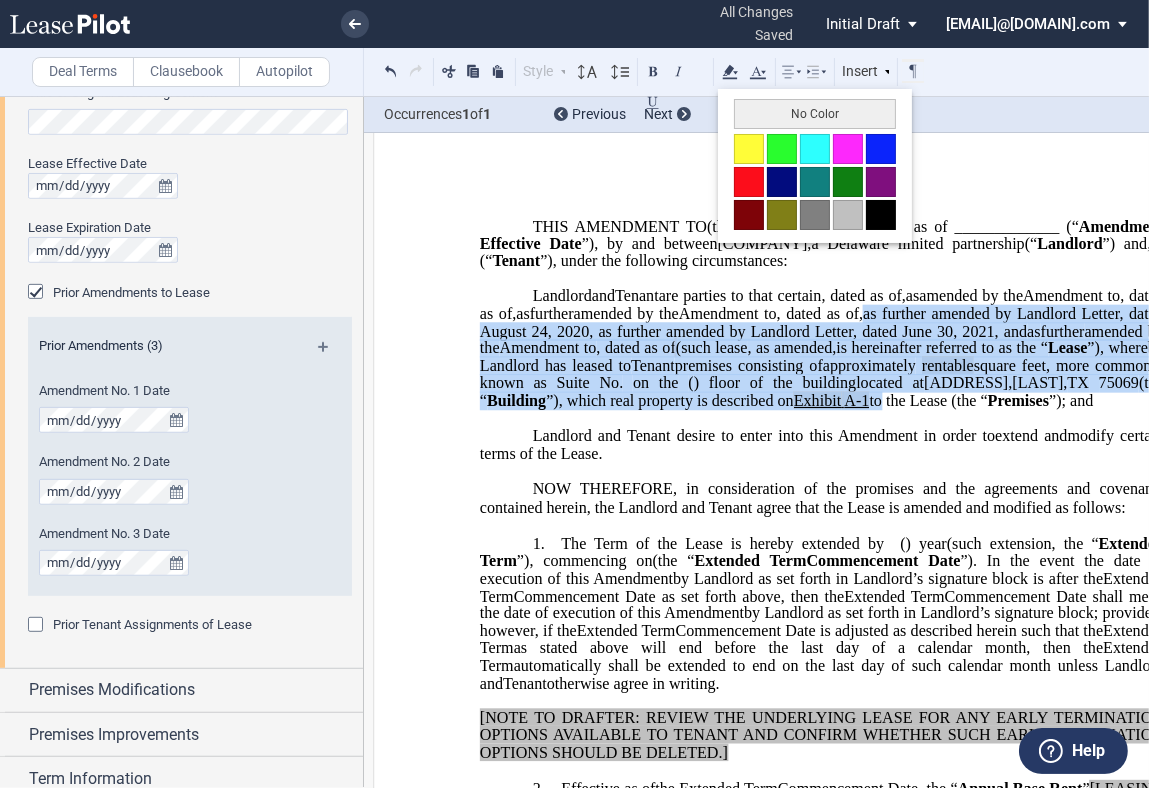 type 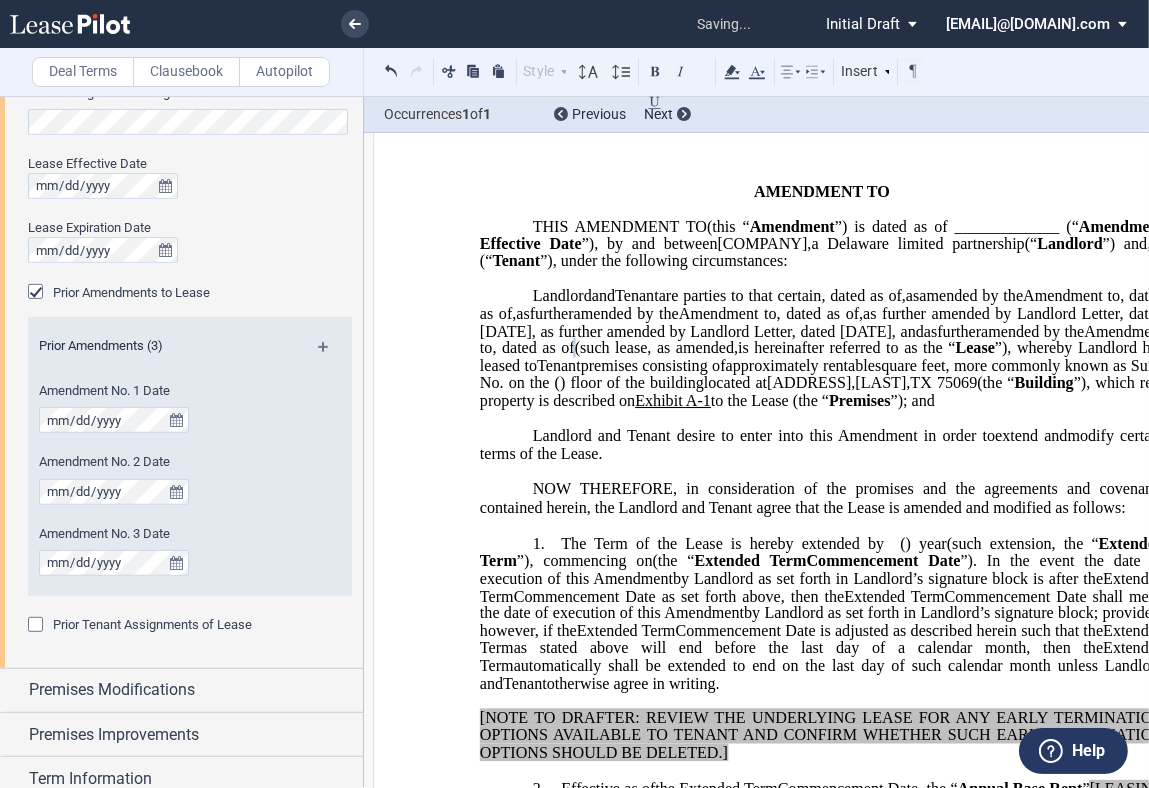 click on "Landlord and Tenant desire to enter into this" 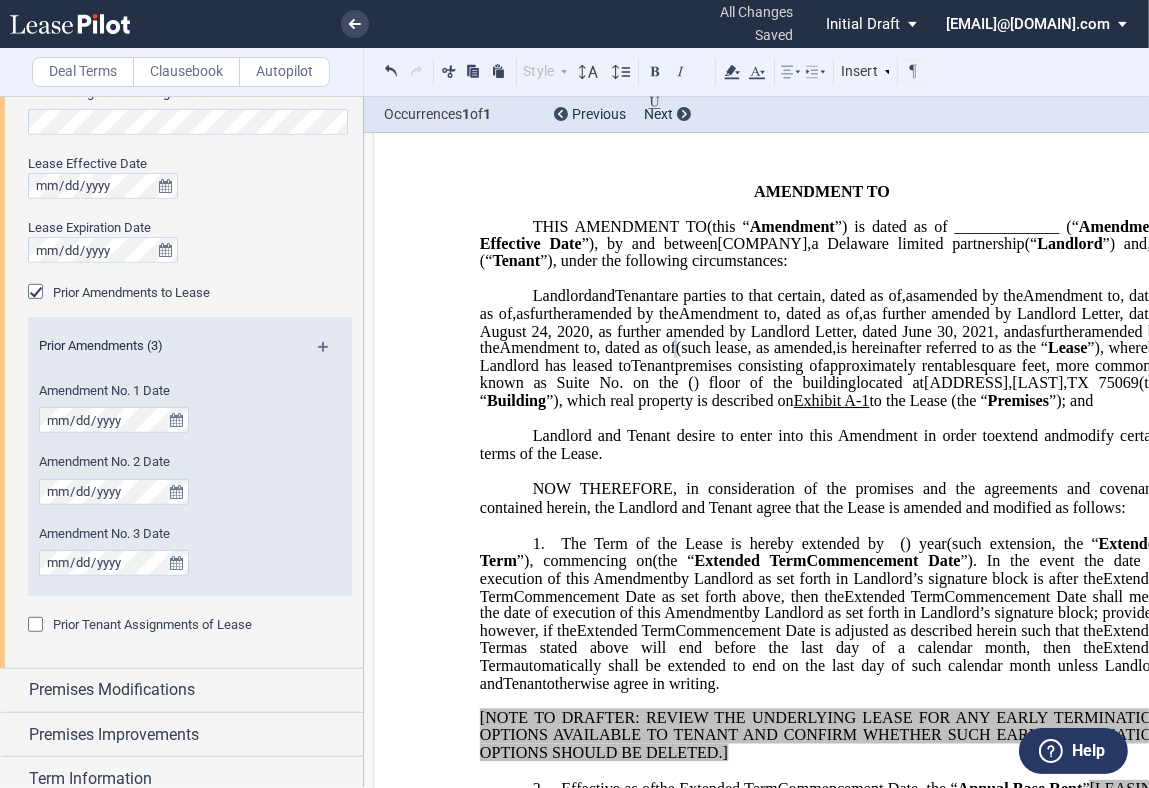 click on "﻿" at bounding box center [822, 470] 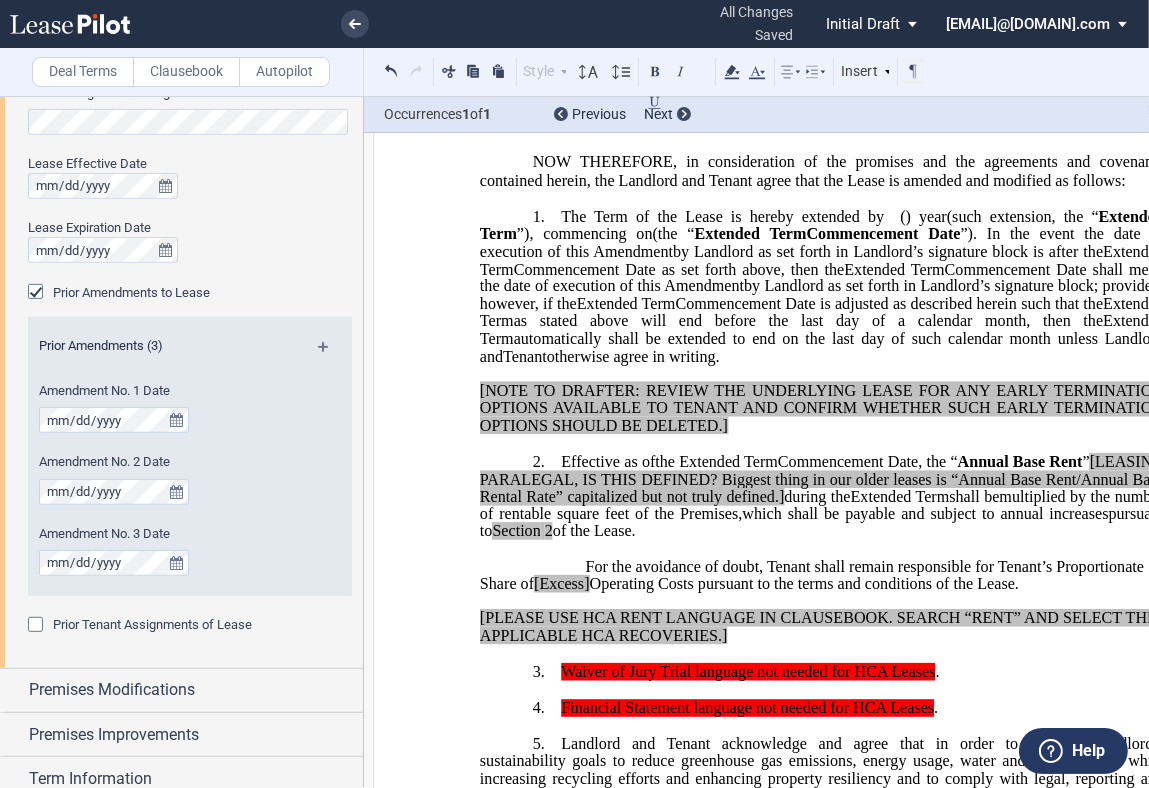 scroll, scrollTop: 390, scrollLeft: 0, axis: vertical 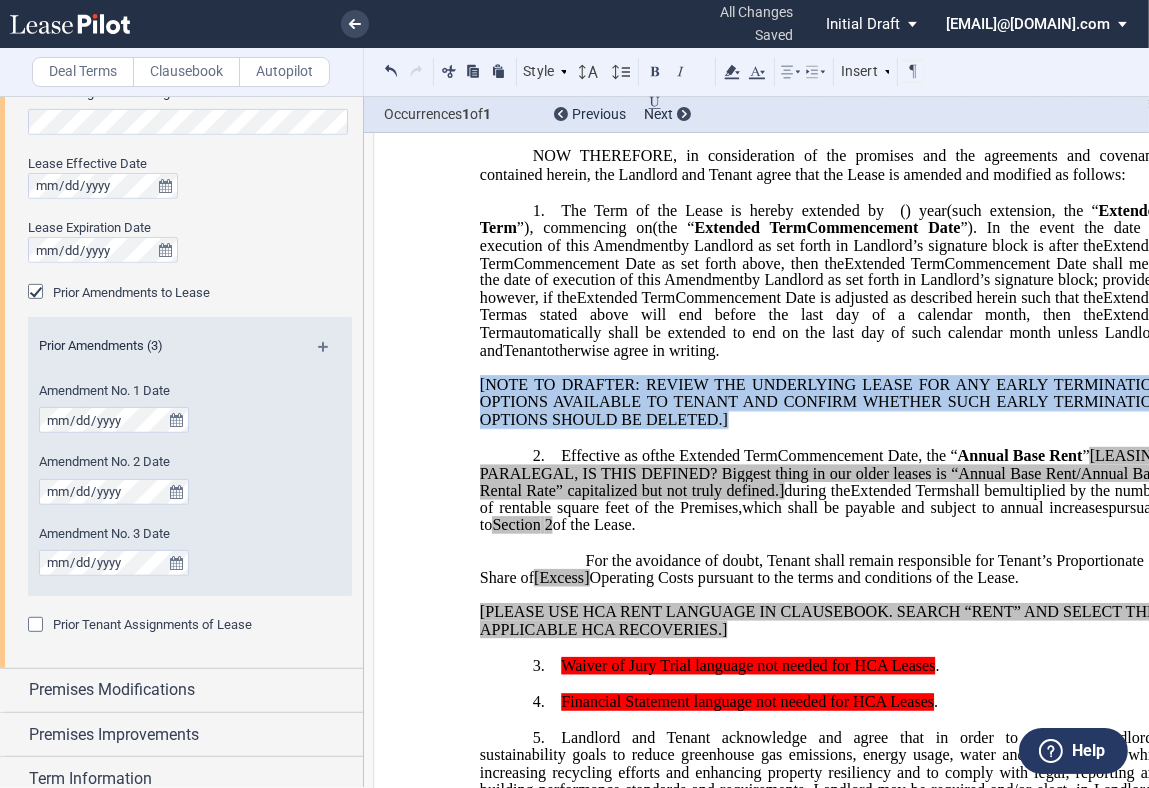 drag, startPoint x: 733, startPoint y: 490, endPoint x: 473, endPoint y: 455, distance: 262.34518 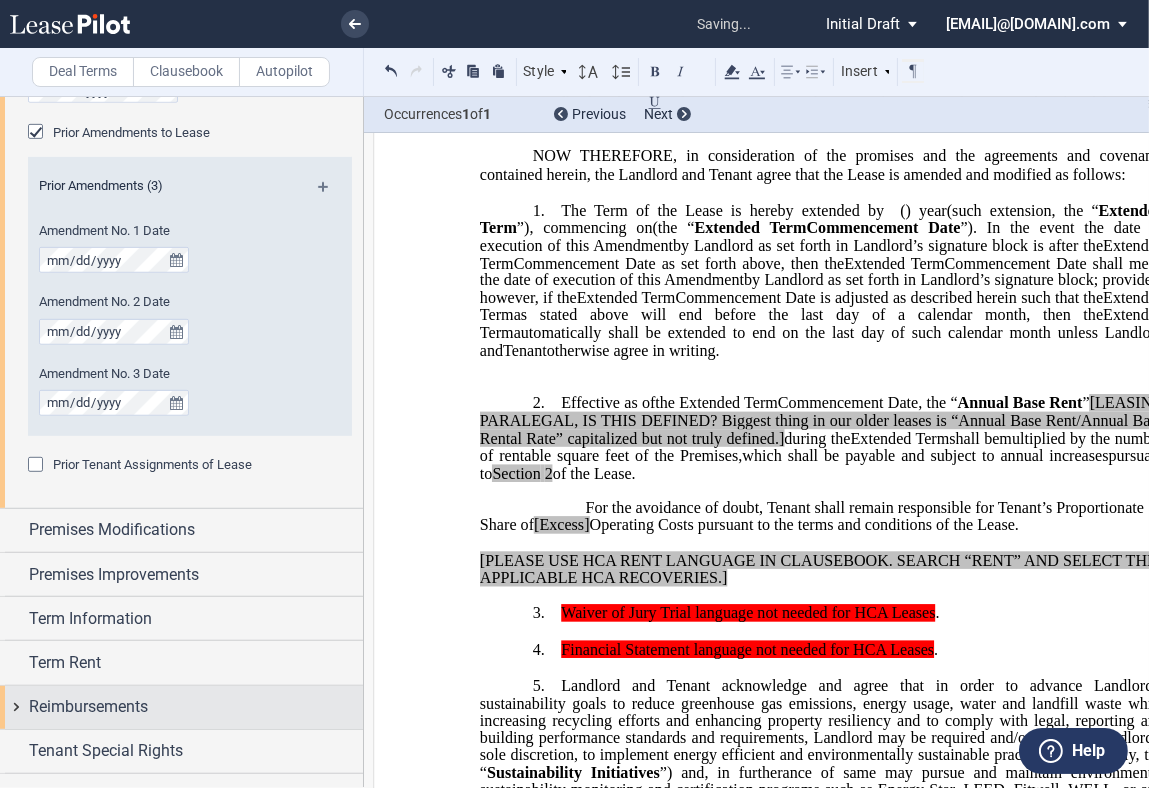 scroll, scrollTop: 1232, scrollLeft: 0, axis: vertical 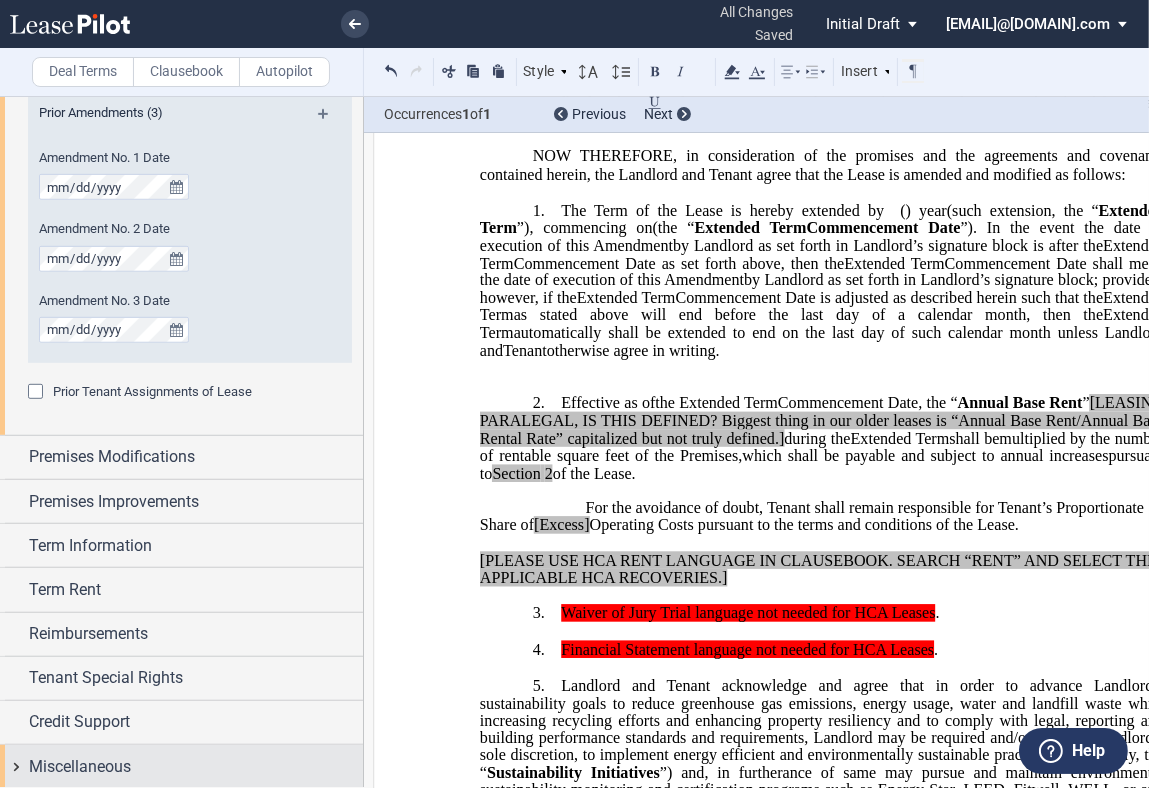 click on "Miscellaneous" at bounding box center [181, 766] 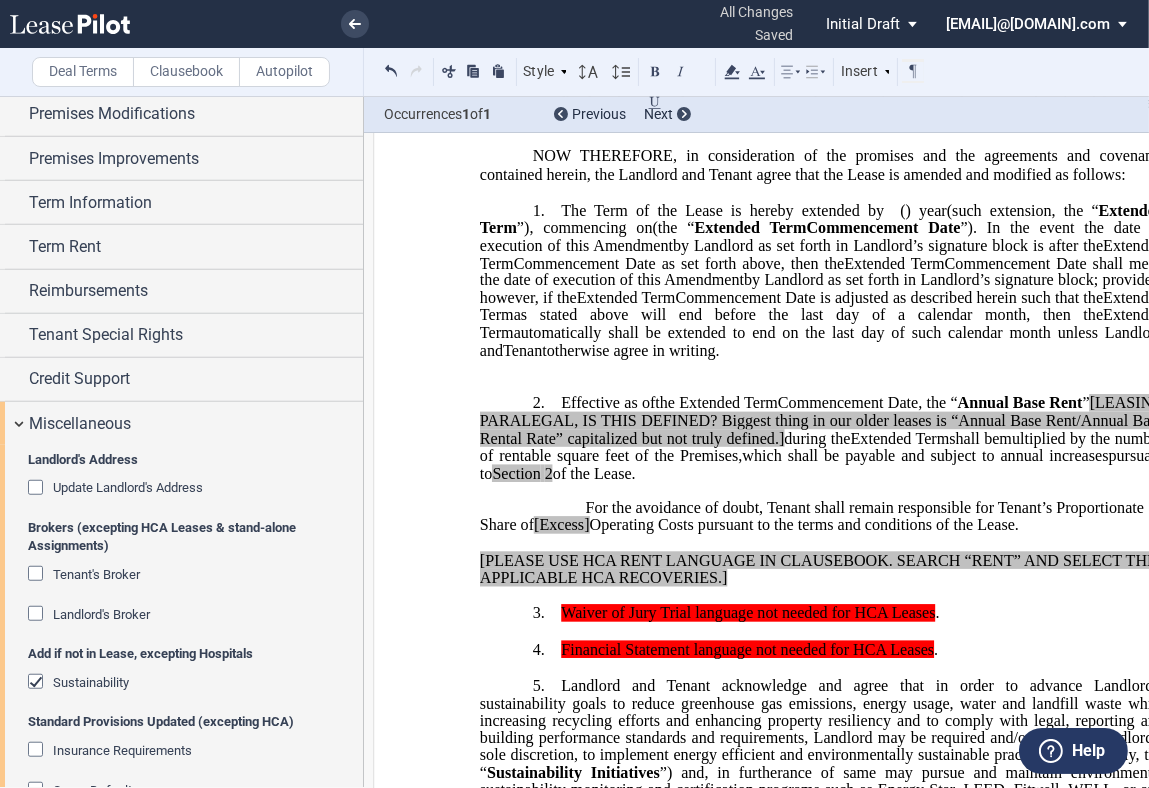 scroll, scrollTop: 1791, scrollLeft: 0, axis: vertical 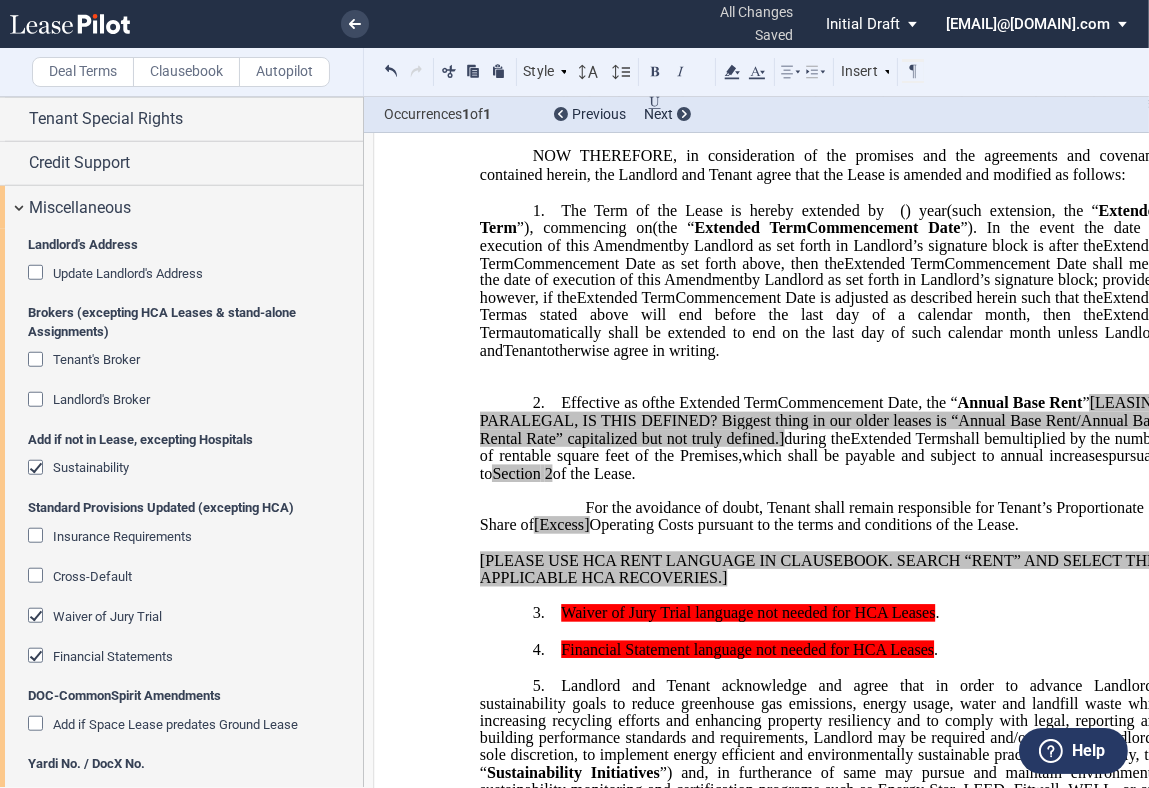 click 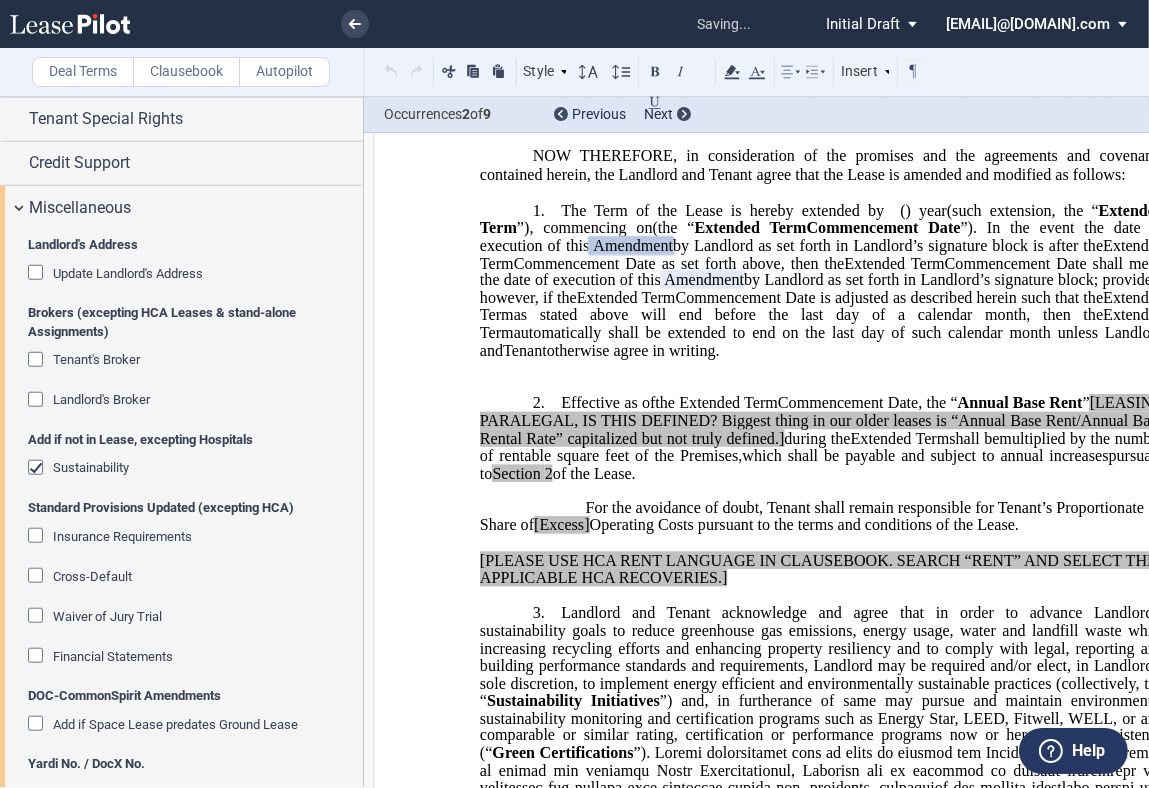 click 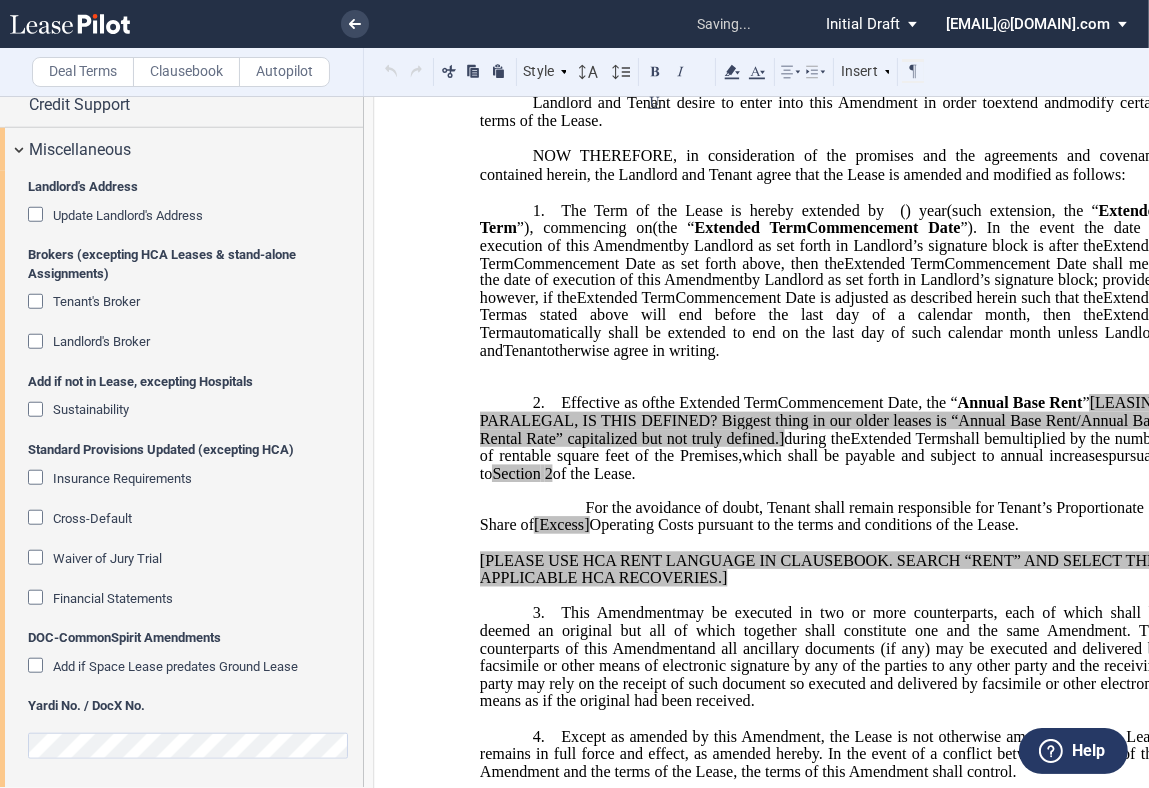 scroll, scrollTop: 1851, scrollLeft: 0, axis: vertical 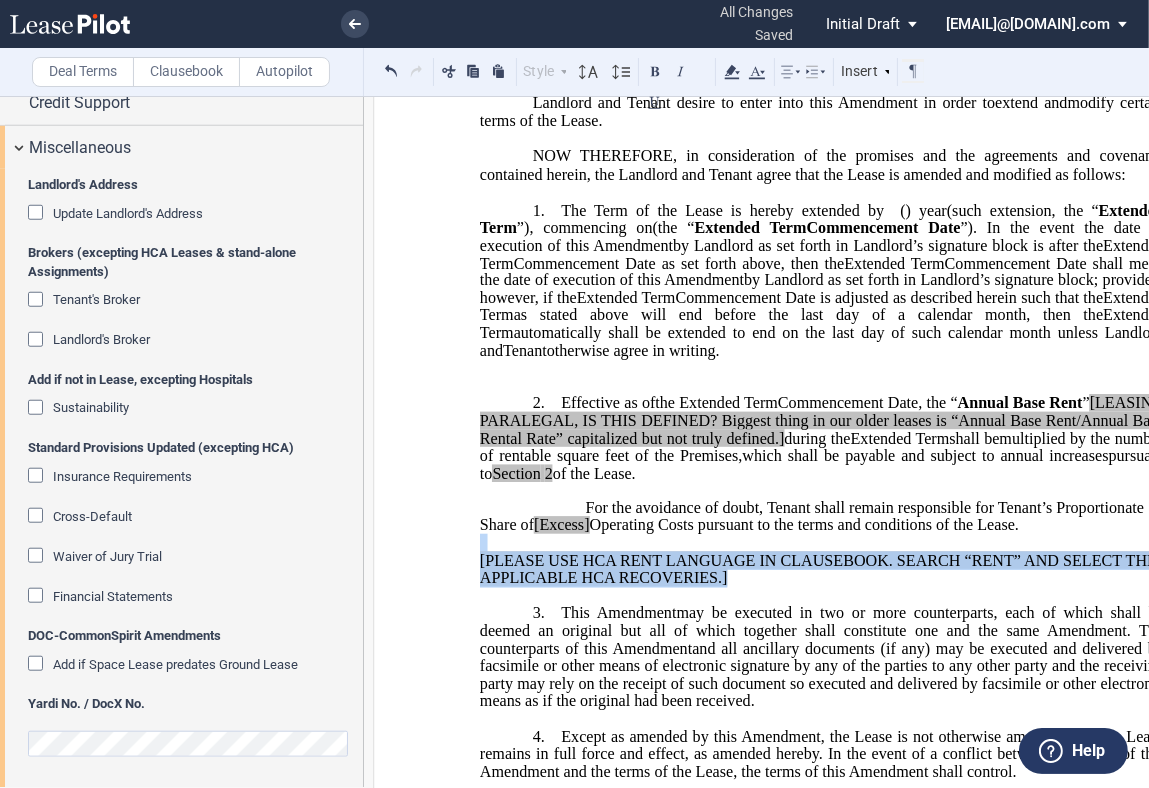drag, startPoint x: 731, startPoint y: 645, endPoint x: 469, endPoint y: 622, distance: 263.0076 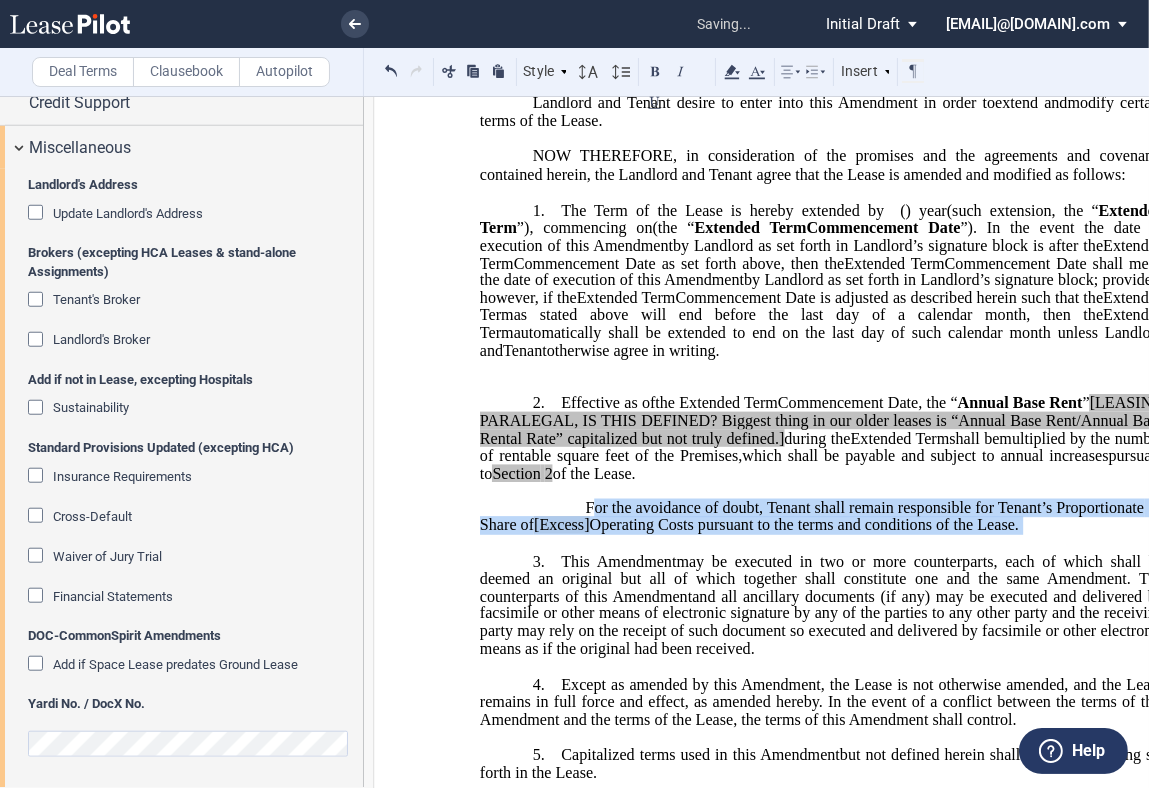 drag, startPoint x: 988, startPoint y: 604, endPoint x: 586, endPoint y: 574, distance: 403.11786 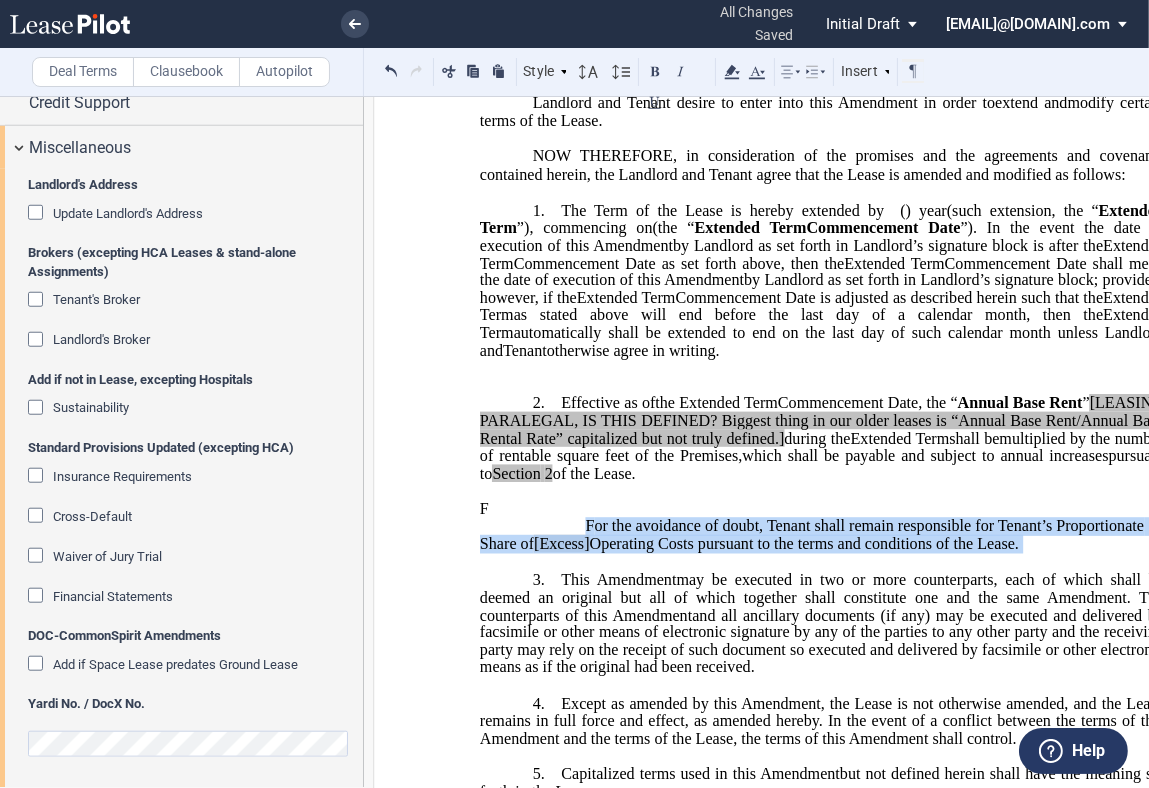click on "F or the avoidance of doubt, Tenant shall remain responsible for Tenant’s Proportionate Share of" 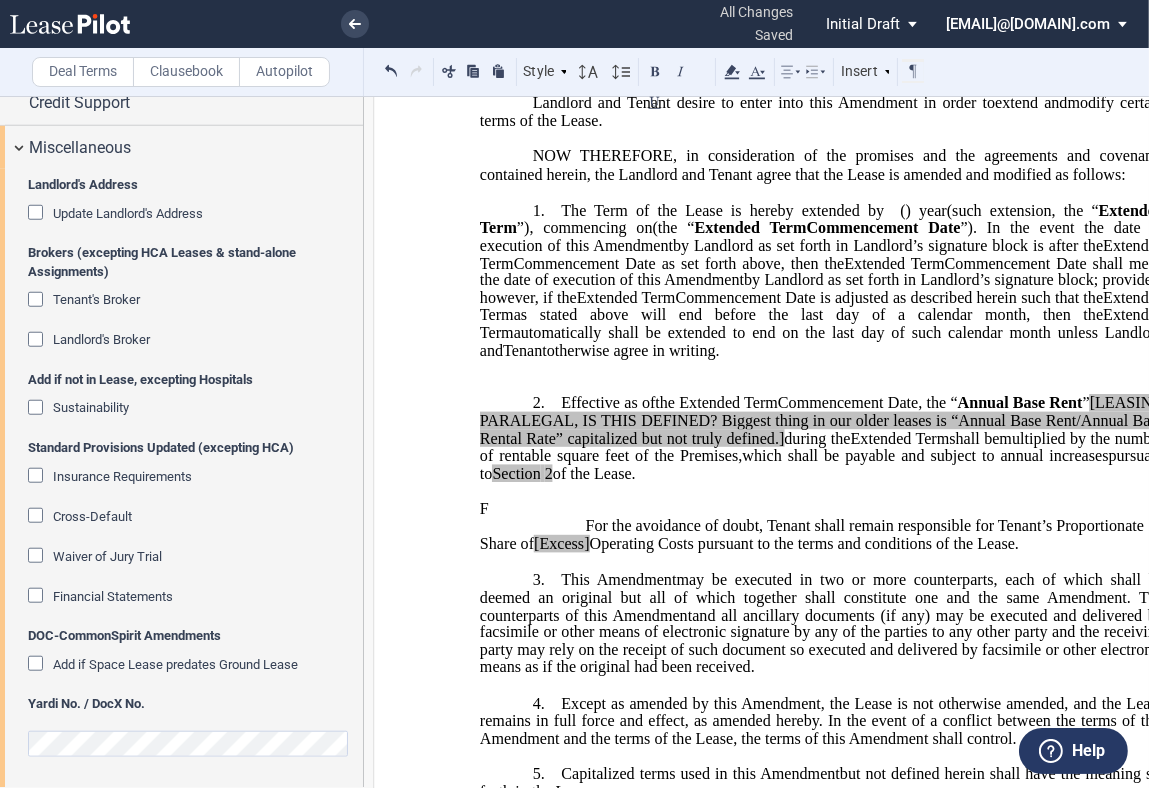 click on "F" at bounding box center (822, 509) 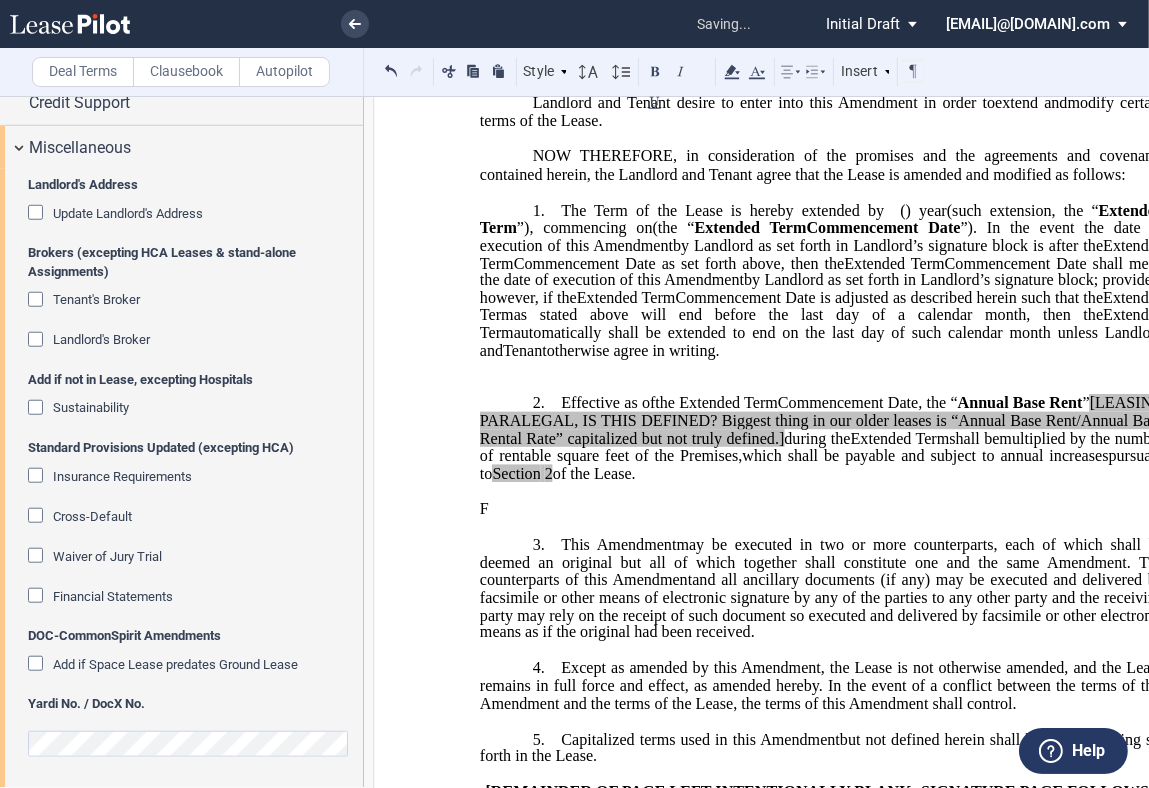 click on "F" at bounding box center (822, 509) 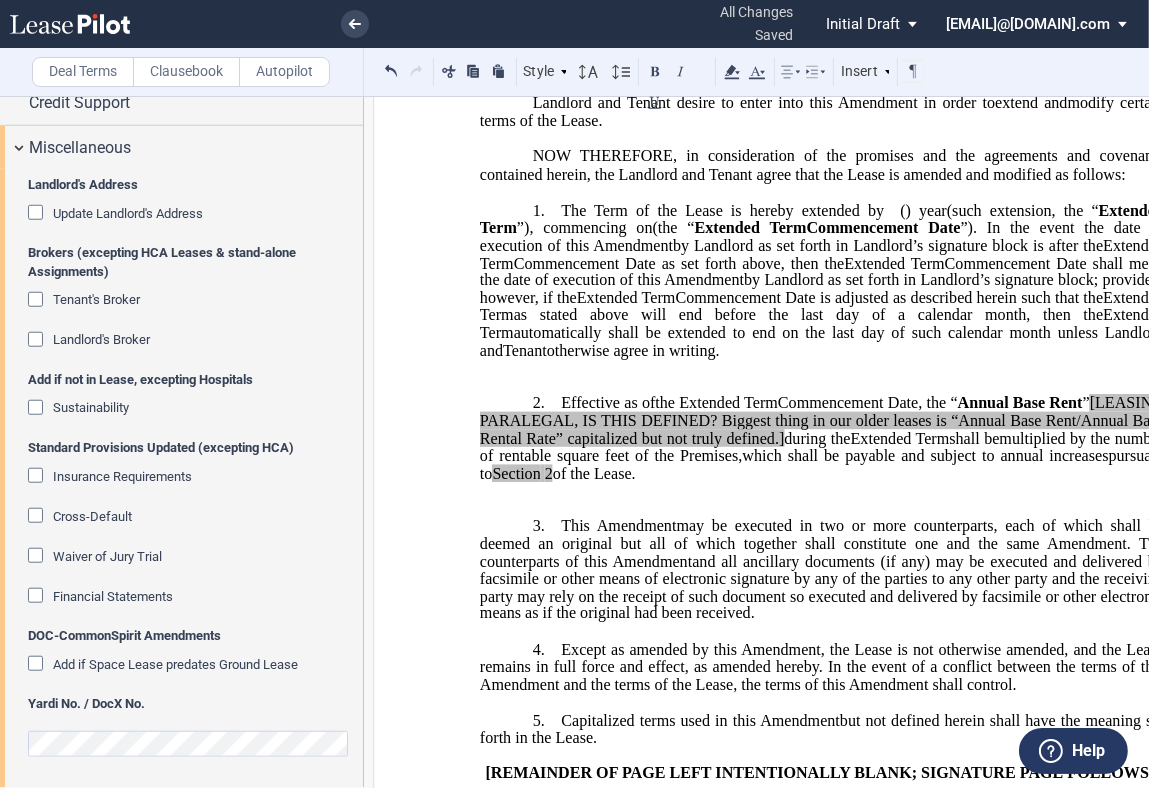 click on "﻿" at bounding box center [822, 491] 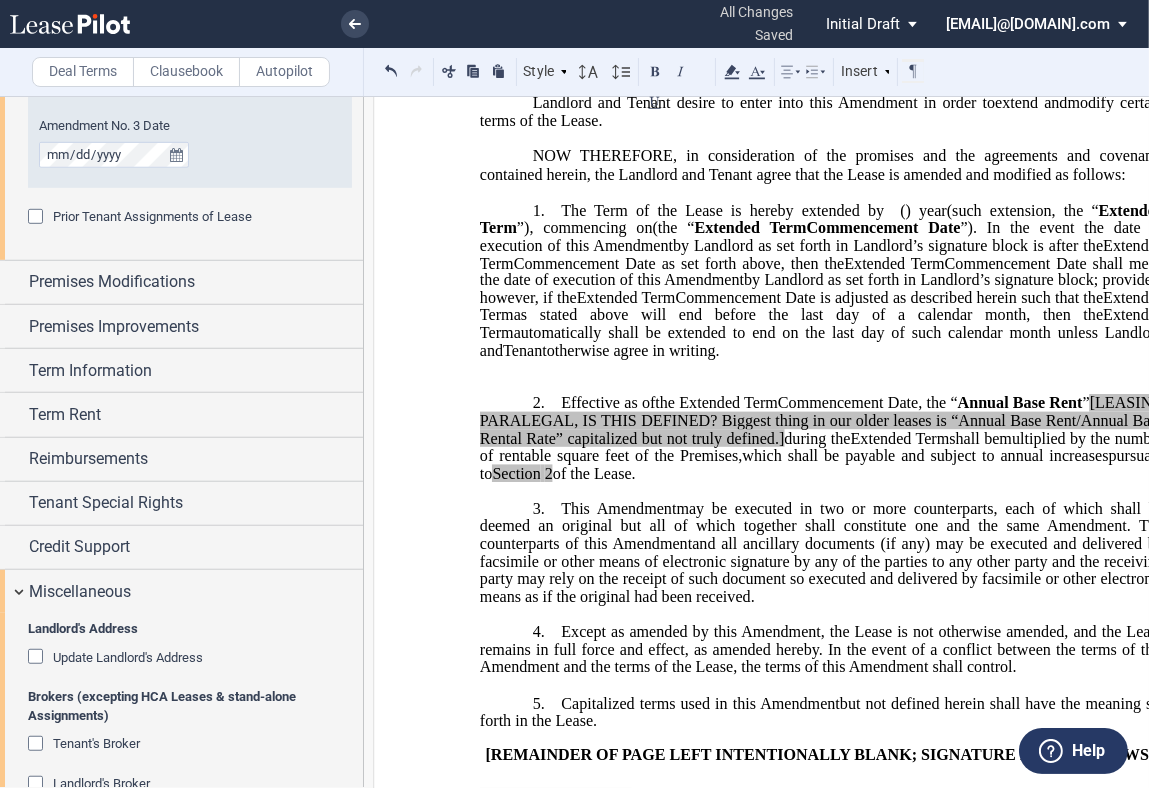 scroll, scrollTop: 1407, scrollLeft: 0, axis: vertical 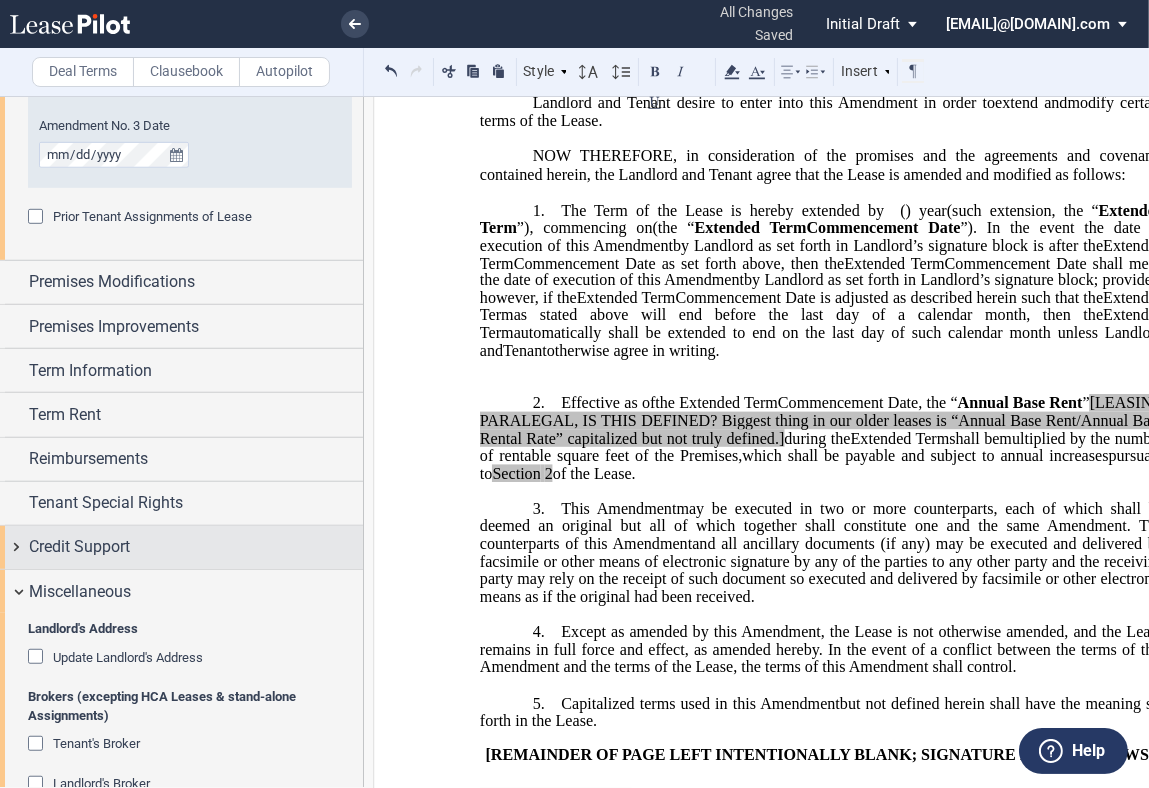 click on "Credit Support" at bounding box center (181, 547) 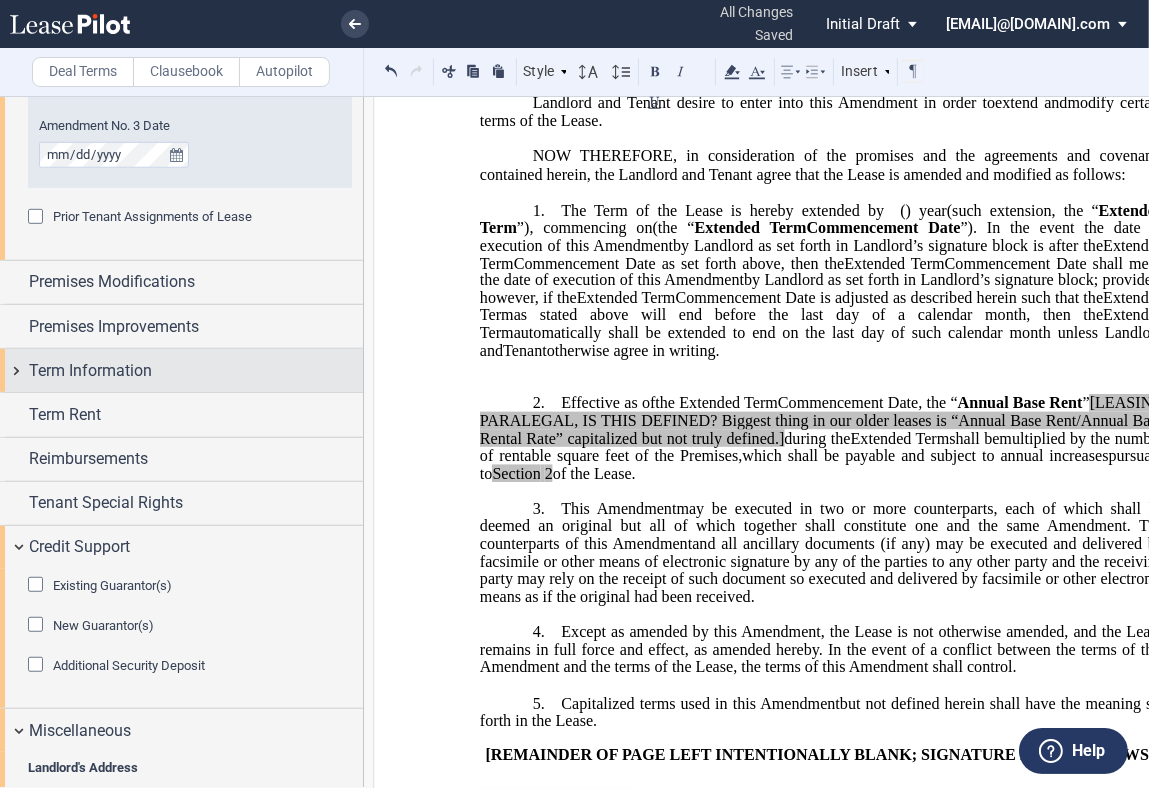 click on "Premises Modifications" at bounding box center [112, 282] 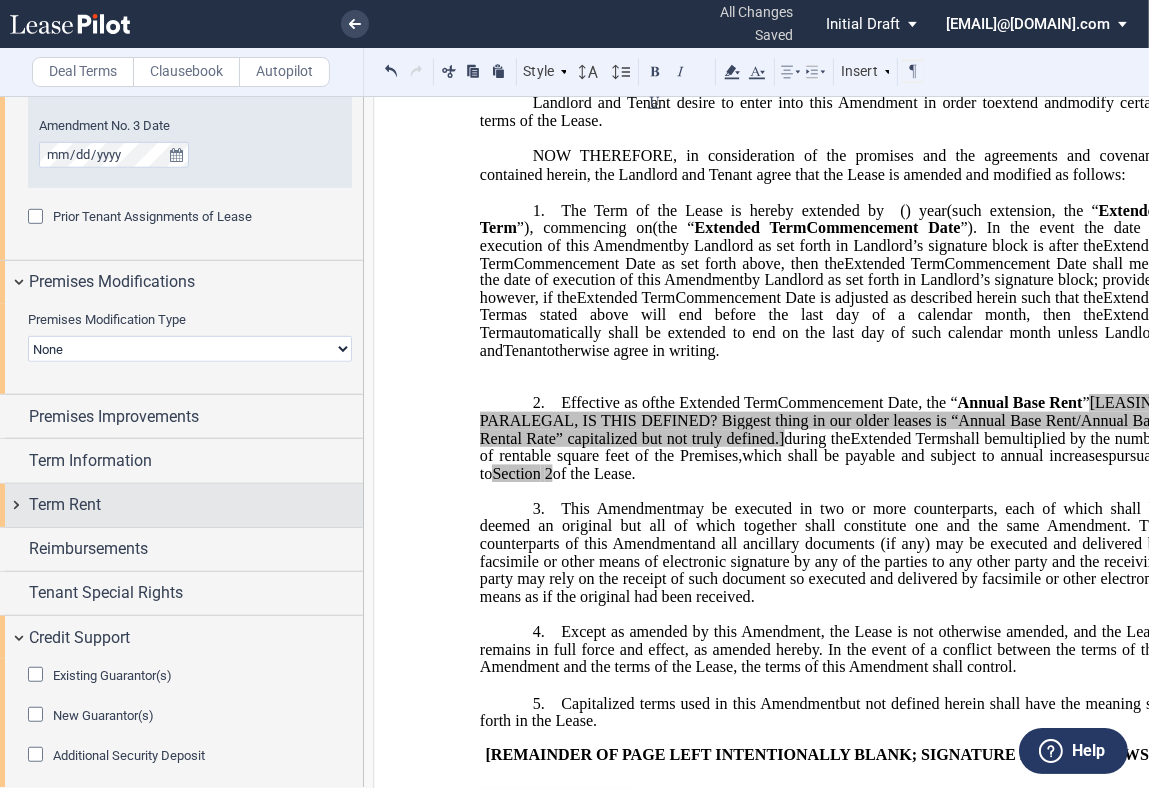 drag, startPoint x: 128, startPoint y: 416, endPoint x: 136, endPoint y: 516, distance: 100.31949 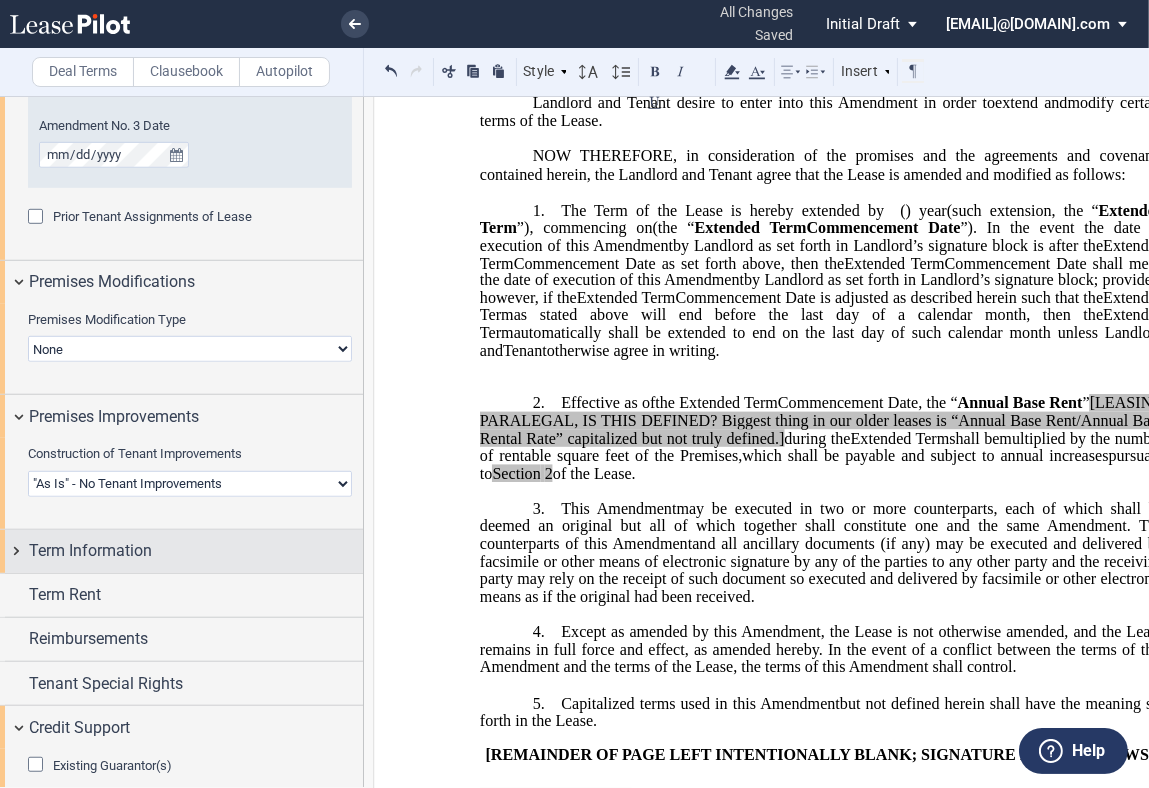 click on "Term Information" at bounding box center [90, 551] 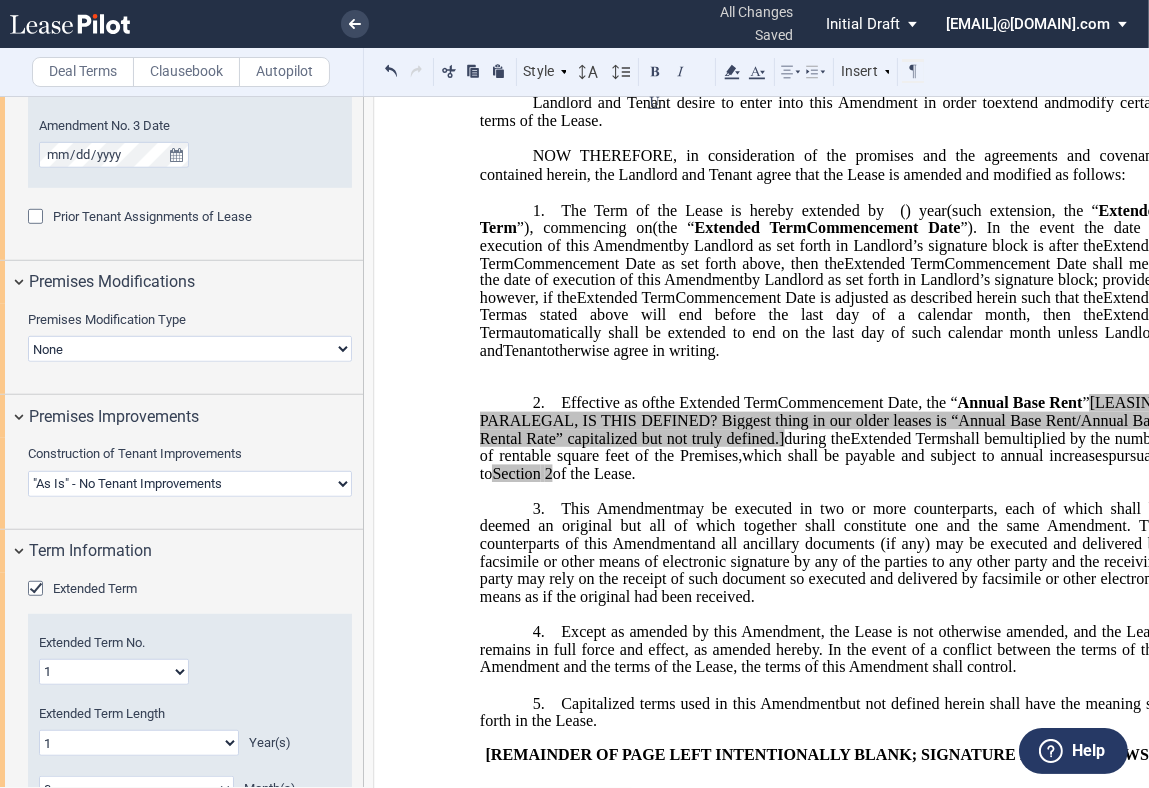 scroll, scrollTop: 1629, scrollLeft: 0, axis: vertical 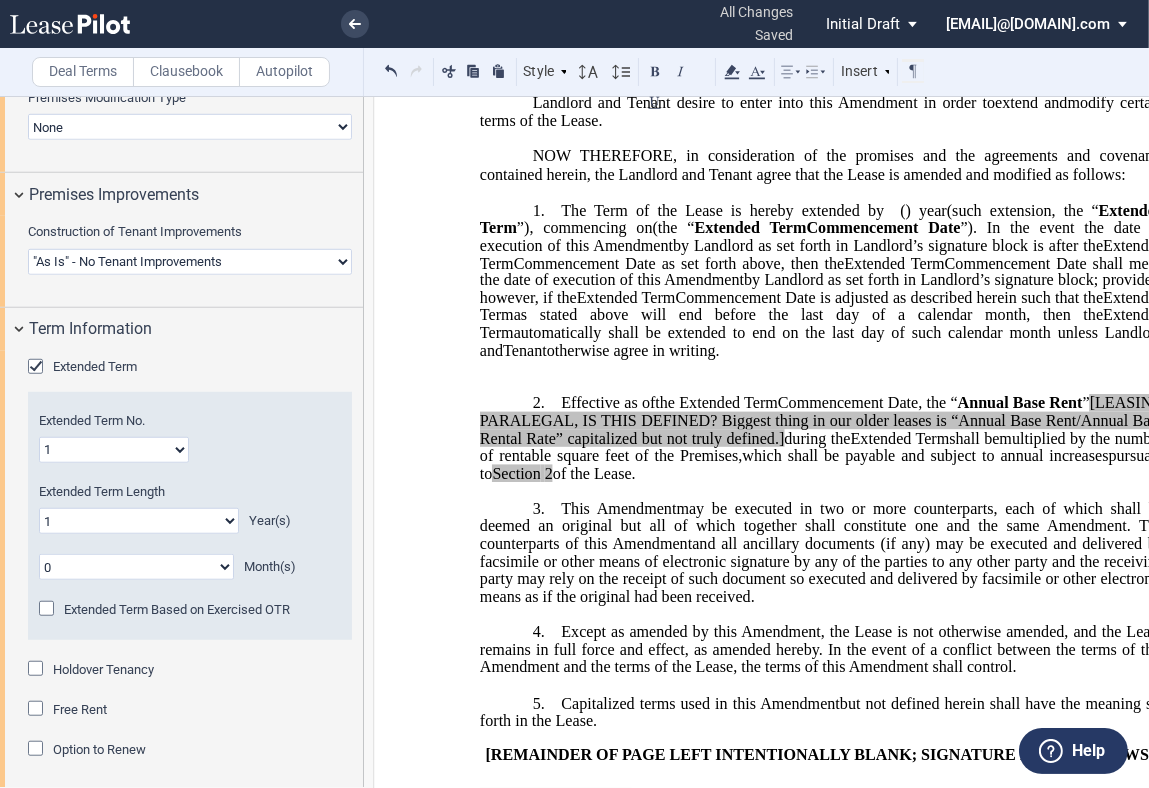 click on "1 2 3 4 5 6 7 8 9 10 11 12 13 14 15 16 17 18 19 20" at bounding box center (114, 450) 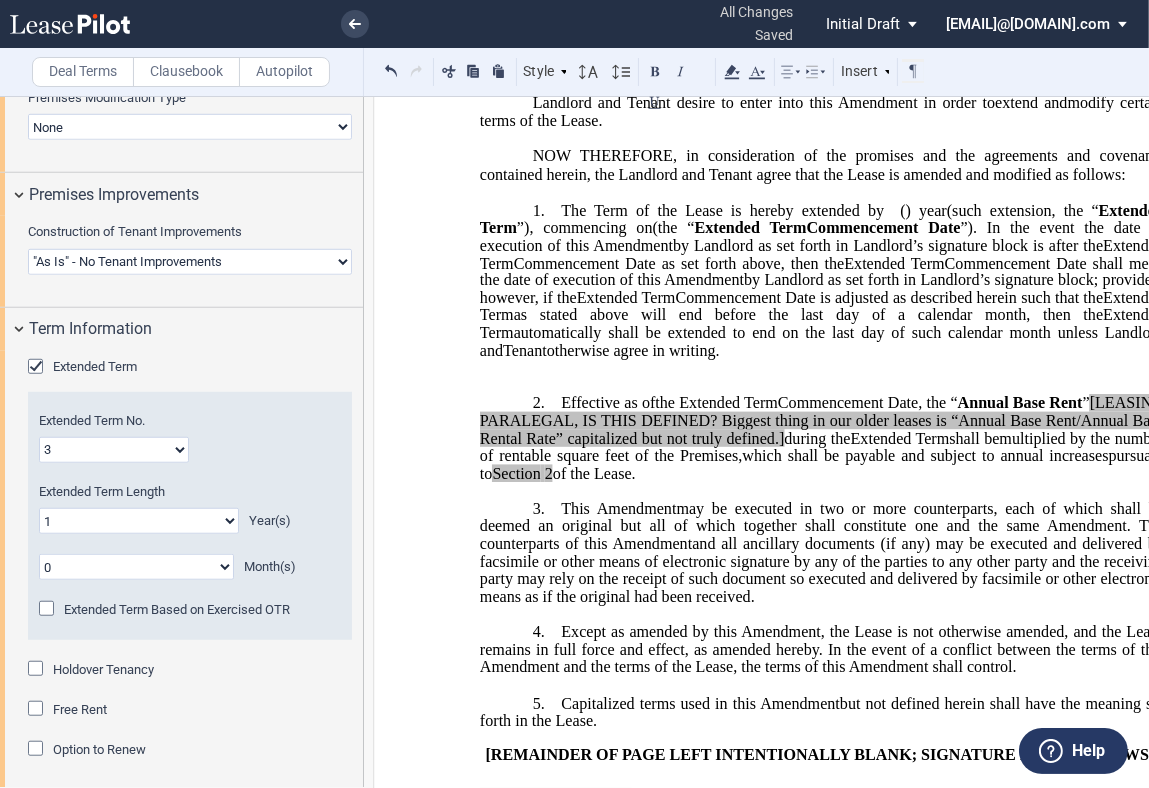 click on "1 2 3 4 5 6 7 8 9 10 11 12 13 14 15 16 17 18 19 20" at bounding box center (114, 450) 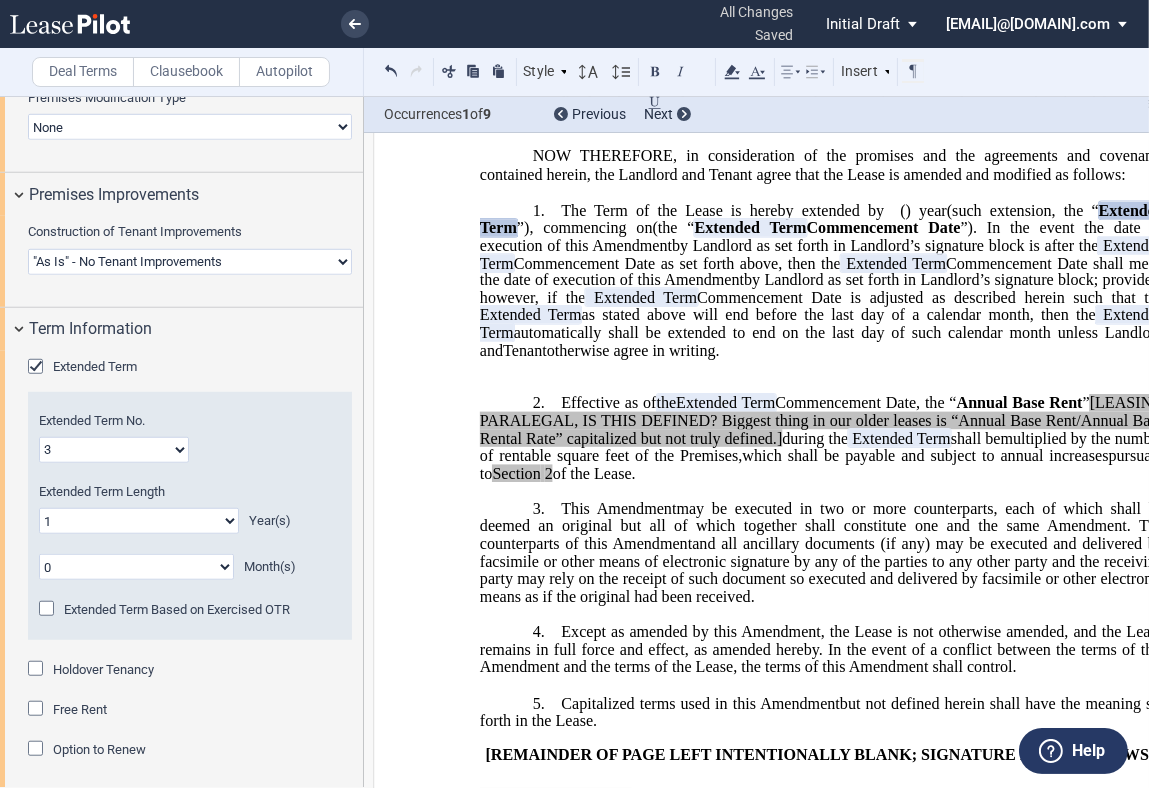 click on "0 1 2 3 4 5 6 7 8 9 10 11 12 13 14 15 16 17 18 19 20" 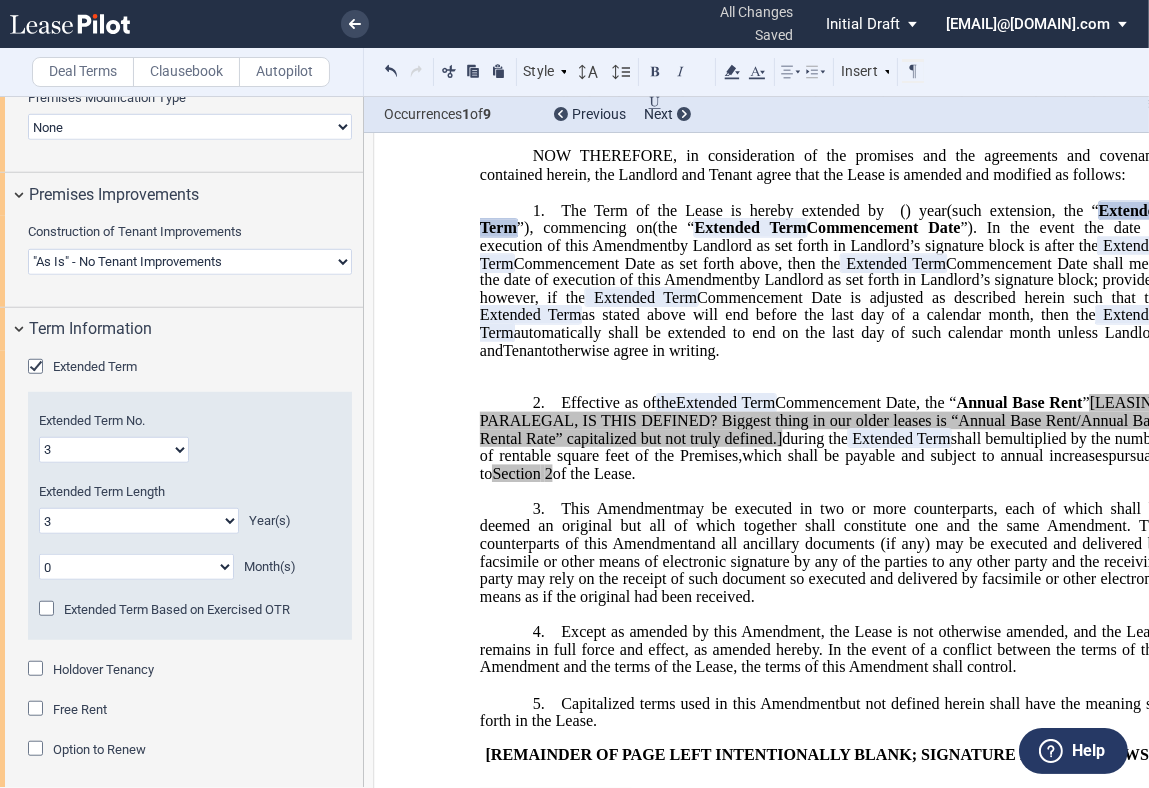 click on "0 1 2 3 4 5 6 7 8 9 10 11 12 13 14 15 16 17 18 19 20" 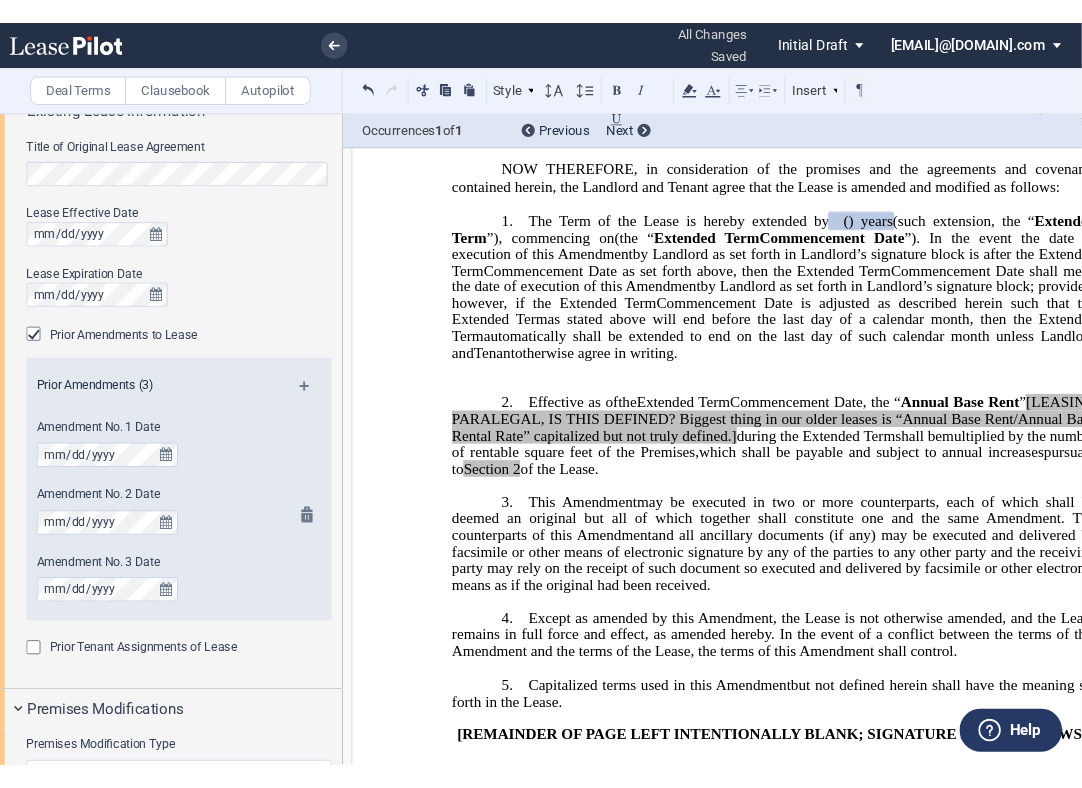 scroll, scrollTop: 851, scrollLeft: 0, axis: vertical 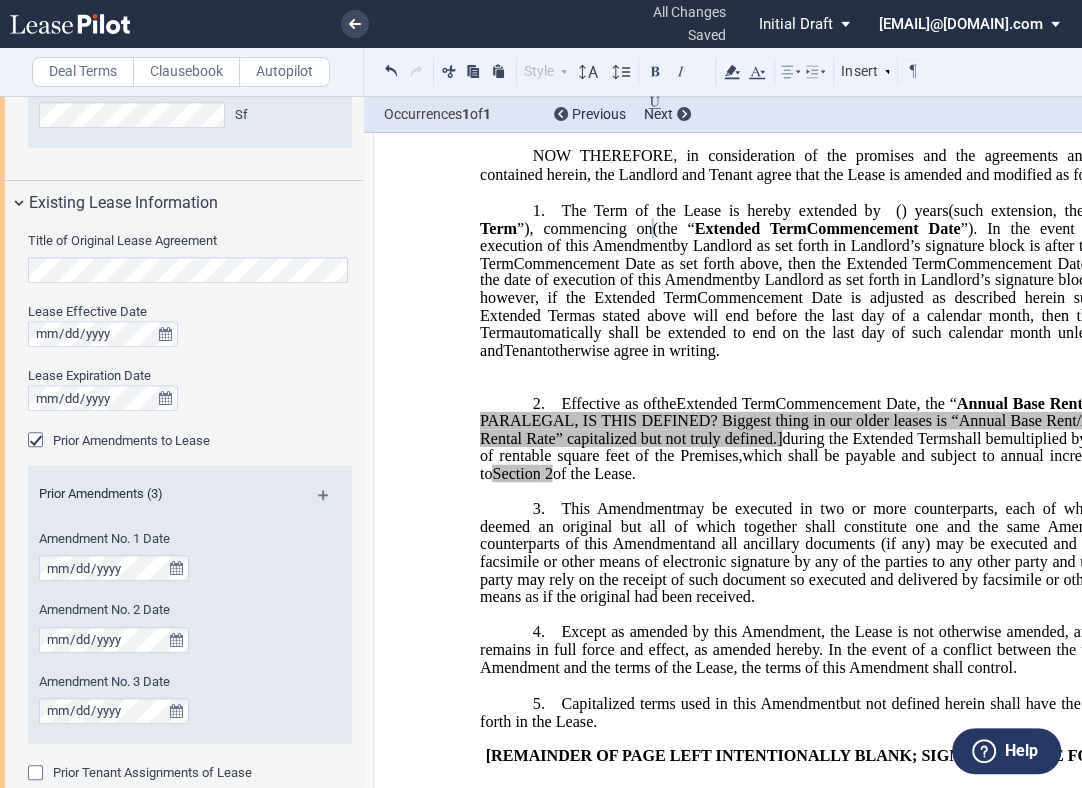 drag, startPoint x: 866, startPoint y: 561, endPoint x: 568, endPoint y: 482, distance: 308.2937 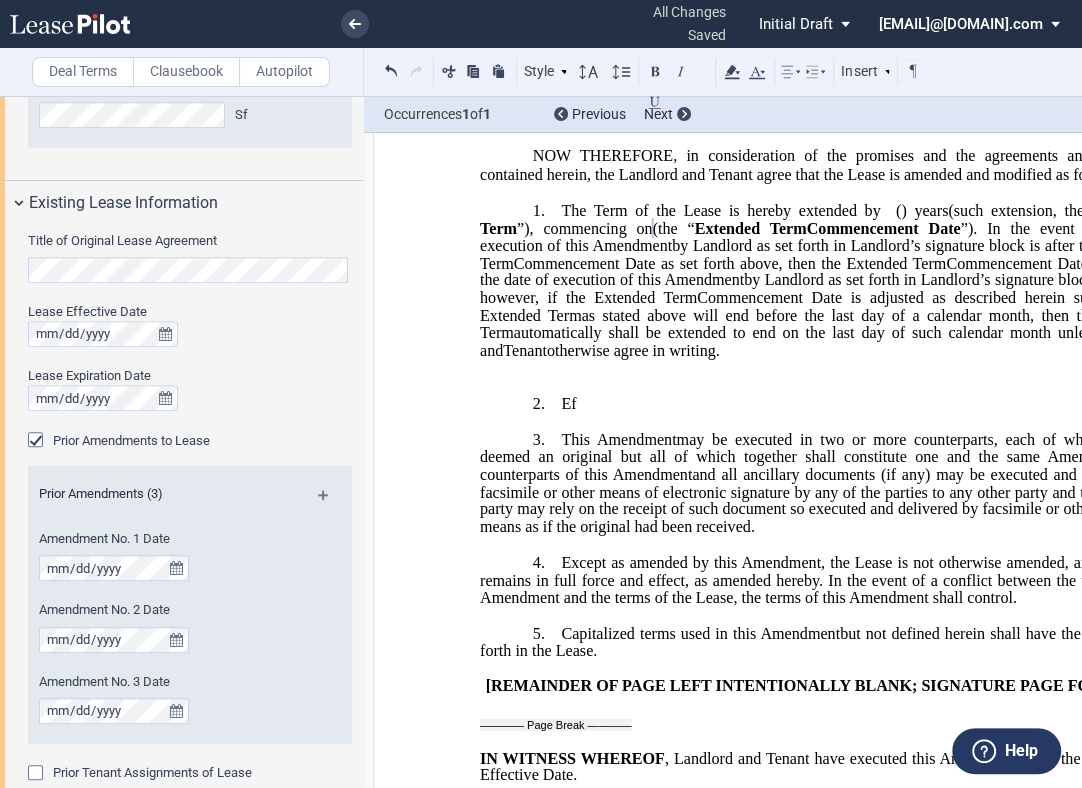 click on "2.                 Ef   [______]   [______] ﻿ ﻿ ﻿ ﻿   [______]   Term   [______]   Term ﻿ ﻿ ﻿  in the first Lease Year of the   [______]   Term   [______]   Term  Extended Term   ﻿ ﻿  Extended Term  and shall increase annually on each anniversary thereof by  ﻿ ﻿  percent   ( ﻿ ﻿ %) over the then-current amount of the Annual Base Rent, and payable ﻿ ﻿   [LEASING PARALEGAL Depending on language, may need to identify when this annual increase will occur; IF YOU HAVE A FIXED RATE, ONE   (1) YEAR TERM, OR NO ESCALTIONS, PLEASE ADD THIS LANGUAGE.]" at bounding box center [822, 403] 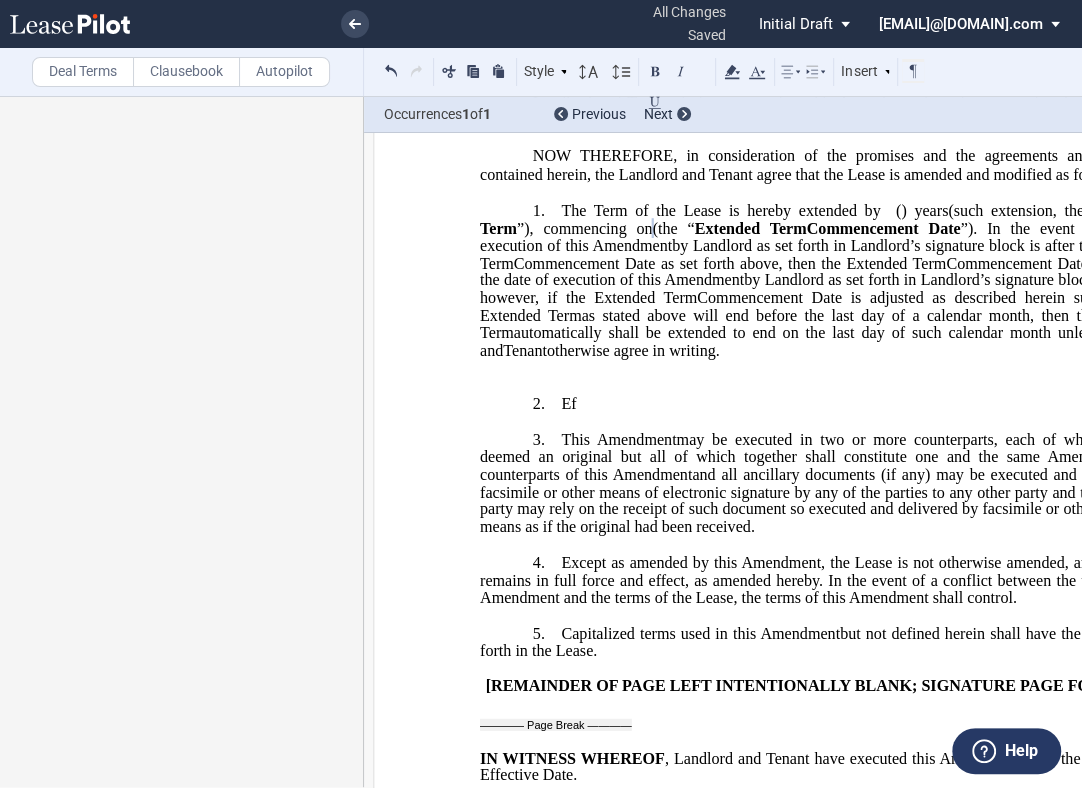scroll, scrollTop: 0, scrollLeft: 0, axis: both 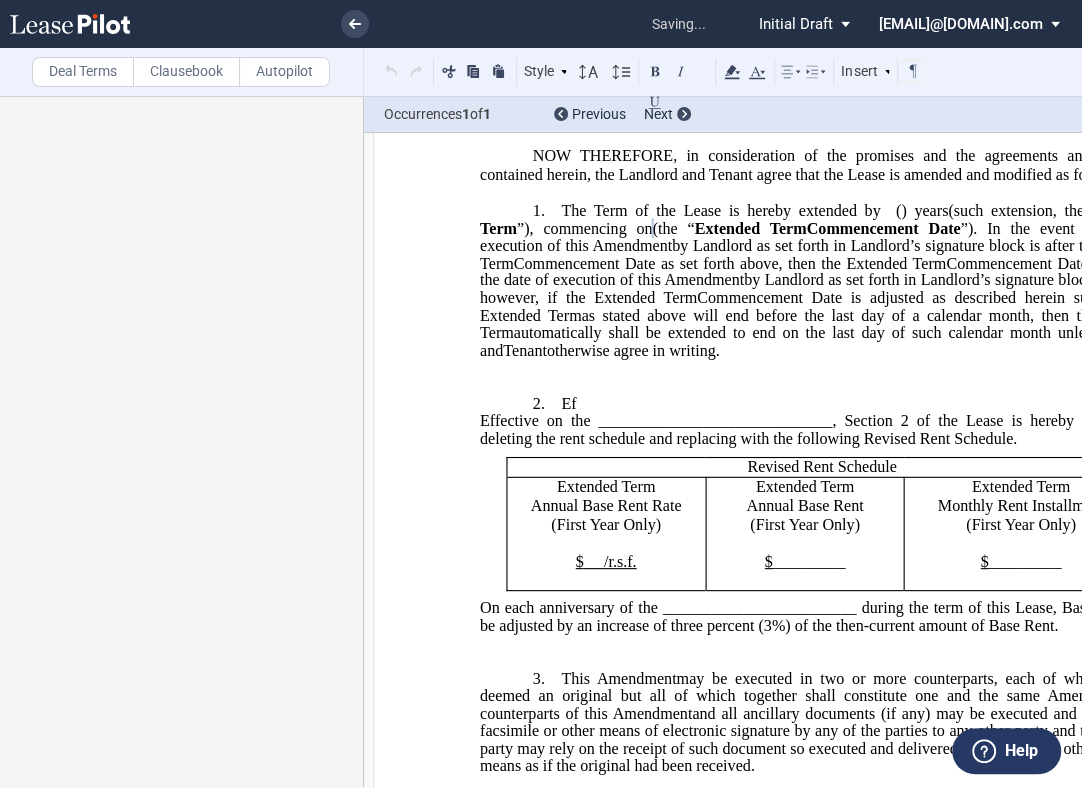 click on "﻿" at bounding box center (822, 368) 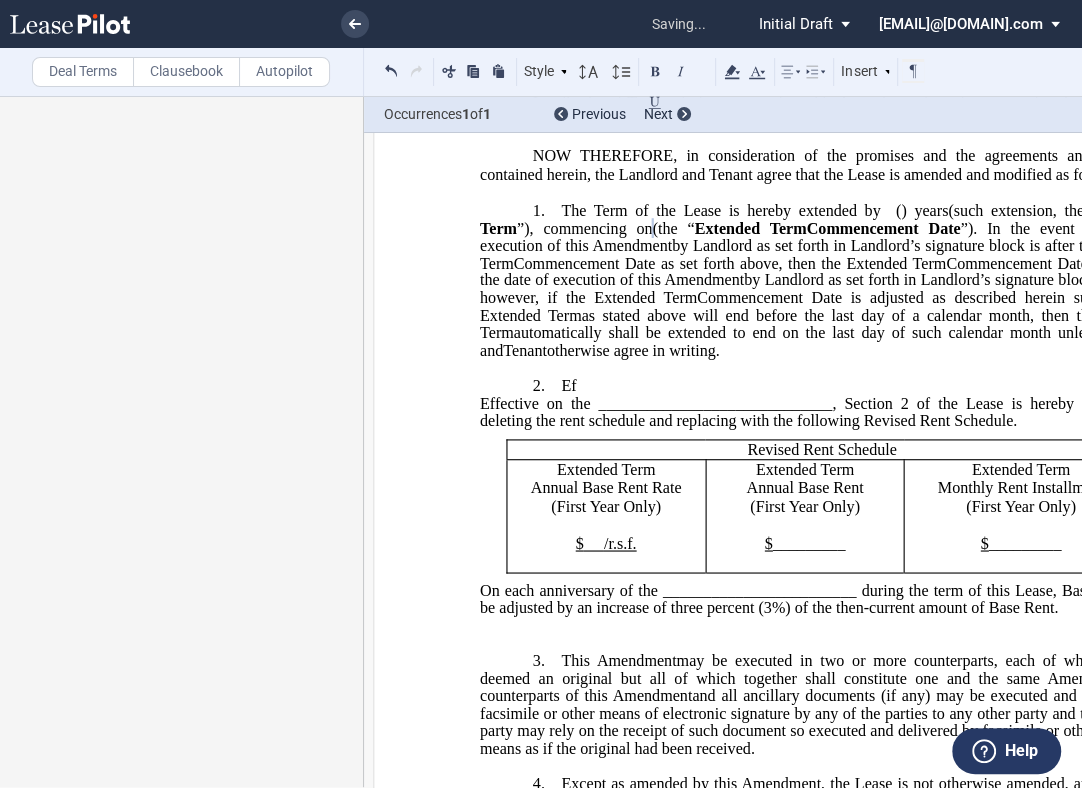 click on "Effective on the _____________________________, Section 2 of the Lease is hereby amended by deleting the rent schedule and replacing with the following Revised Rent Schedule." 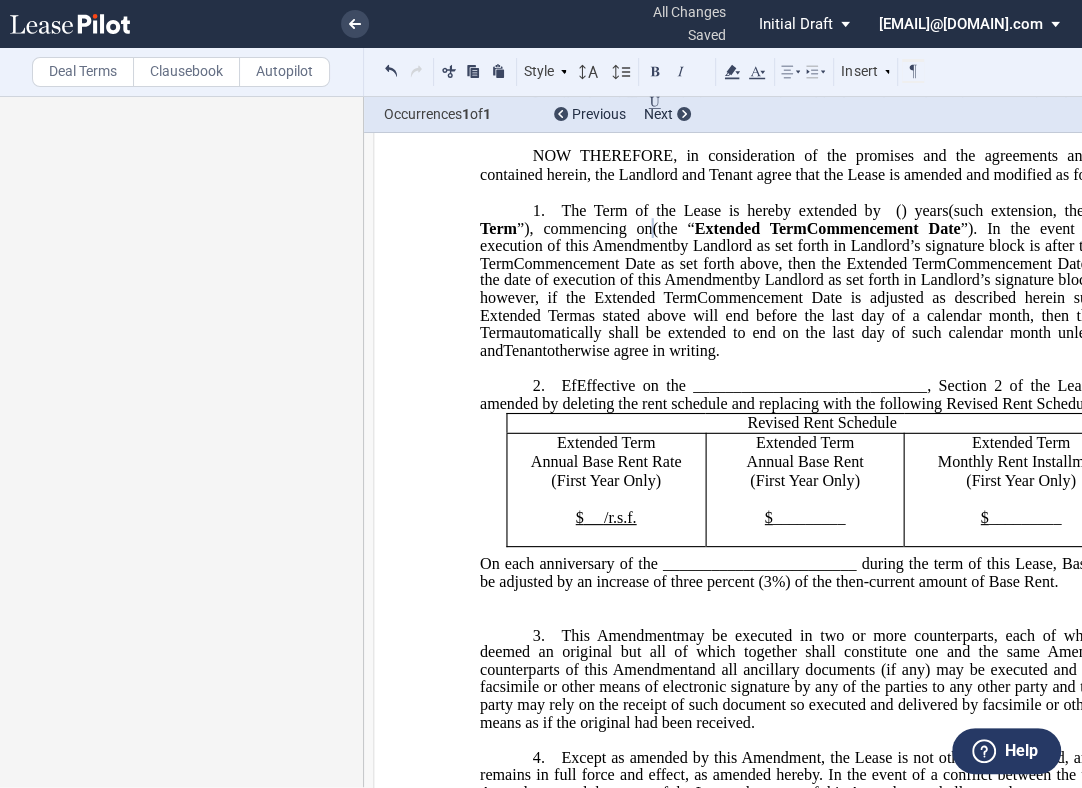 click on "Ef" 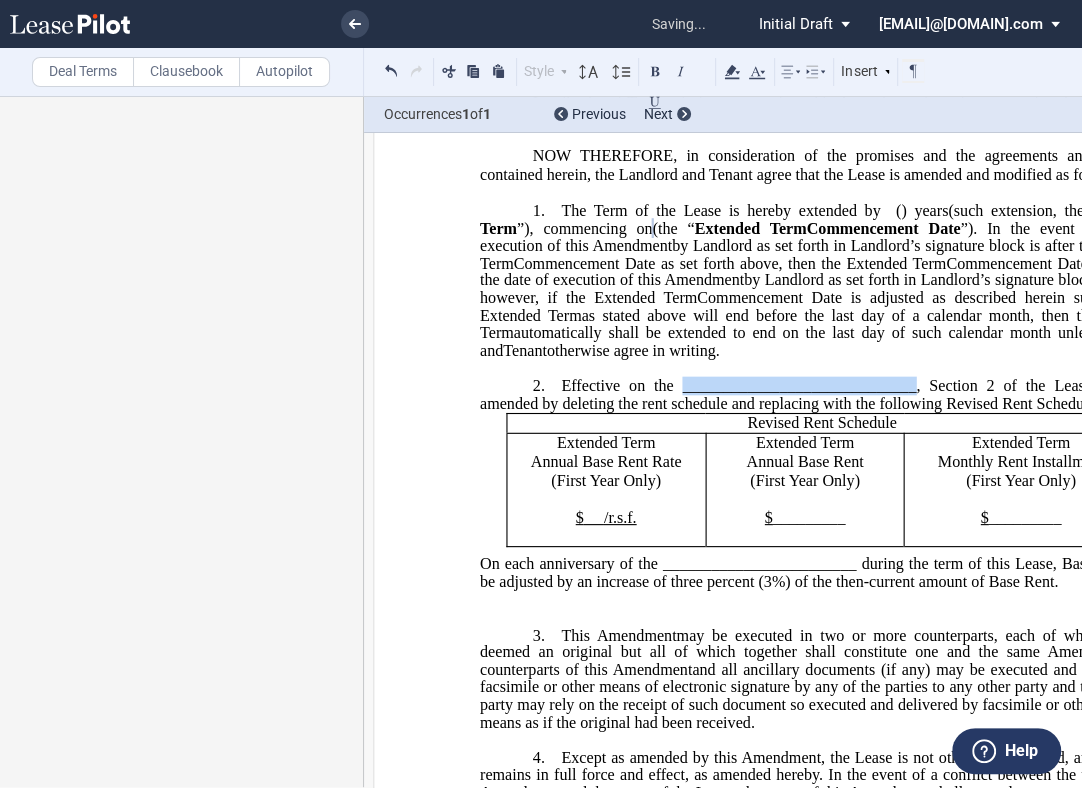 drag, startPoint x: 675, startPoint y: 472, endPoint x: 909, endPoint y: 465, distance: 234.10468 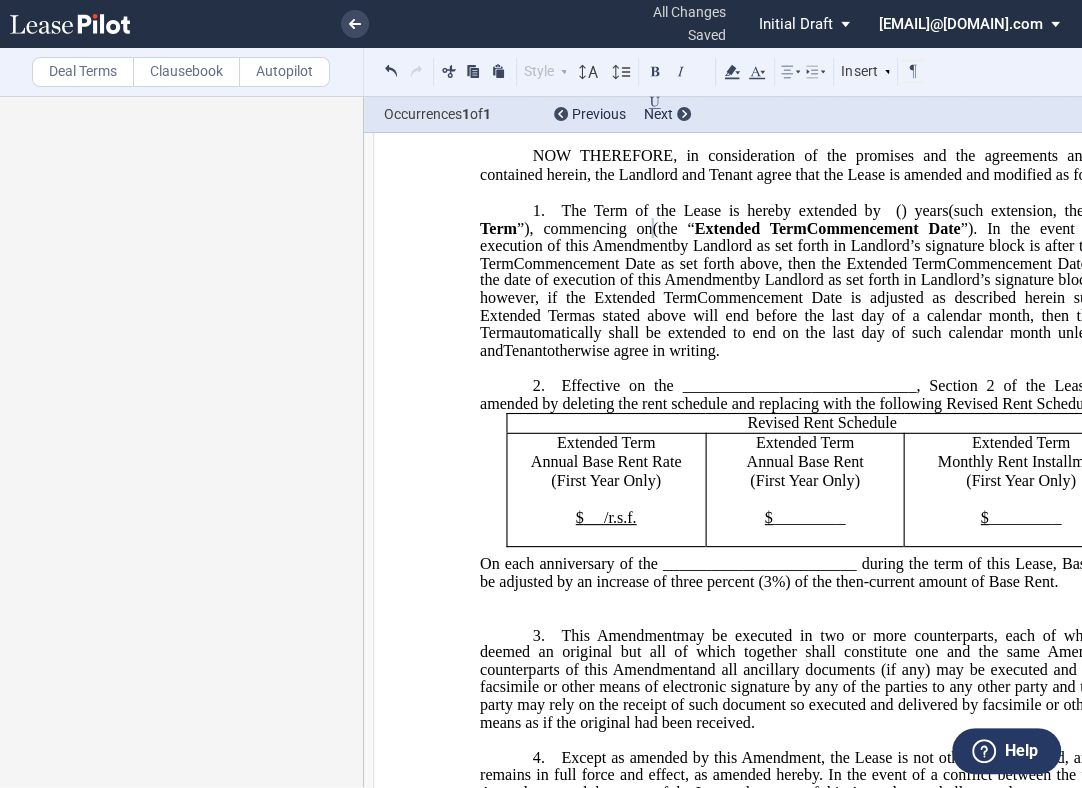 type 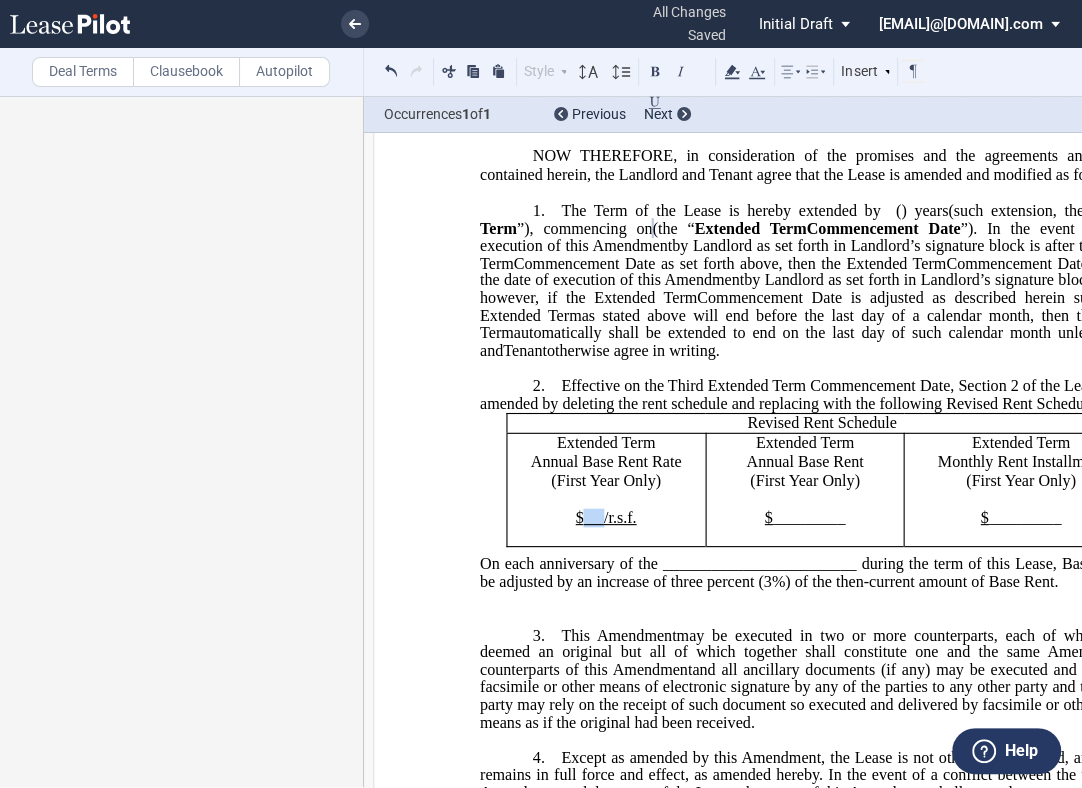 drag, startPoint x: 578, startPoint y: 608, endPoint x: 598, endPoint y: 605, distance: 20.22375 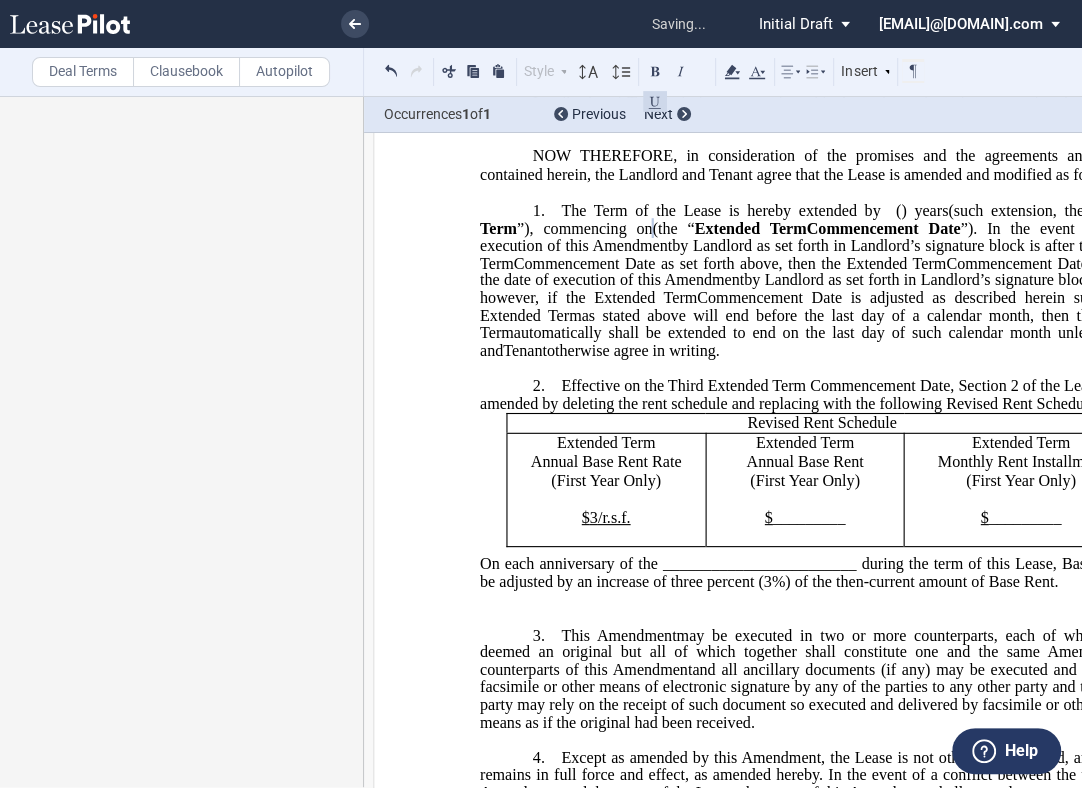 type 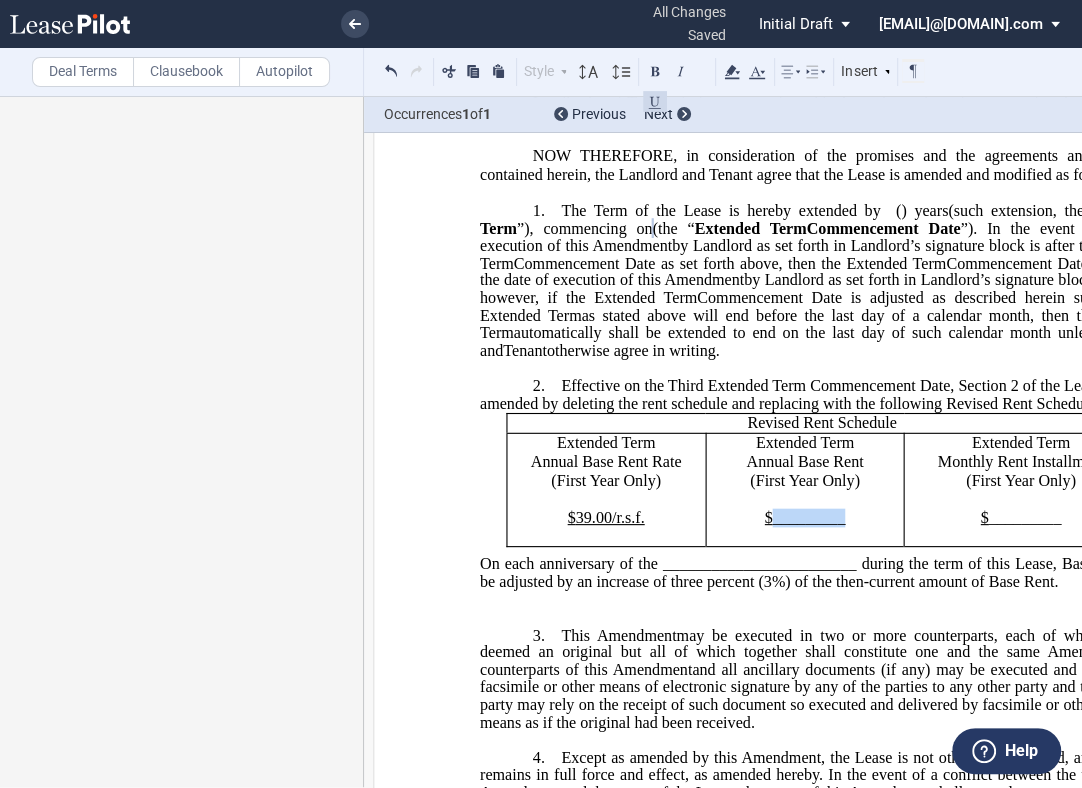 drag, startPoint x: 767, startPoint y: 608, endPoint x: 839, endPoint y: 607, distance: 72.00694 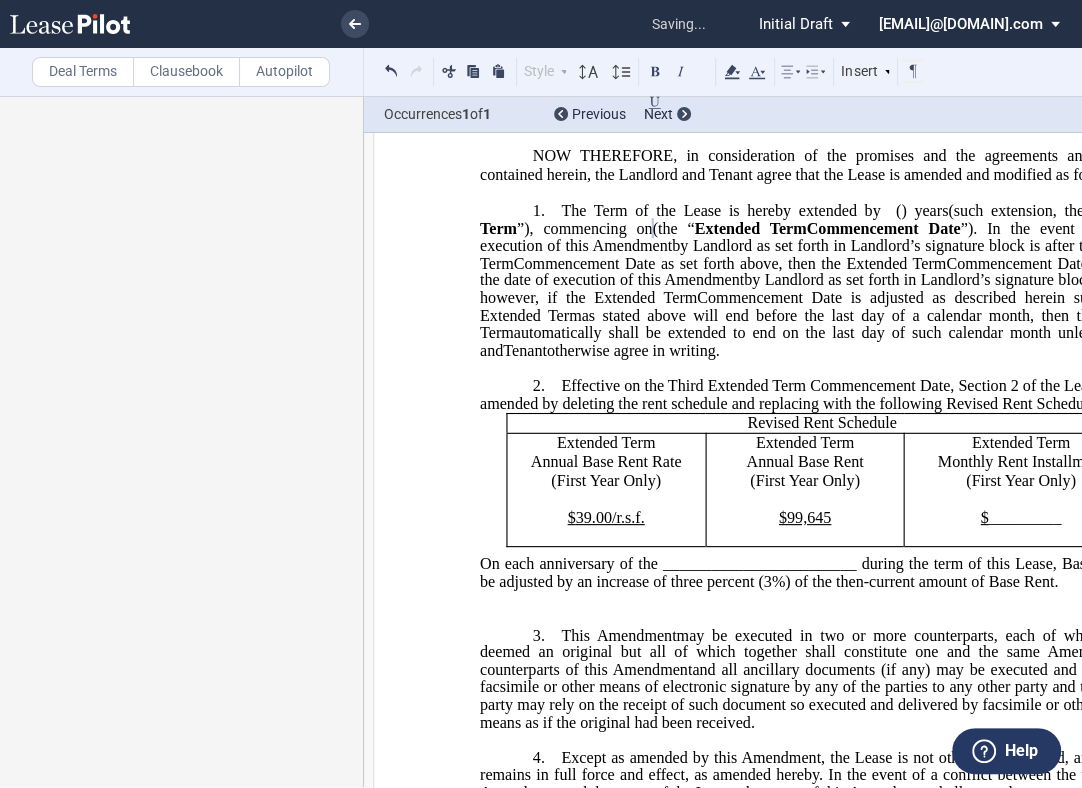 click on "$ 99,645 ﻿" at bounding box center [805, 518] 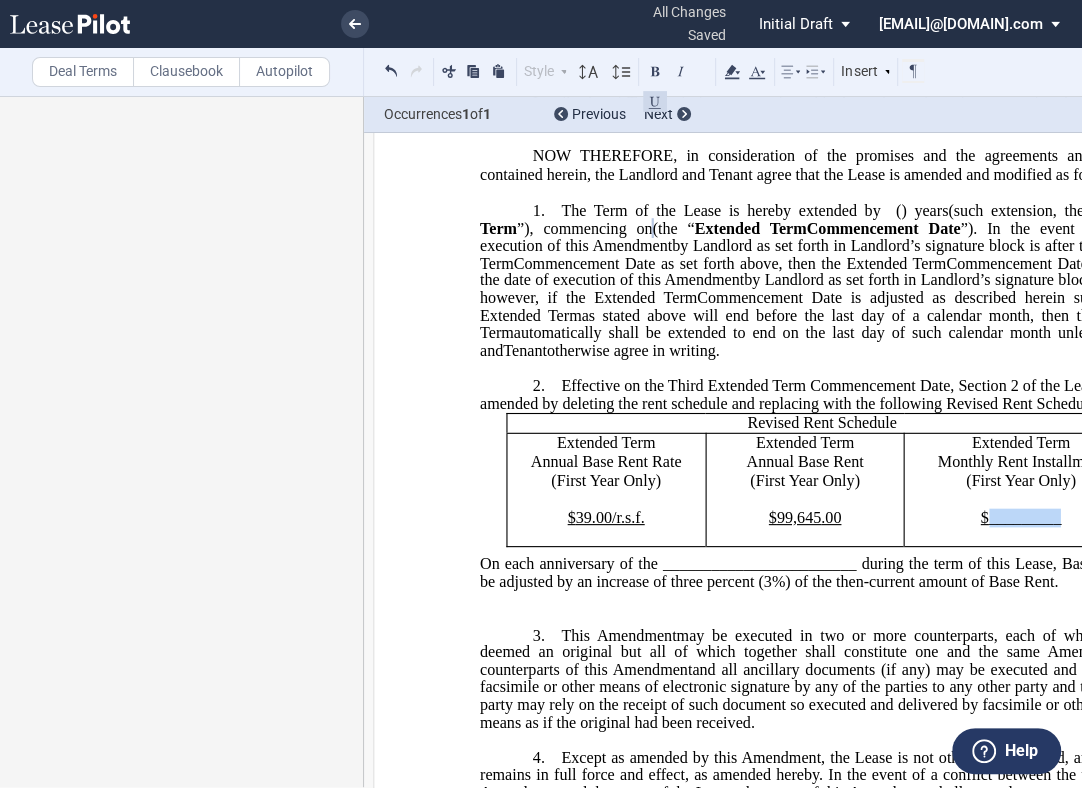 drag, startPoint x: 986, startPoint y: 612, endPoint x: 1054, endPoint y: 607, distance: 68.18358 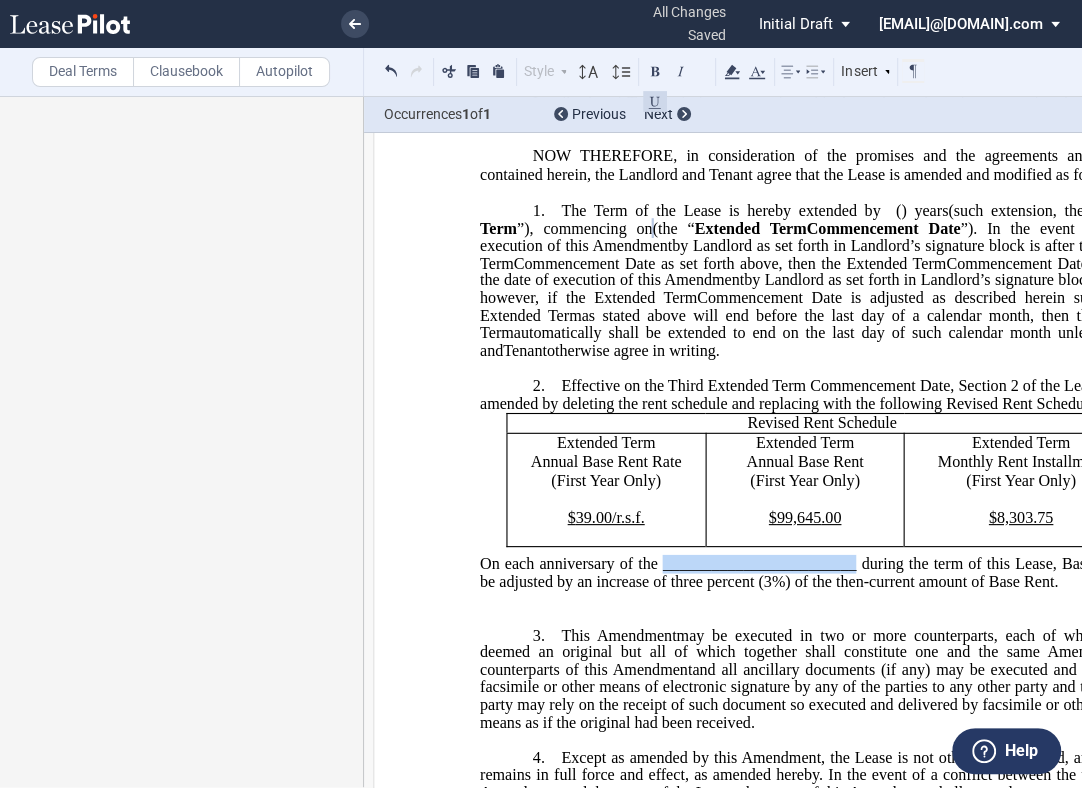 drag, startPoint x: 657, startPoint y: 656, endPoint x: 852, endPoint y: 653, distance: 195.02307 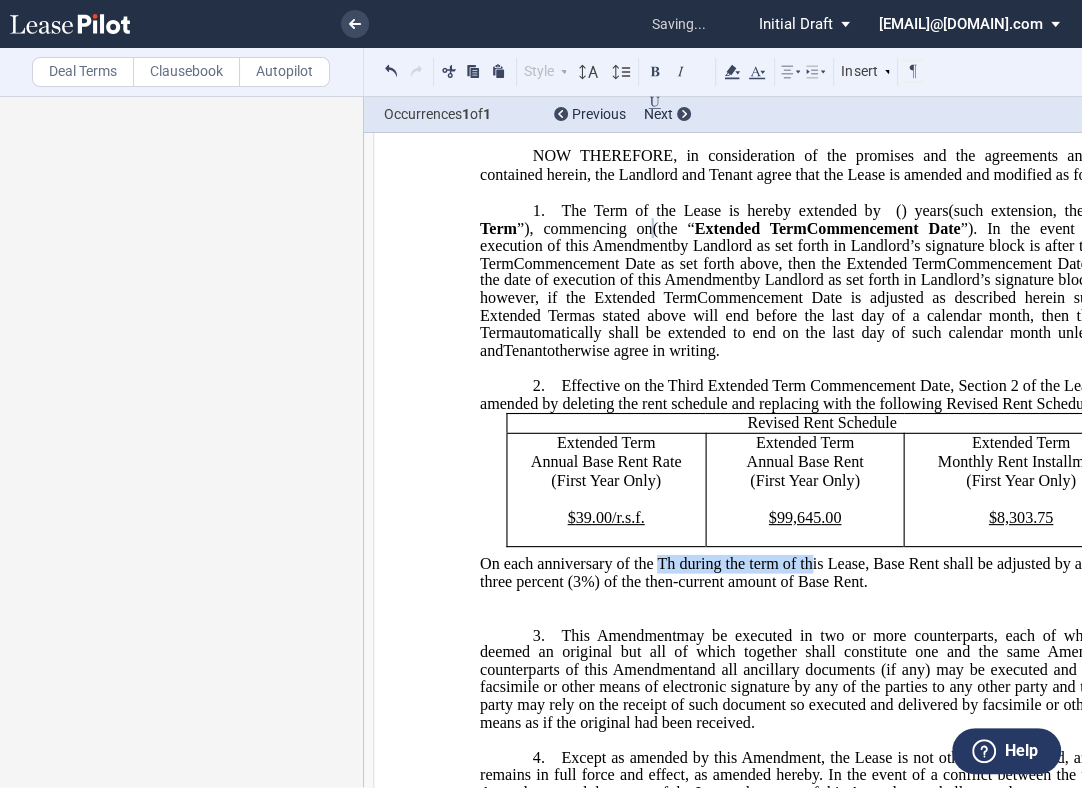 type 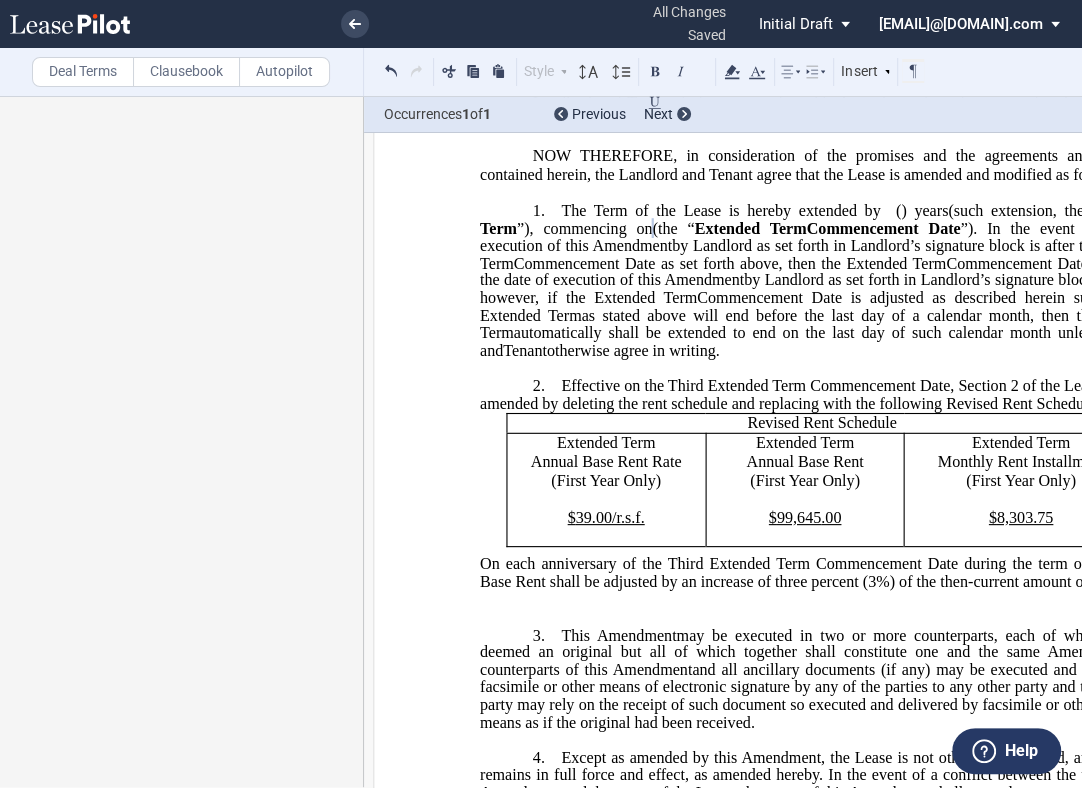 click on "﻿" at bounding box center (822, 599) 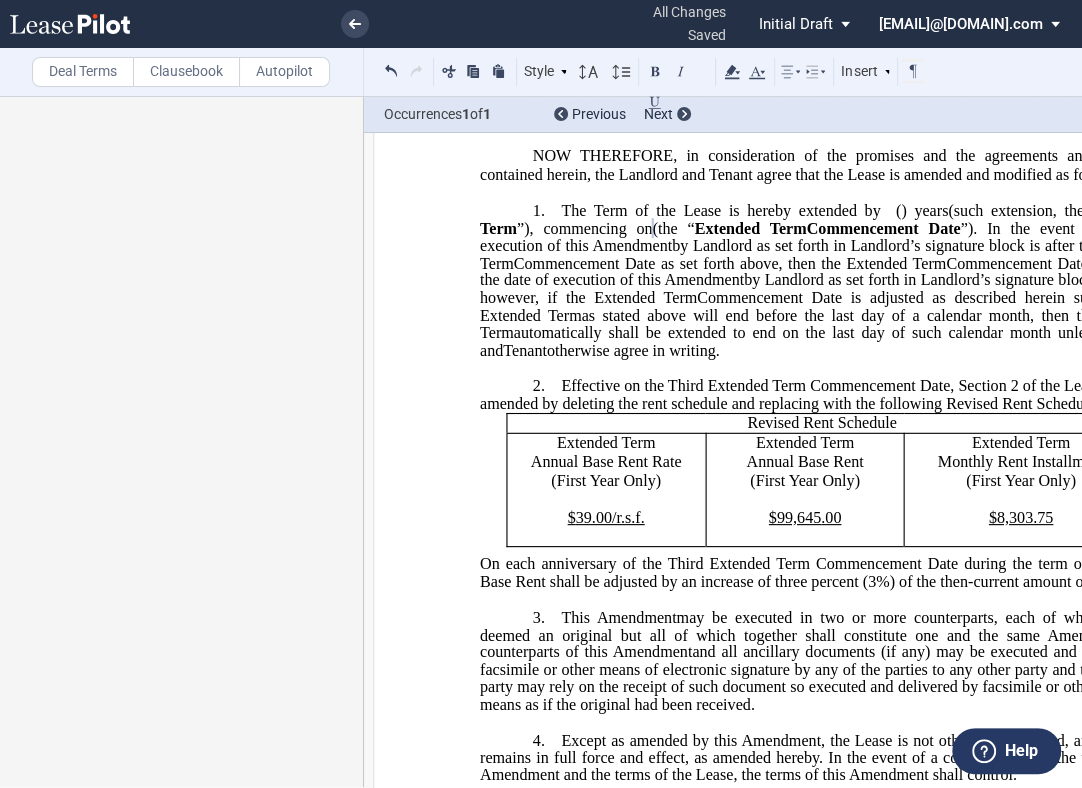 click on "Extended Term" at bounding box center [605, 443] 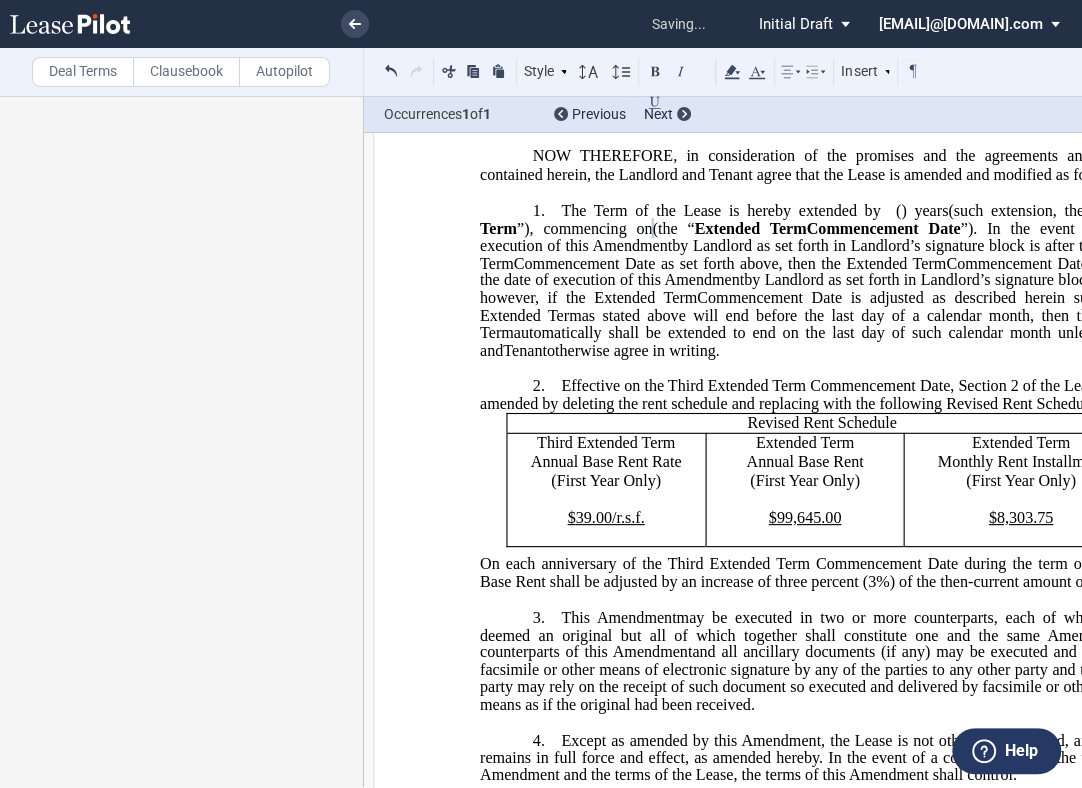 click on "Extended Term" at bounding box center [805, 443] 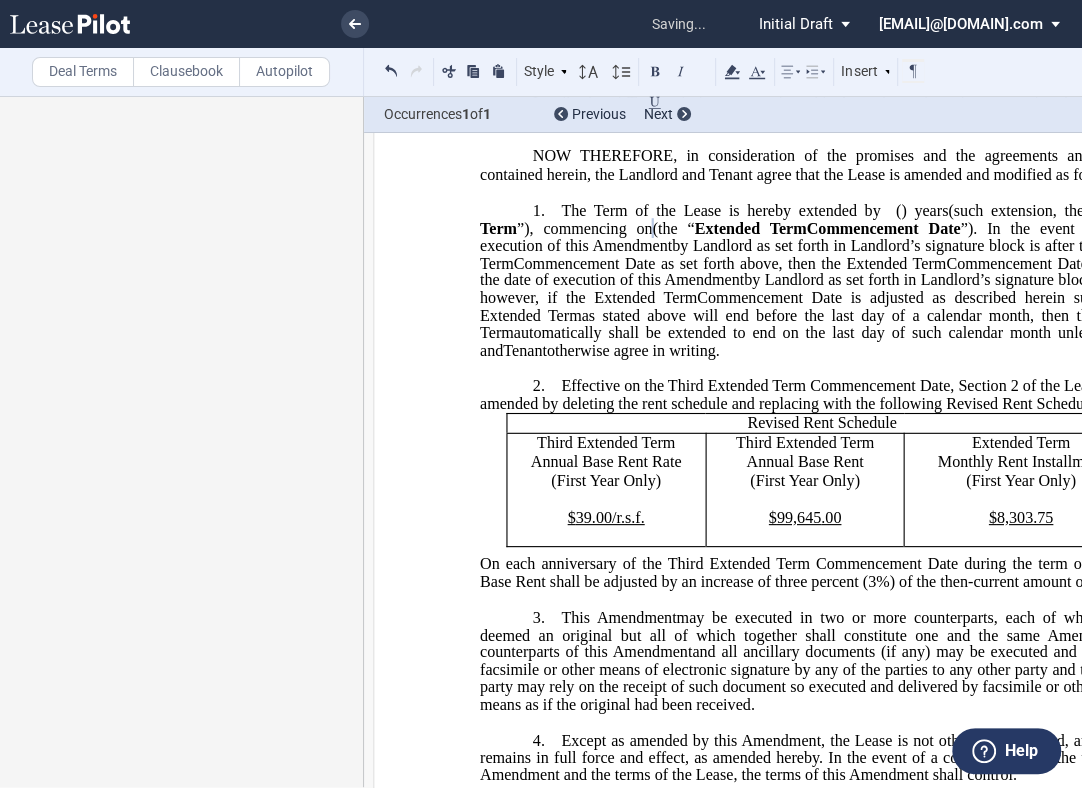 click on "Extended Term" at bounding box center [1021, 443] 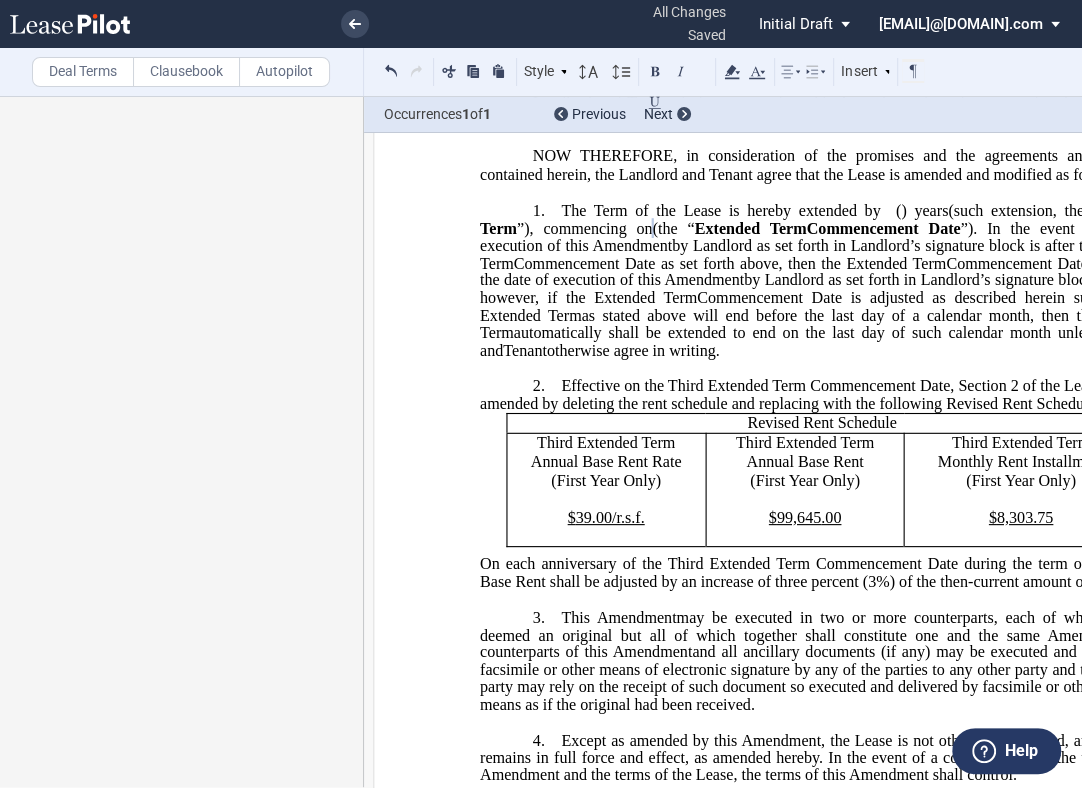 click on "Effective on the Third Extended Term Commencement Date, Section 2 of the Lease is hereby amended by deleting the rent schedule and replacing with the following Revised Rent Schedule." 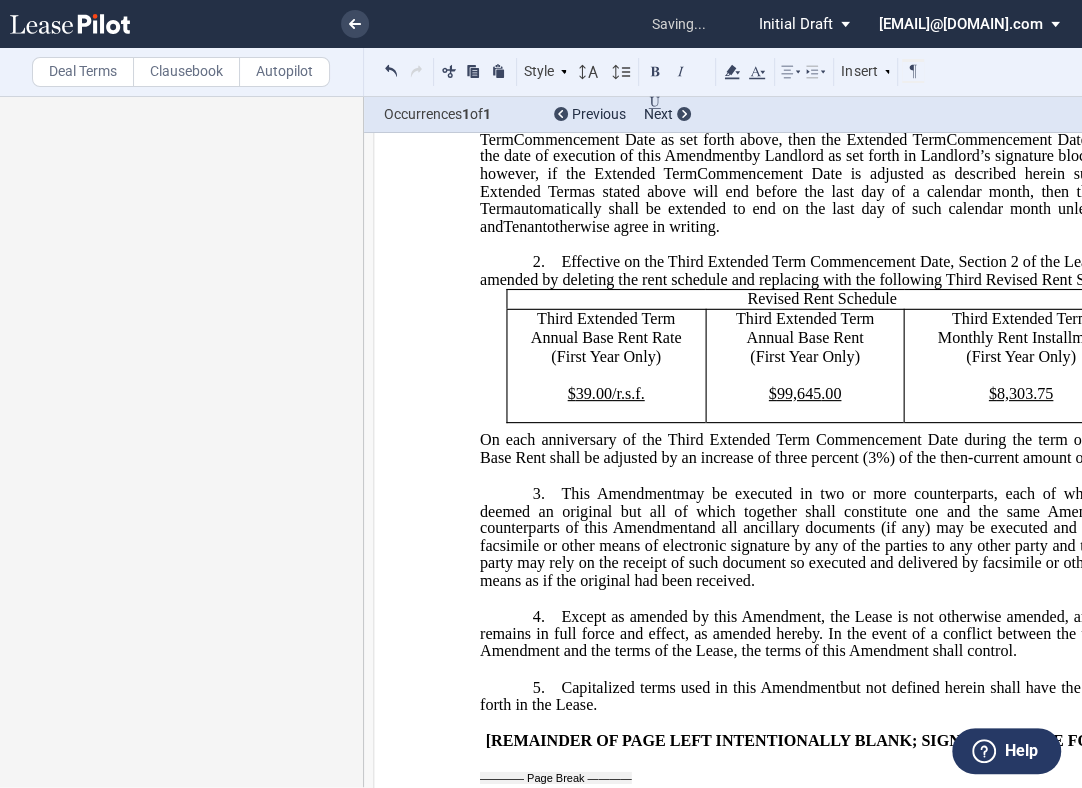 scroll, scrollTop: 724, scrollLeft: 0, axis: vertical 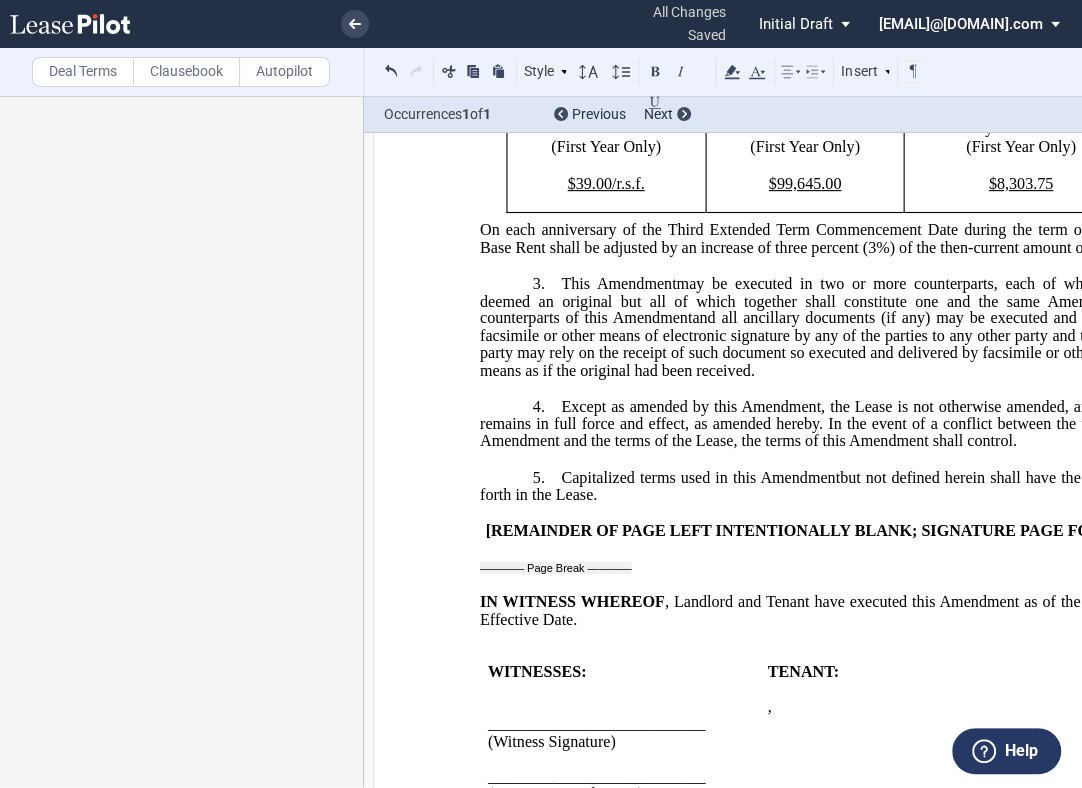 click on "﻿" at bounding box center [822, 584] 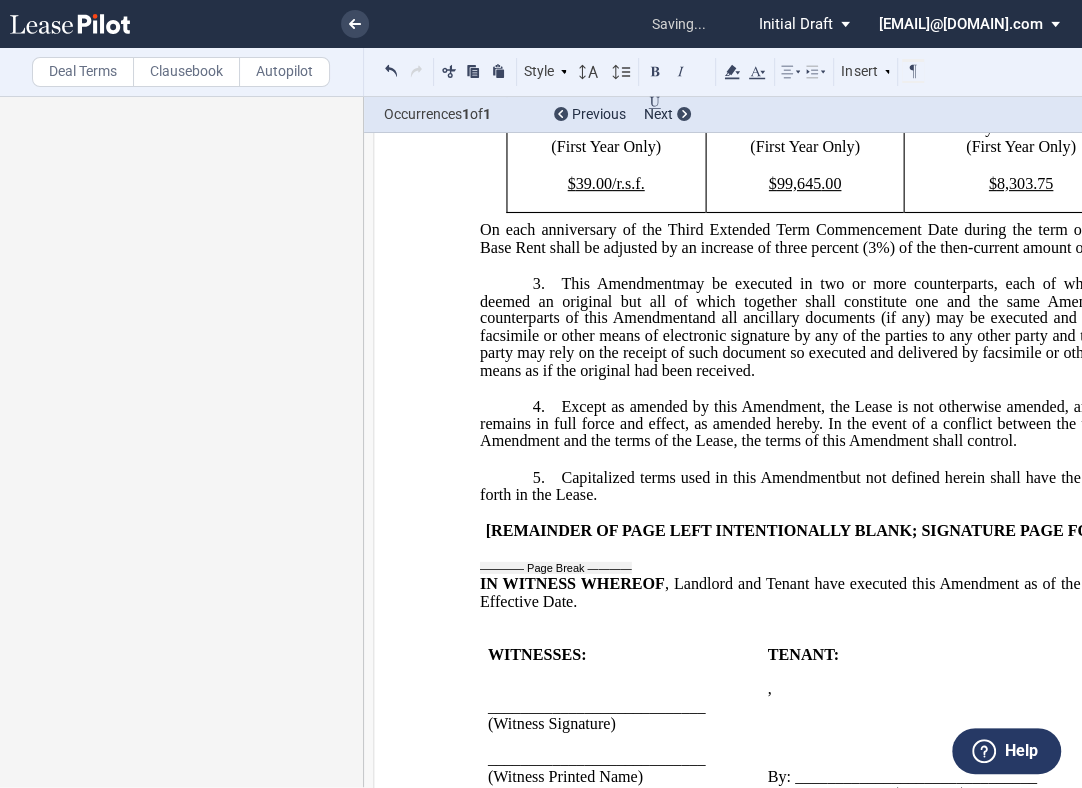 click on "3. This First Amendment Assignment may be executed in two or more counterparts, each of which shall be deemed an original but all of which together shall constitute one and the same First Amendment Assignment. The counterparts of this First Amendment Assignment and all ancillary documents (if any) may be executed and delivered by facsimile or other means of electronic signature by any of the parties to any other party and the receiving party may rely on the receipt of such document so executed and delivered by facsimile or other electronic means as if the original had been received." at bounding box center (822, 327) 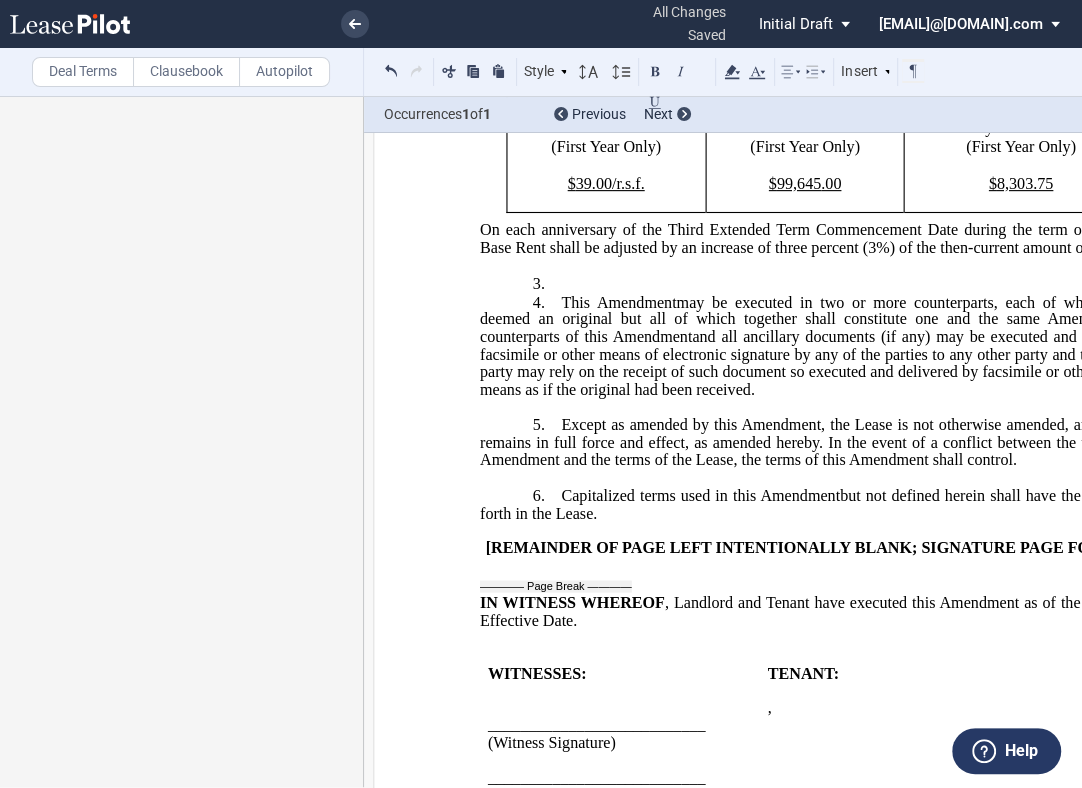 click on "3. [NUMBER]" at bounding box center [822, 283] 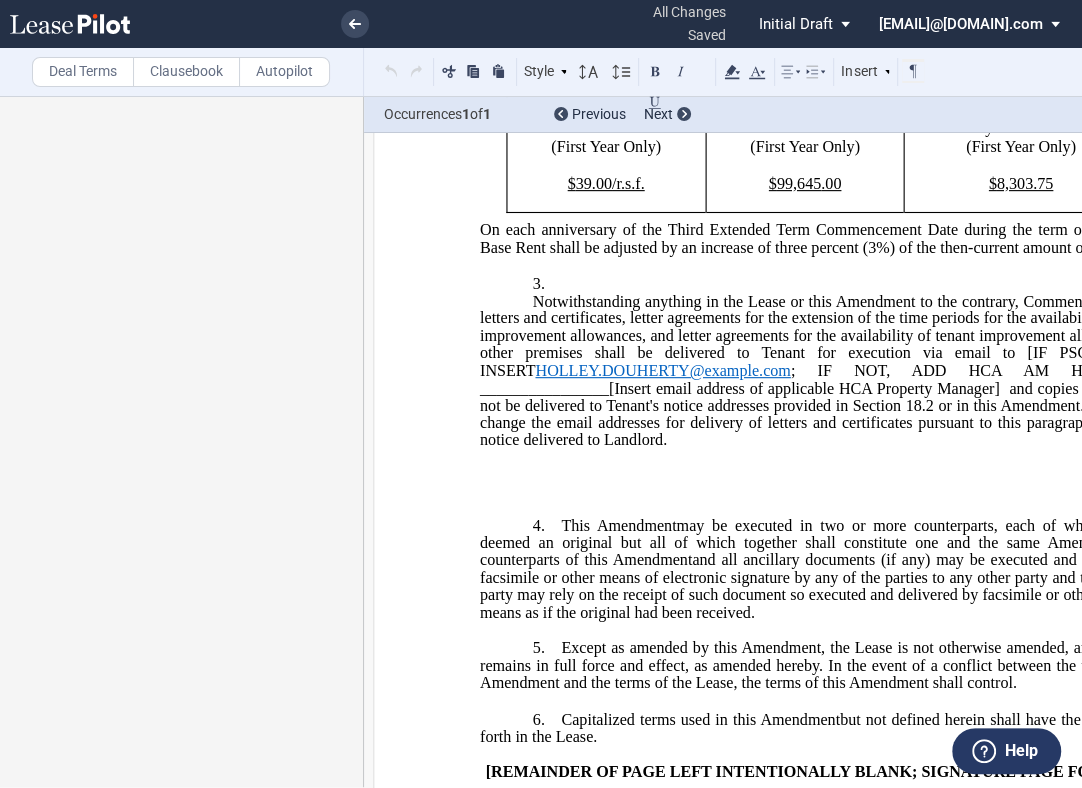 click on "Commencement Date letters and certificates, letter agreements for the extension of the time periods for the availability of tenant improvement allowances, and letter agreements for the   availability of tenant improvement allowances for other premises shall be delivered to Tenant for execution via email to [EMAIL] ; IF NOT, ADD HCA AM HERE] and ________________[Insert email address of applicable HCA Property Manager]    and copies thereof shall not be delivered to Tenant's notice addresses provided in Section 18.2 or in this Amendment. Tenant may change the email addresses for delivery of letters and certificates pursuant to this paragraph by written notice delivered to Landlord." at bounding box center [822, 371] 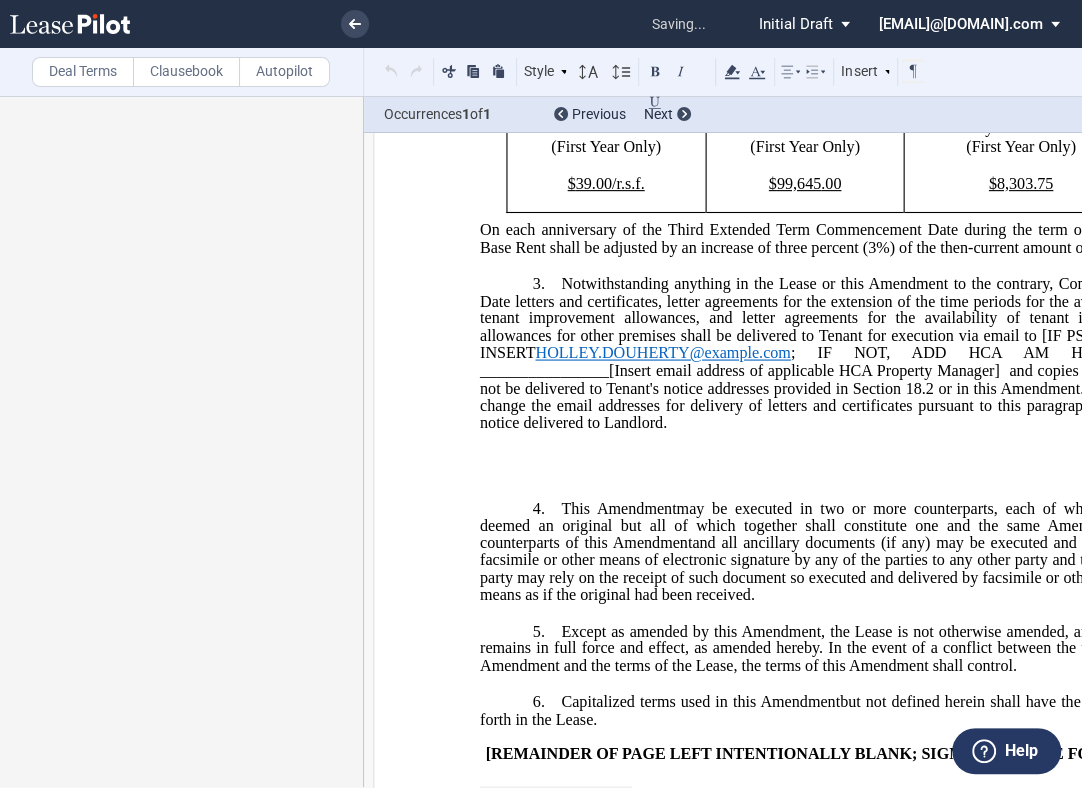 click on "Notwithstanding anything in the Lease or this Amendment to the contrary, Commencement Date letters and certificates, letter agreements for the extension of the time periods for the availability of tenant improvement allowances, and letter agreements for the availability of tenant improvement allowances for other premises shall be delivered to Tenant for execution via email to [IF PSG, PLEASE INSERT HOLLEY.DOUHERTY@HCAHEALTHCARE.COM ; IF NOT, ADD HCA AM HERE] and ________________[Insert email address of applicable HCA Property Manager] and copies thereof shall not be delivered to Tenant's notice addresses provided in Section 18.2 or in this Amendment. Tenant may change the email addresses for delivery of letters and certificates pursuant to this paragraph by written notice delivered to Landlord. ﻿ ﻿" at bounding box center [822, 458] 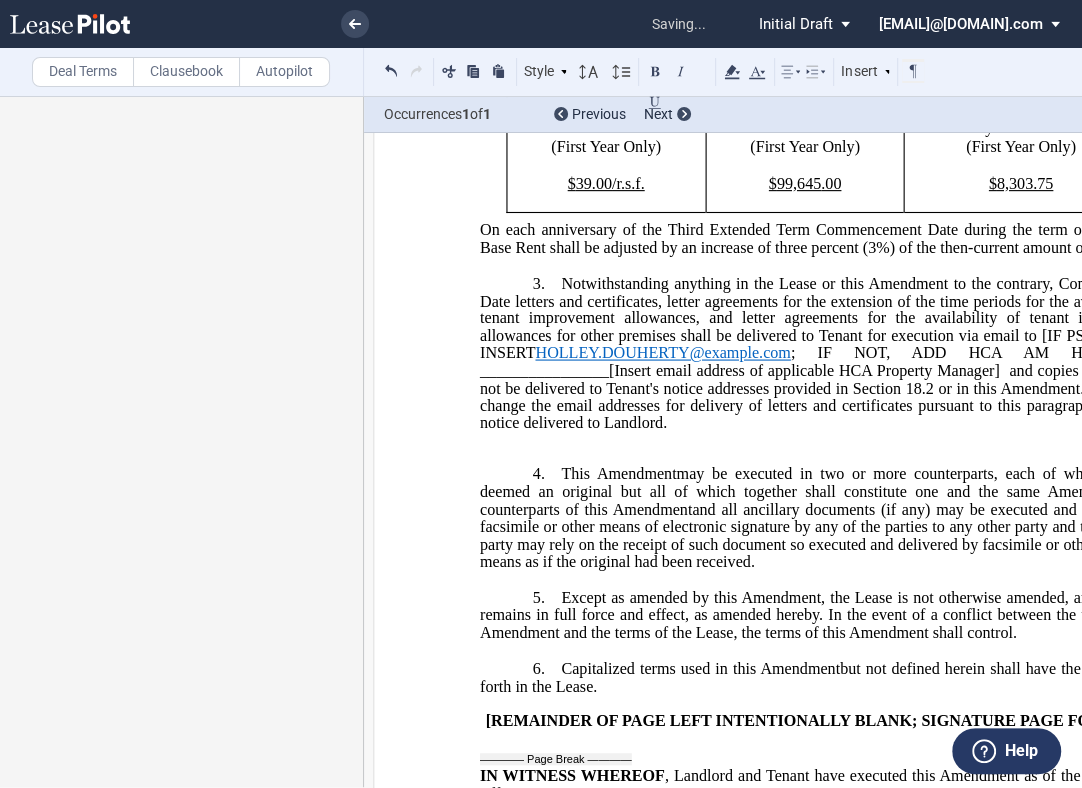 click on "﻿" at bounding box center (822, 441) 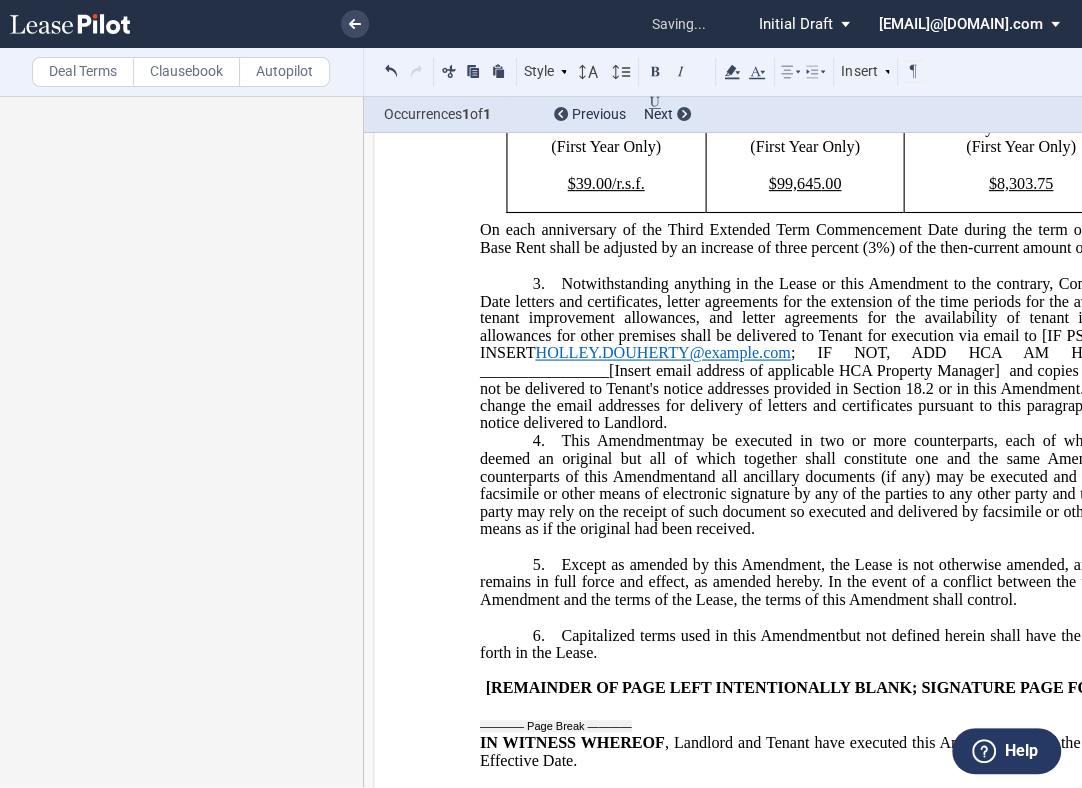 click on "3. Notwithstanding anything in the Lease or this Amendment to the contrary, Commencement Date letters and certificates, letter agreements for the extension of the time periods for the availability of tenant improvement allowances, and letter agreements for the availability of tenant improvement allowances for other premises shall be delivered to Tenant for execution via email to [IF PSG, PLEASE INSERT HOLLEY.DOUHERTY@HCAHEALTHCARE.COM ; IF NOT, ADD HCA AM HERE] and ________________[Insert email address of applicable HCA Property Manager] and copies thereof shall not be delivered to Tenant's notice addresses provided in Section 18.2 or in this Amendment. Tenant may change the email addresses for delivery of letters and certificates pursuant to this paragraph by written notice delivered to Landlord." at bounding box center (822, 353) 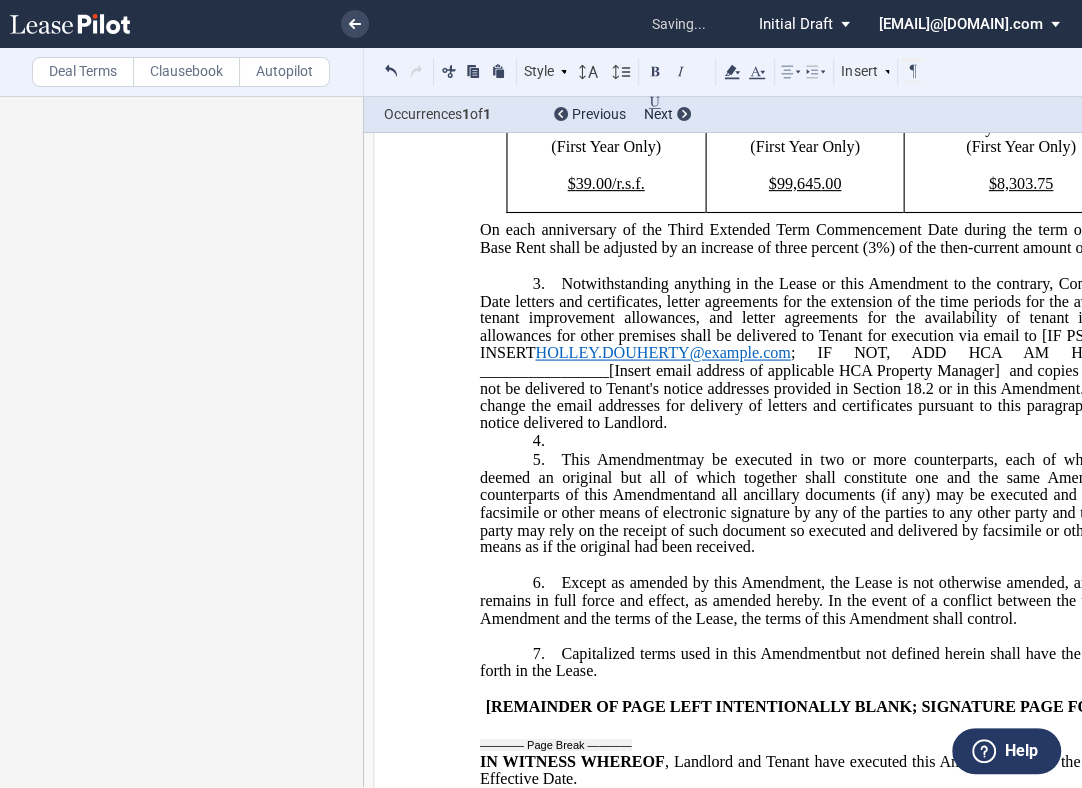 scroll, scrollTop: 0, scrollLeft: 77, axis: horizontal 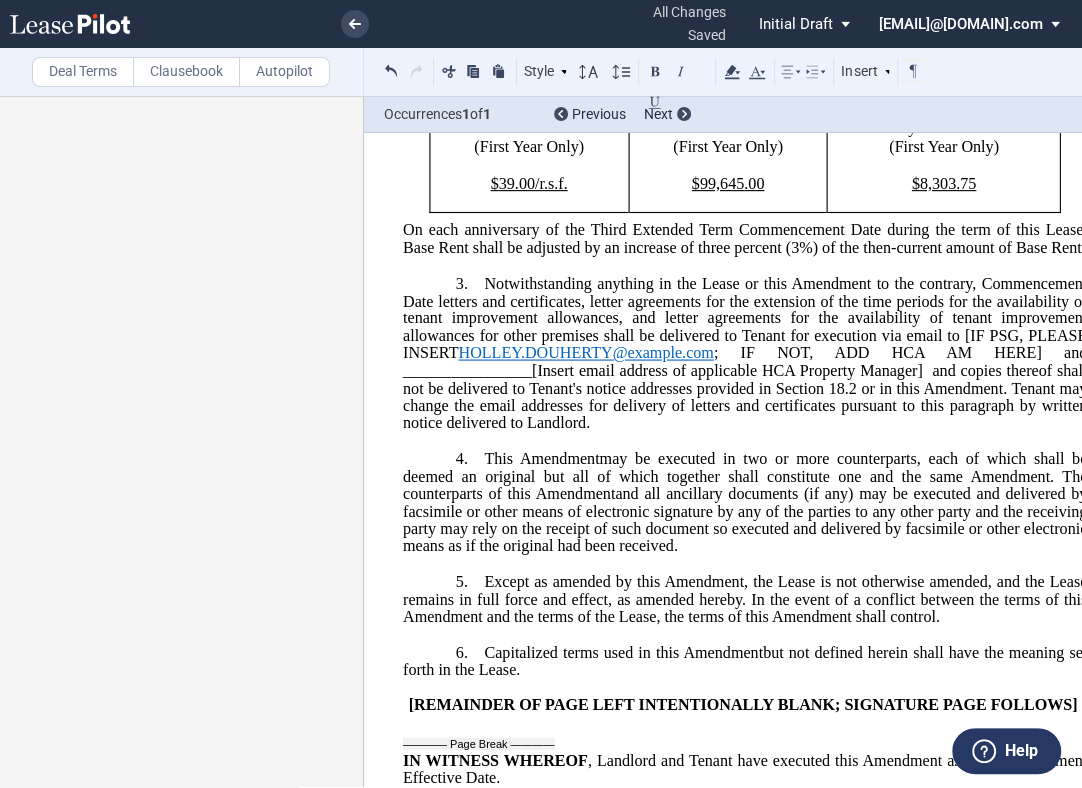 click on "and all ancillary documents (if any) may be executed and delivered by facsimile or other means of electronic signature by any of the parties to any other party and the receiving party may rely on the receipt of such document so executed and delivered by facsimile or other electronic means as if the original had been received." 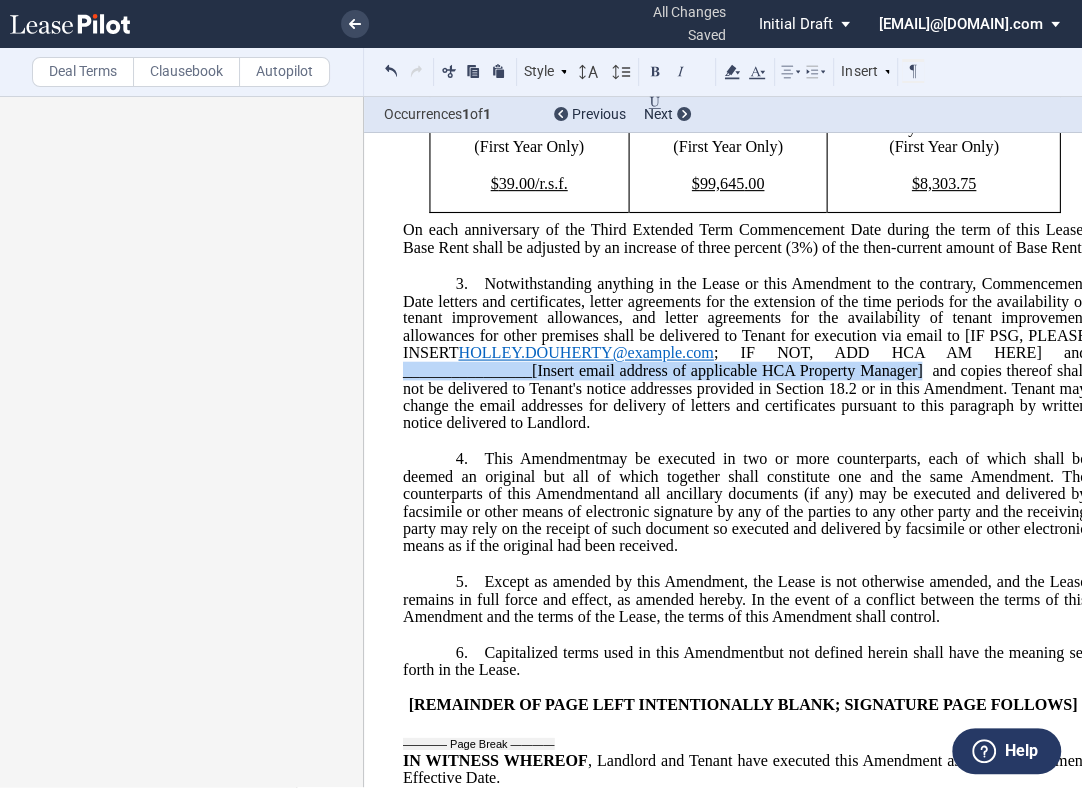 drag, startPoint x: 916, startPoint y: 482, endPoint x: 391, endPoint y: 485, distance: 525.00854 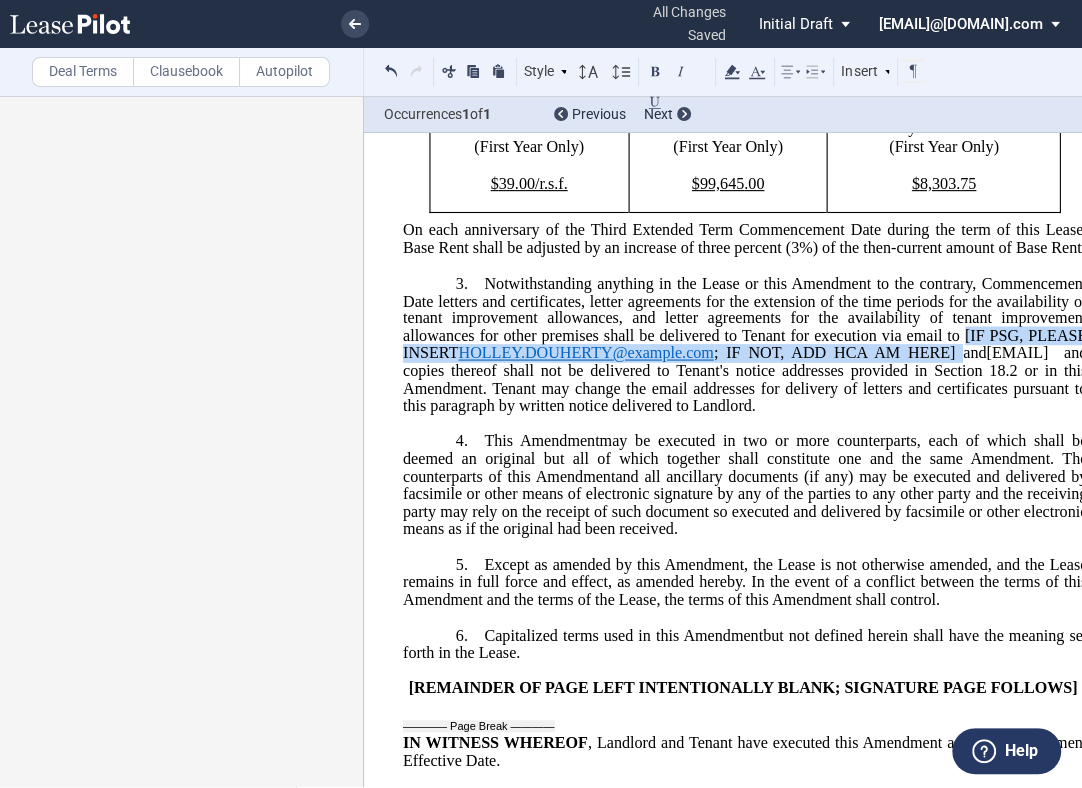 drag, startPoint x: 960, startPoint y: 448, endPoint x: 1057, endPoint y: 459, distance: 97.62172 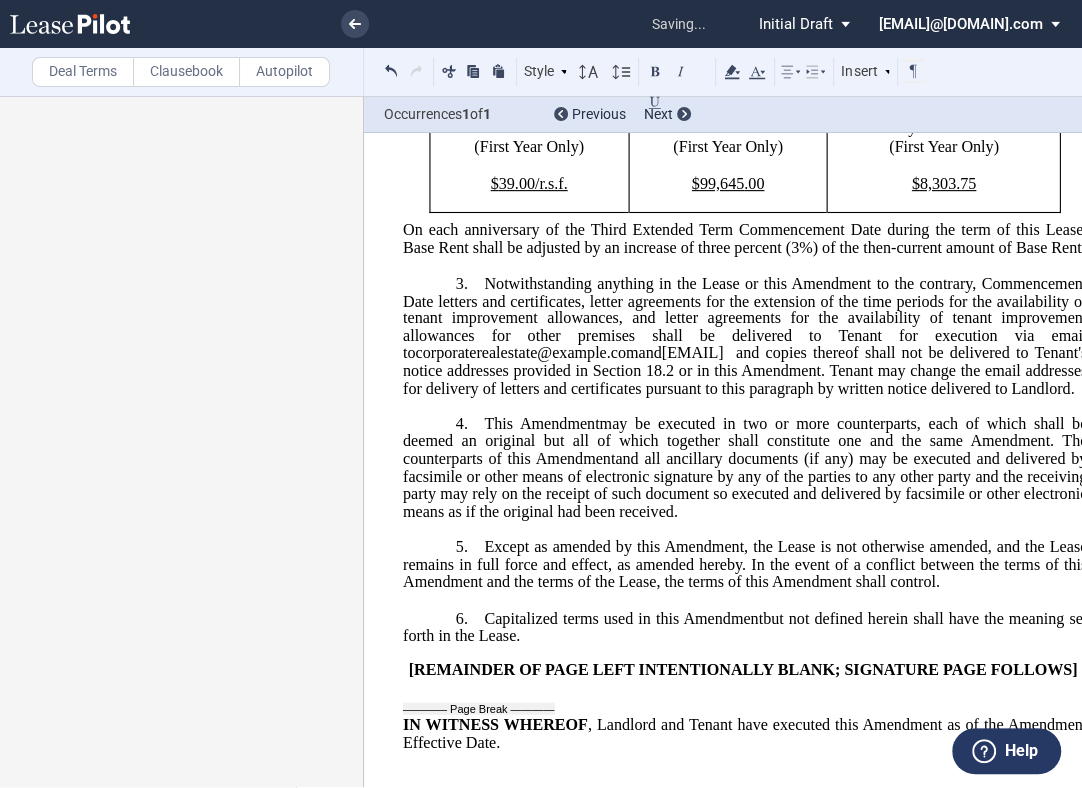 type 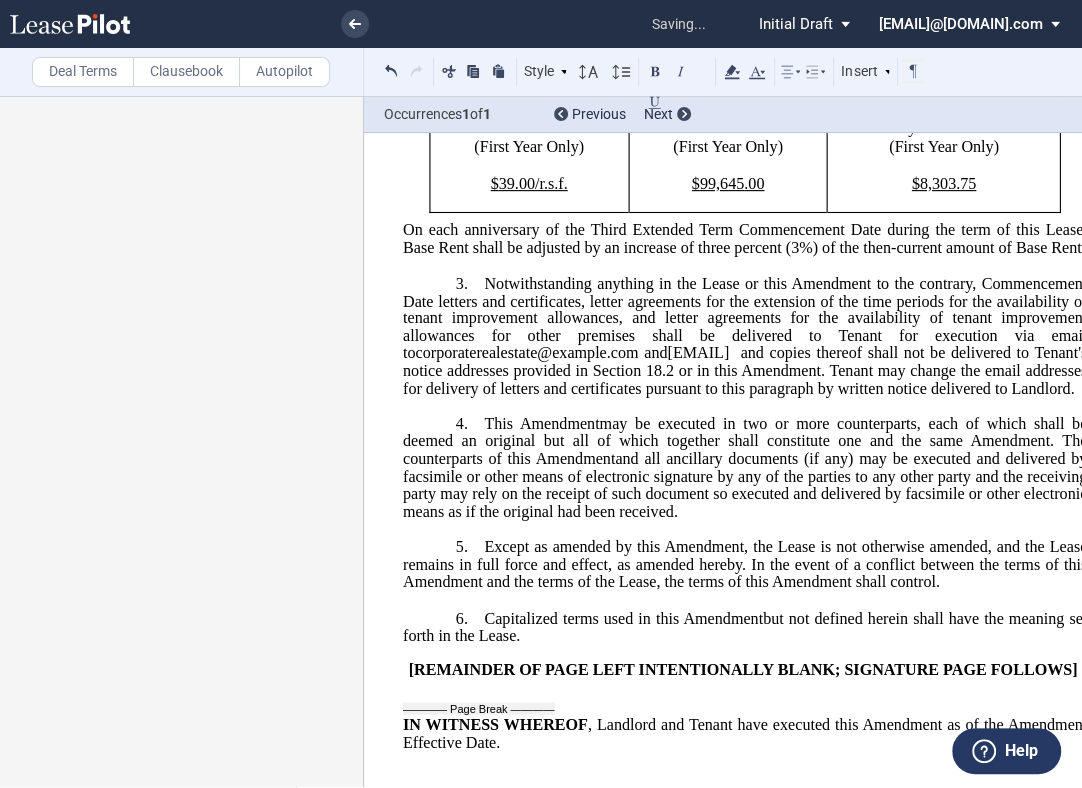 click on "Notwithstanding anything in the Lease or this Amendment to the contrary, Commencement Date letters and certificates, letter agreements for the extension of the time periods for the availability of tenant improvement allowances, and letter agreements for the" 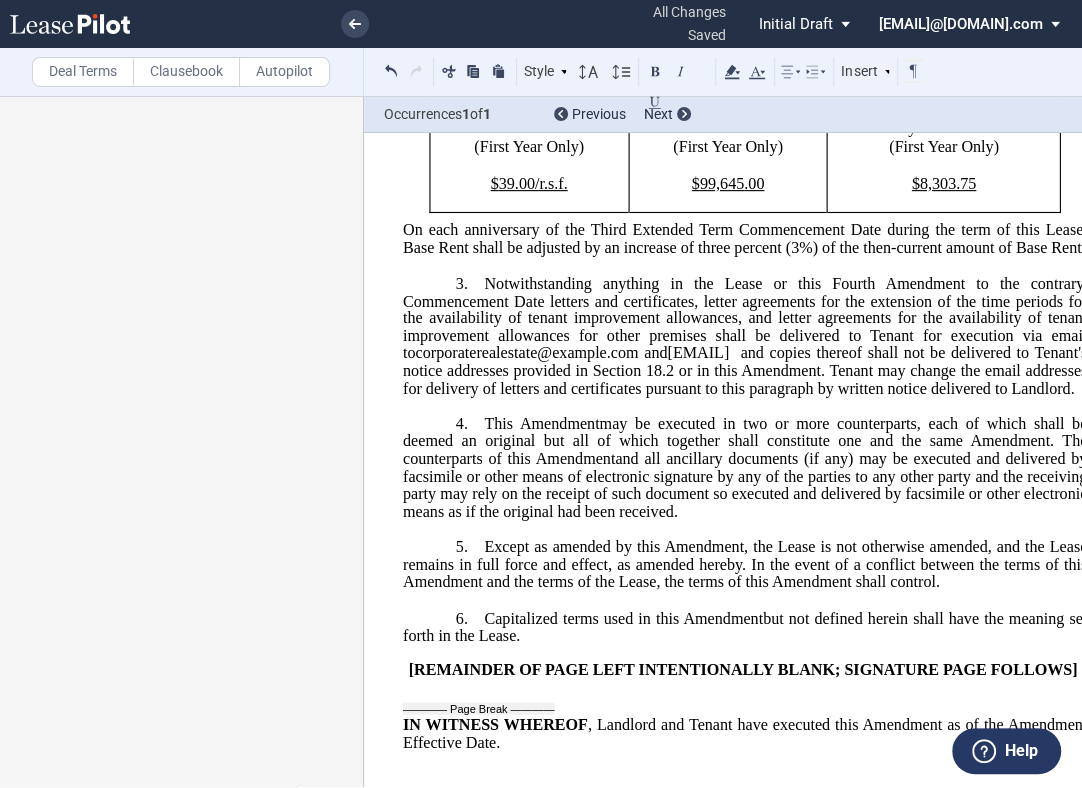 click on "and copies thereof shall not be delivered to Tenant's notice addresses provided in Section 18.2 or in this Amendment. Tenant may change the email addresses for delivery of letters and certificates pursuant to this paragraph by written notice delivered to Landlord." 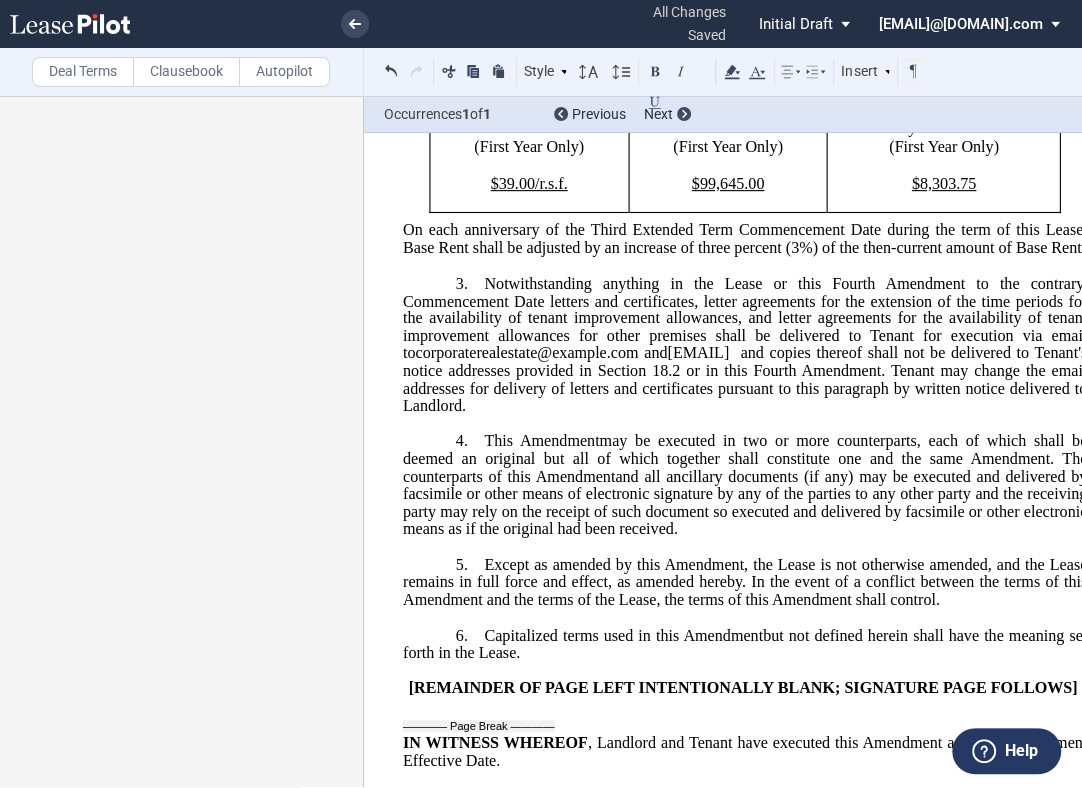 scroll, scrollTop: 1057, scrollLeft: 0, axis: vertical 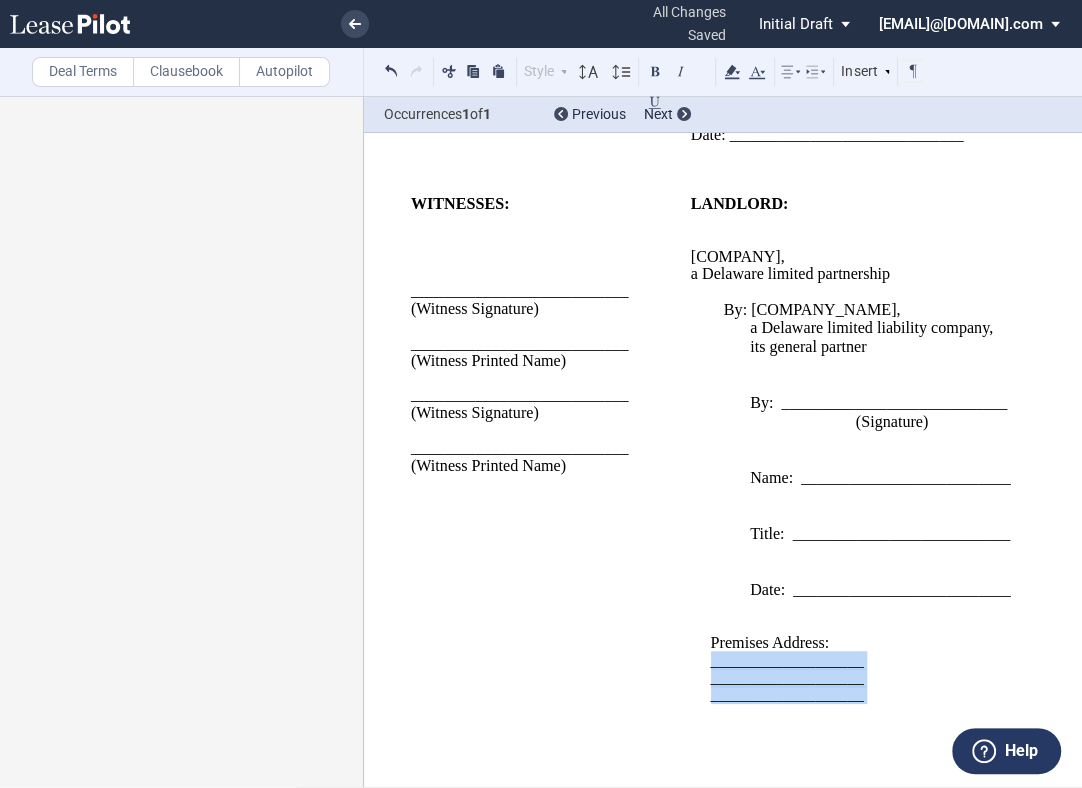 drag, startPoint x: 865, startPoint y: 706, endPoint x: 699, endPoint y: 668, distance: 170.29387 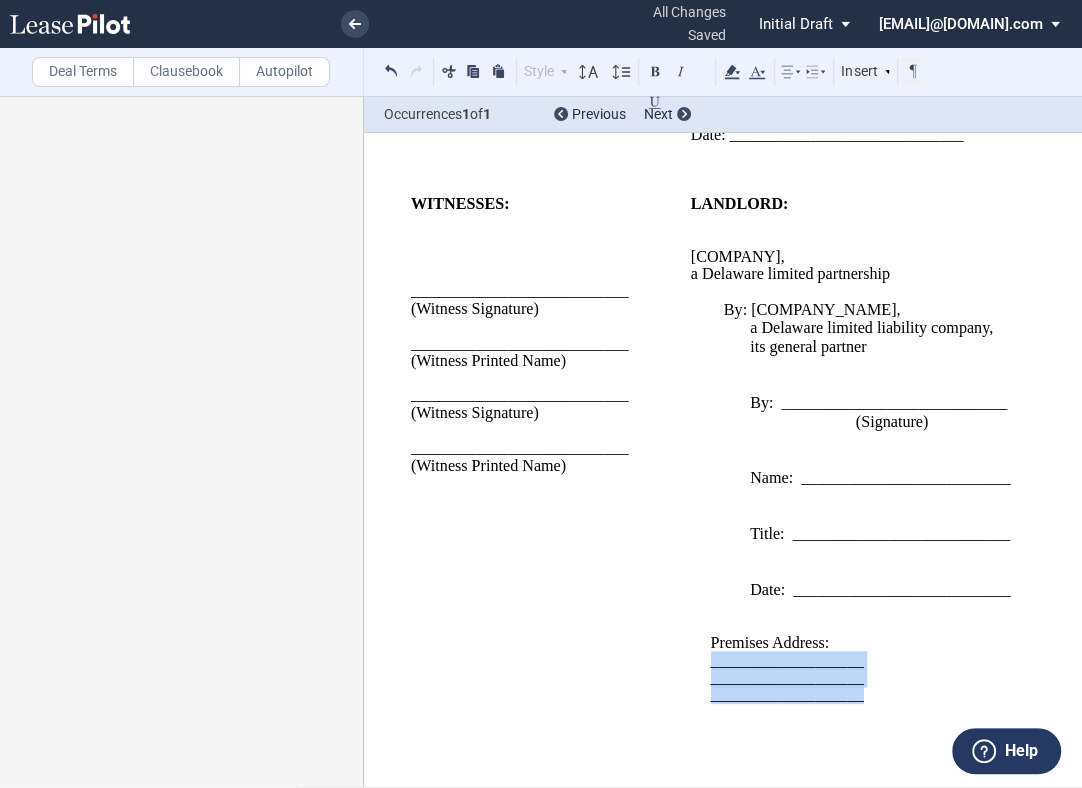 drag, startPoint x: 864, startPoint y: 700, endPoint x: 699, endPoint y: 660, distance: 169.77927 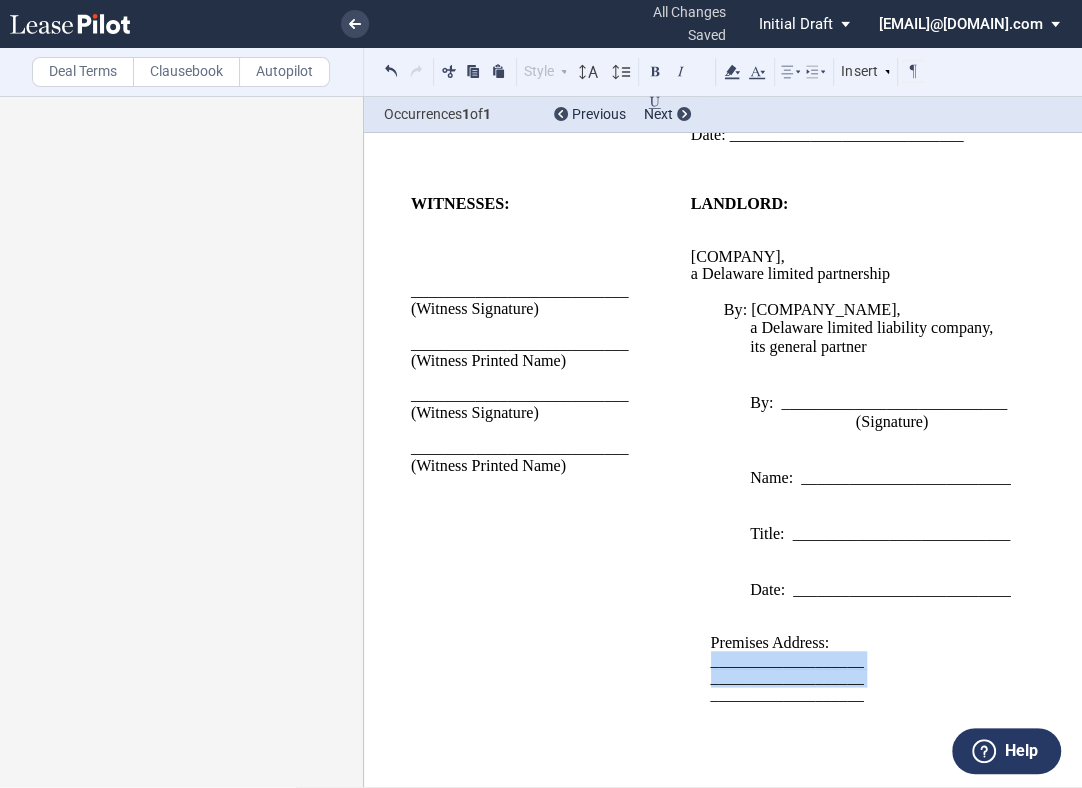 type 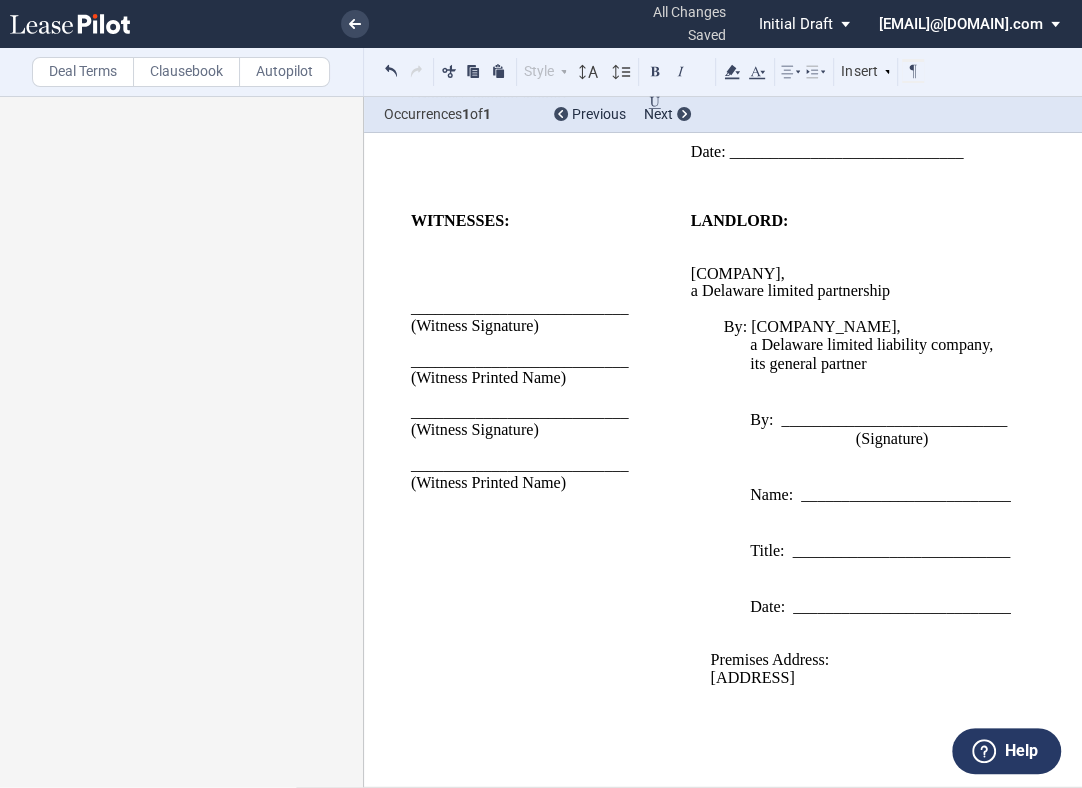 type 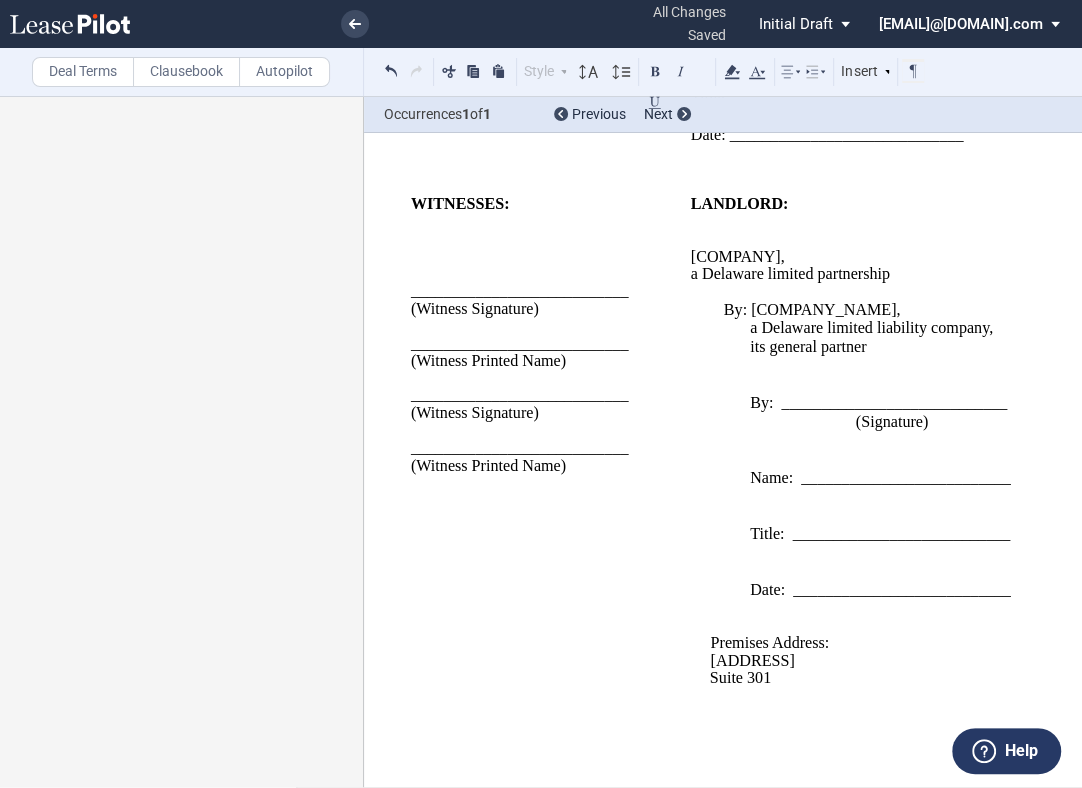 type 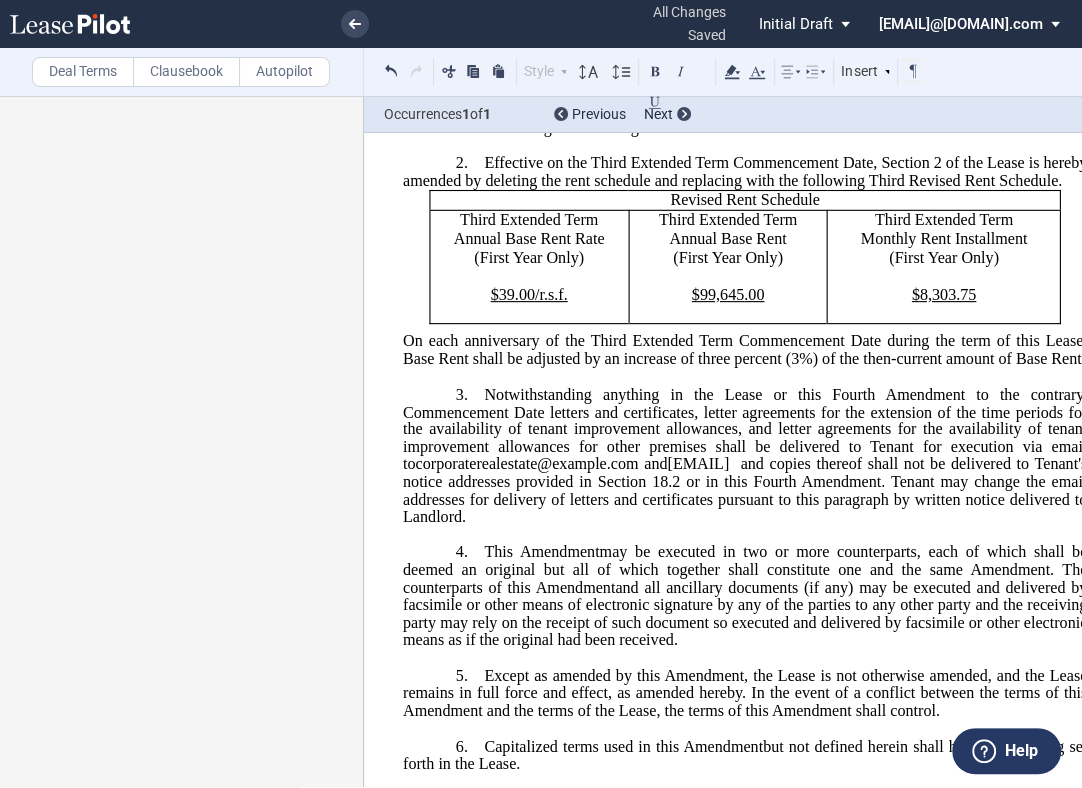 scroll, scrollTop: 479, scrollLeft: 0, axis: vertical 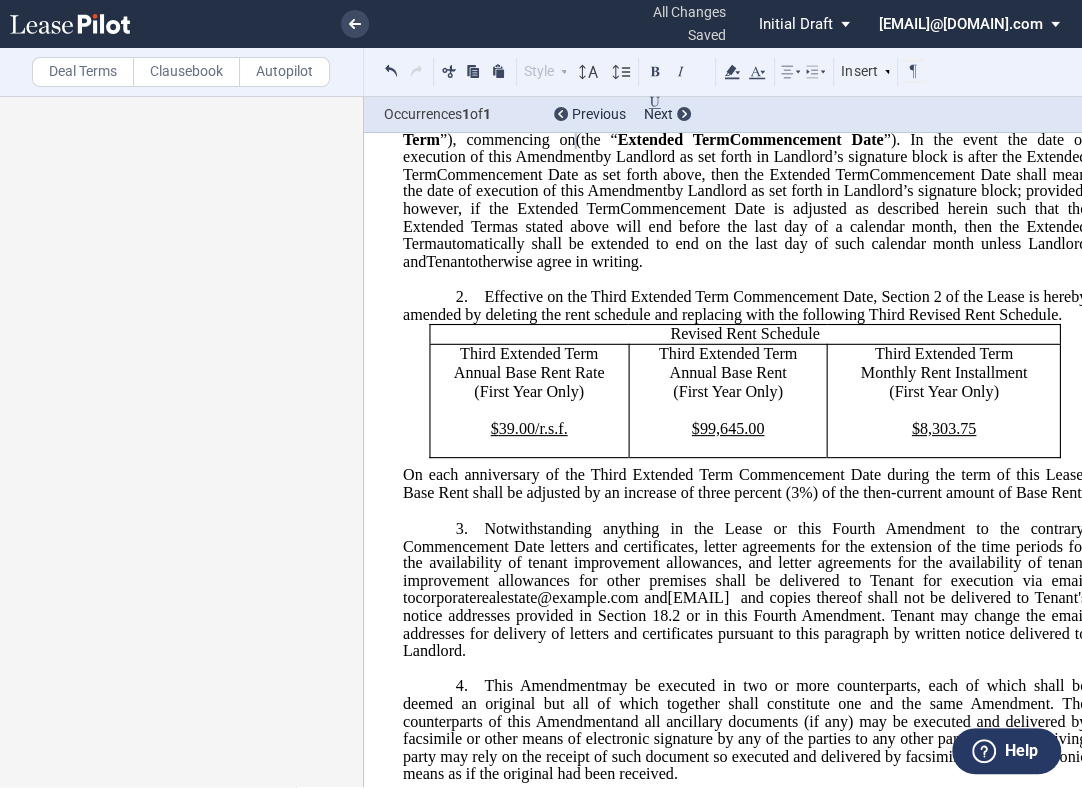 click on "Deal Terms" at bounding box center (83, 72) 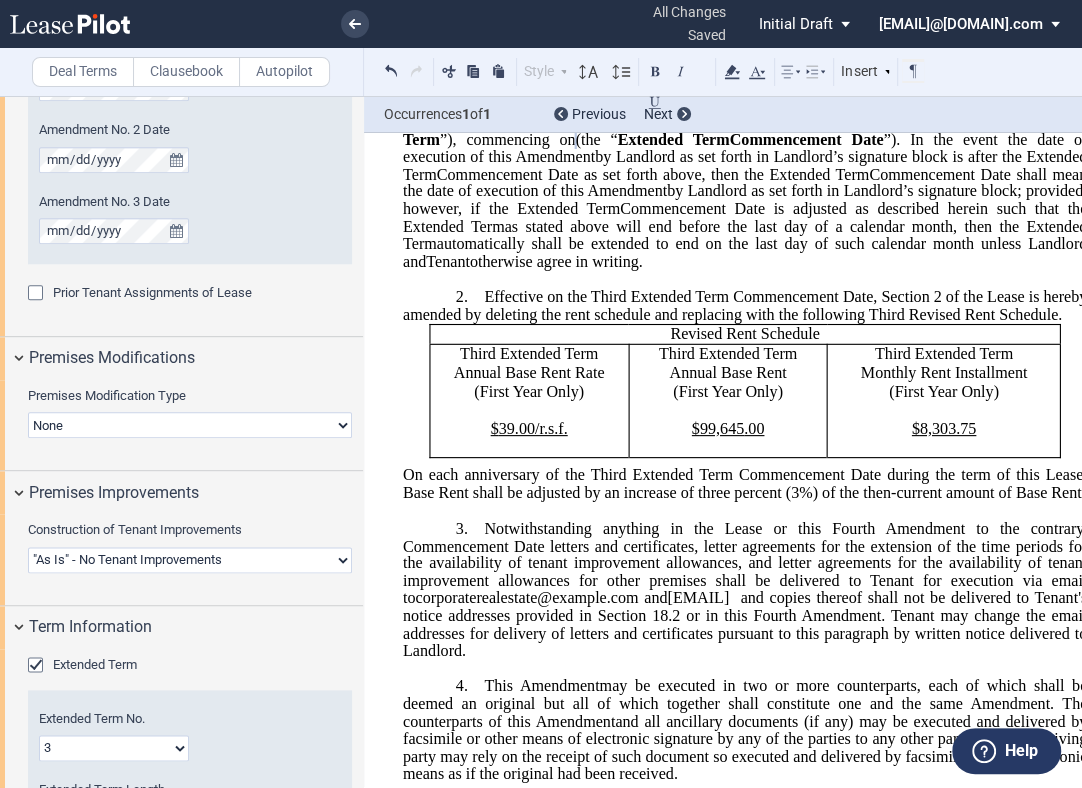 scroll, scrollTop: 1333, scrollLeft: 0, axis: vertical 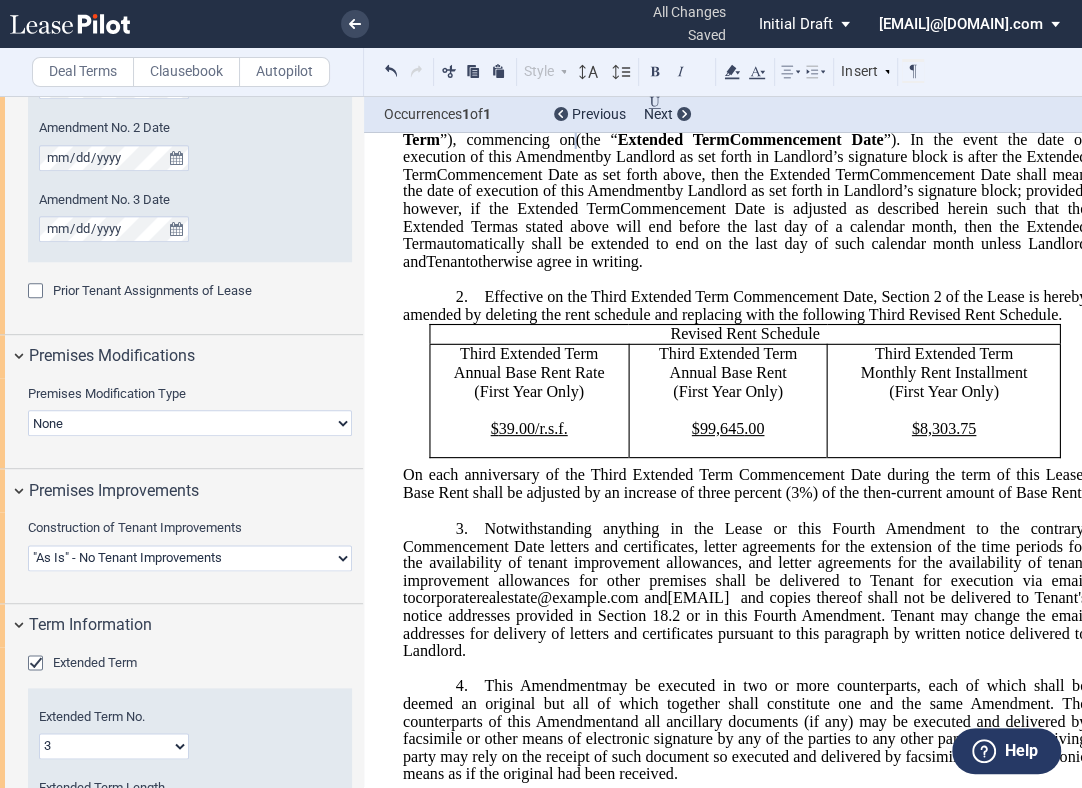 click on "Landlord Constructs Tenant Improvements
Tenant Constructs Tenant Improvements
"As Is" - No Tenant Improvements" at bounding box center (190, 558) 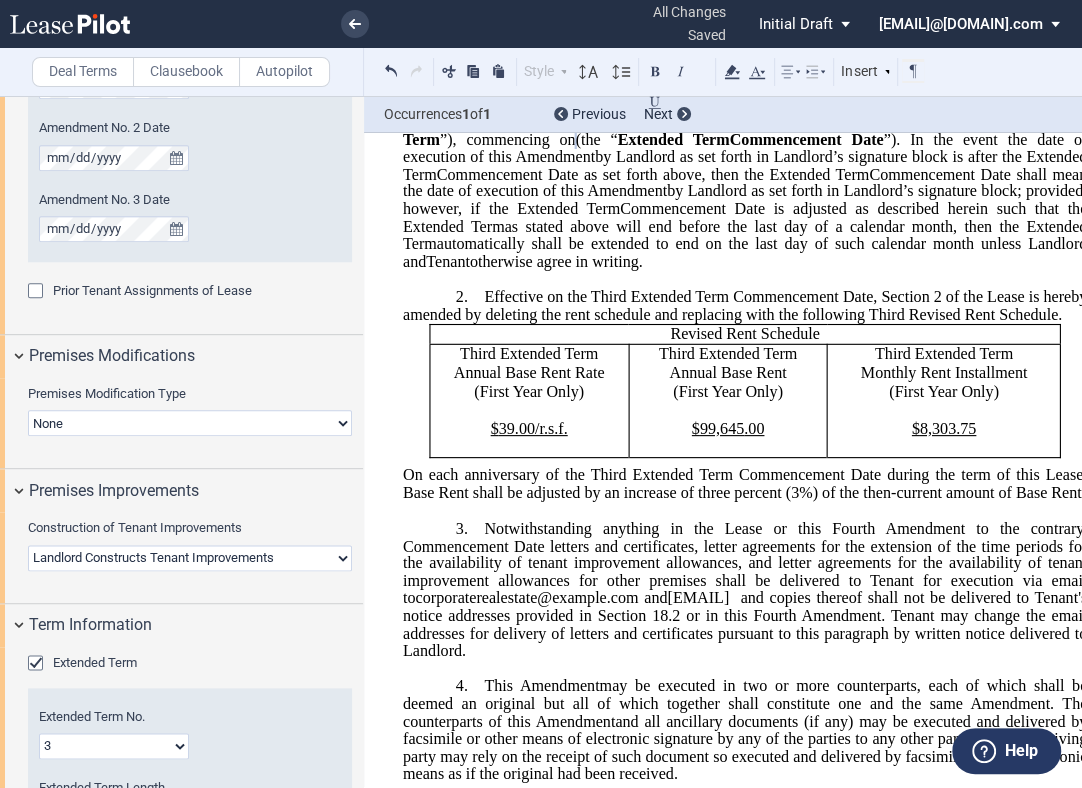 click on "Landlord Constructs Tenant Improvements
Tenant Constructs Tenant Improvements
"As Is" - No Tenant Improvements" at bounding box center [190, 558] 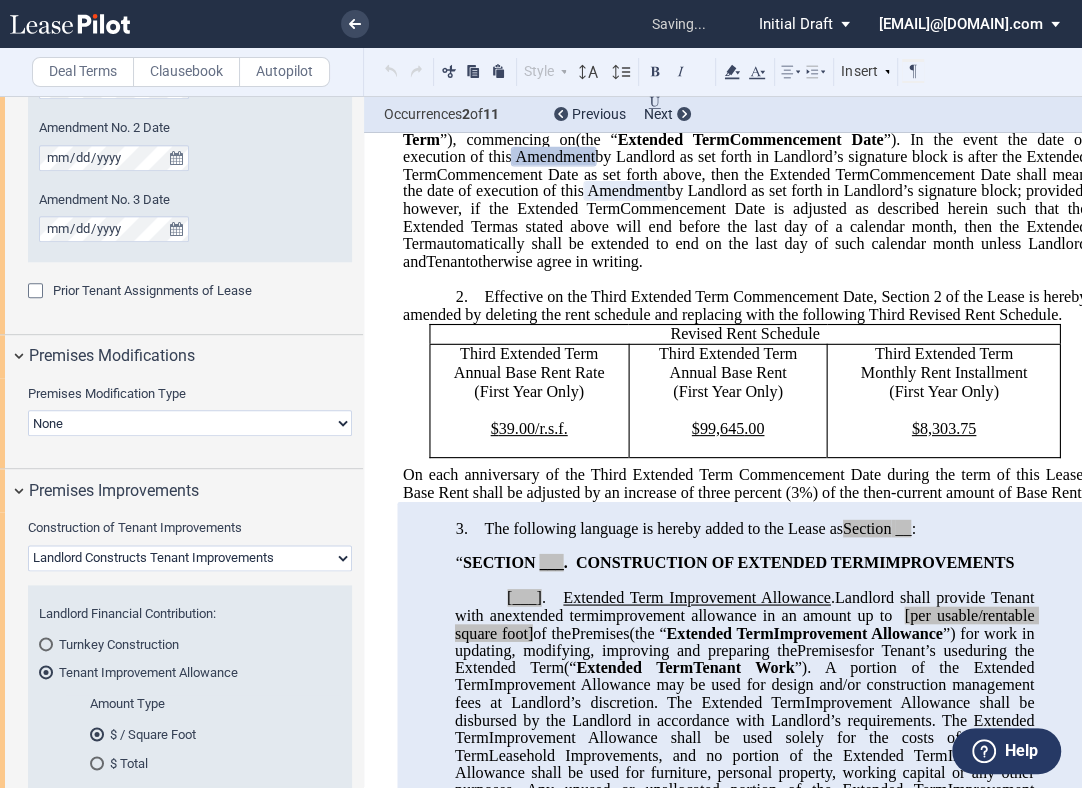 scroll, scrollTop: 1666, scrollLeft: 0, axis: vertical 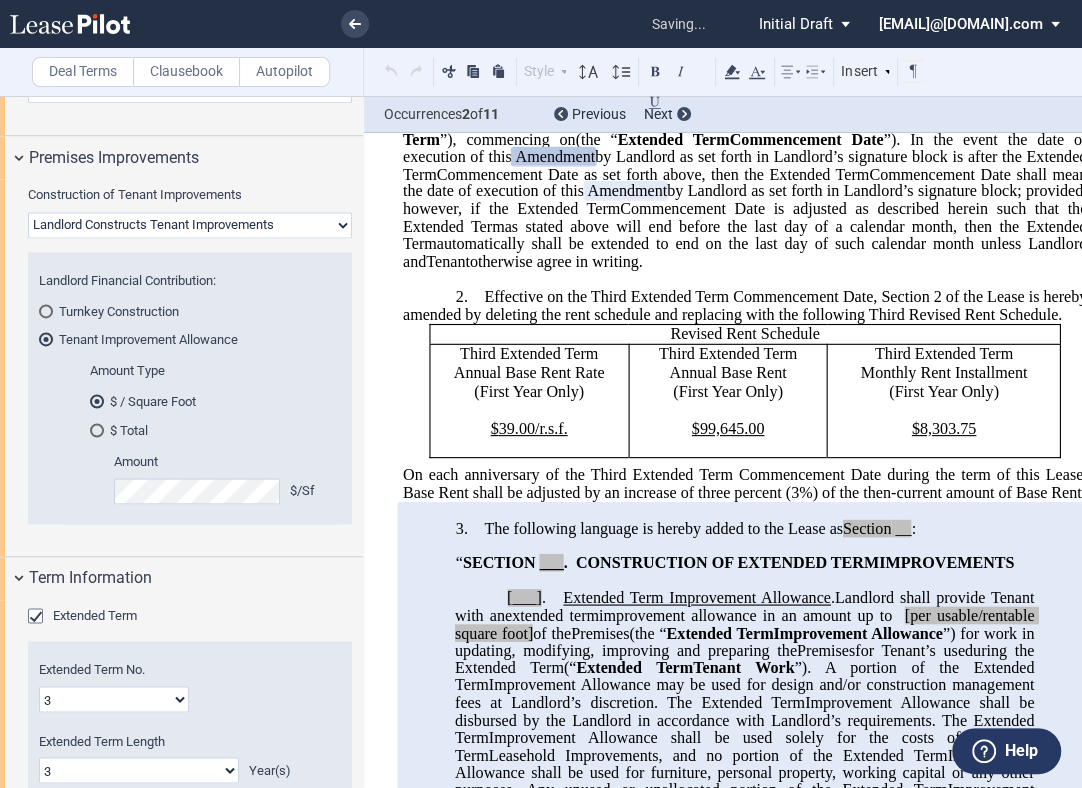 click at bounding box center (97, 430) 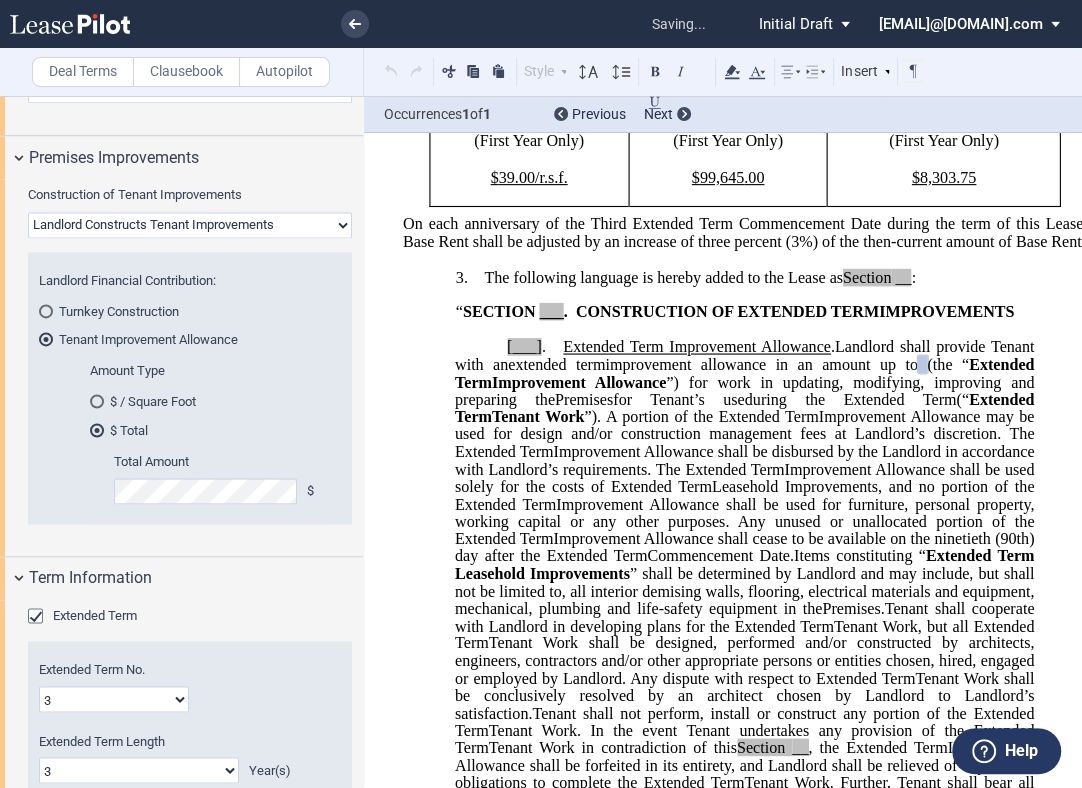 scroll, scrollTop: 842, scrollLeft: 0, axis: vertical 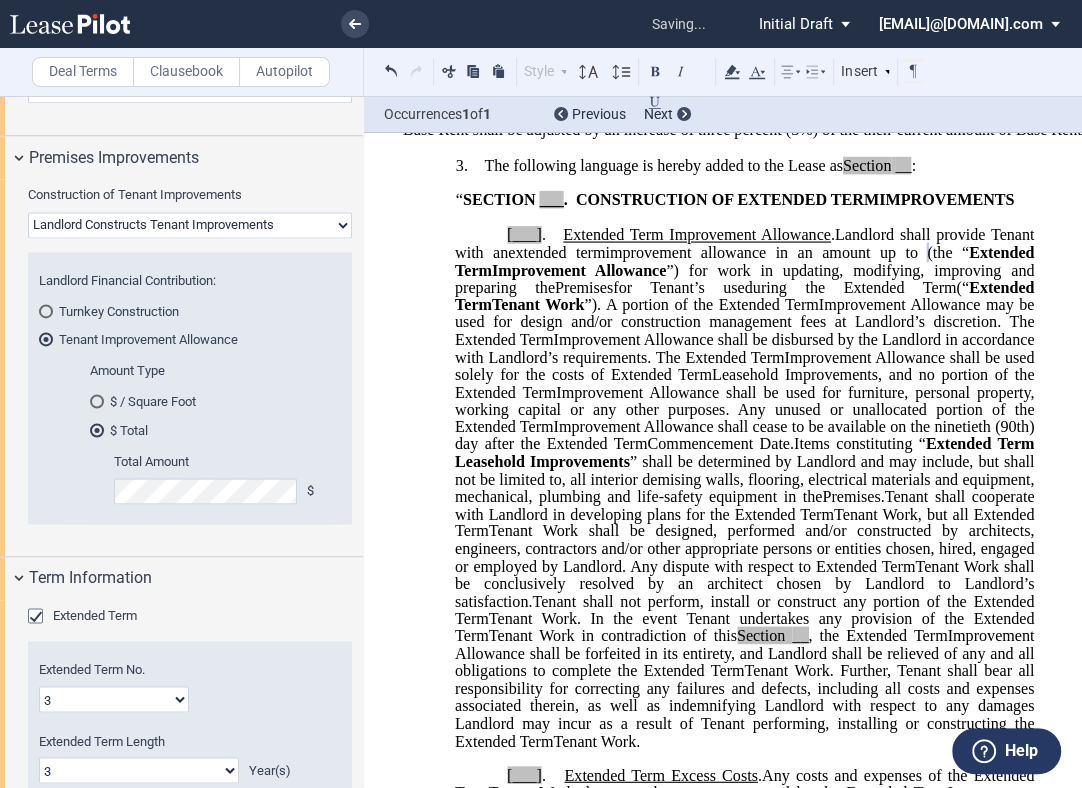 click 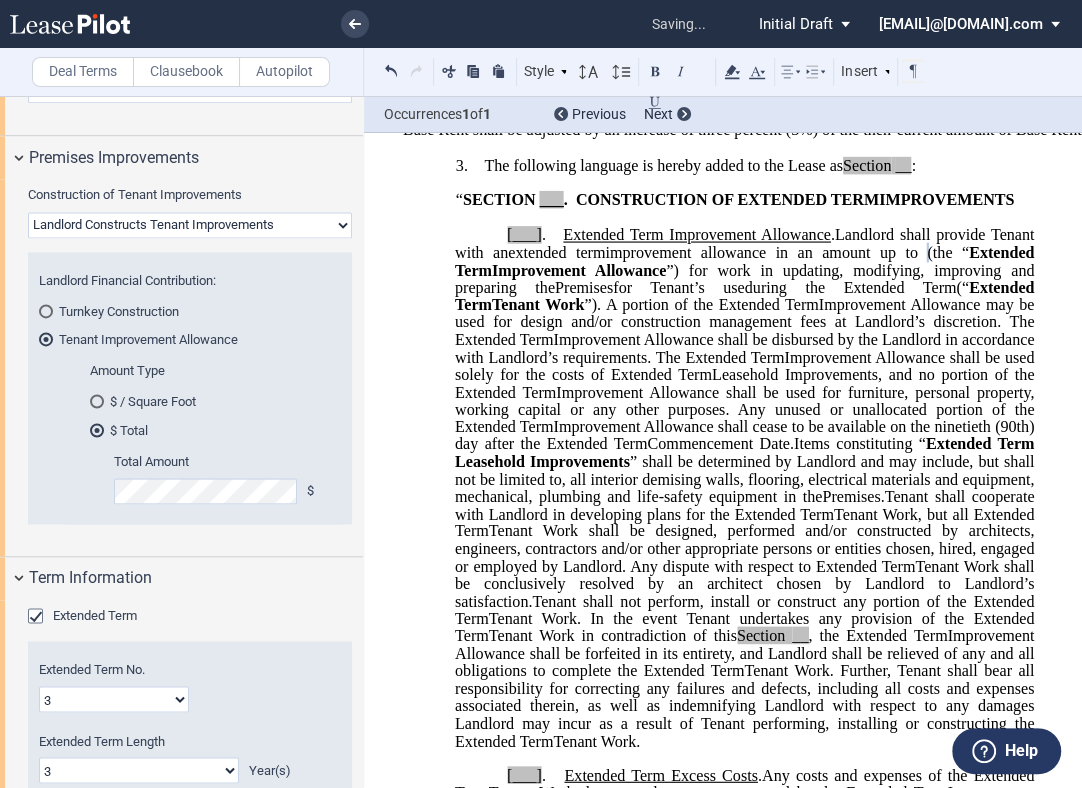 type 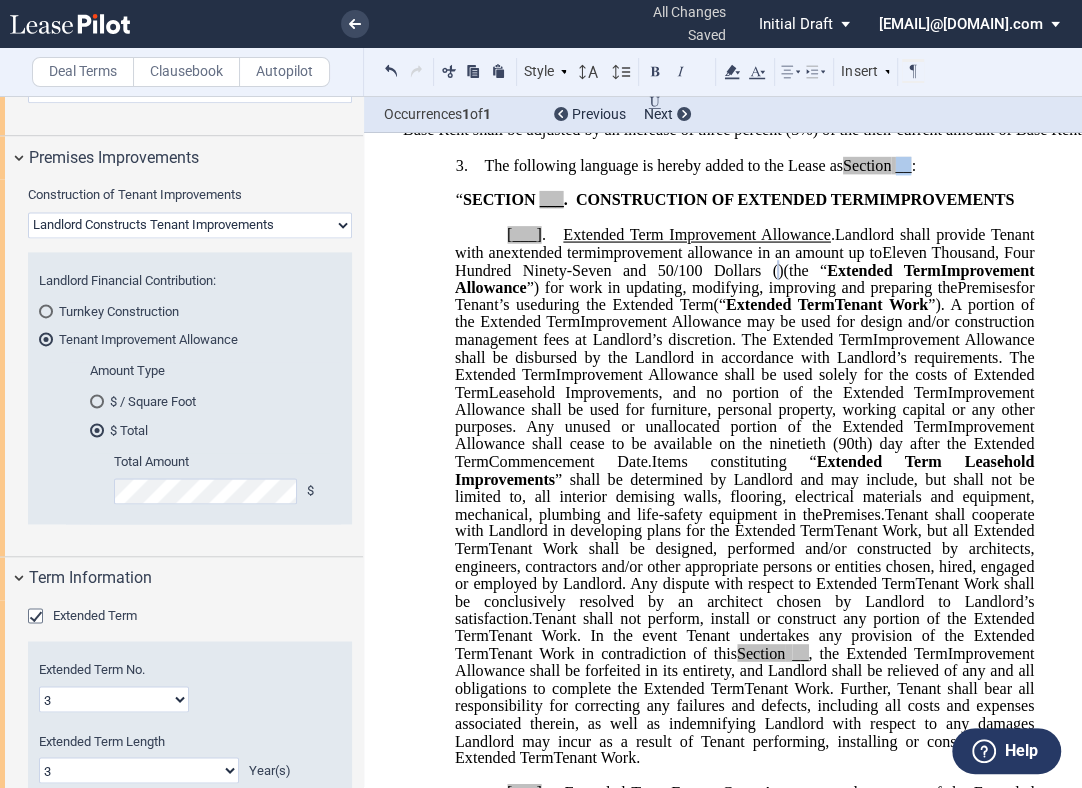 click on "The following language is hereby added to the Lease as Section __ :" 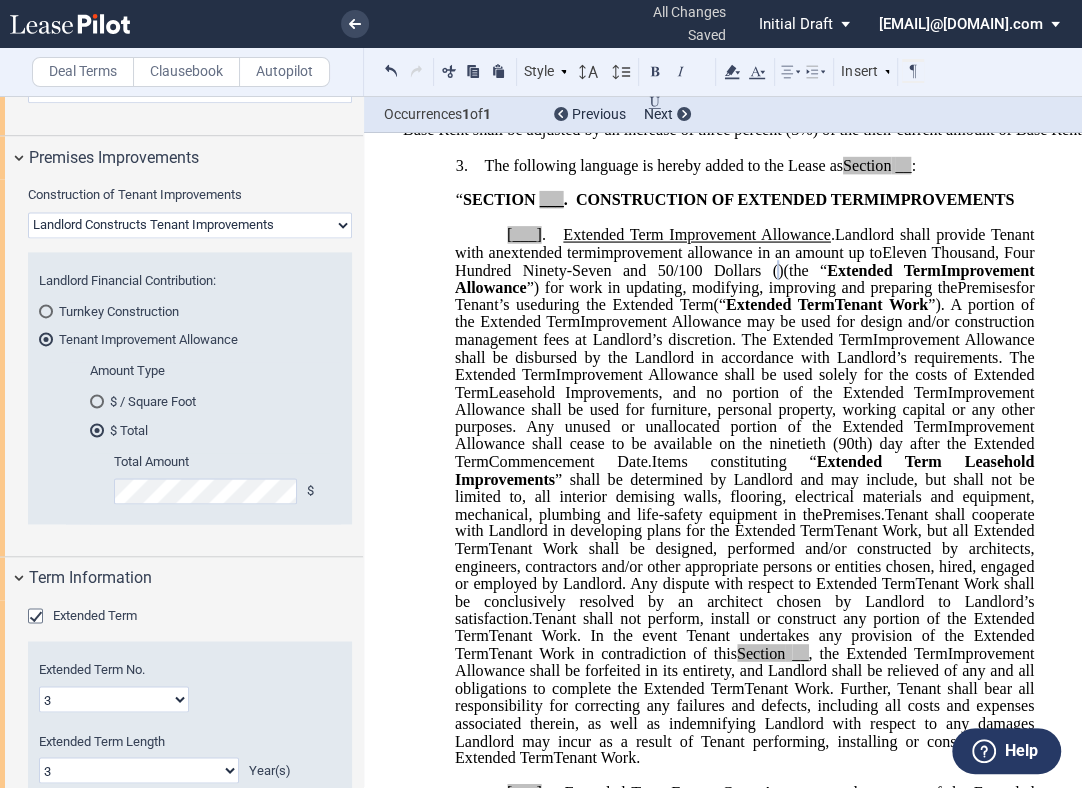 type 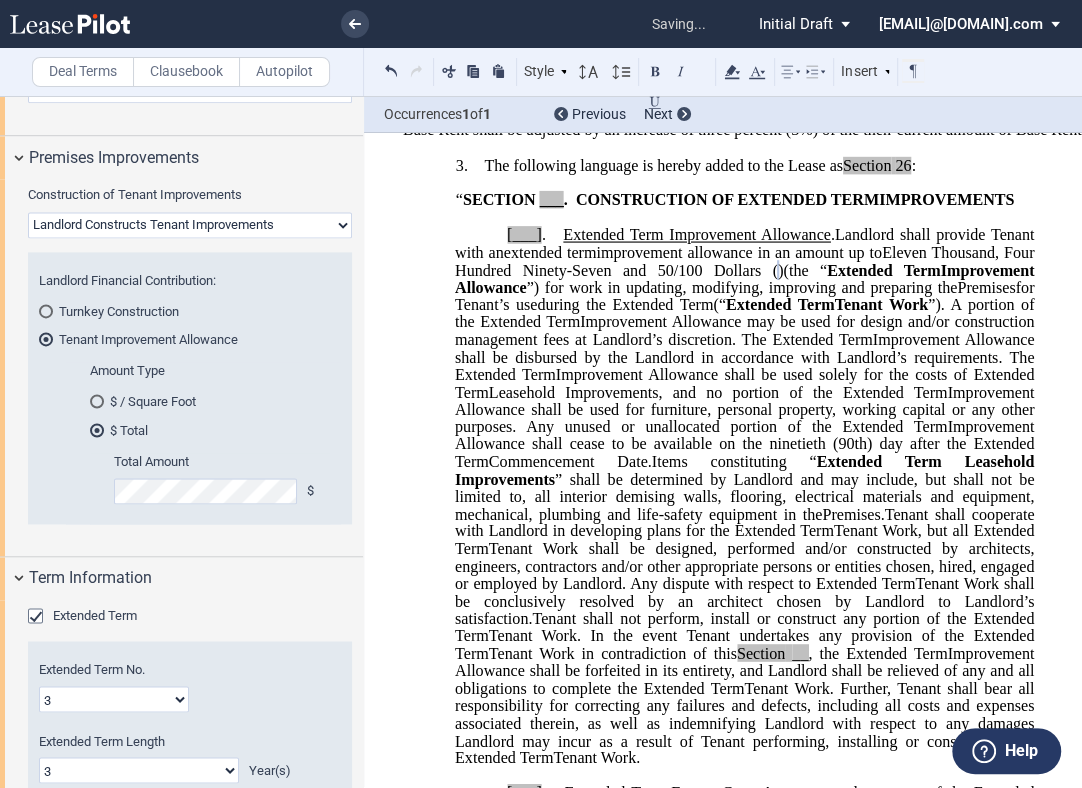 click on "Extended Term Improvement Allowance" 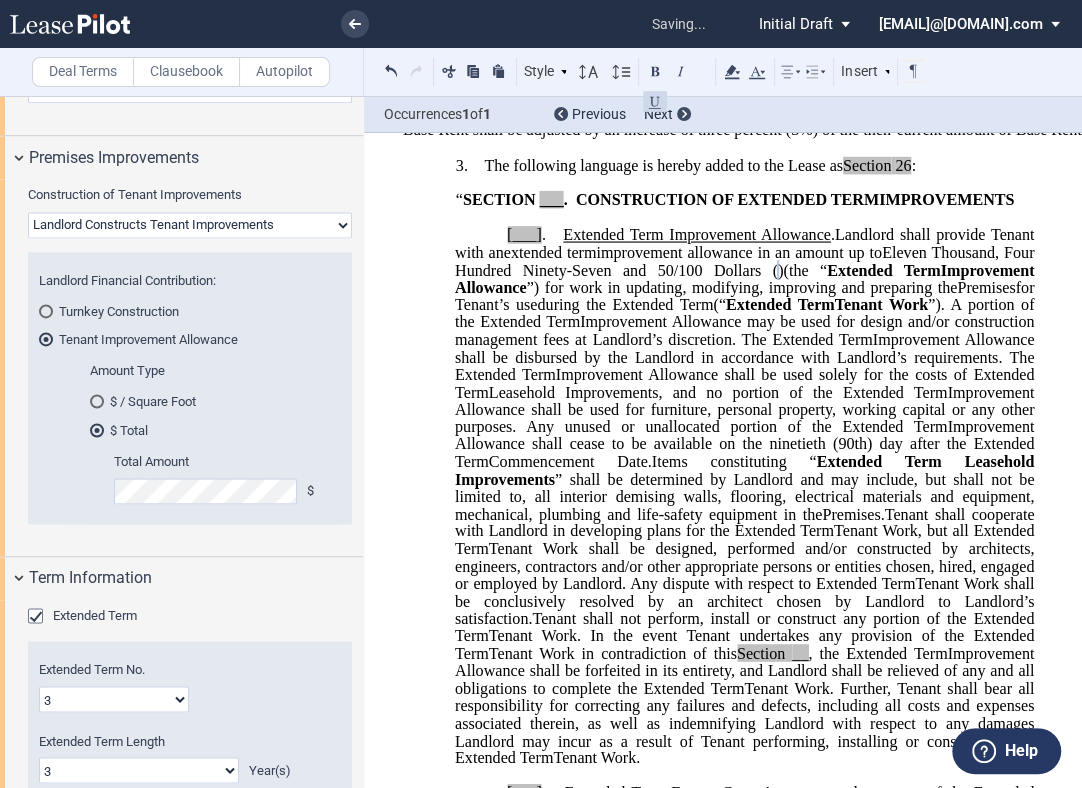 type 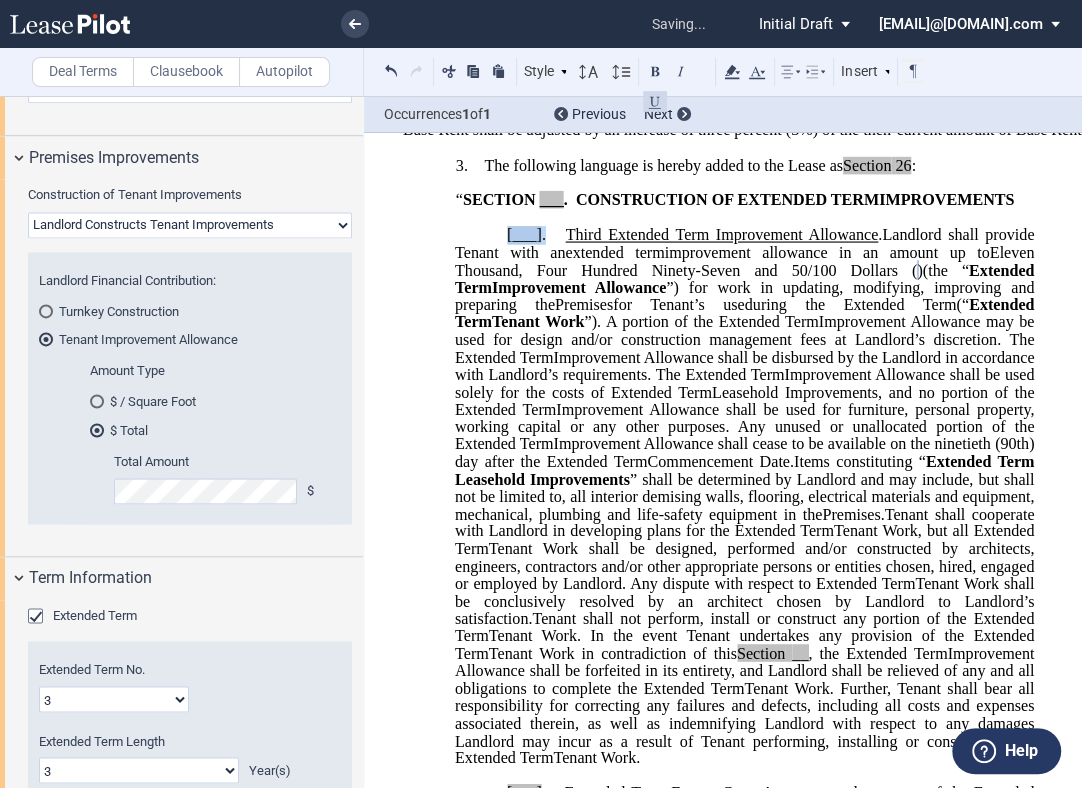 drag, startPoint x: 540, startPoint y: 363, endPoint x: 499, endPoint y: 359, distance: 41.19466 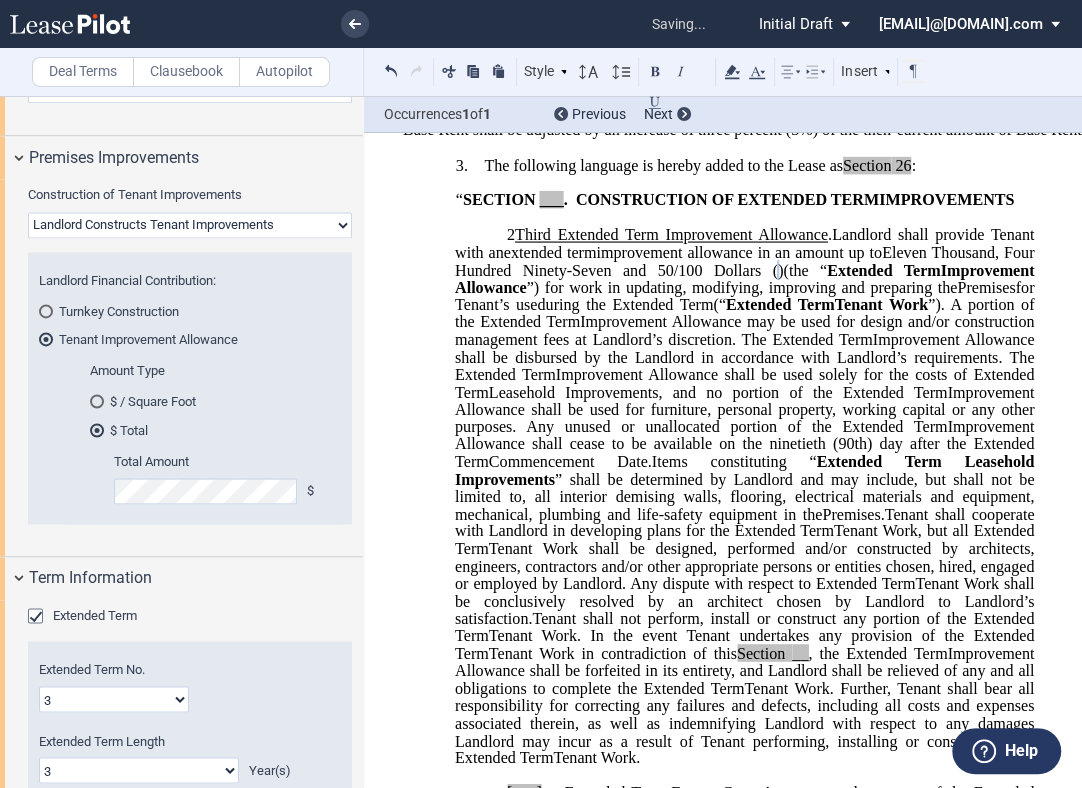 type 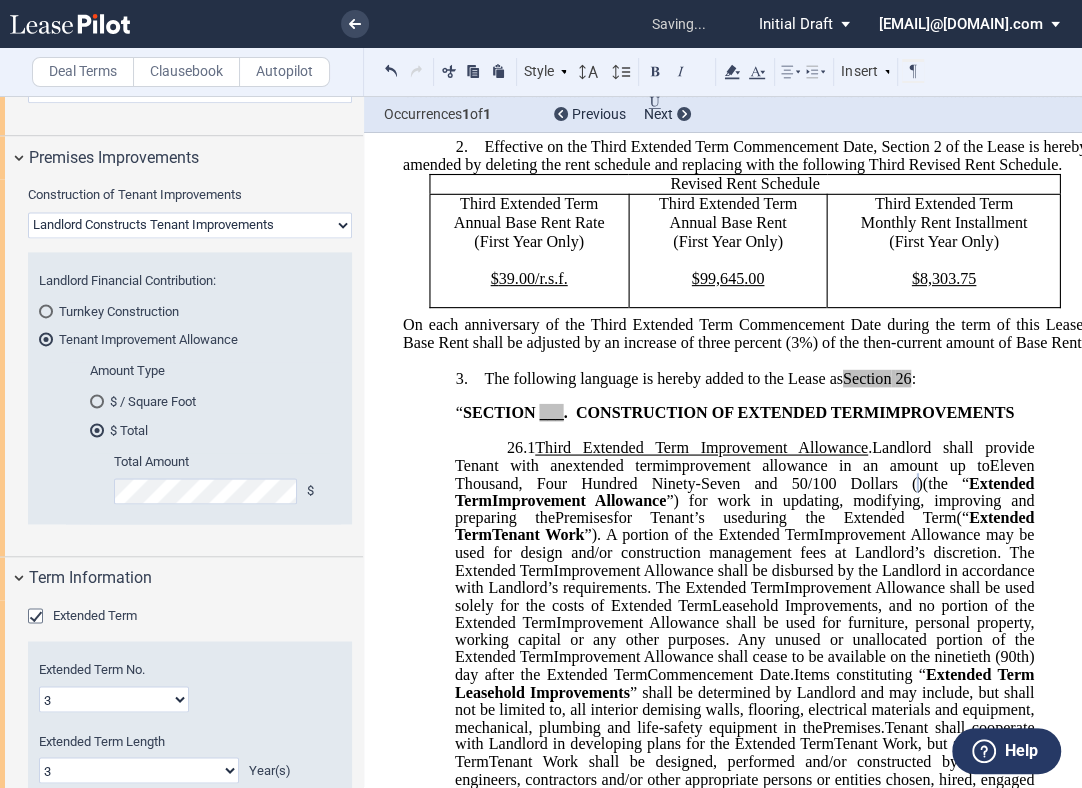 scroll, scrollTop: 620, scrollLeft: 0, axis: vertical 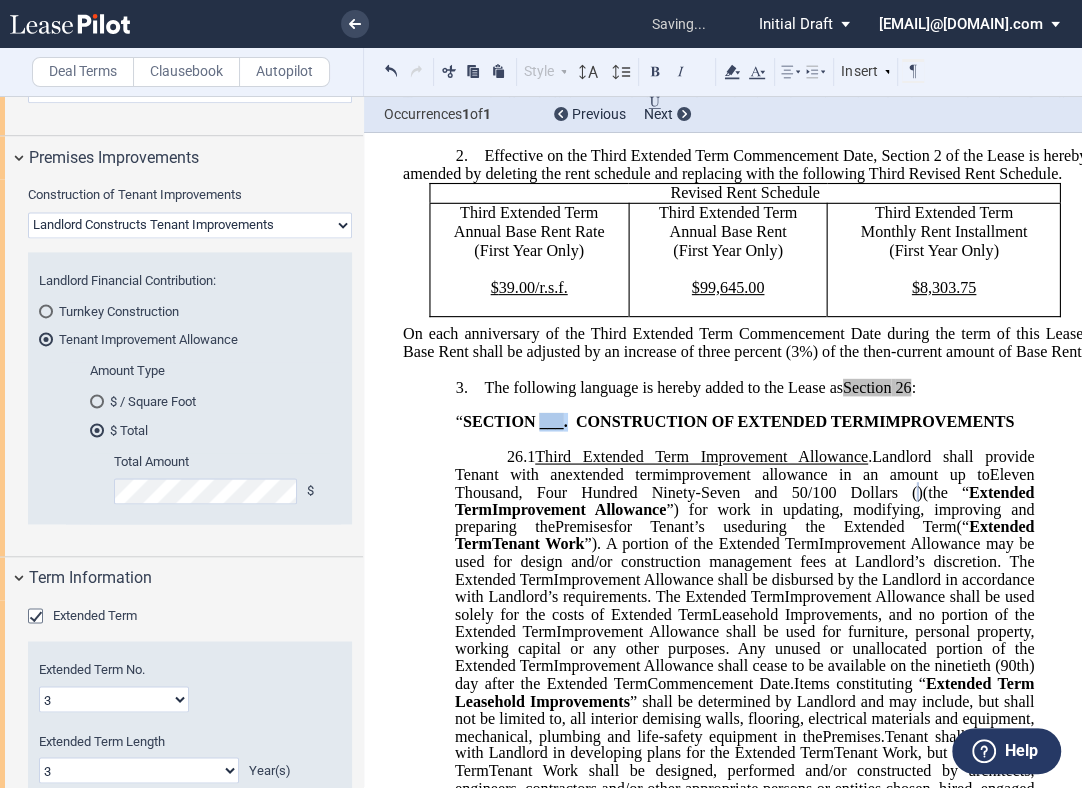 drag, startPoint x: 547, startPoint y: 537, endPoint x: 575, endPoint y: 533, distance: 28.284271 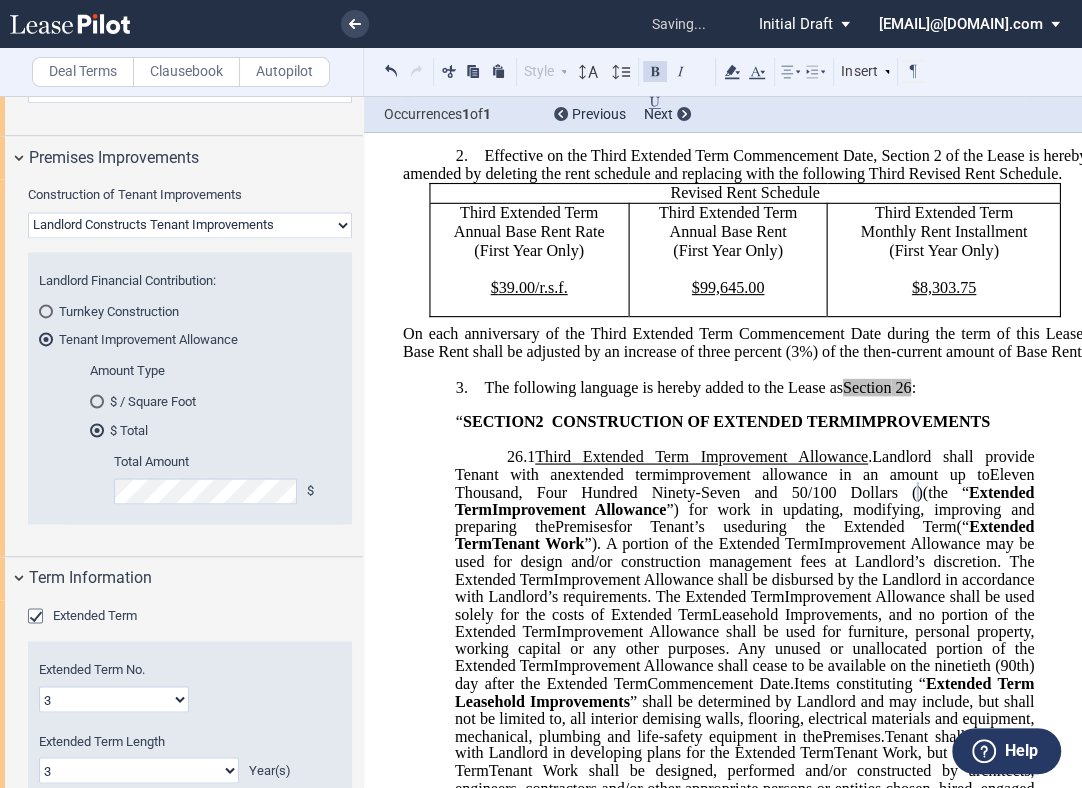type 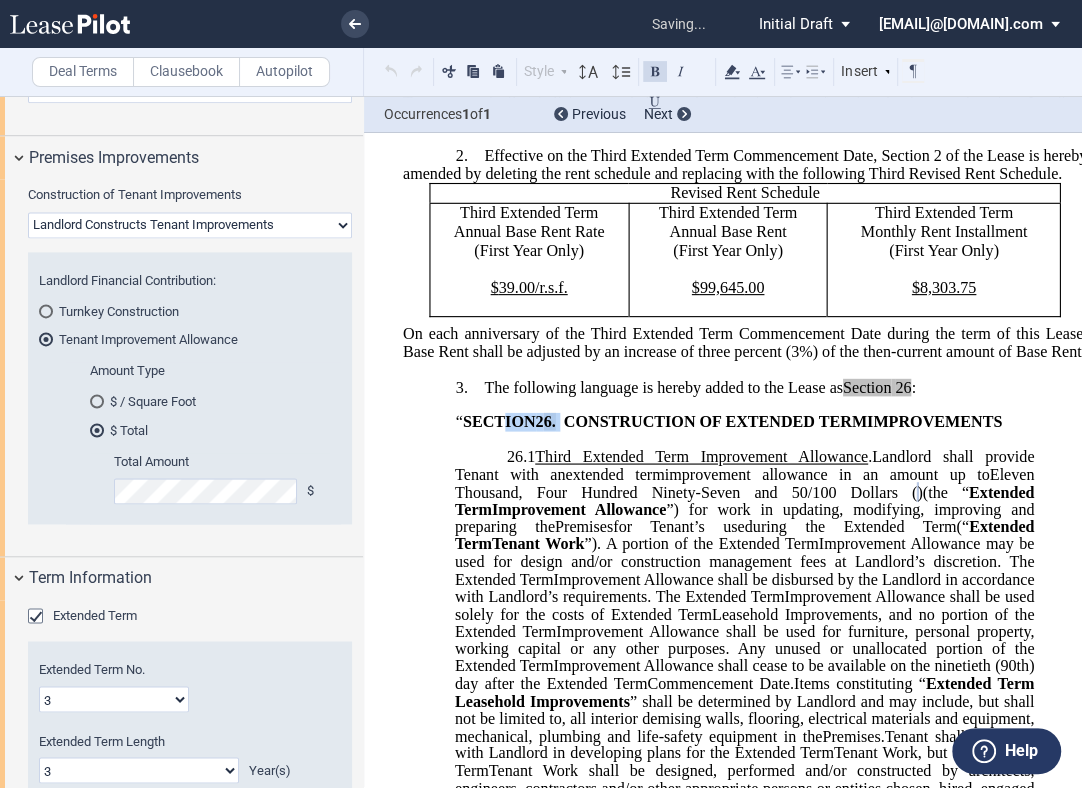 drag, startPoint x: 592, startPoint y: 536, endPoint x: 493, endPoint y: 533, distance: 99.04544 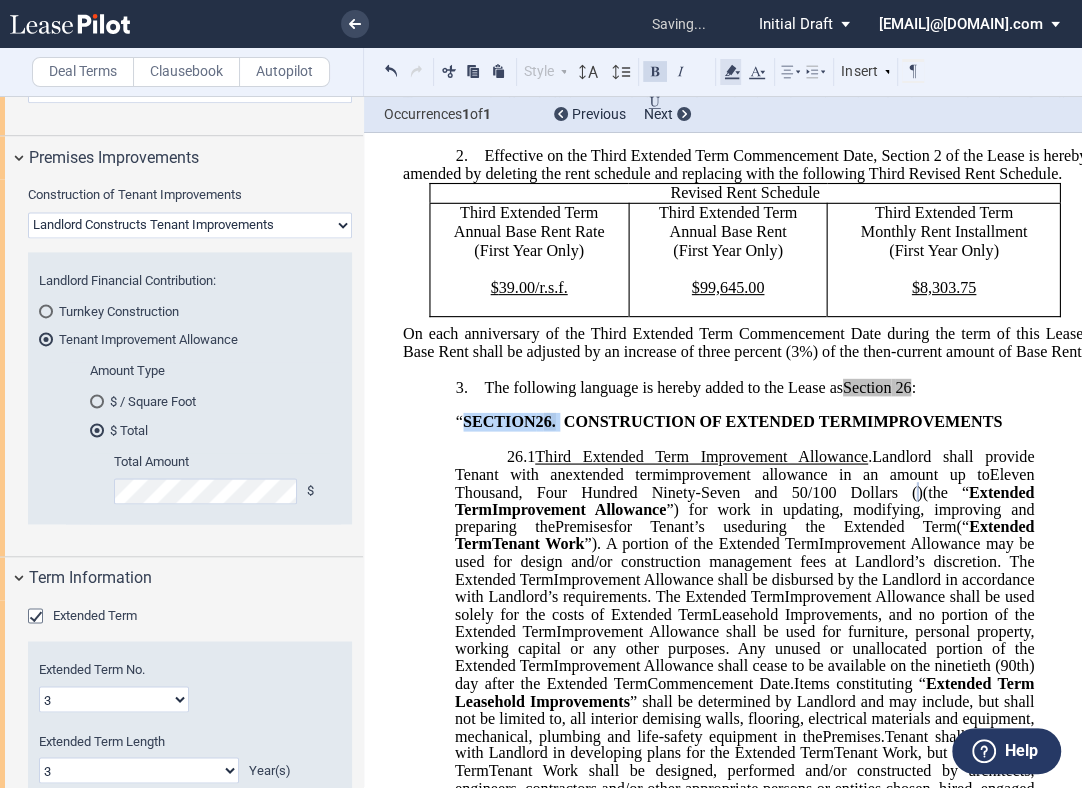 click 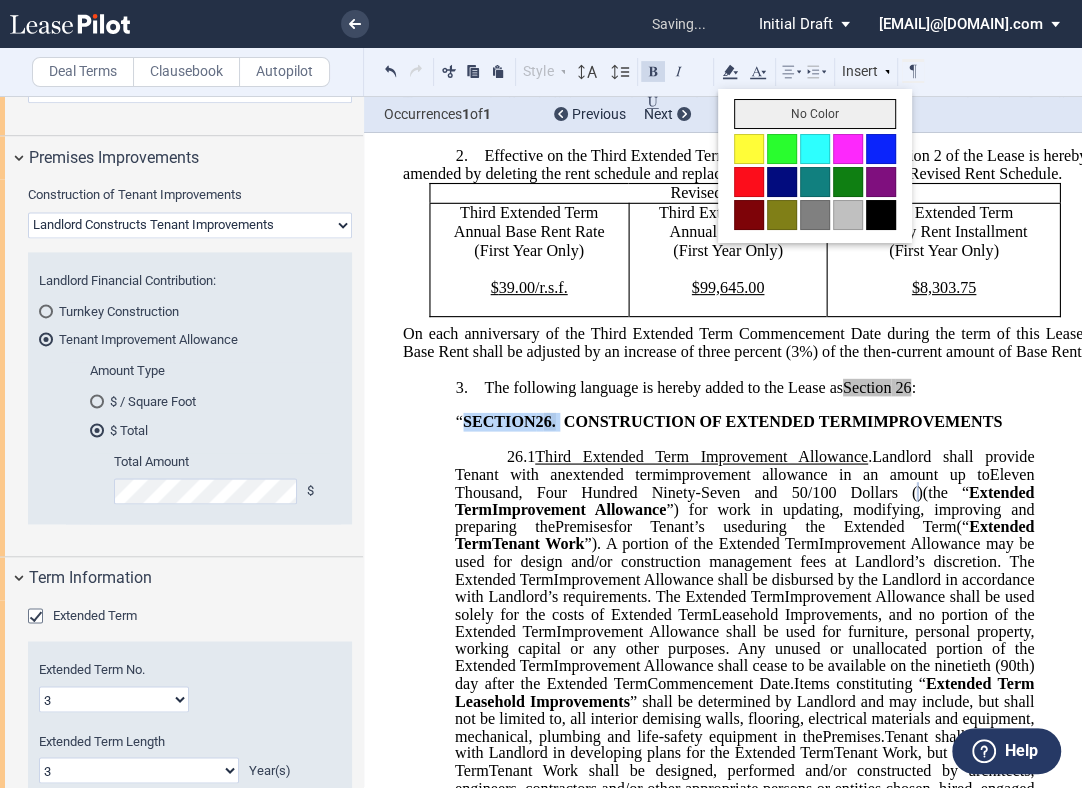 click on "No Color" at bounding box center [815, 114] 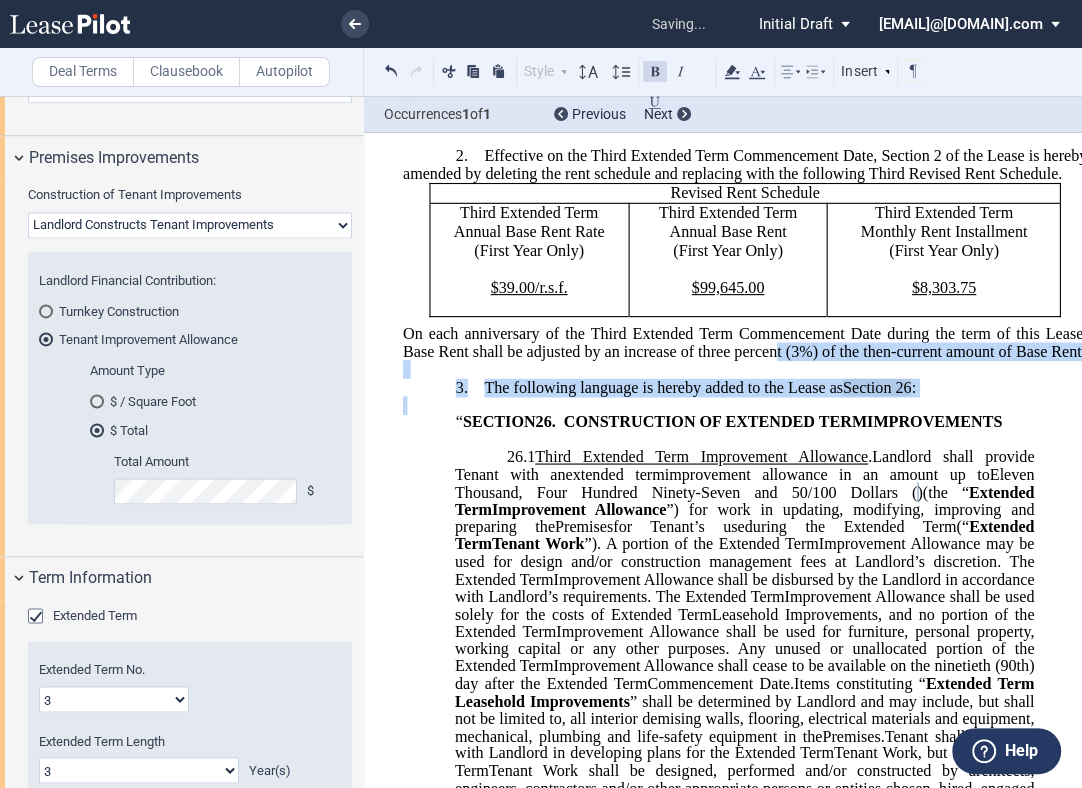 drag, startPoint x: 800, startPoint y: 484, endPoint x: 816, endPoint y: 520, distance: 39.39543 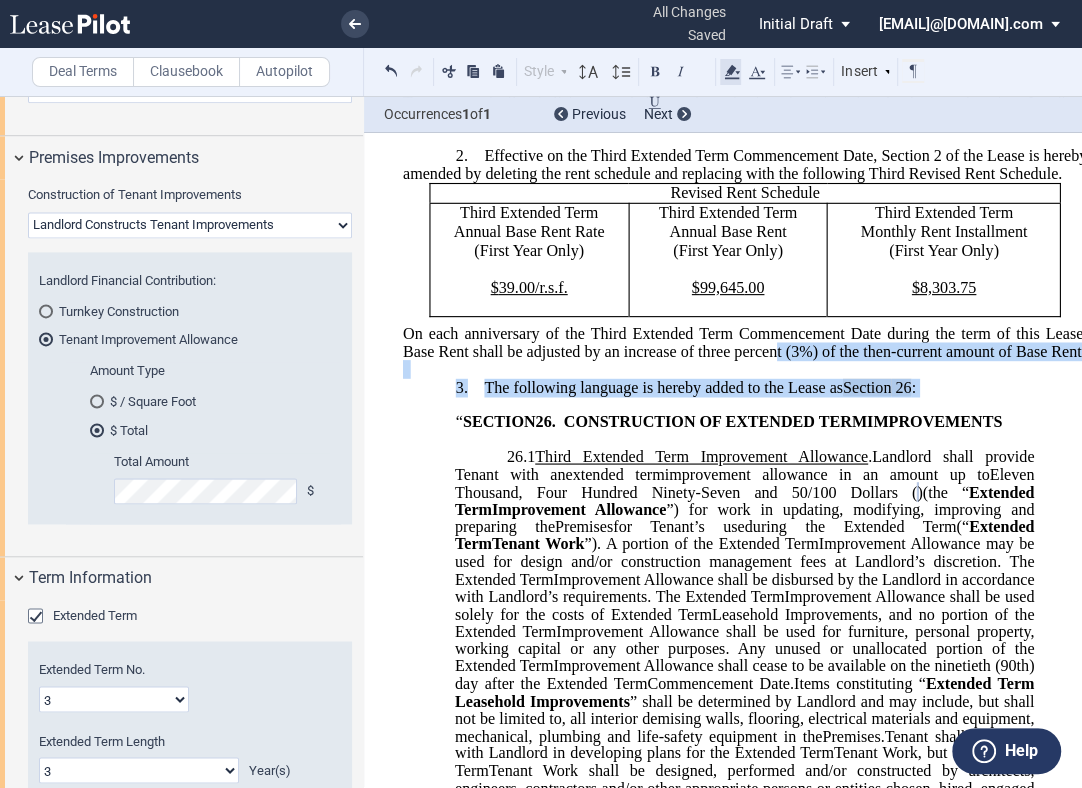 click 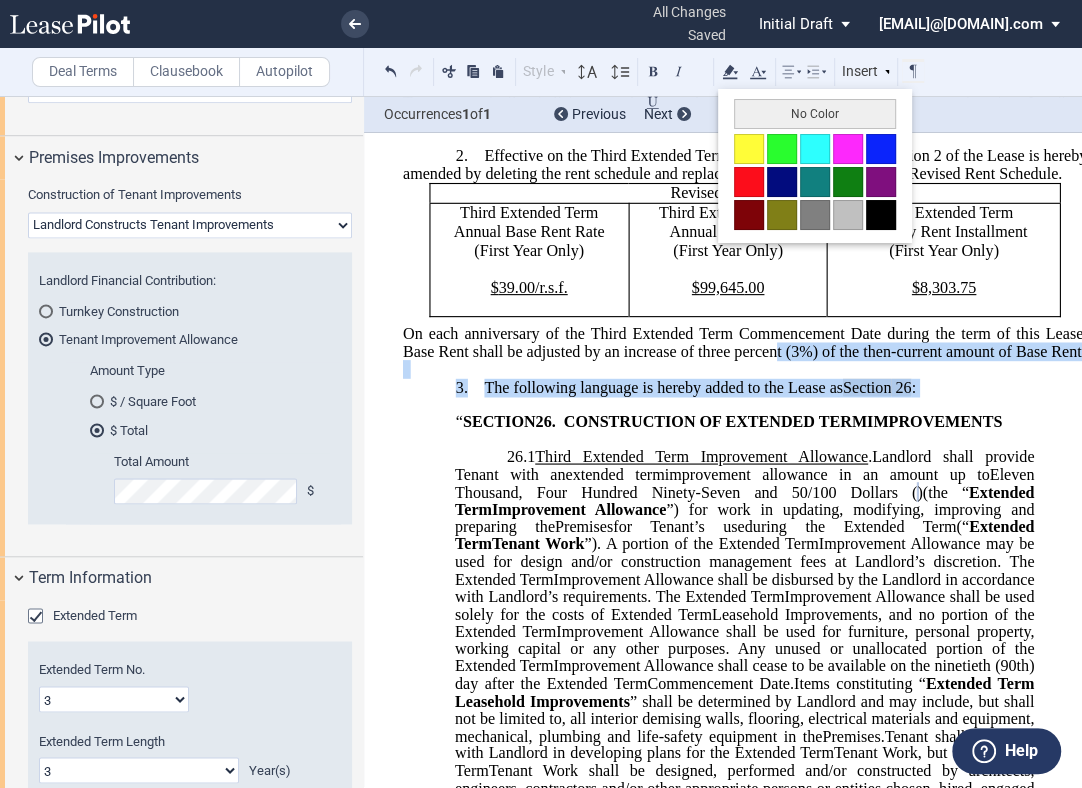 click on "No Color" at bounding box center [815, 114] 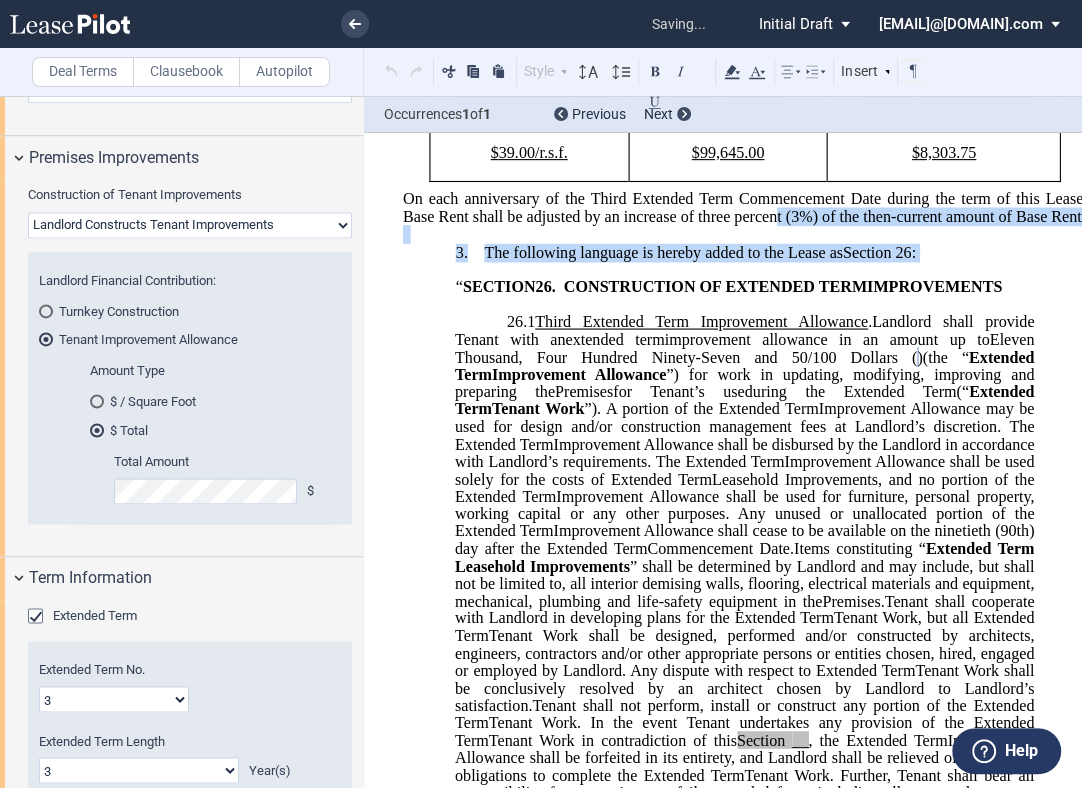 scroll, scrollTop: 954, scrollLeft: 0, axis: vertical 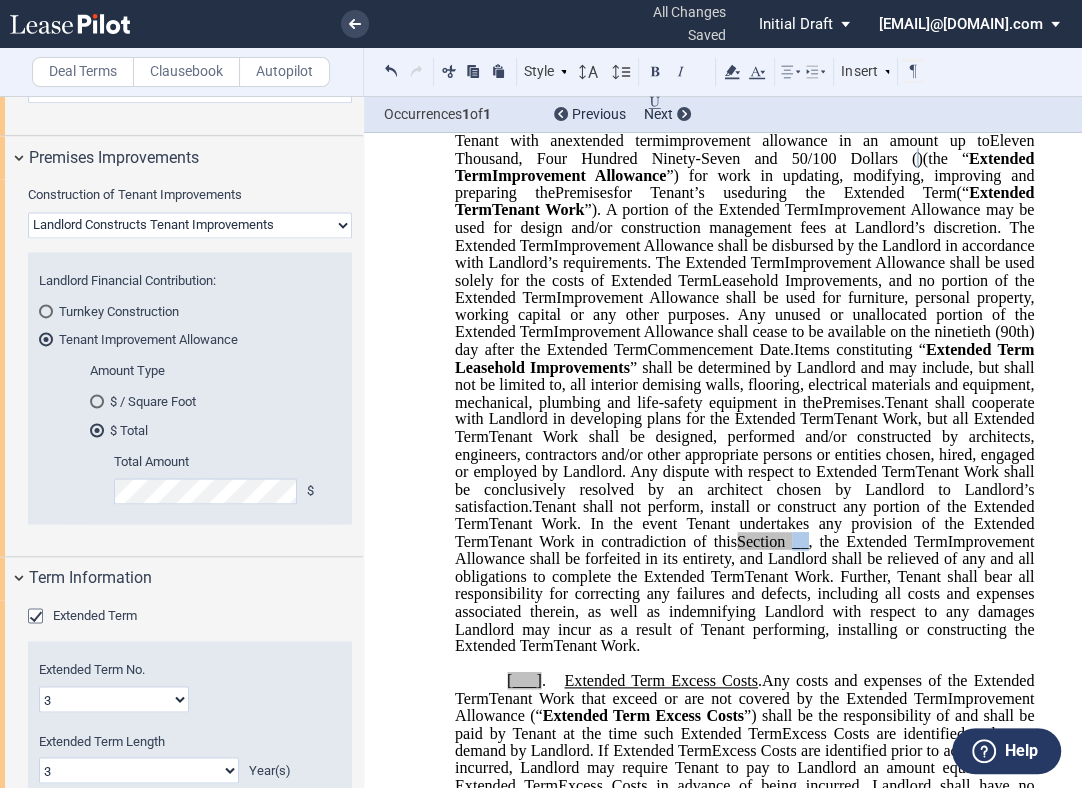 drag, startPoint x: 934, startPoint y: 689, endPoint x: 947, endPoint y: 685, distance: 13.601471 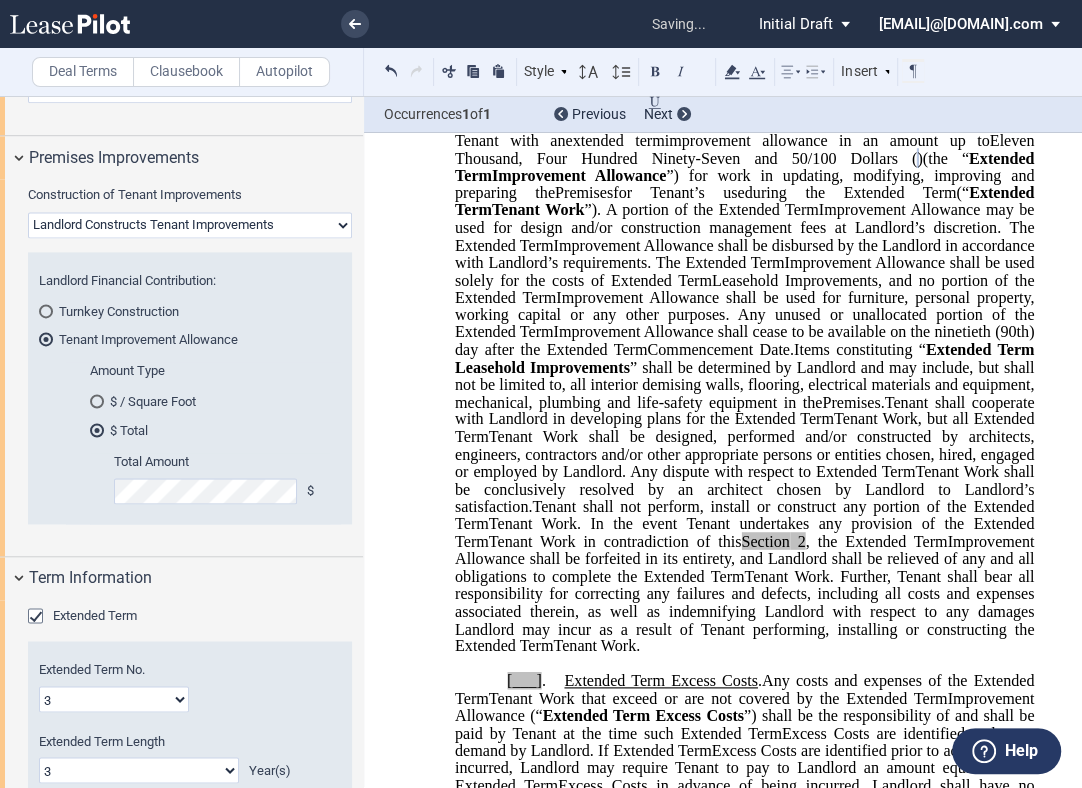 type 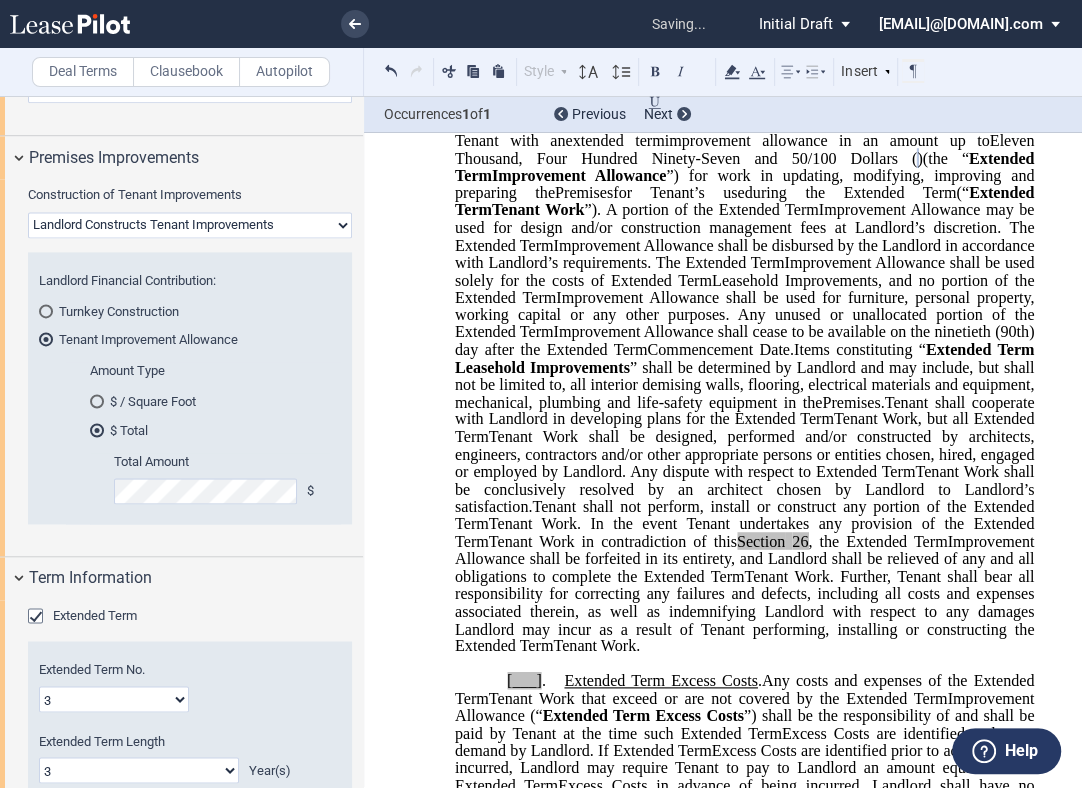 click on "26" 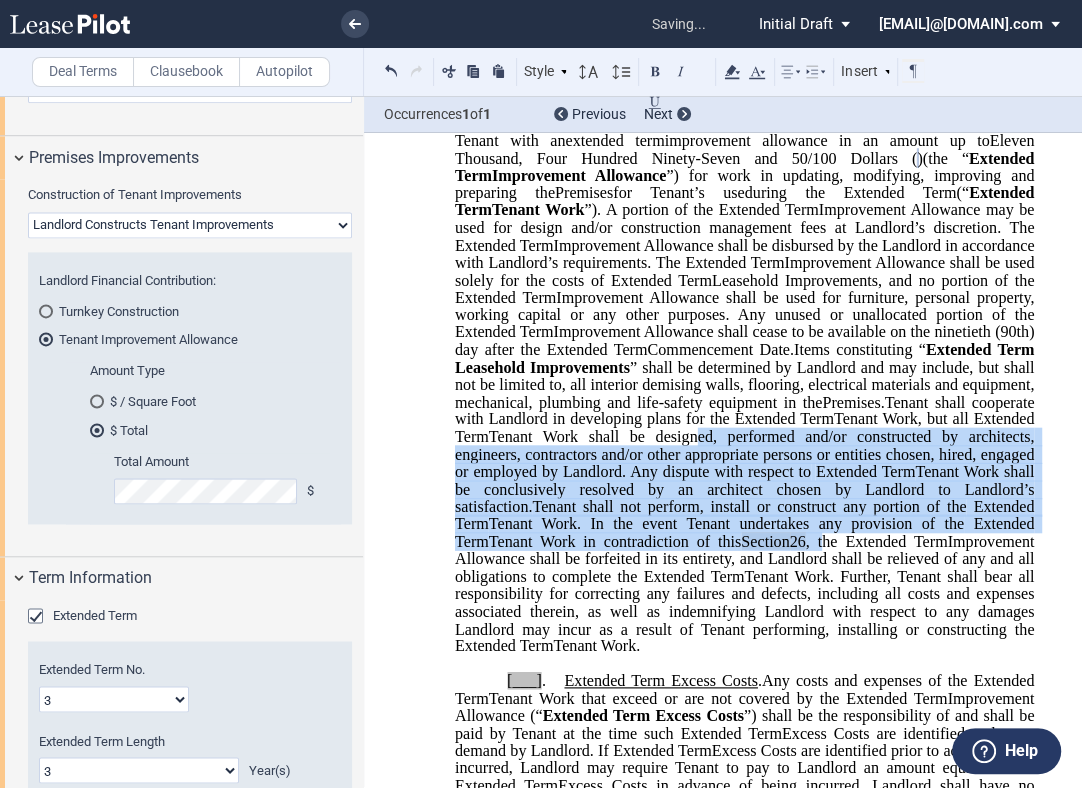 drag, startPoint x: 970, startPoint y: 690, endPoint x: 779, endPoint y: 583, distance: 218.92921 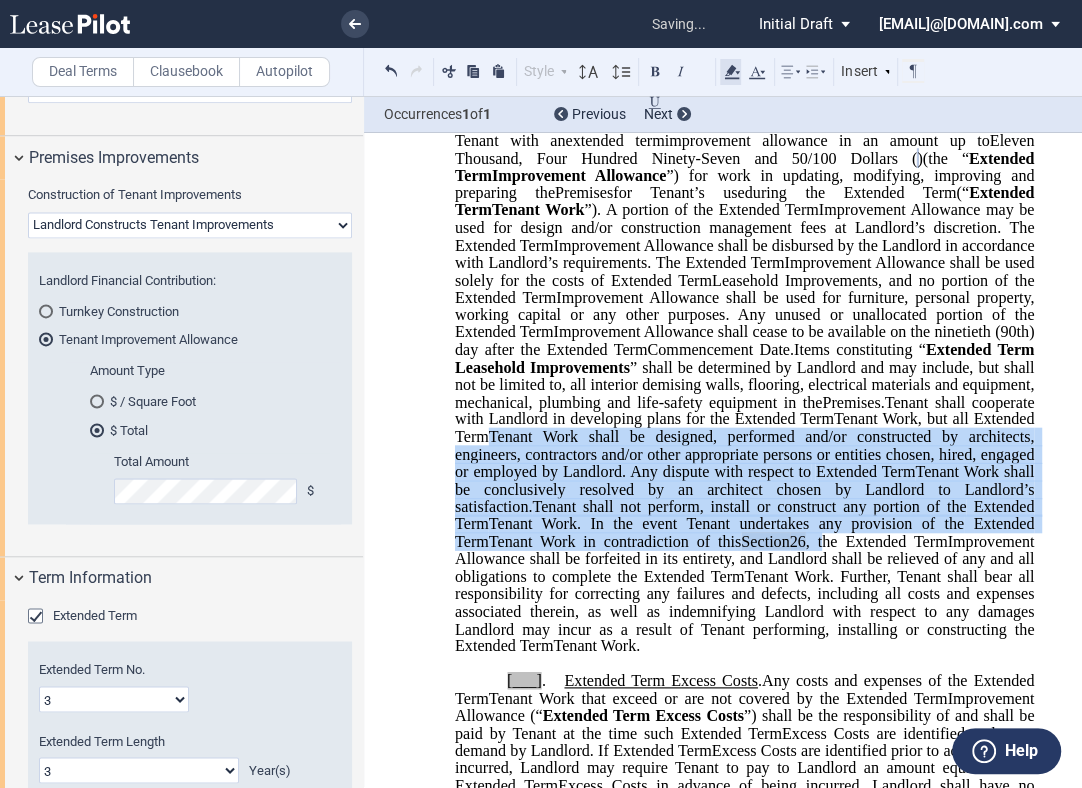 click 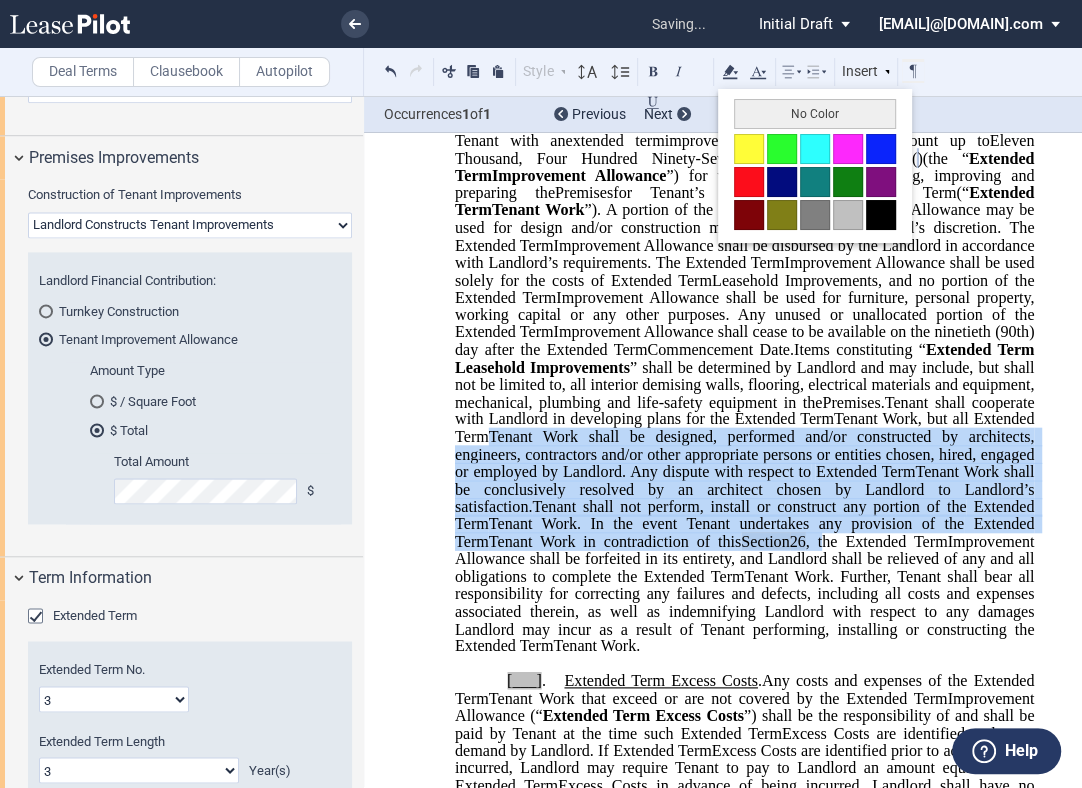 click on "No Color" at bounding box center (815, 114) 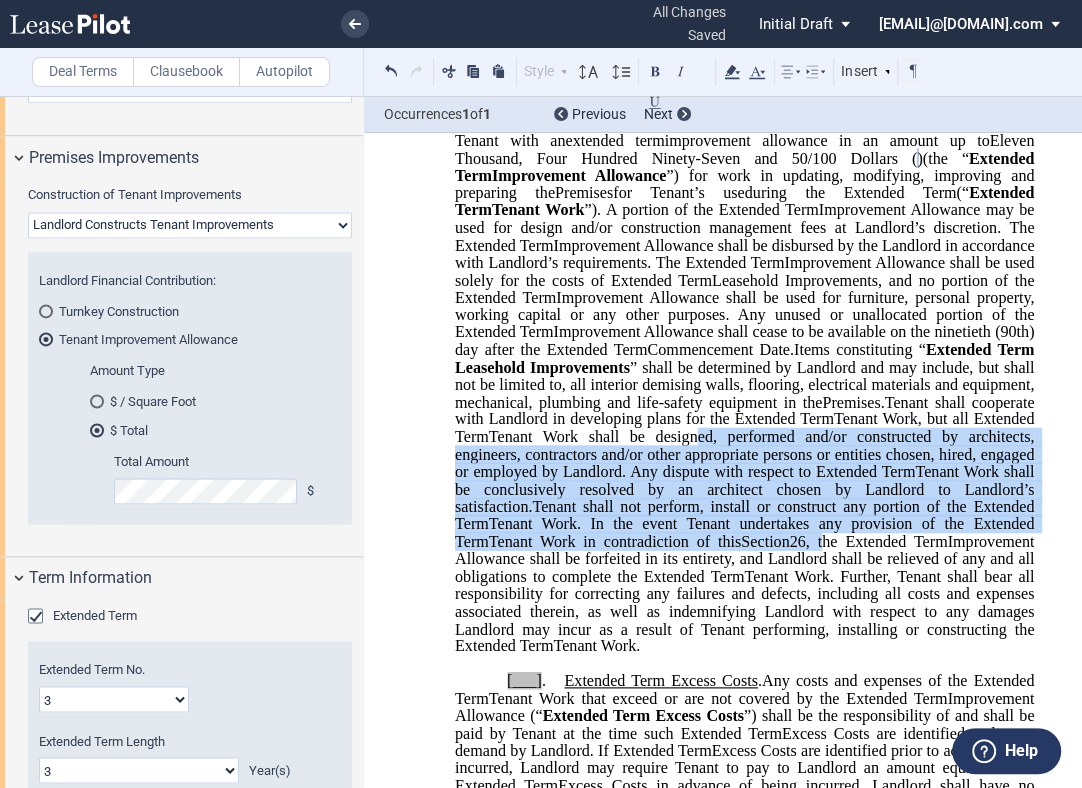scroll, scrollTop: 1509, scrollLeft: 0, axis: vertical 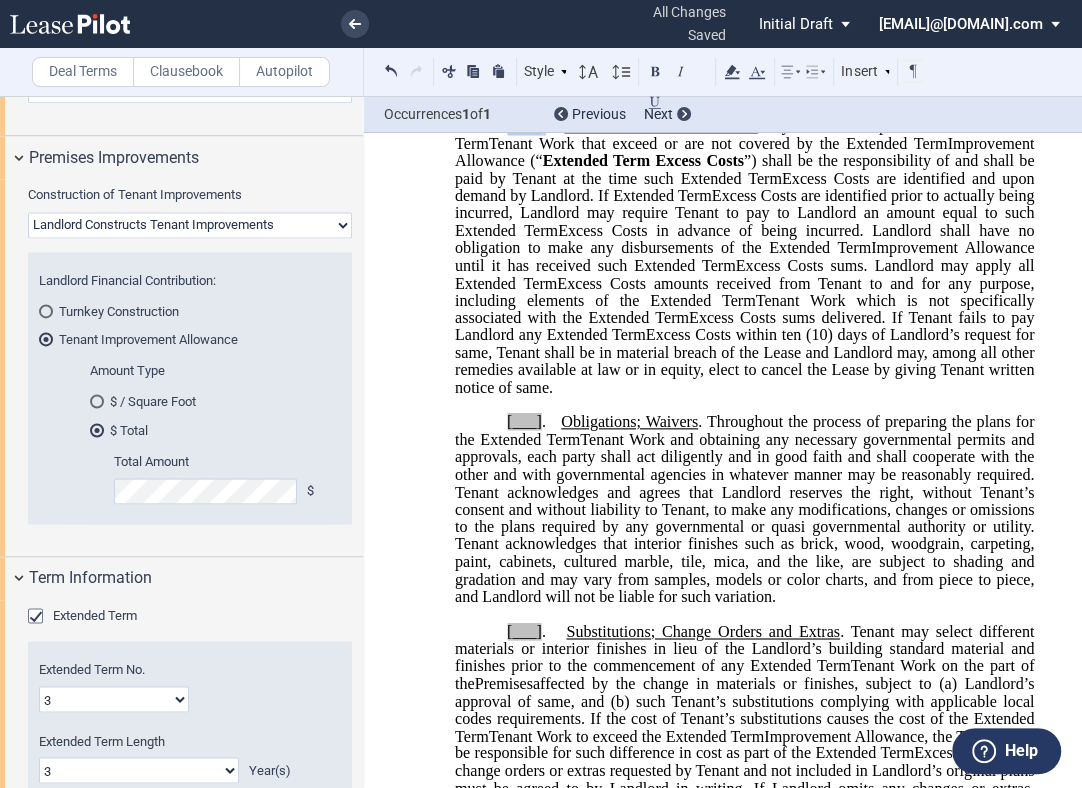 drag, startPoint x: 539, startPoint y: 268, endPoint x: 499, endPoint y: 268, distance: 40 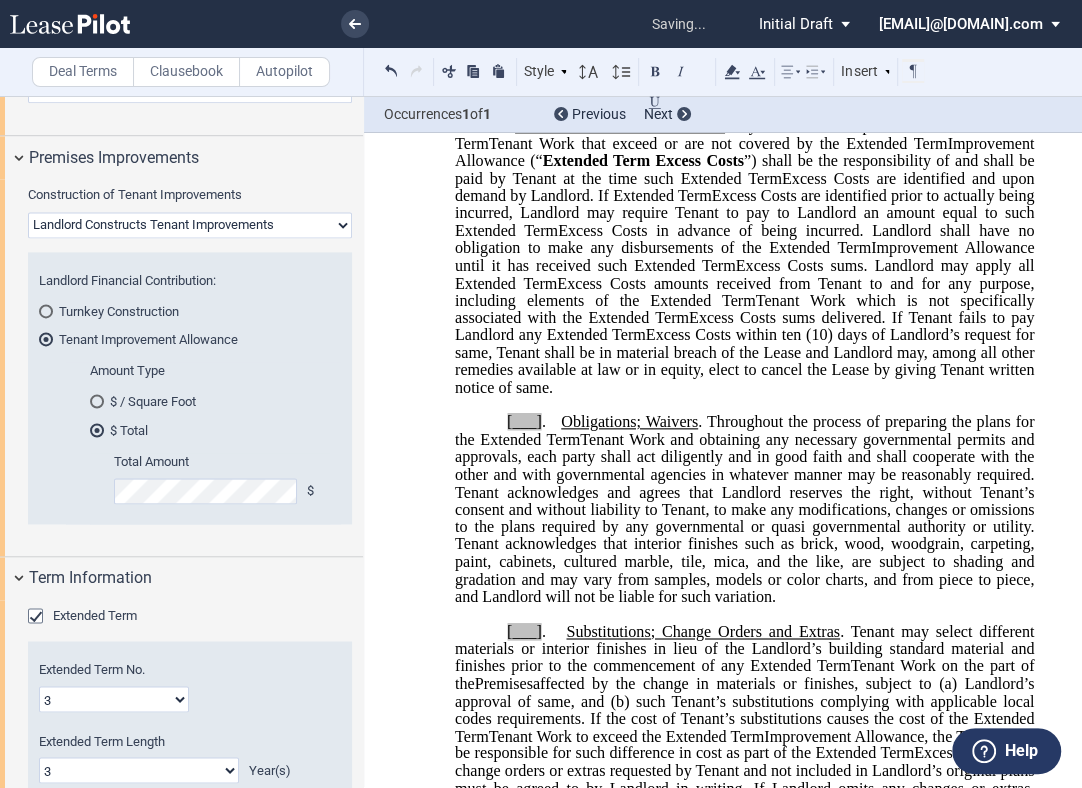 type 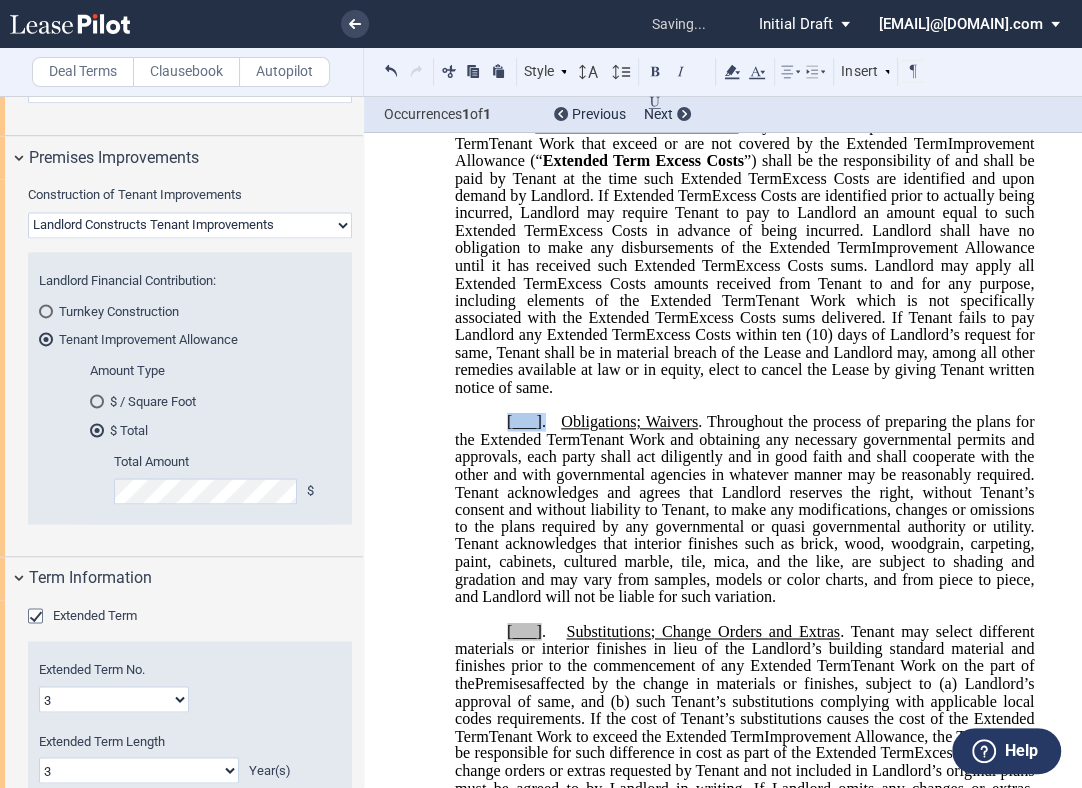 drag, startPoint x: 539, startPoint y: 585, endPoint x: 493, endPoint y: 581, distance: 46.173584 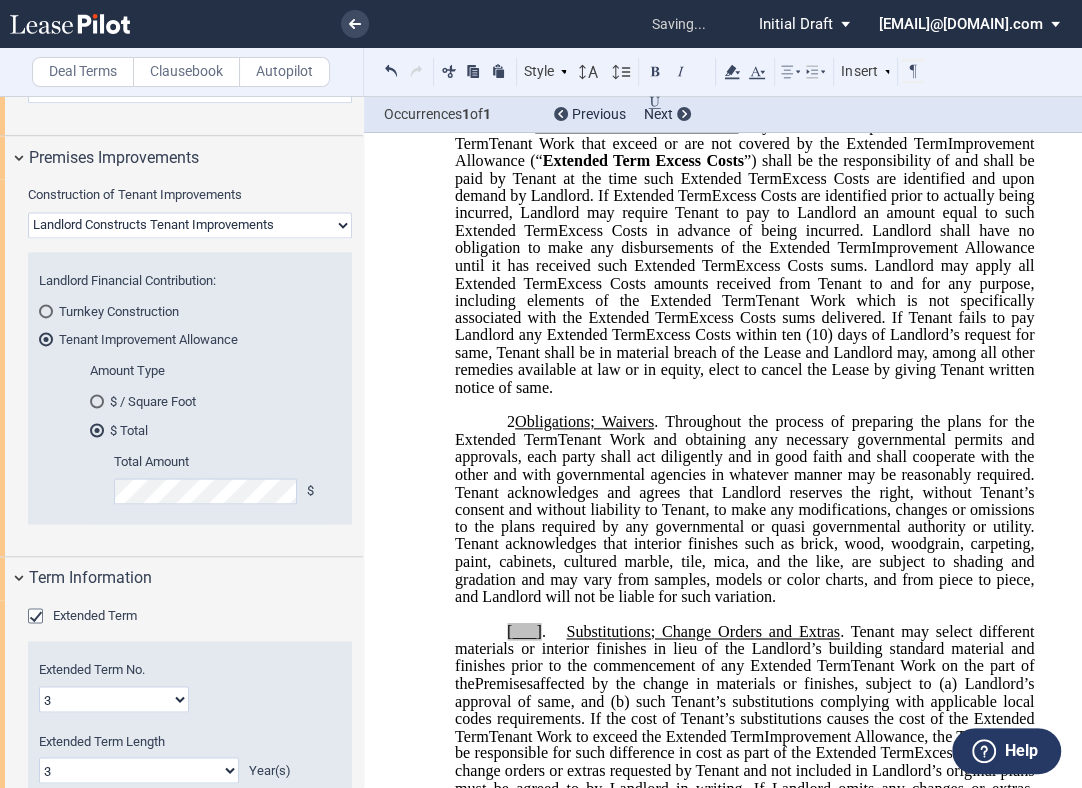 type 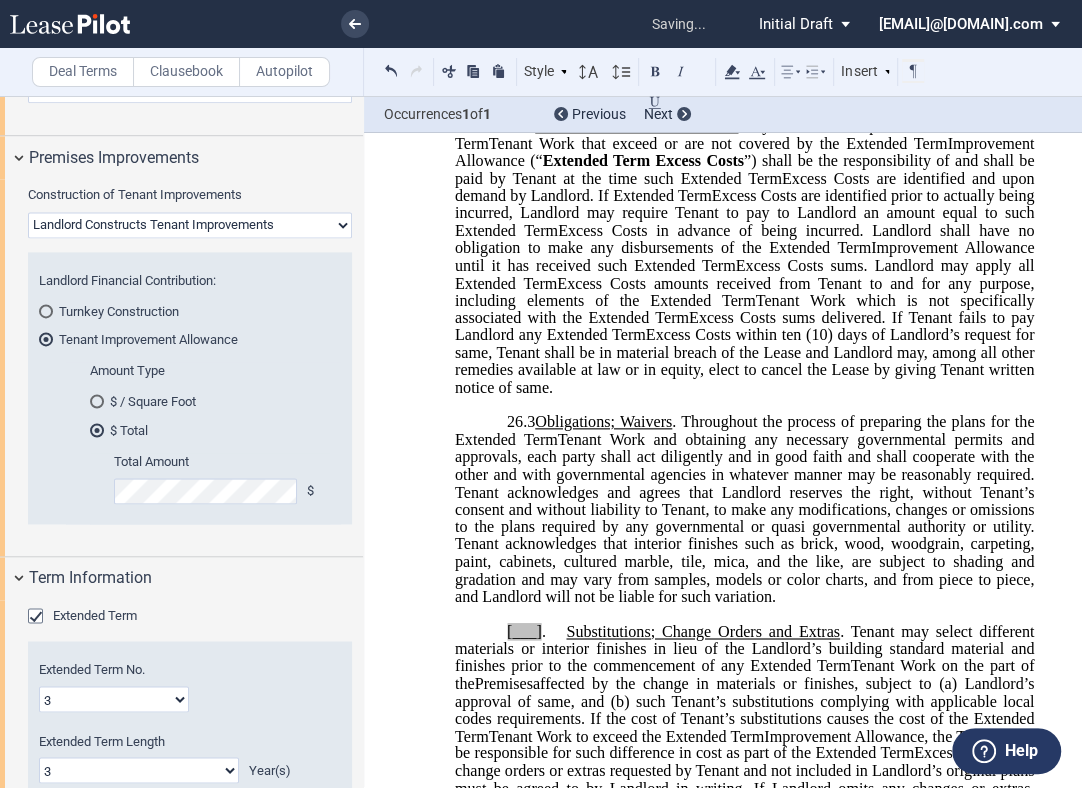 scroll, scrollTop: 2176, scrollLeft: 0, axis: vertical 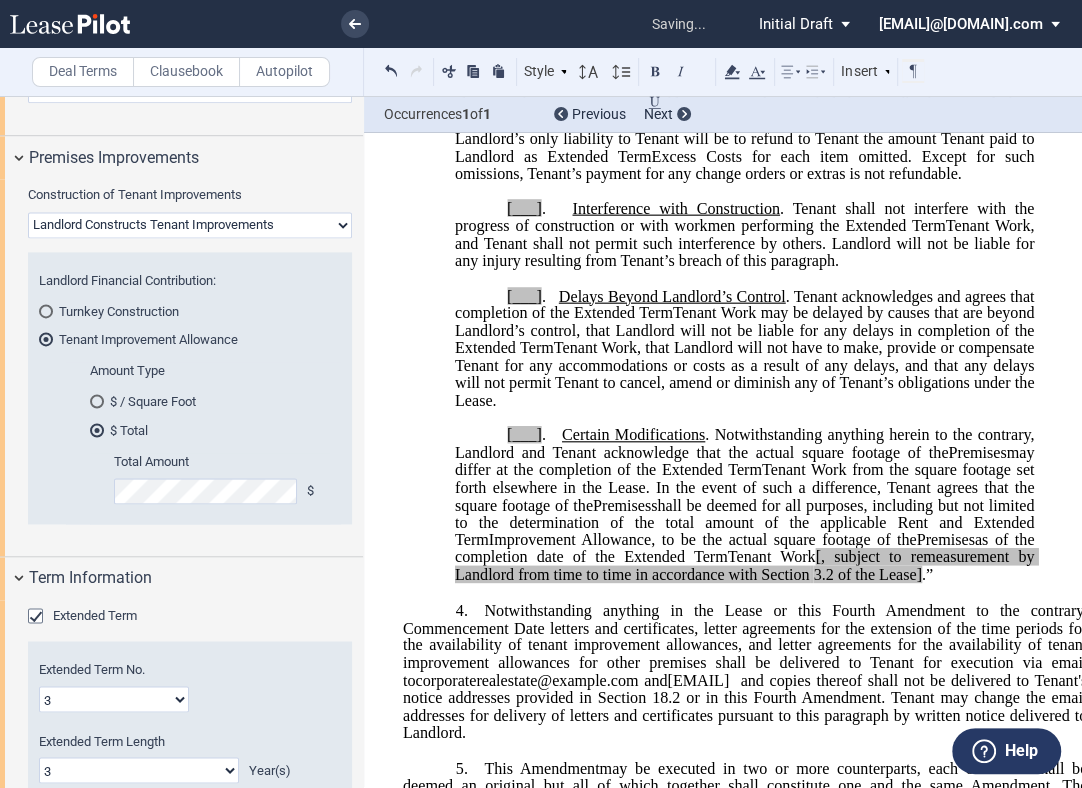 drag, startPoint x: 197, startPoint y: 74, endPoint x: 202, endPoint y: 88, distance: 14.866069 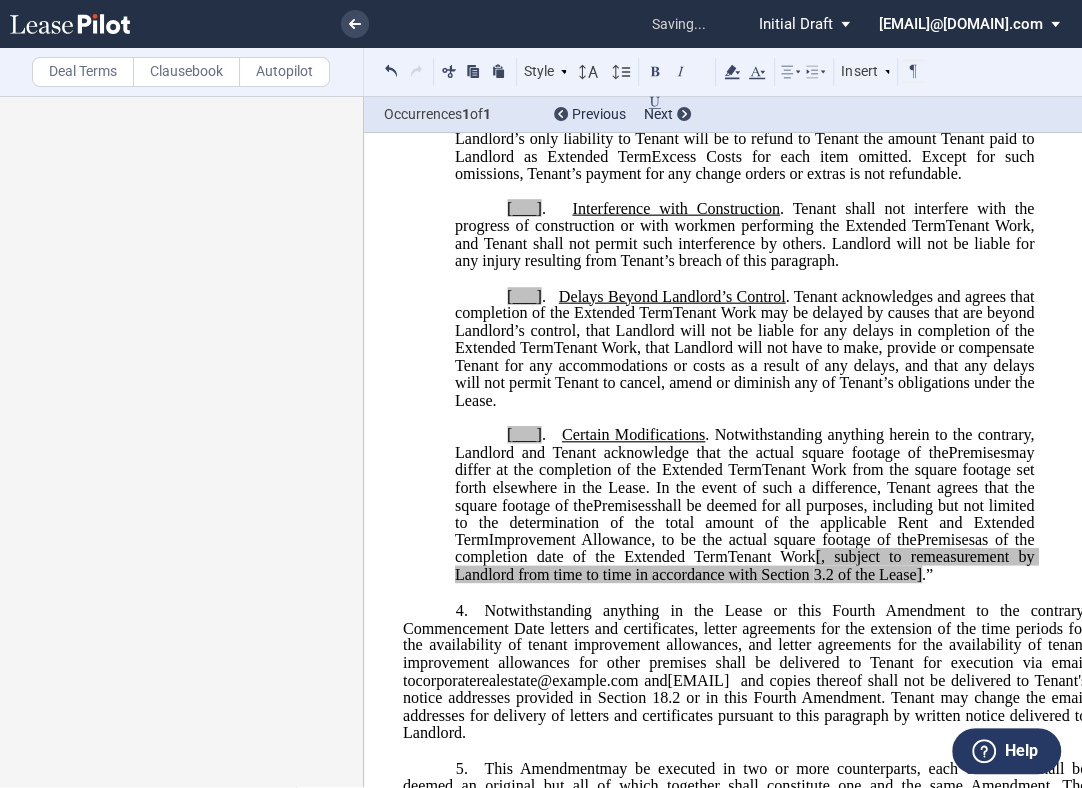 scroll, scrollTop: 0, scrollLeft: 0, axis: both 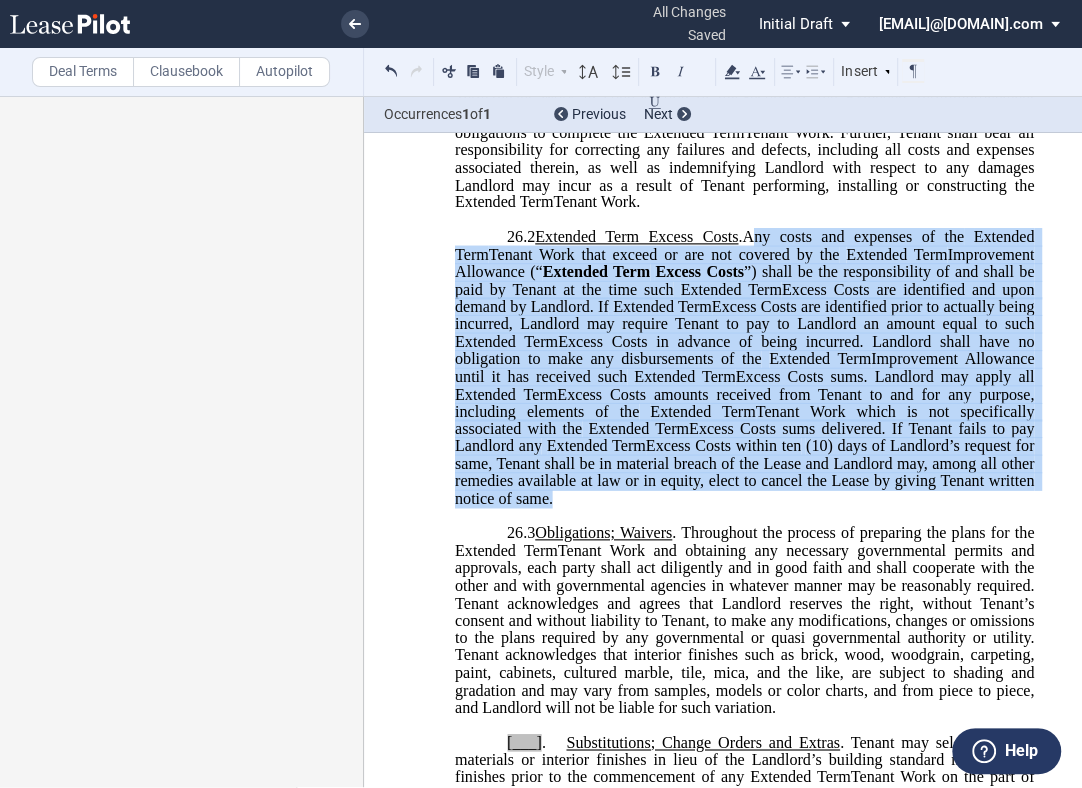 drag, startPoint x: 512, startPoint y: 666, endPoint x: 791, endPoint y: 383, distance: 397.40408 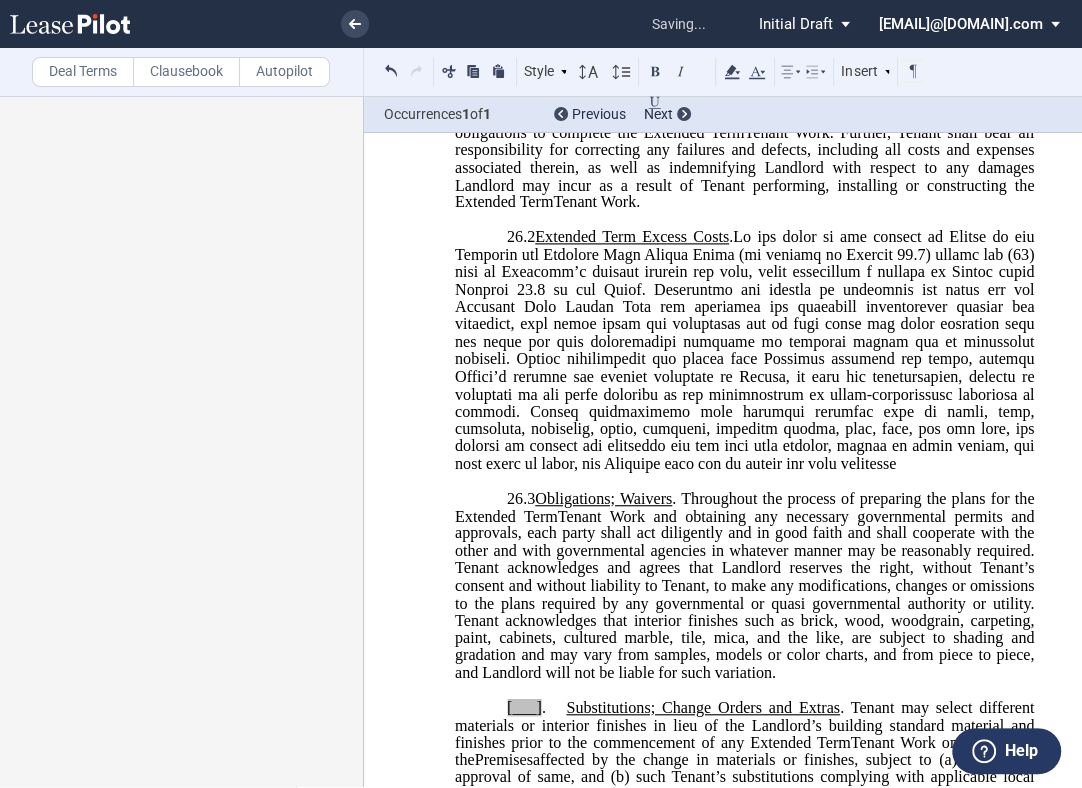 click 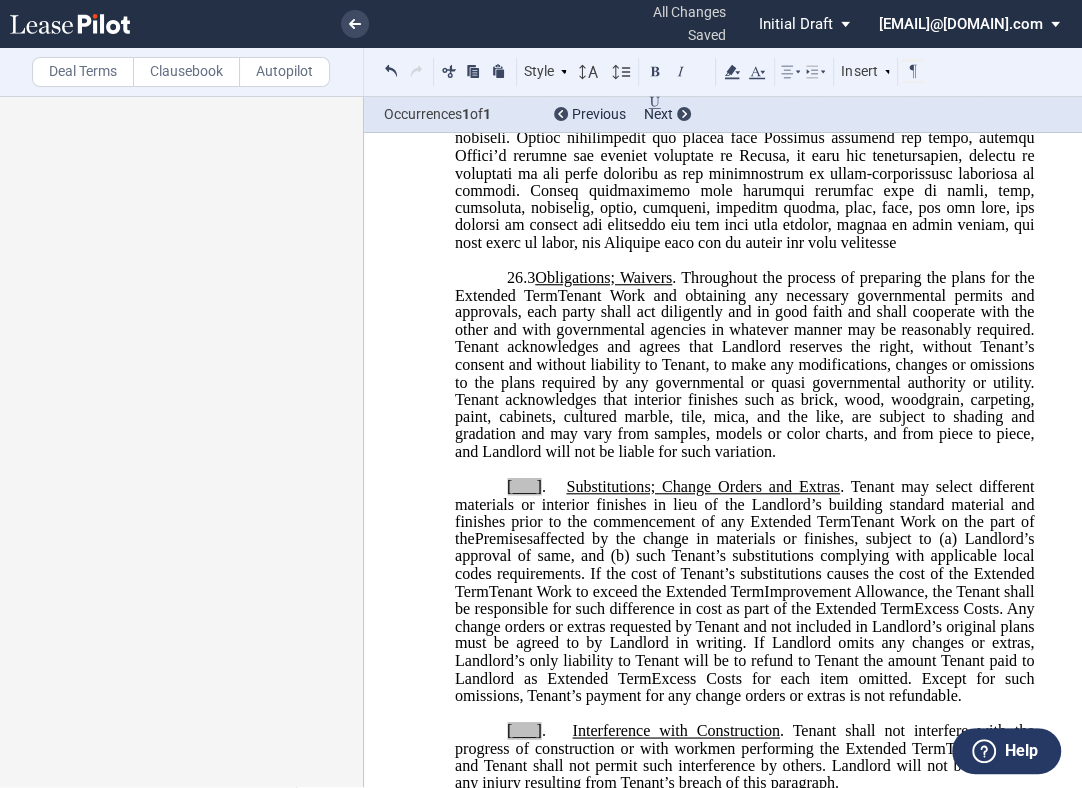 scroll, scrollTop: 1620, scrollLeft: 0, axis: vertical 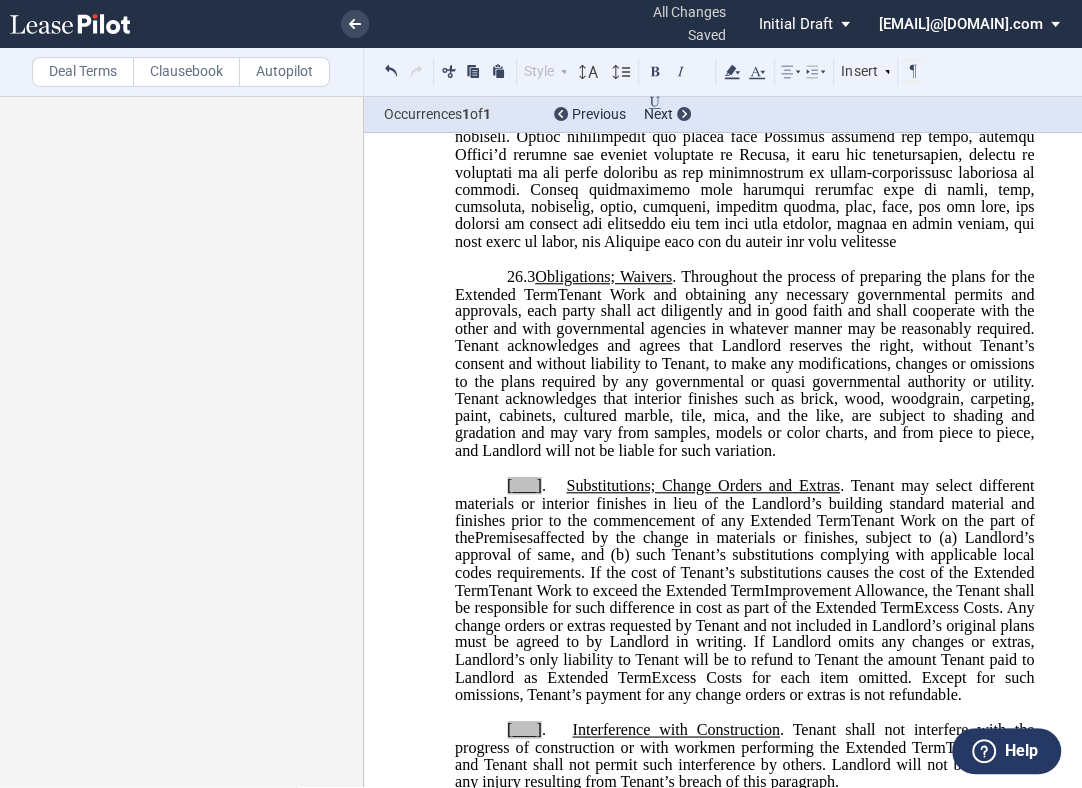 drag, startPoint x: 876, startPoint y: 600, endPoint x: 698, endPoint y: 427, distance: 248.21967 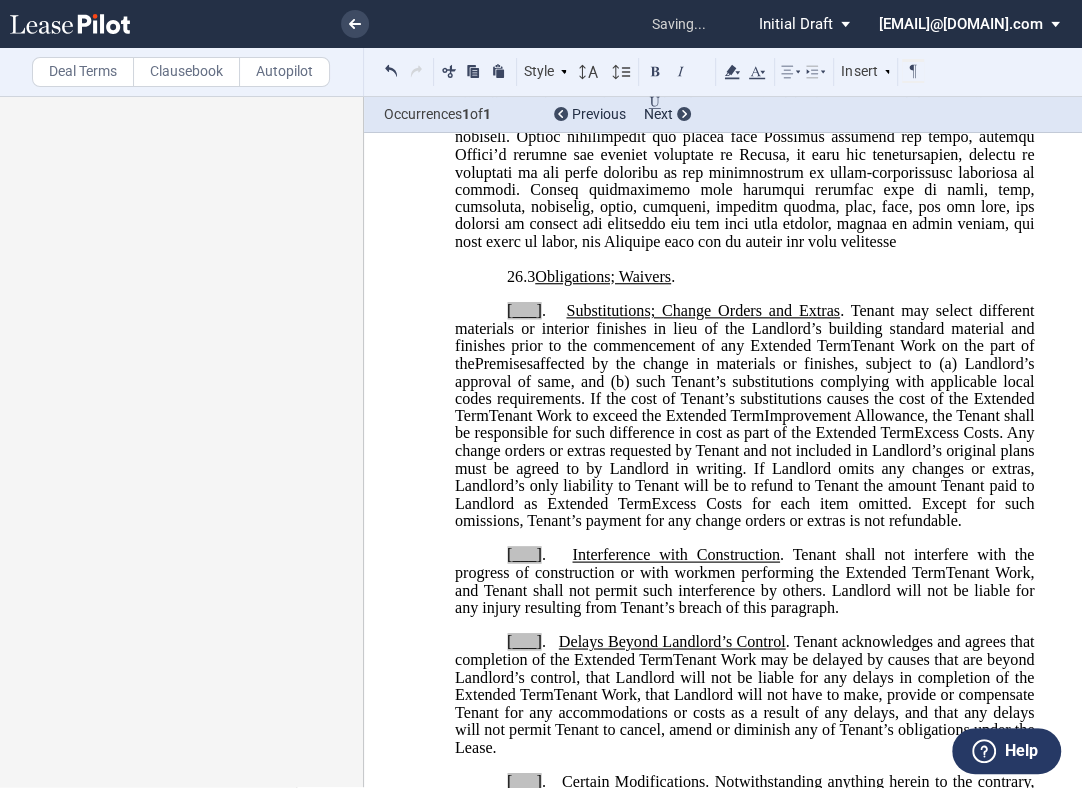 click on "." 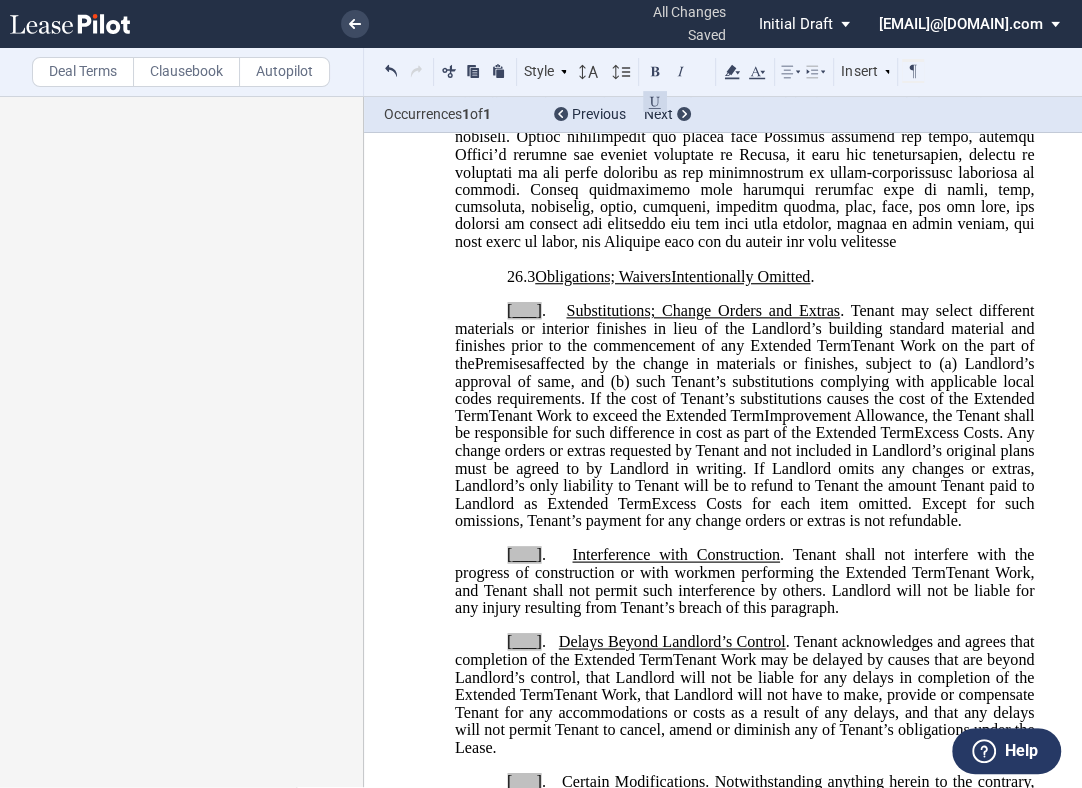 click on "Obligations; WaiversIntentionally Omitted" 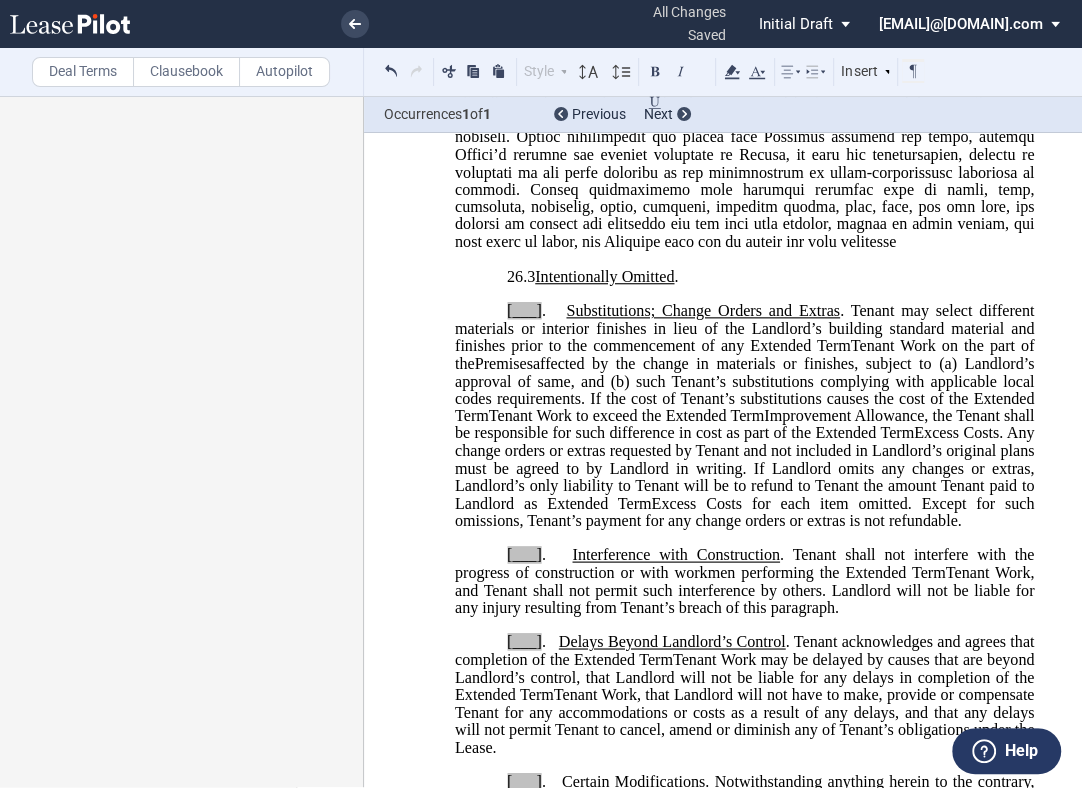 drag, startPoint x: 689, startPoint y: 636, endPoint x: 845, endPoint y: 460, distance: 235.18503 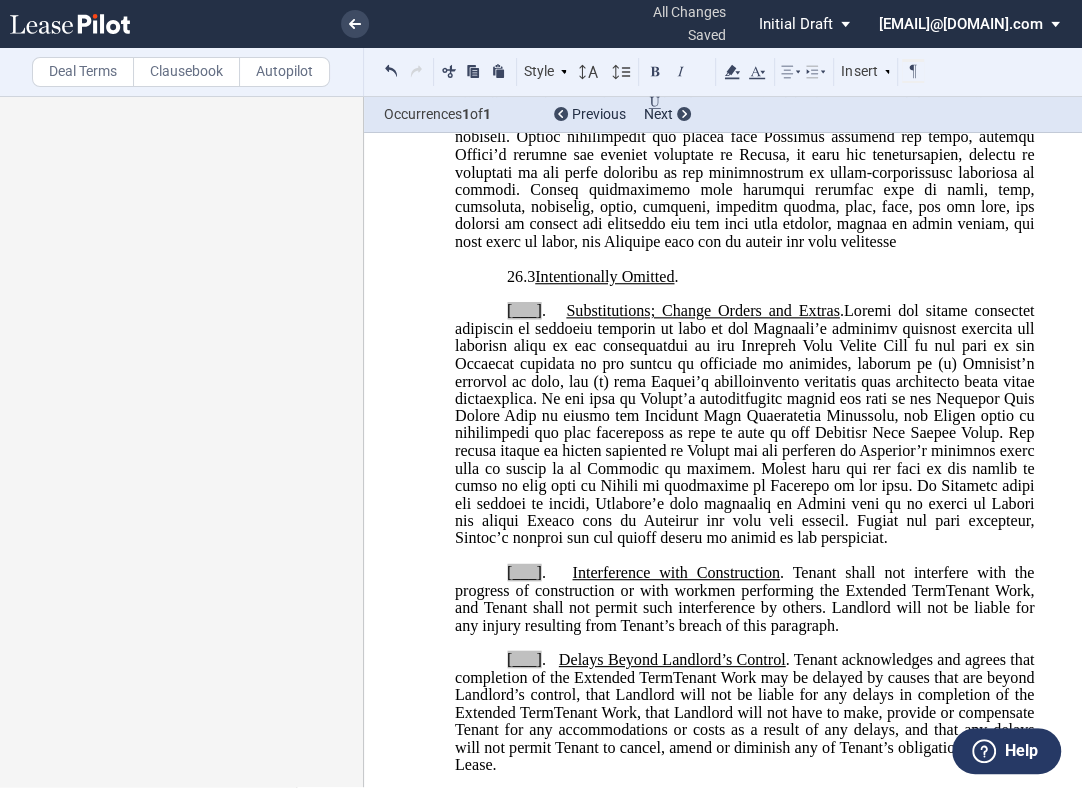 click 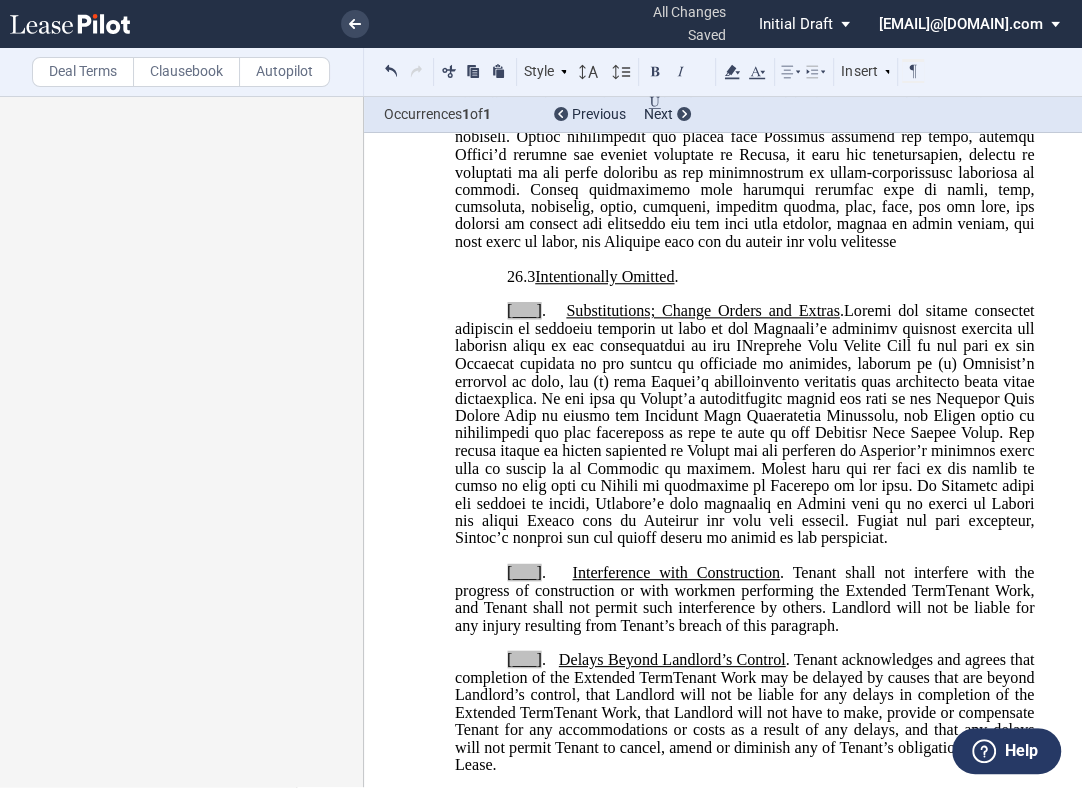 type 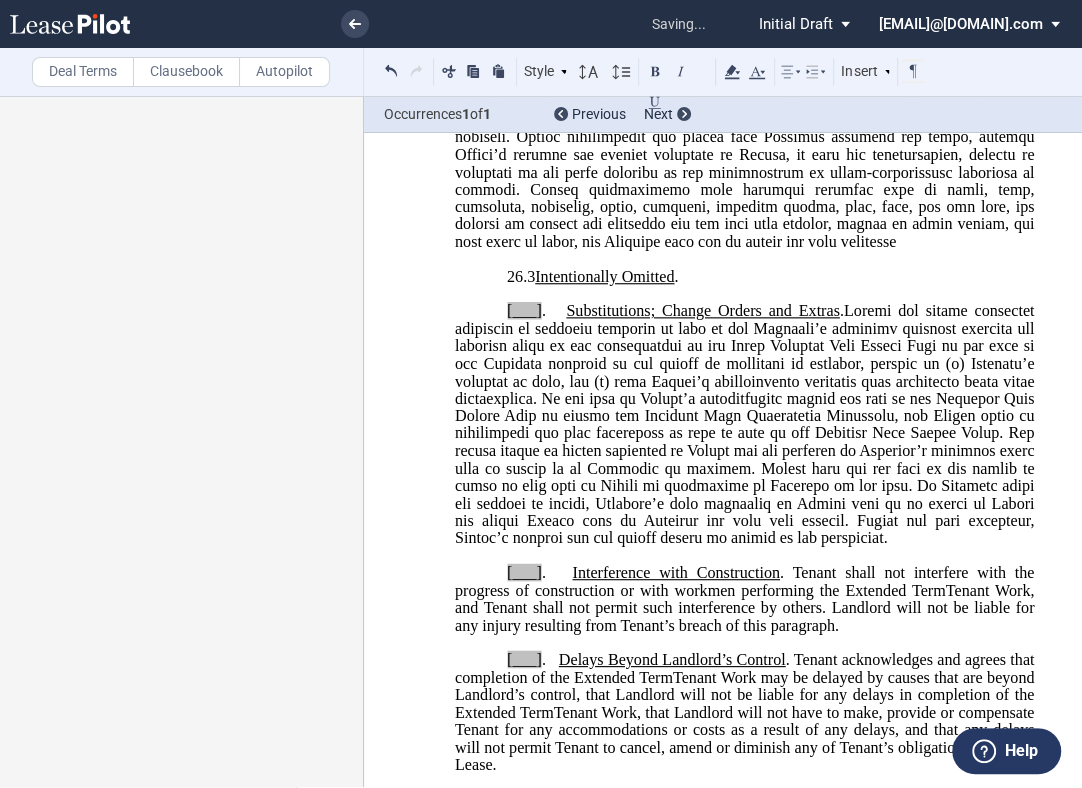 click 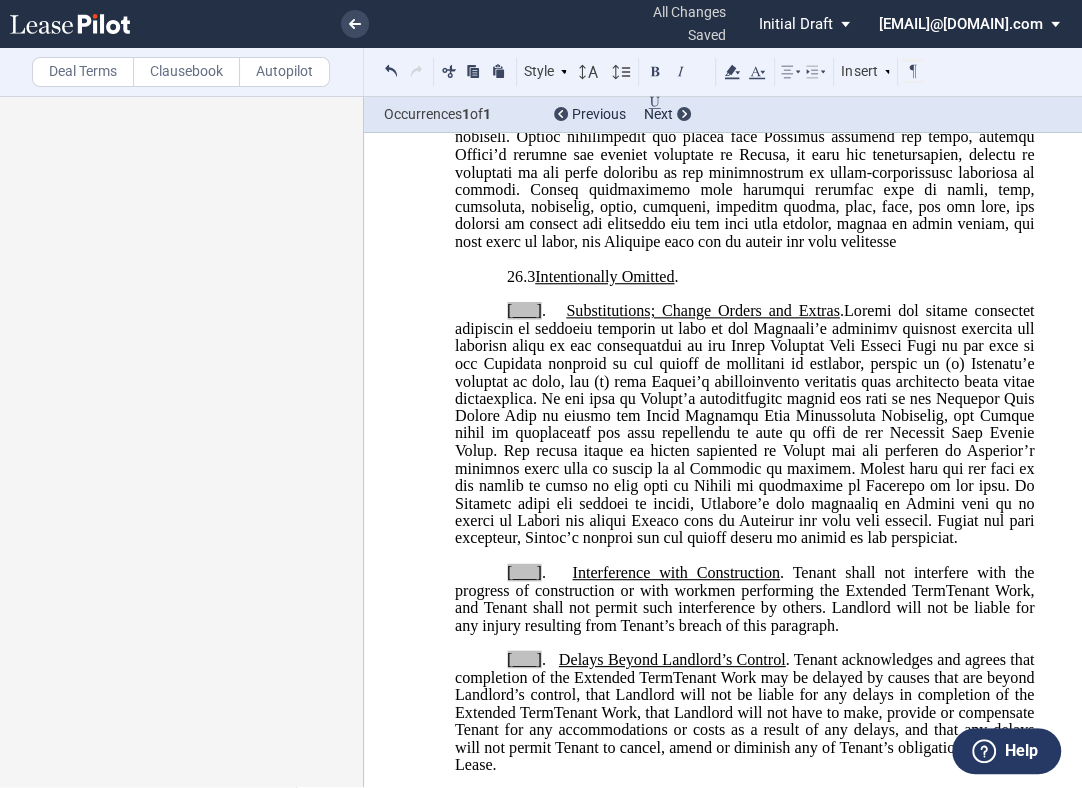 click 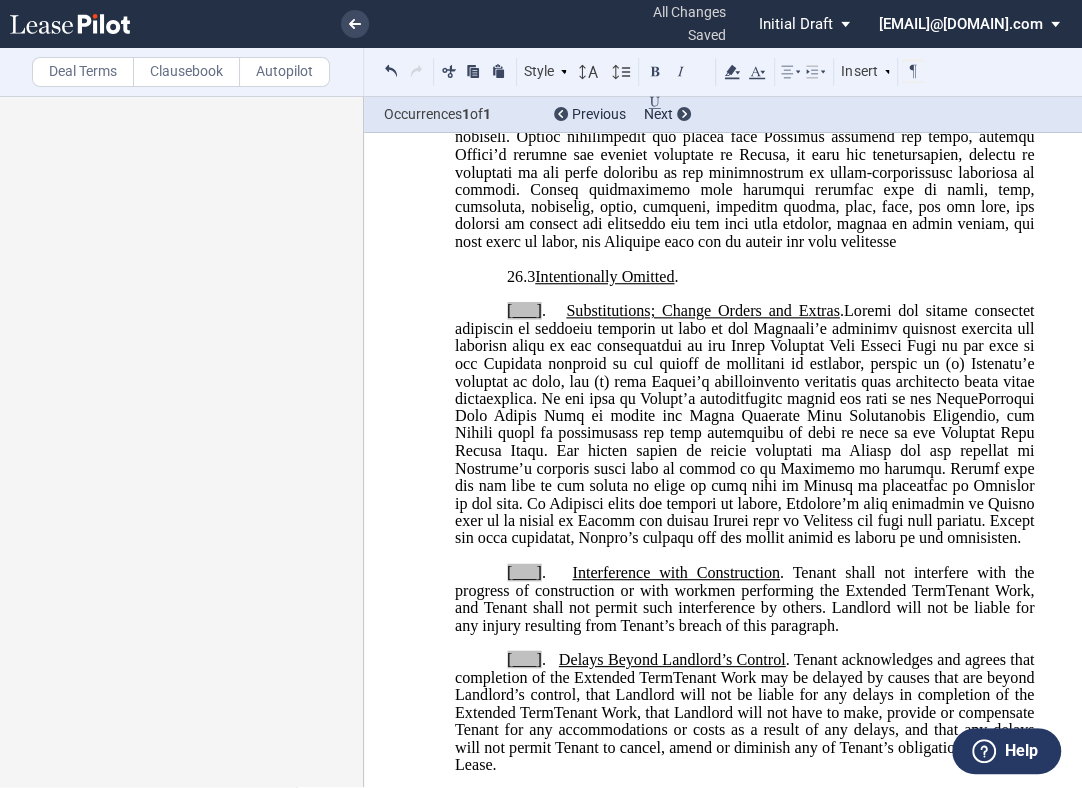 click 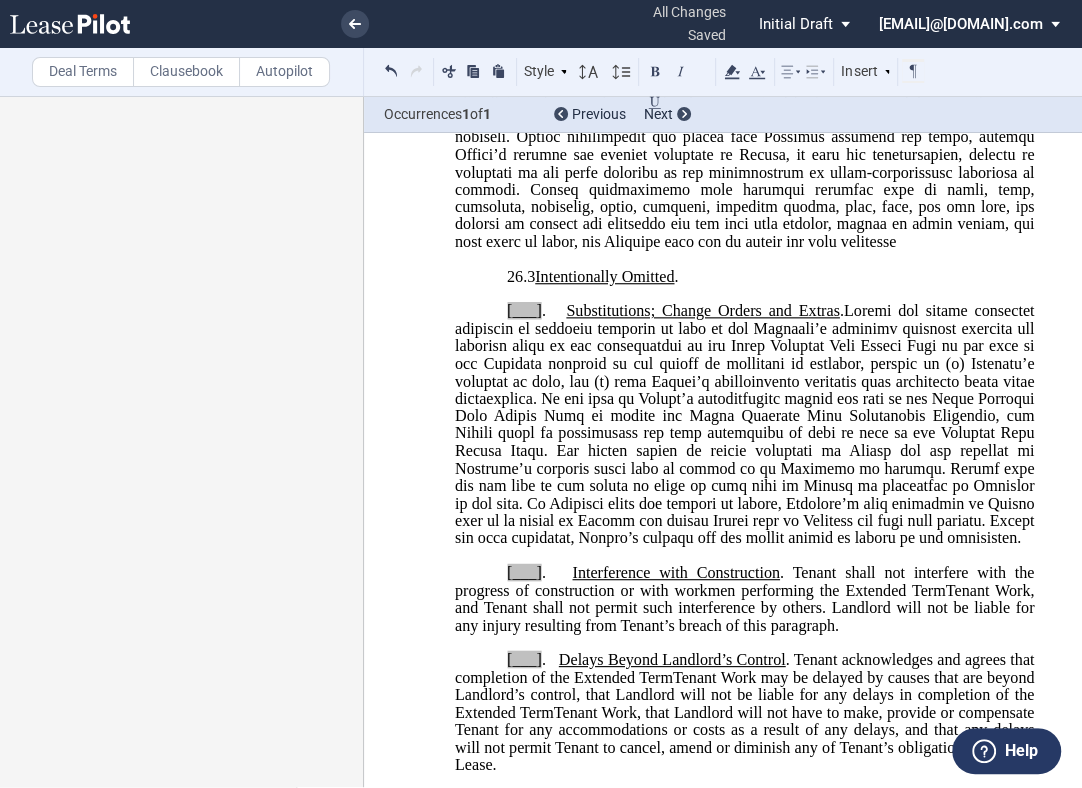 click 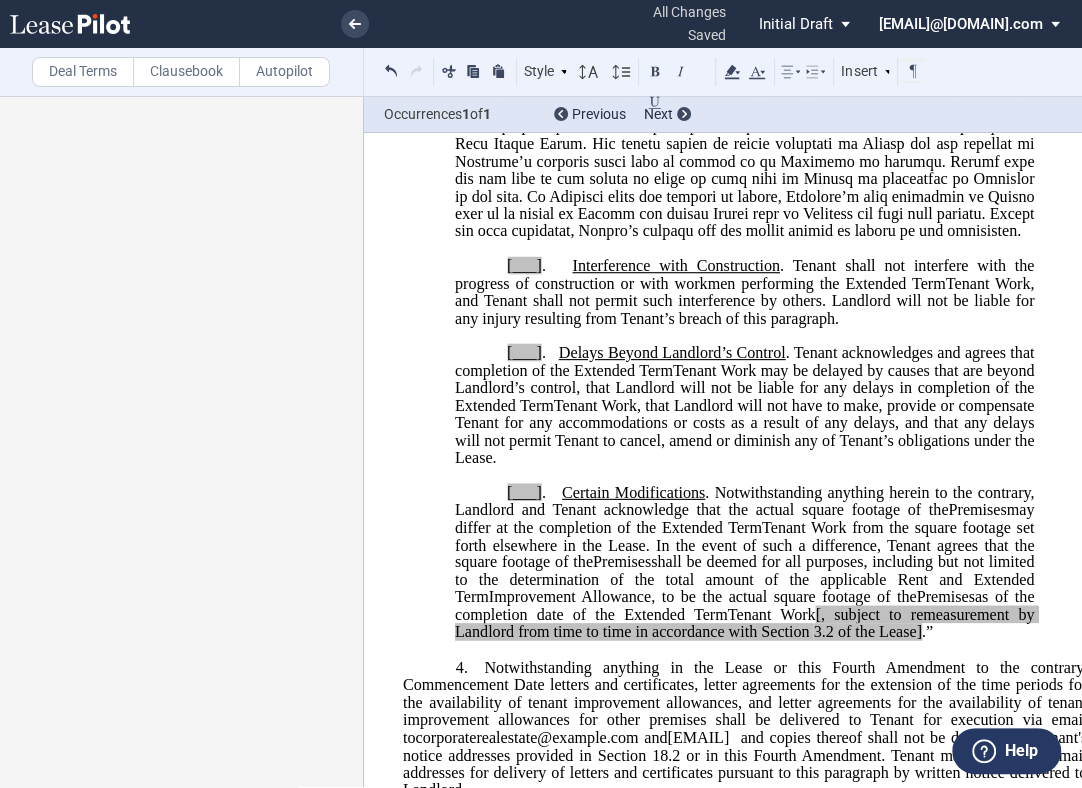 scroll, scrollTop: 2064, scrollLeft: 0, axis: vertical 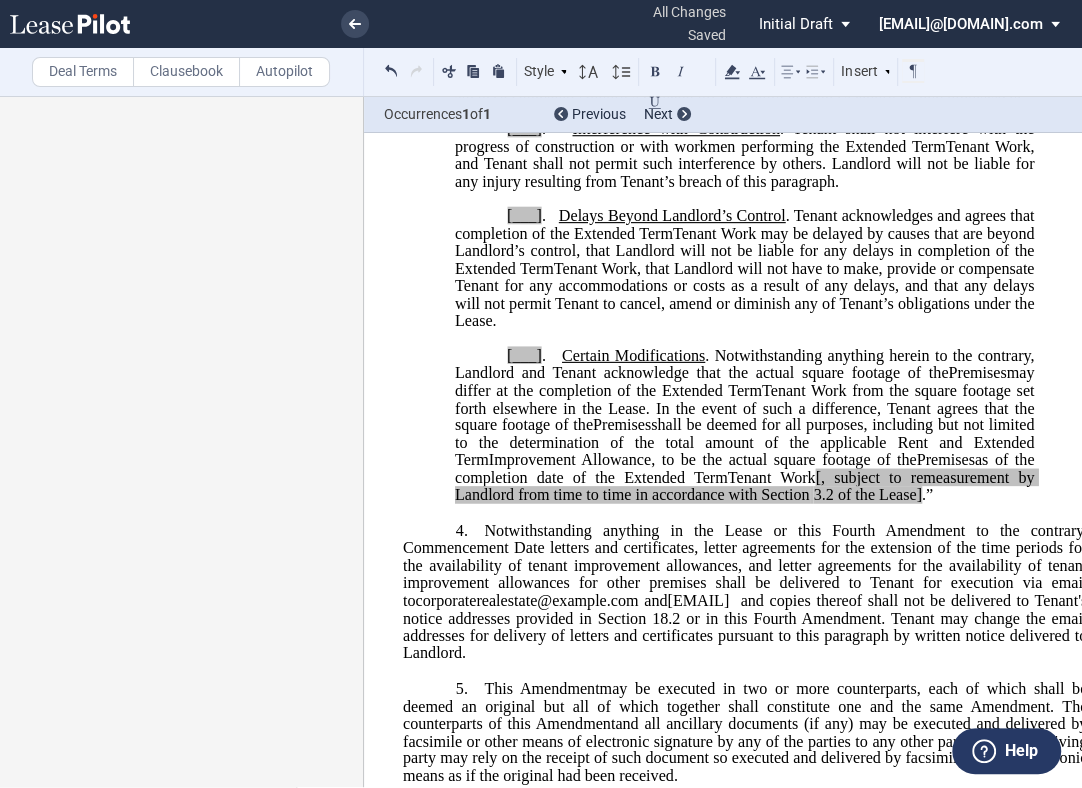 click on "Interference with Construction" 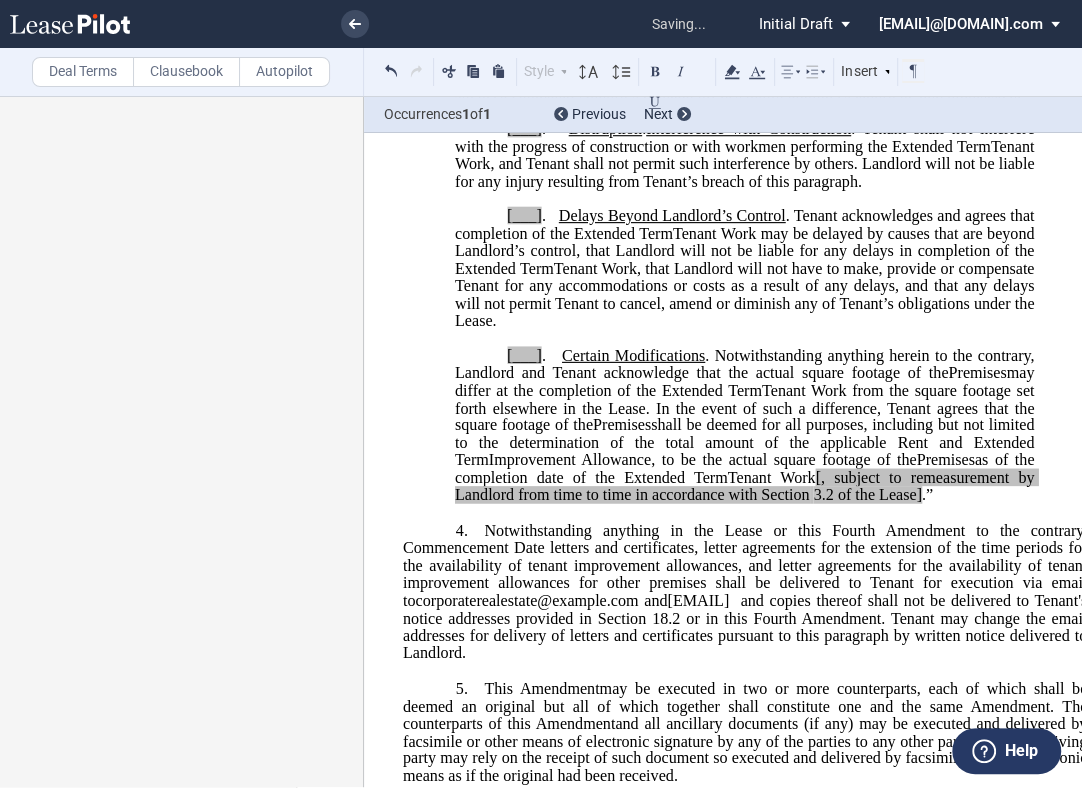 drag, startPoint x: 911, startPoint y: 349, endPoint x: 644, endPoint y: 293, distance: 272.80945 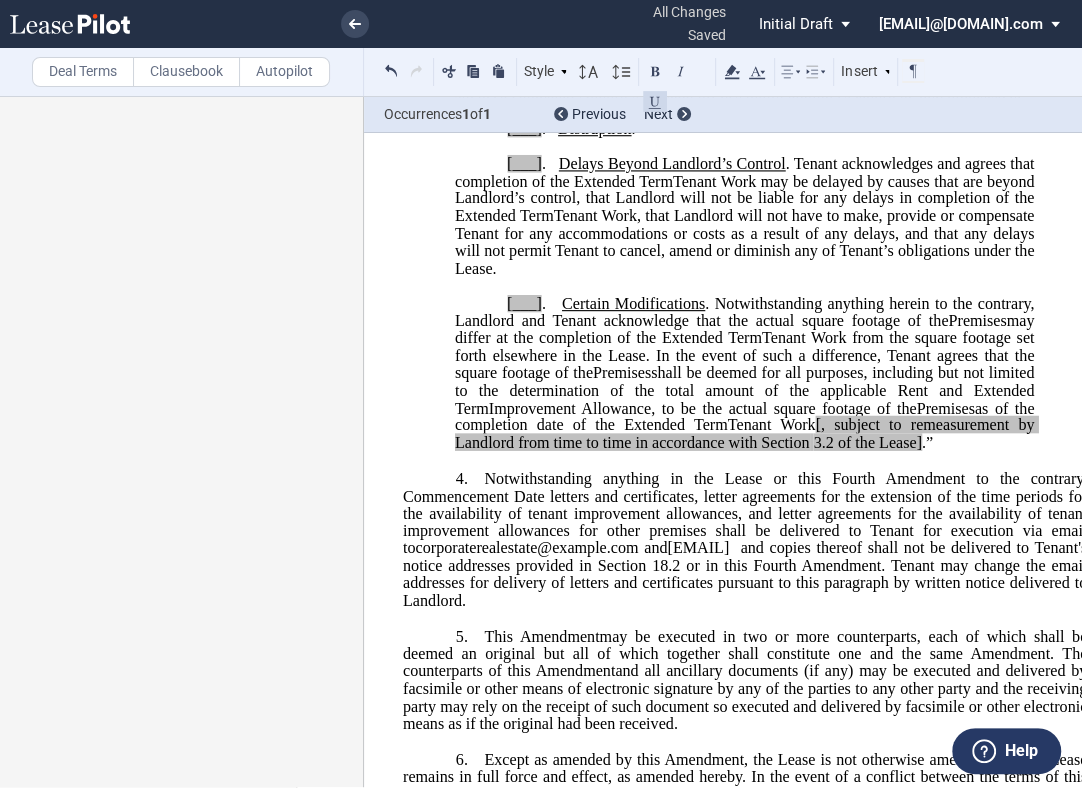 click on "Distruption" 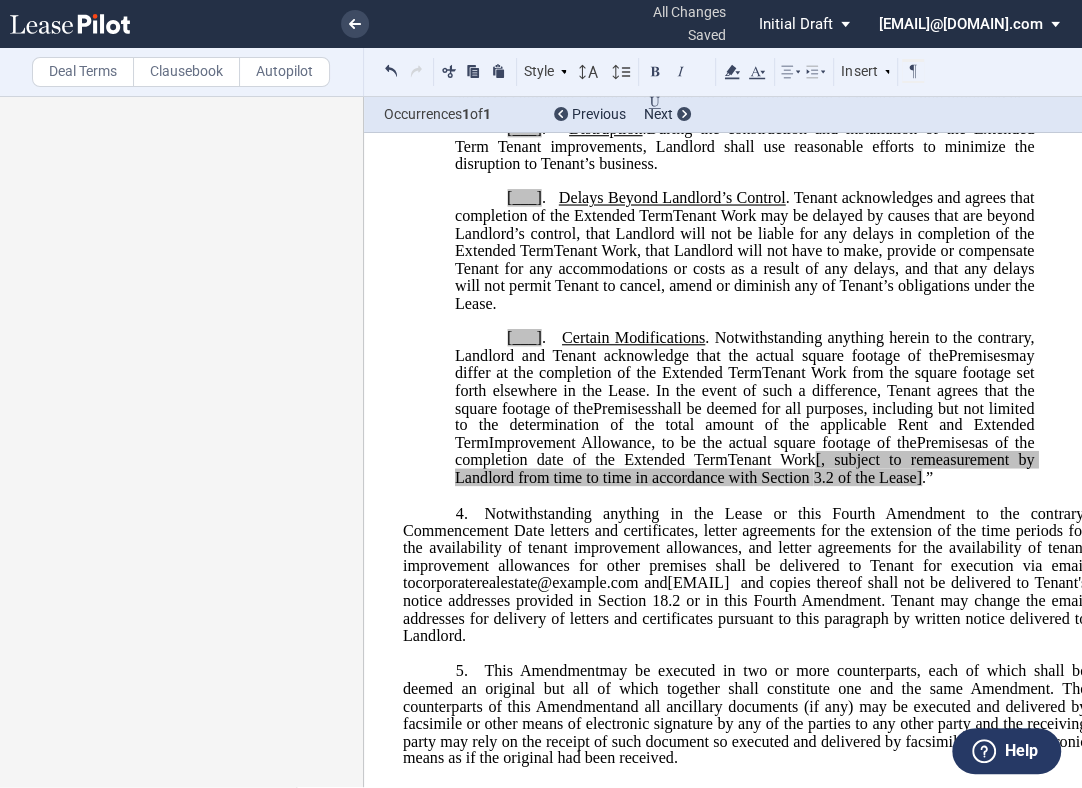click on "During the construction and installation of the Extended Term Tenant improvements, Landlord shall use reasonable efforts to minimize the disruption to Tenant’s business." 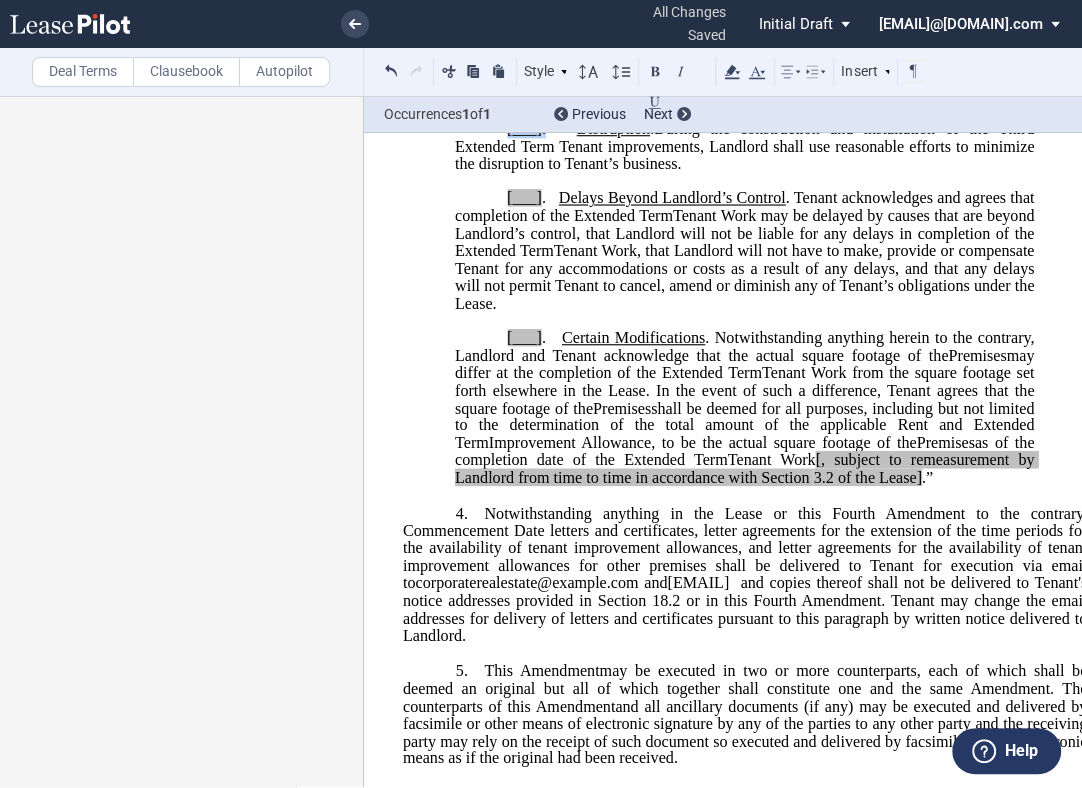 drag, startPoint x: 539, startPoint y: 290, endPoint x: 496, endPoint y: 287, distance: 43.104523 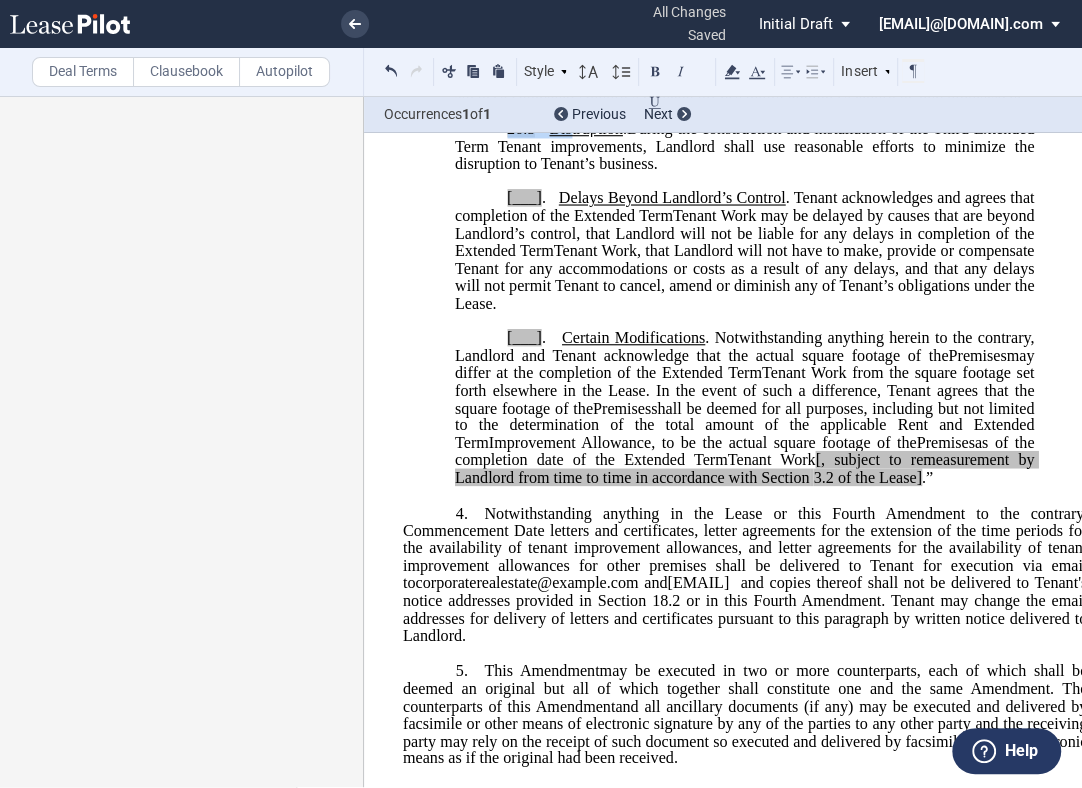 drag, startPoint x: 563, startPoint y: 295, endPoint x: 569, endPoint y: 155, distance: 140.12851 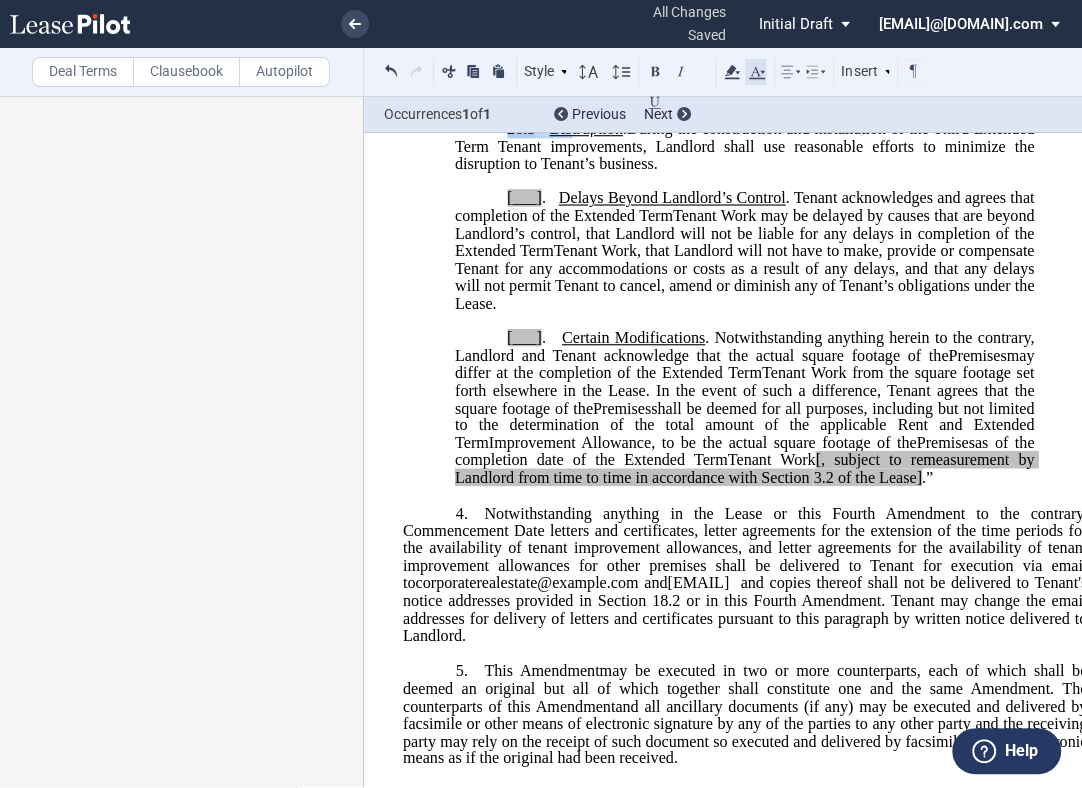 click 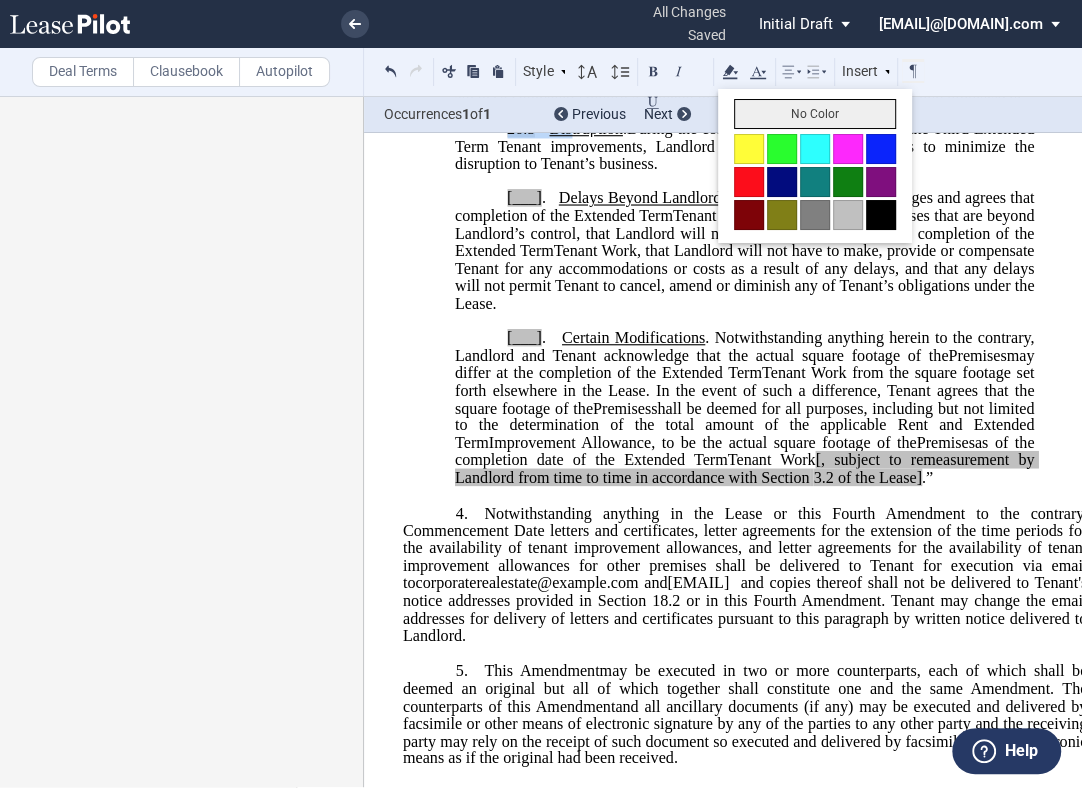 click on "No Color" at bounding box center [815, 114] 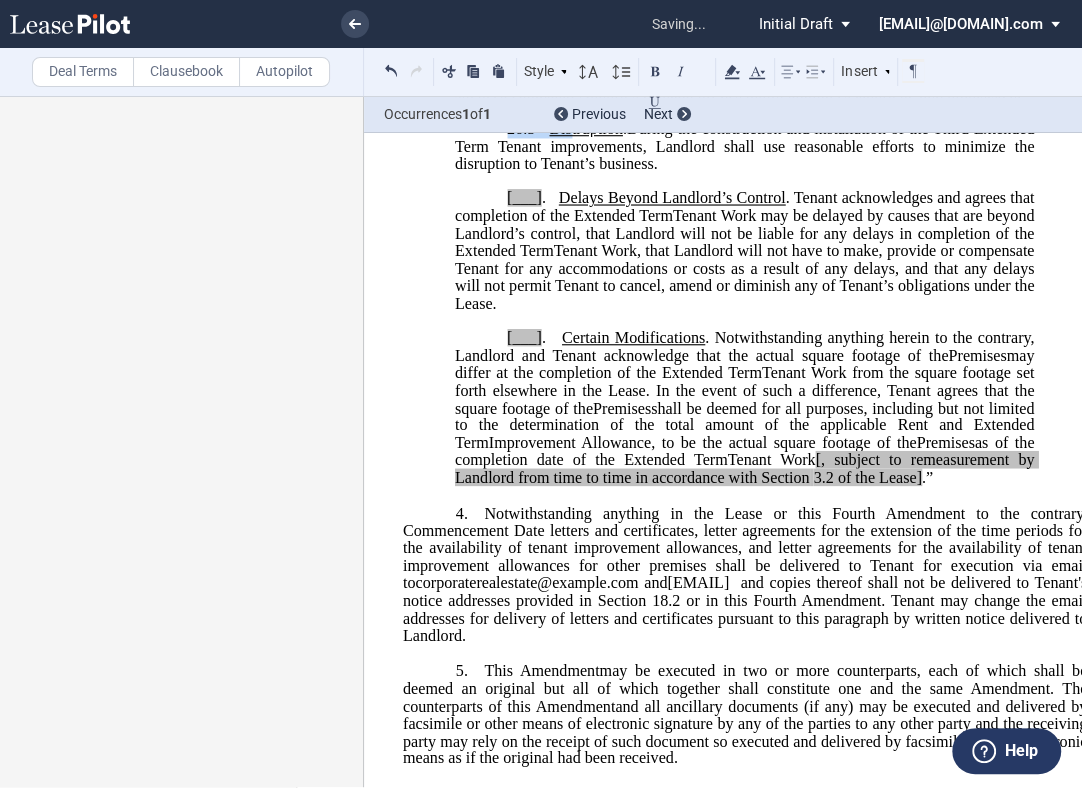 click at bounding box center [745, 320] 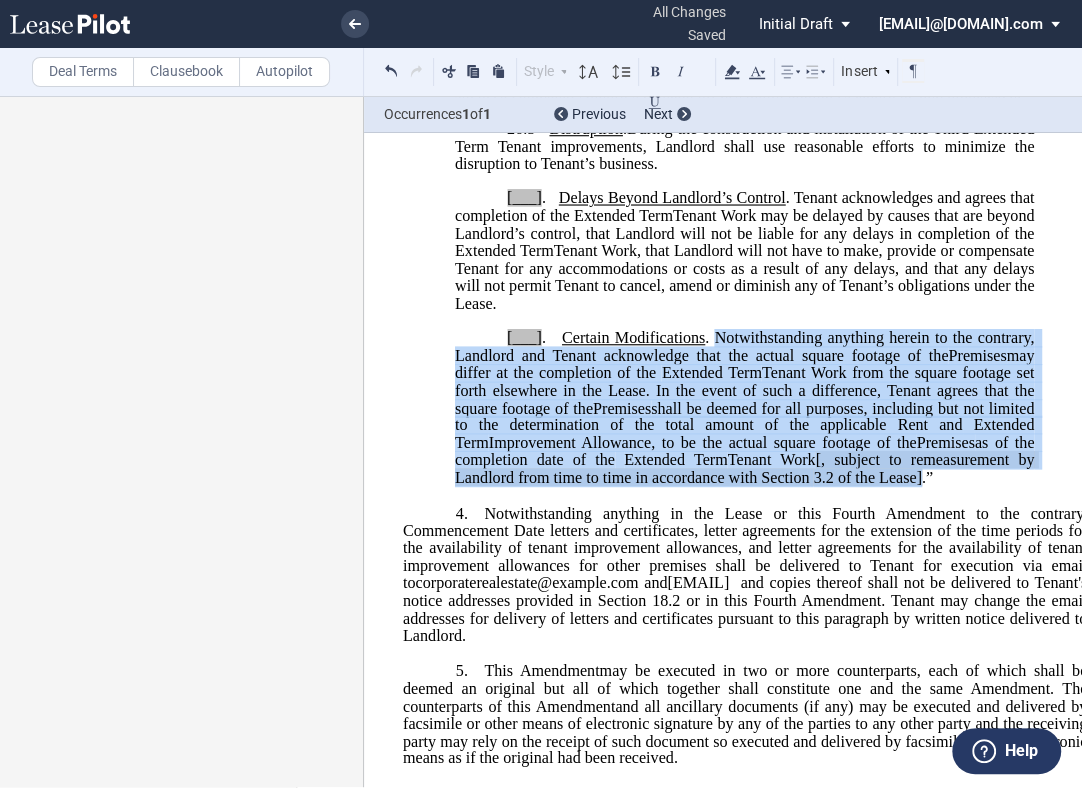 drag, startPoint x: 754, startPoint y: 511, endPoint x: 916, endPoint y: 642, distance: 208.33867 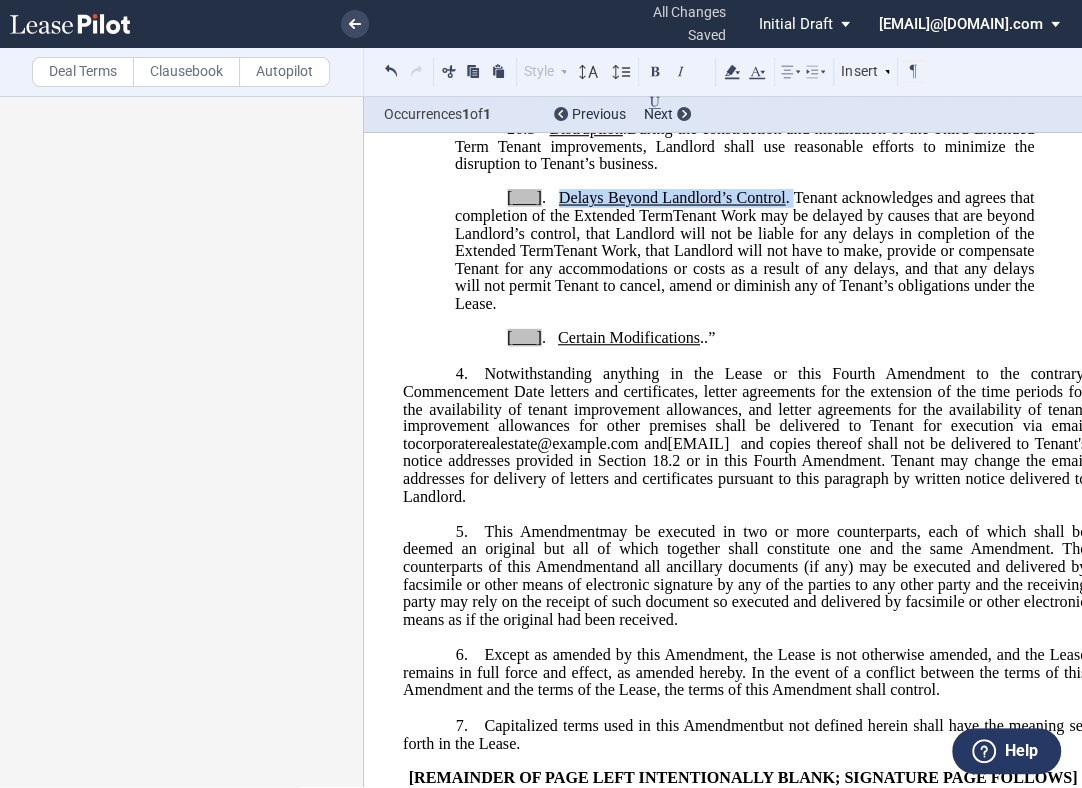 drag, startPoint x: 554, startPoint y: 363, endPoint x: 786, endPoint y: 362, distance: 232.00215 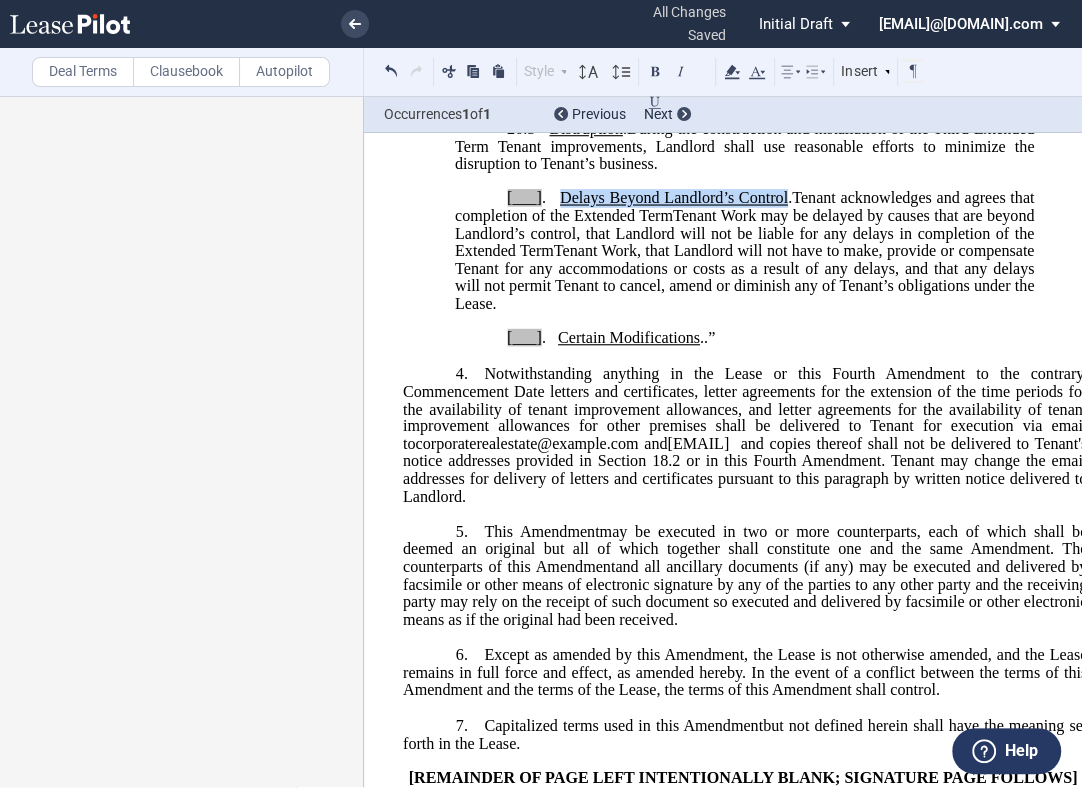 click on "." 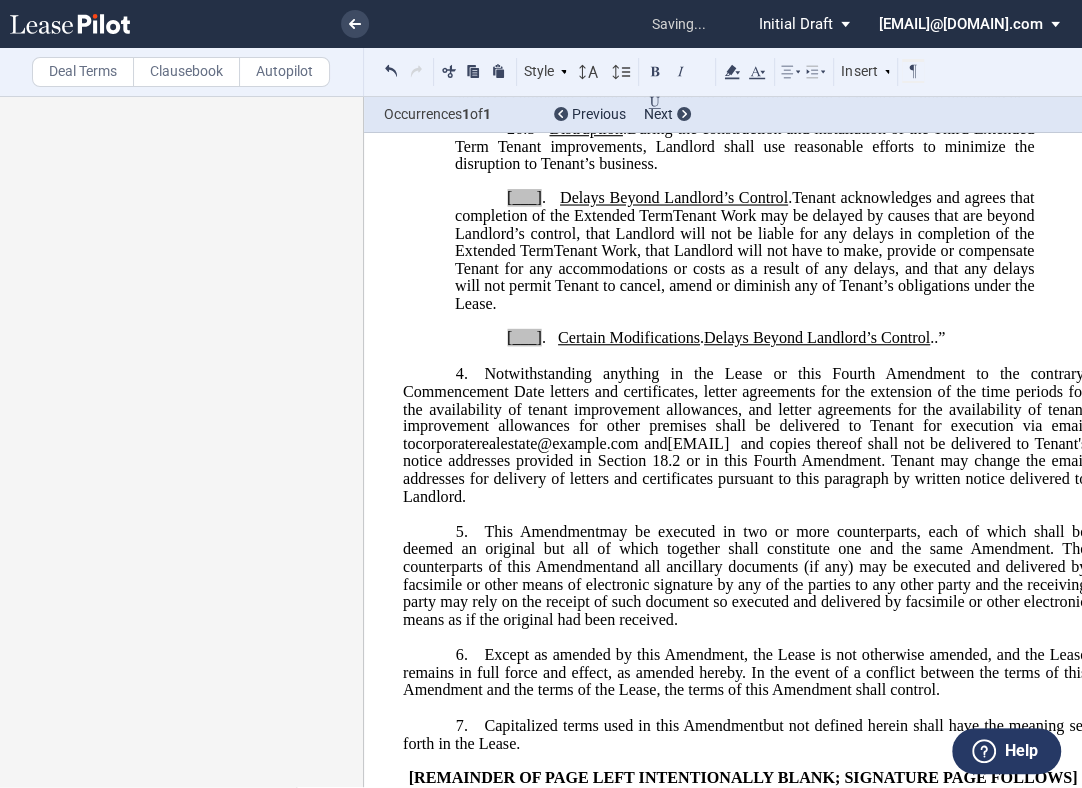 type 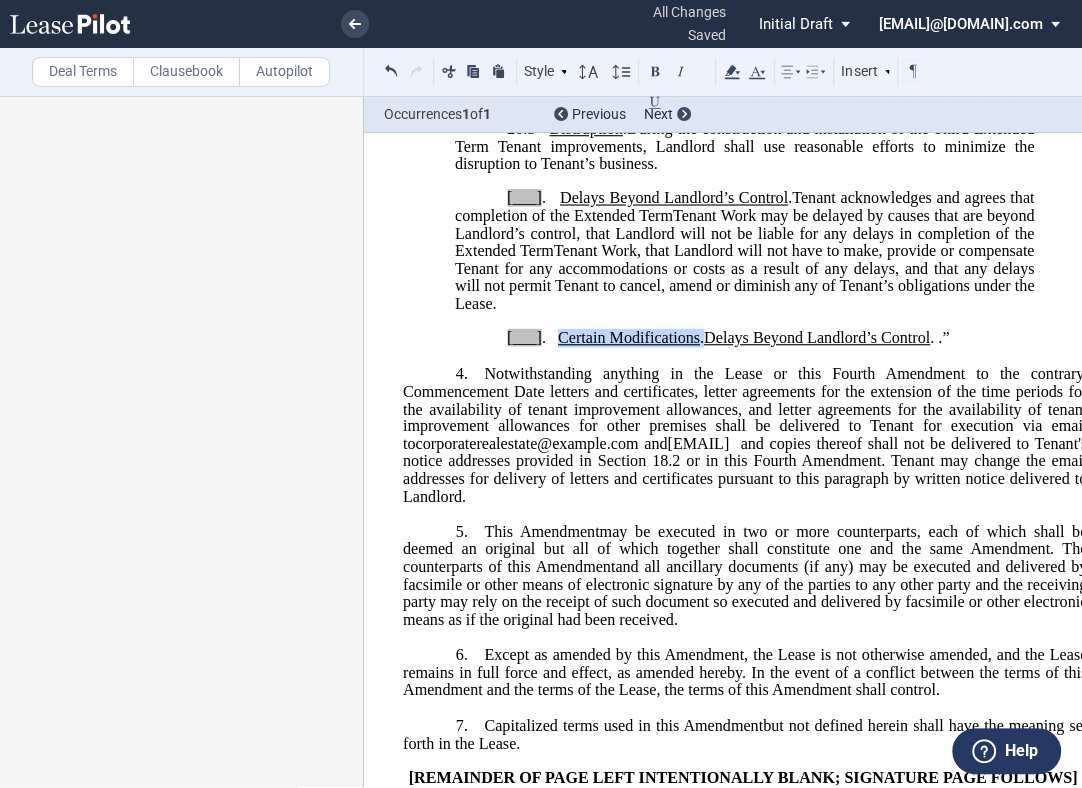 drag, startPoint x: 698, startPoint y: 502, endPoint x: 556, endPoint y: 501, distance: 142.00352 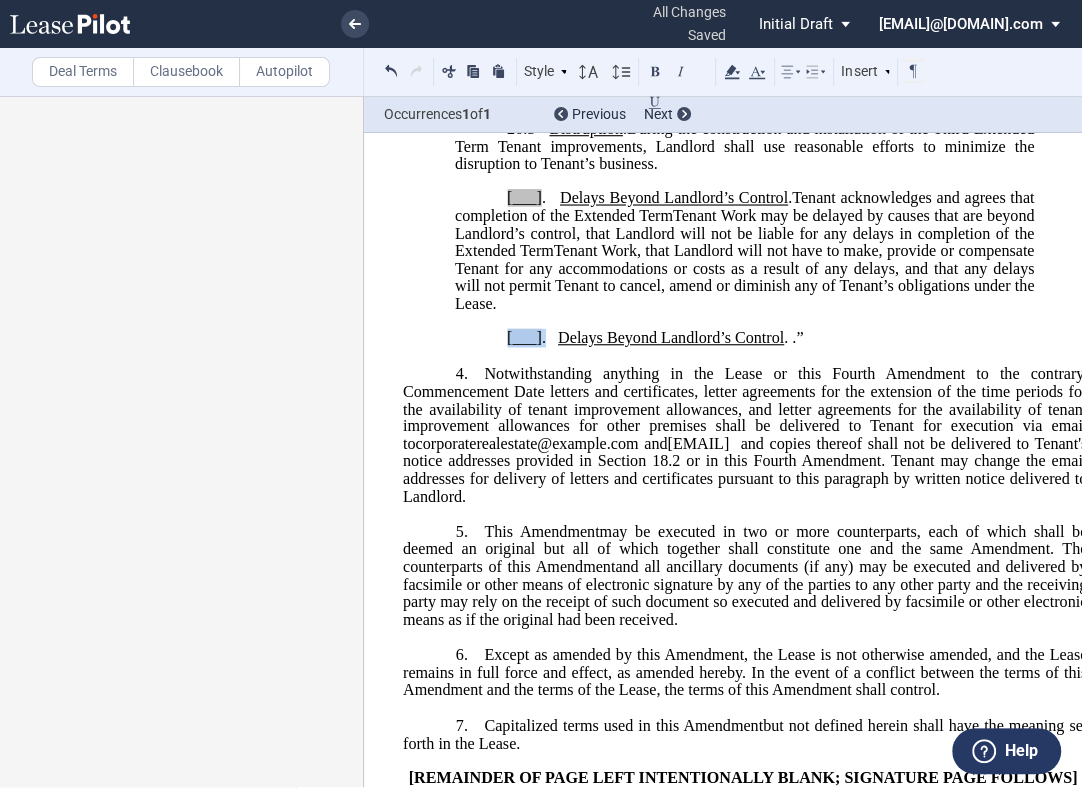 drag, startPoint x: 539, startPoint y: 501, endPoint x: 492, endPoint y: 498, distance: 47.095646 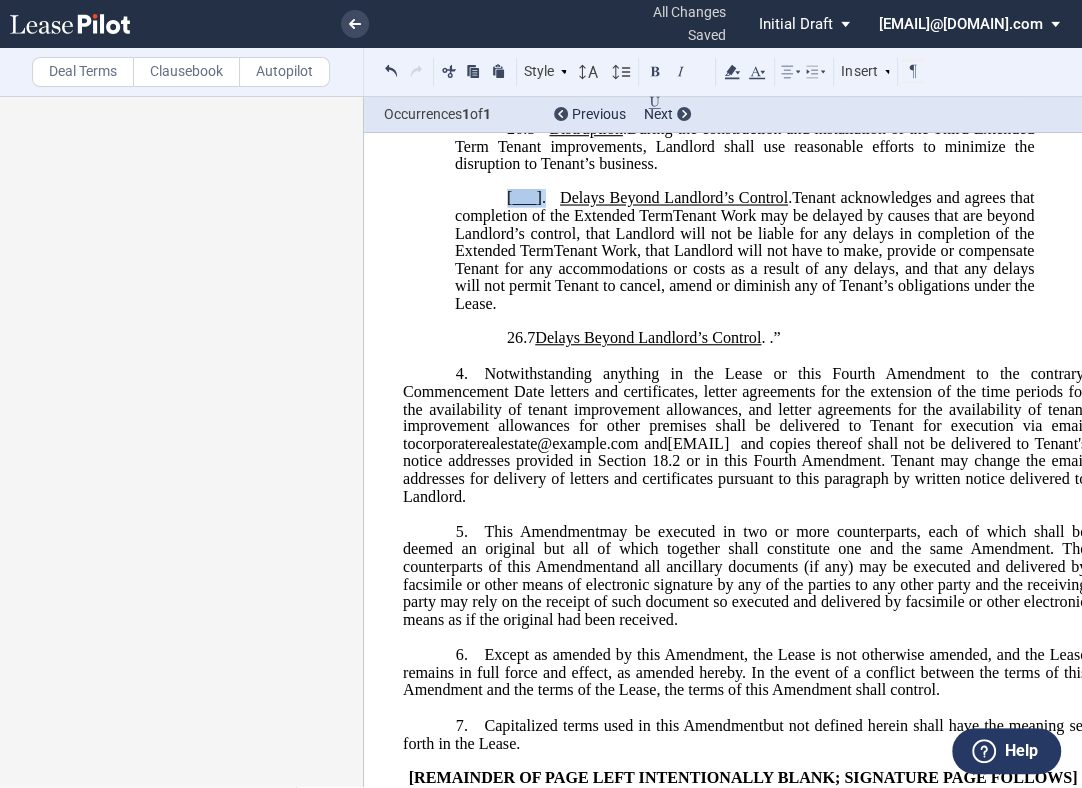 drag, startPoint x: 539, startPoint y: 362, endPoint x: 497, endPoint y: 359, distance: 42.107006 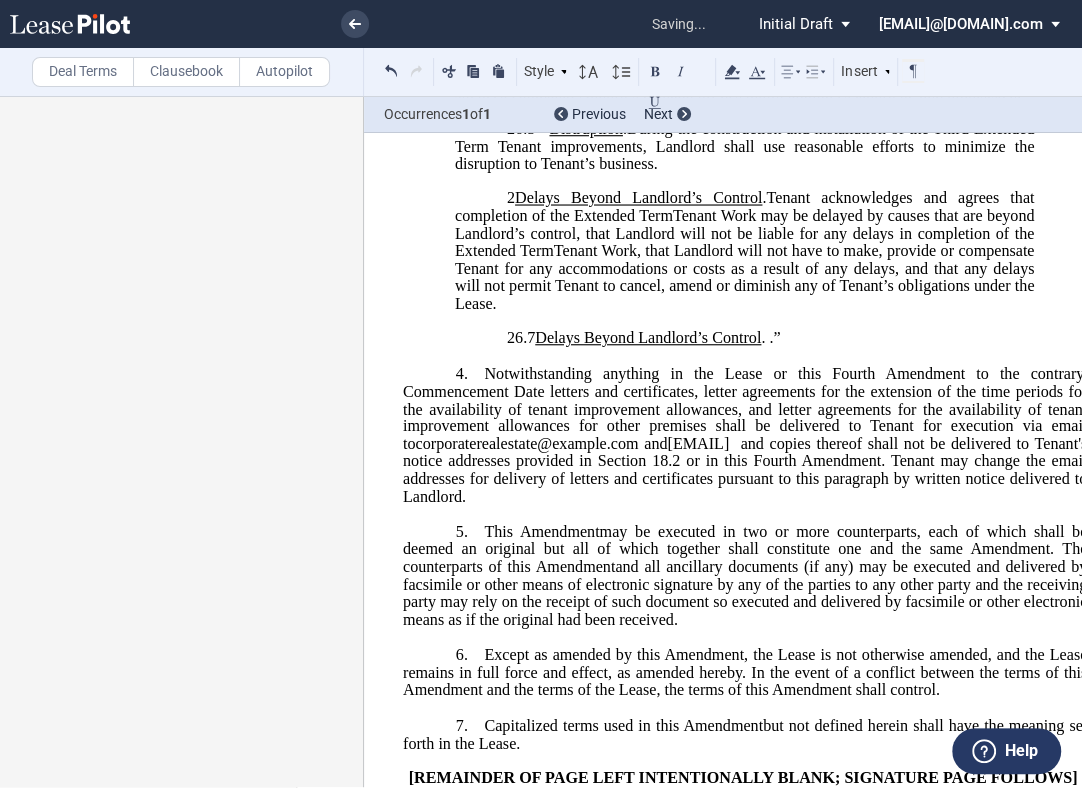 type 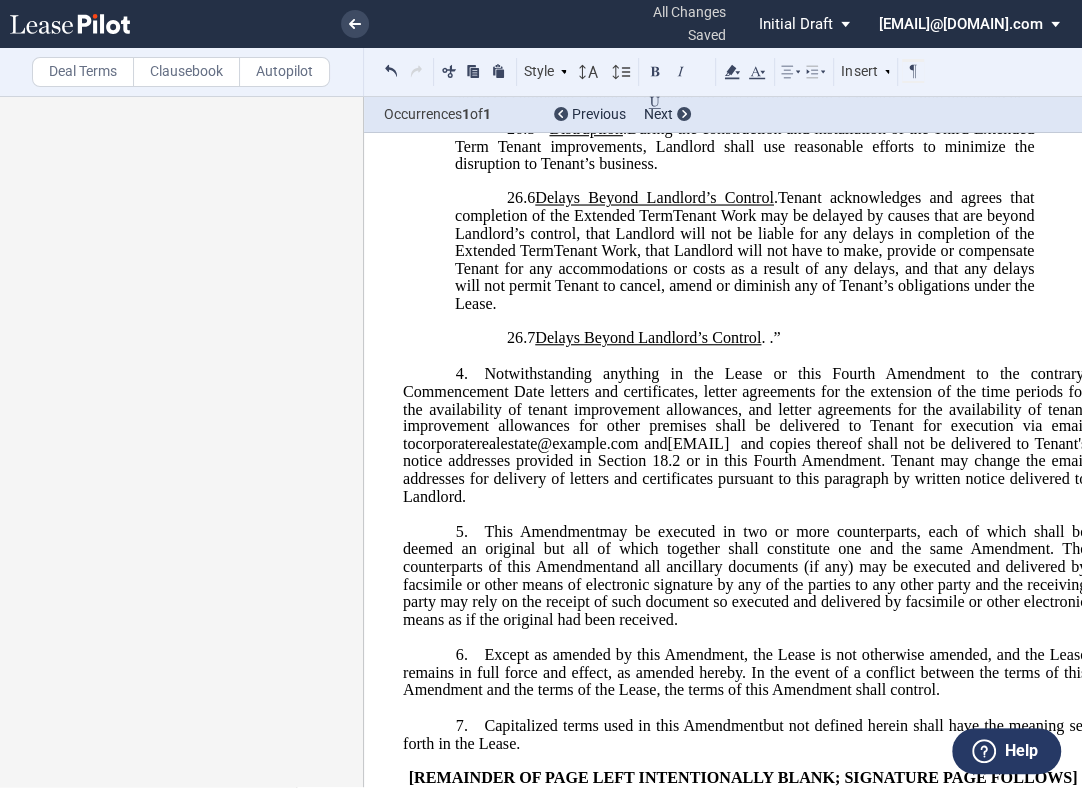 drag, startPoint x: 637, startPoint y: 467, endPoint x: 561, endPoint y: 364, distance: 128.0039 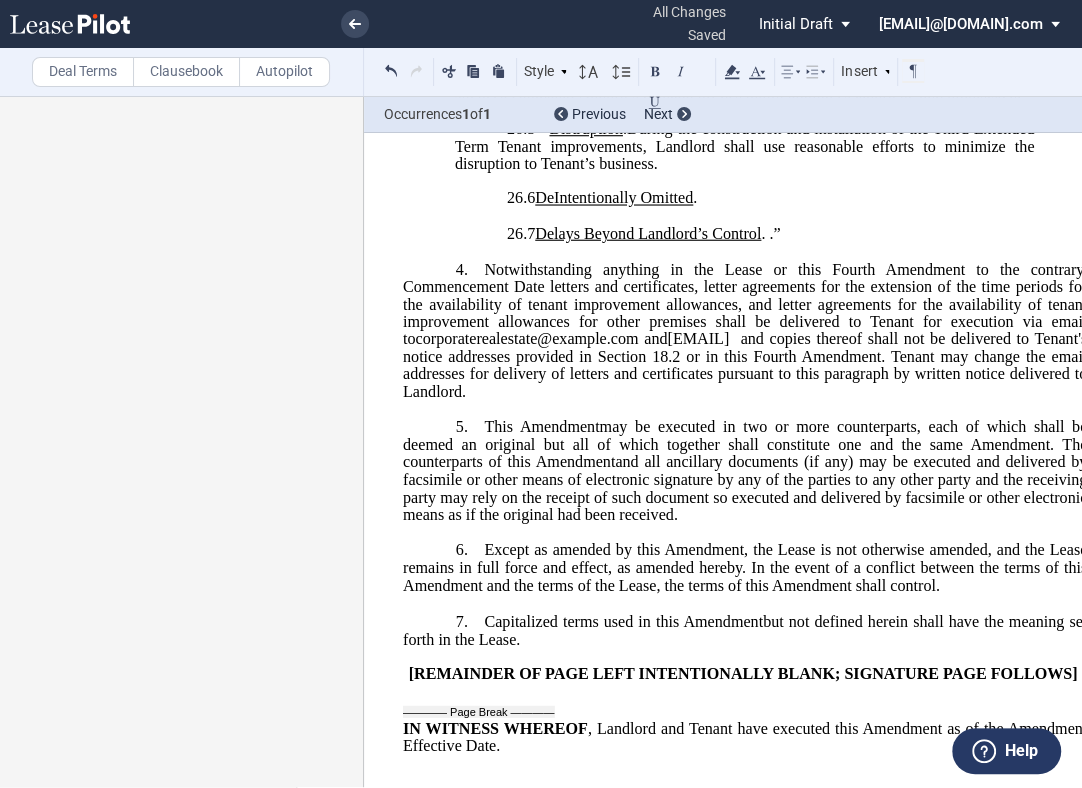 click on "De﻿Intentionally Omitted" 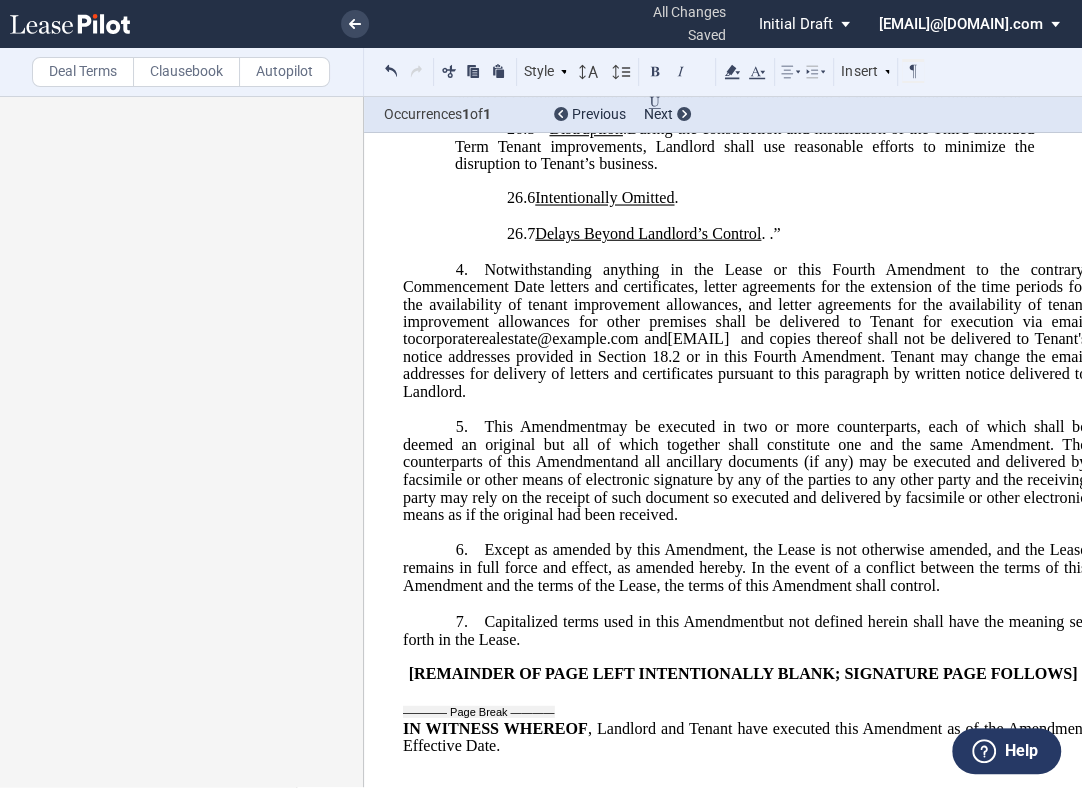 click on ".”" 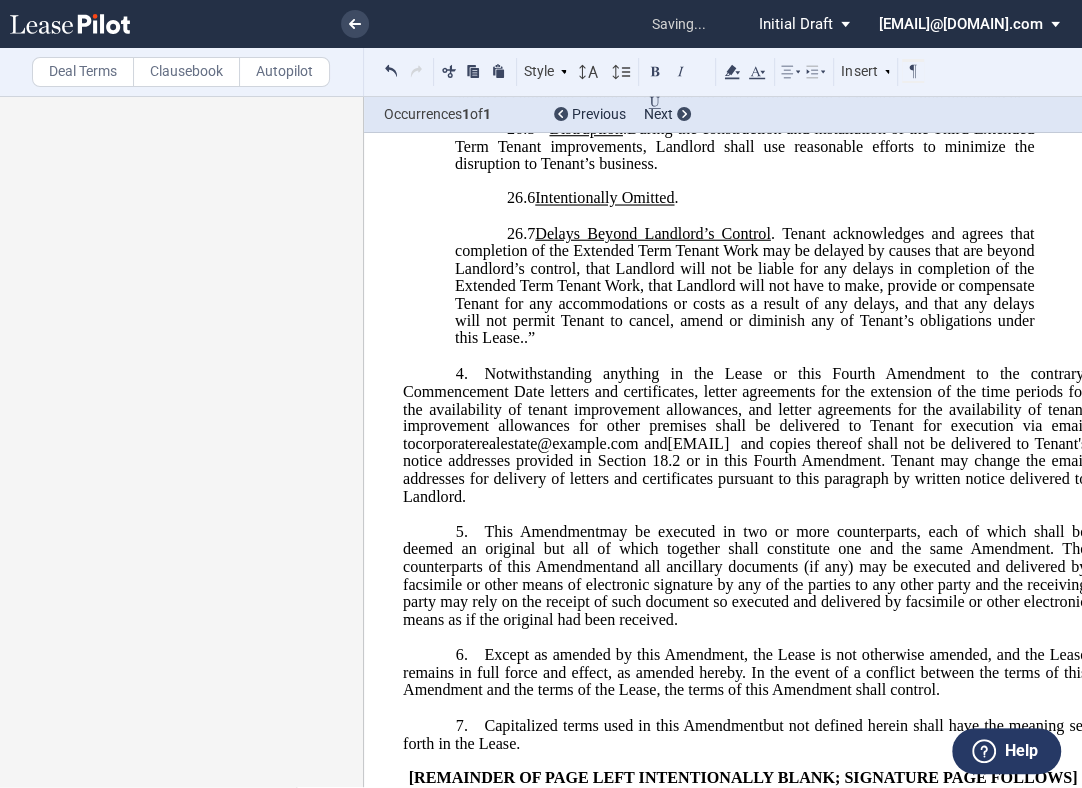type 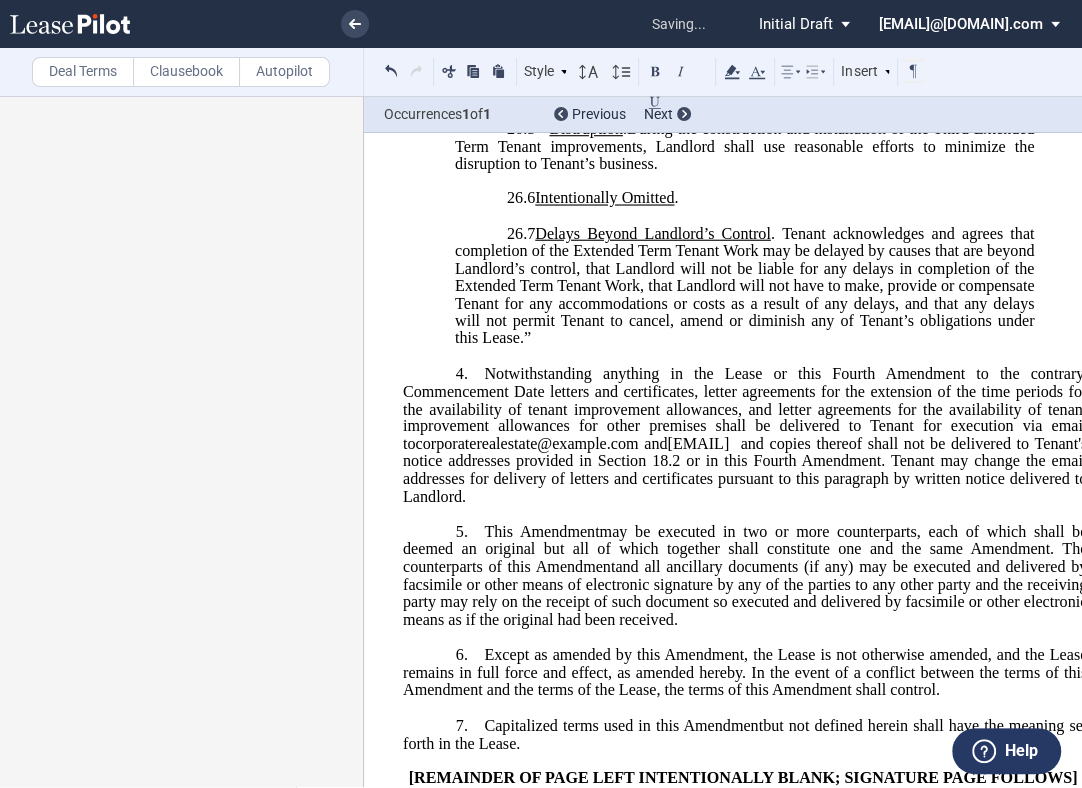 click on "Tenant acknowledges and agrees that completion of the Extended Term Tenant Work may be delayed by causes that are beyond Landlord’s control, that Landlord will not be liable for any delays in completion of the Extended Term Tenant Work, that Landlord will not have to make, provide or compensate Tenant for any accommodations or costs as a result of any delays, and that any delays will not permit Tenant to cancel, amend or diminish any of Tenant’s obligations under this Lease" 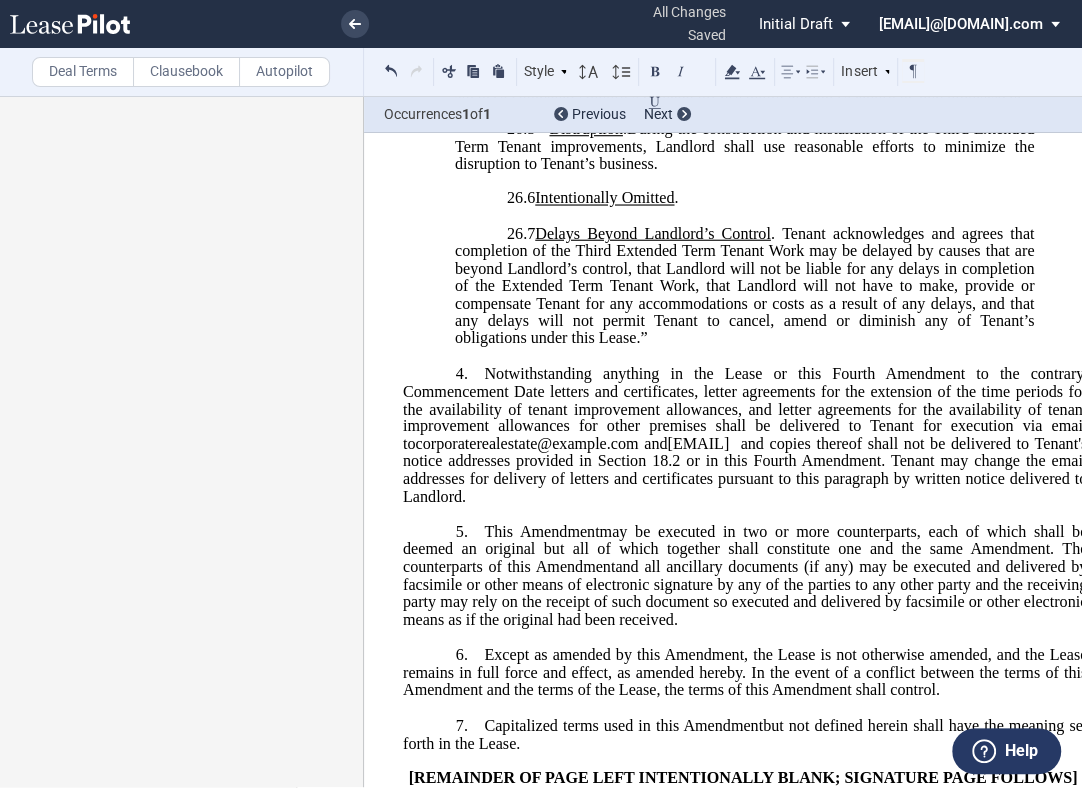click on "Tenant acknowledges and agrees that completion of the Third Extended Term Tenant Work may be delayed by causes that are beyond Landlord’s control, that Landlord will not be liable for any delays in completion of the Extended Term Tenant Work, that Landlord will not have to make, provide or compensate Tenant for any accommodations or costs as a result of any delays, and that any delays will not permit Tenant to cancel, amend or diminish any of Tenant’s obligations under this Lease" 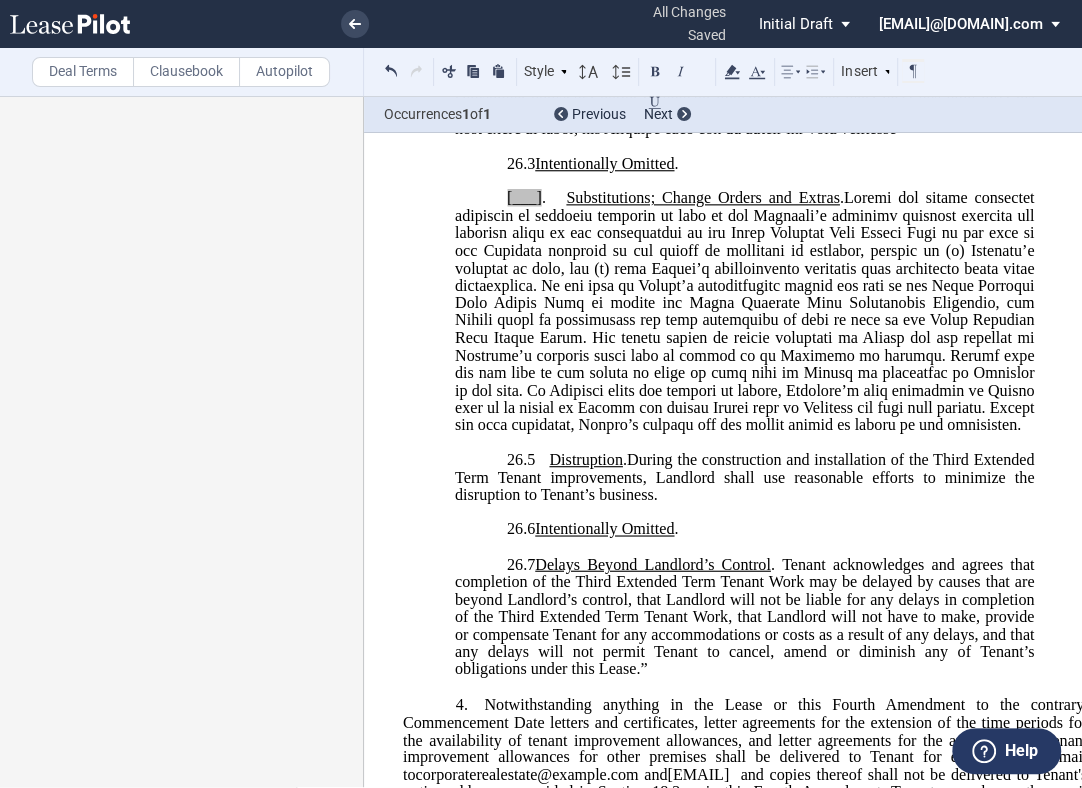 scroll, scrollTop: 1731, scrollLeft: 0, axis: vertical 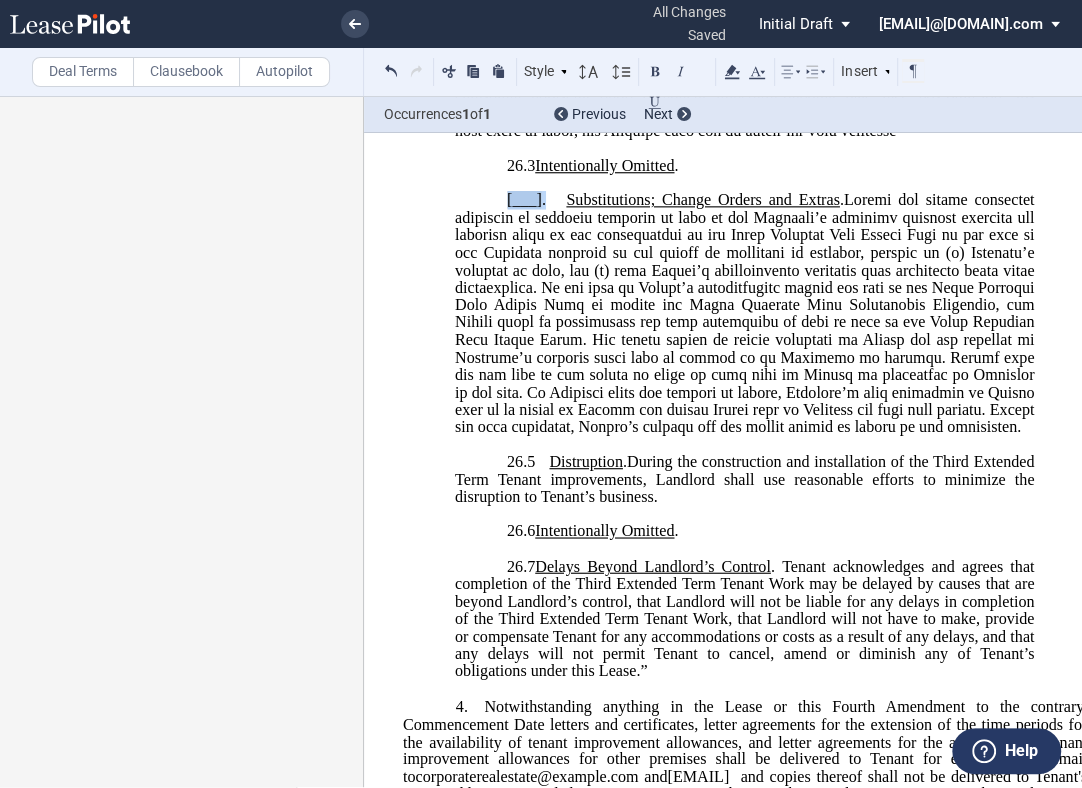 drag, startPoint x: 539, startPoint y: 346, endPoint x: 495, endPoint y: 345, distance: 44.011364 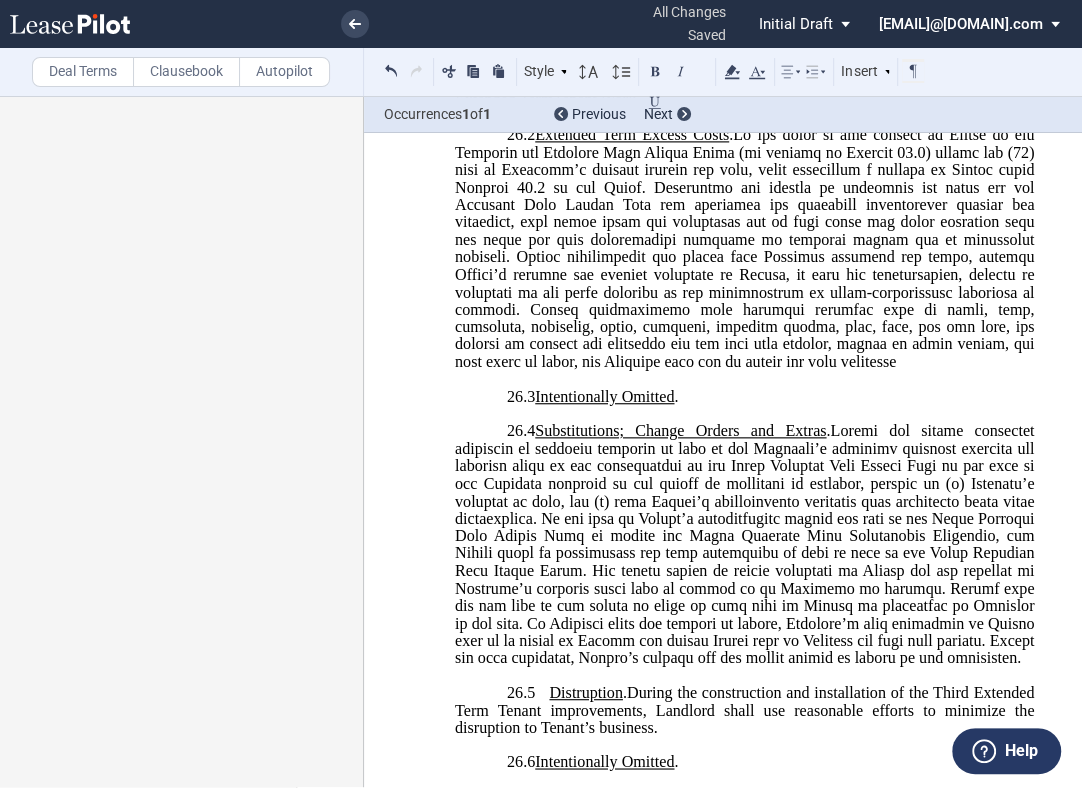 scroll, scrollTop: 1398, scrollLeft: 0, axis: vertical 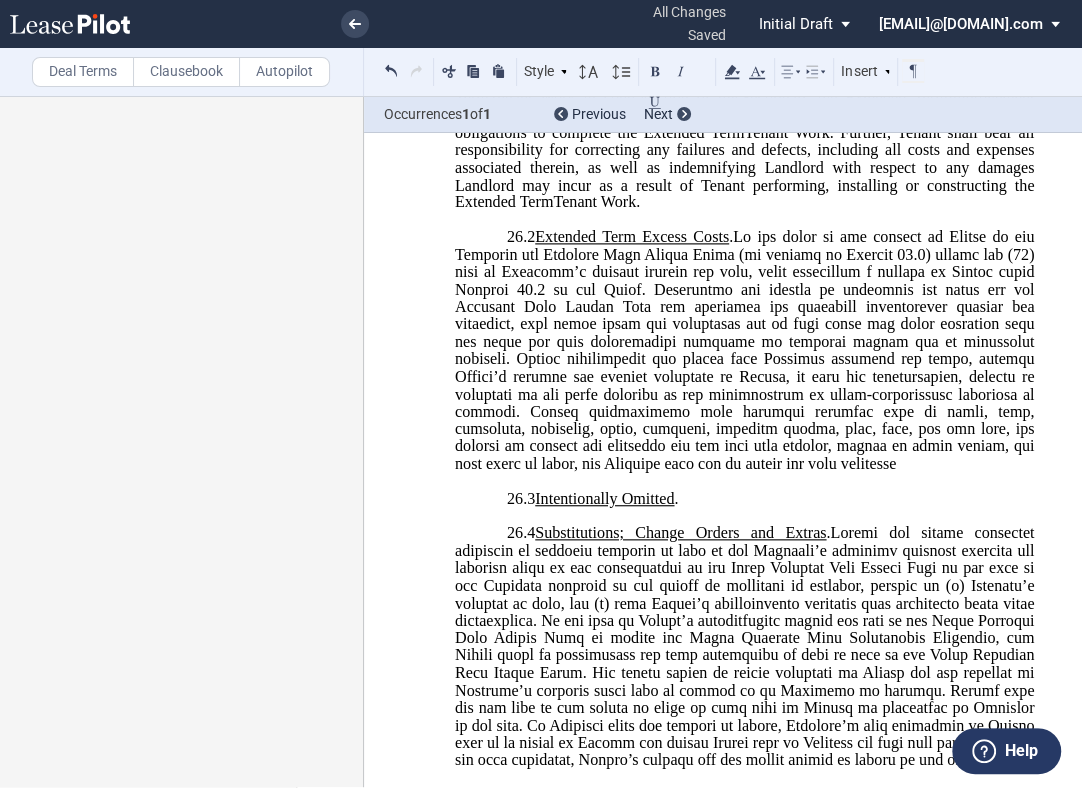 click 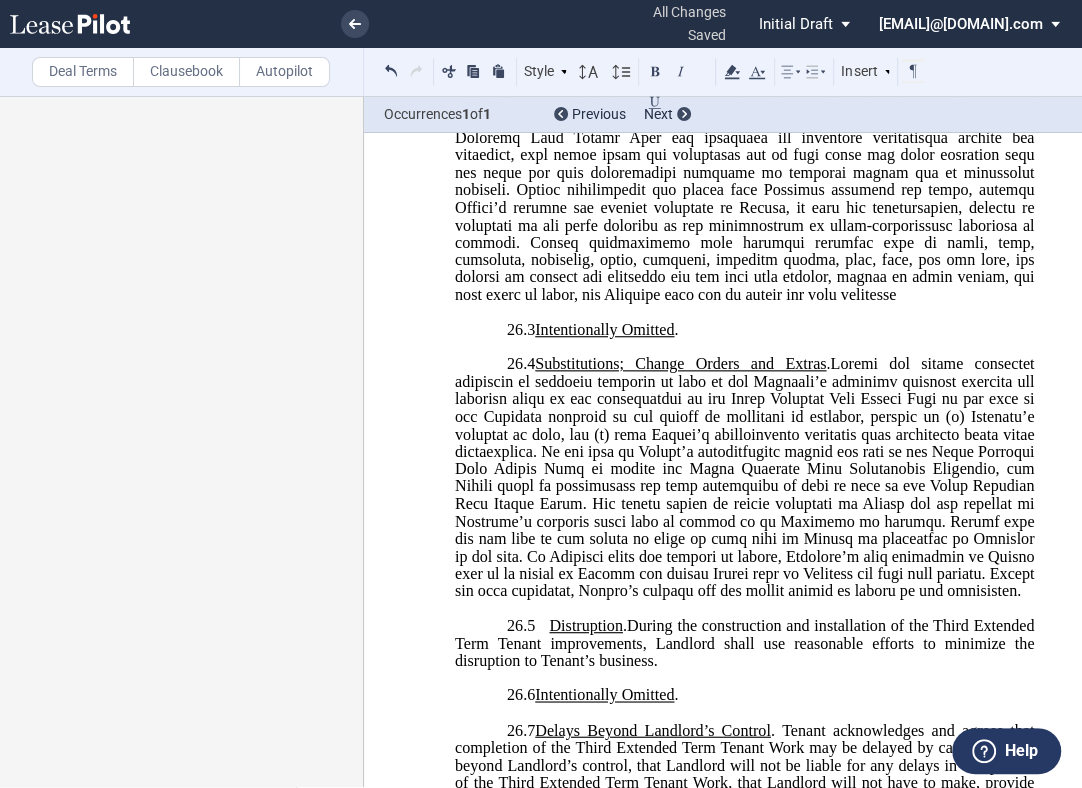 scroll, scrollTop: 1842, scrollLeft: 0, axis: vertical 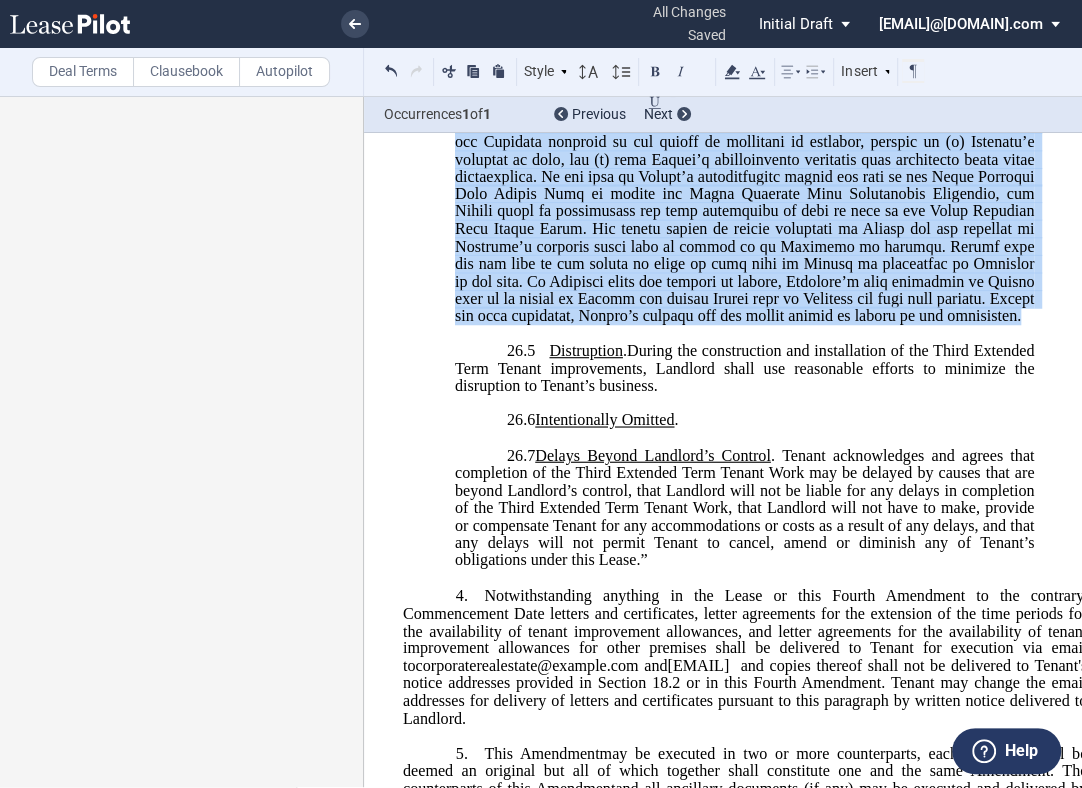 drag, startPoint x: 526, startPoint y: 485, endPoint x: 854, endPoint y: 230, distance: 415.4624 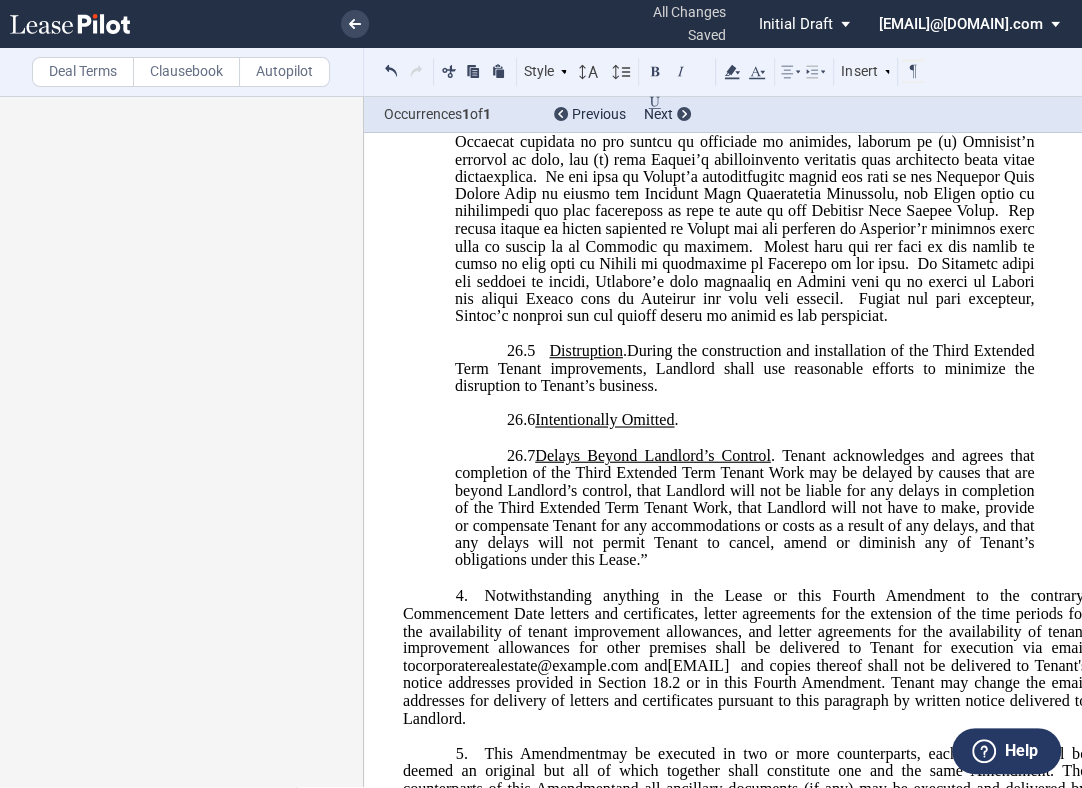 click 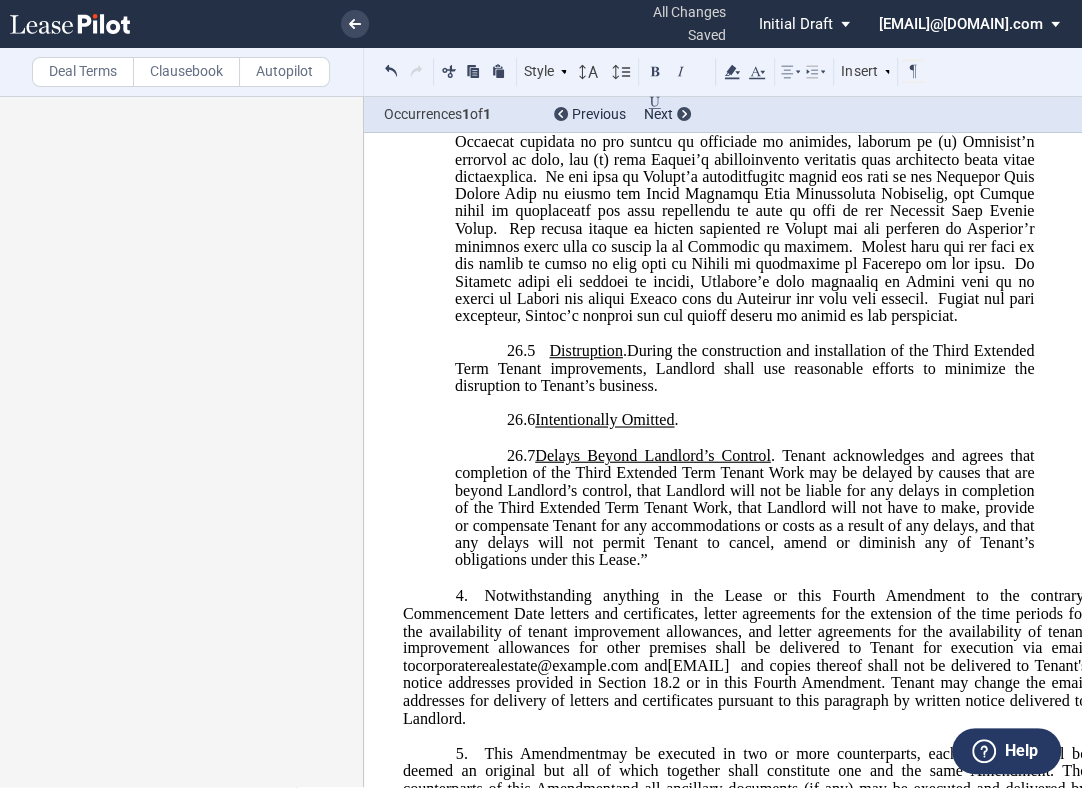 click 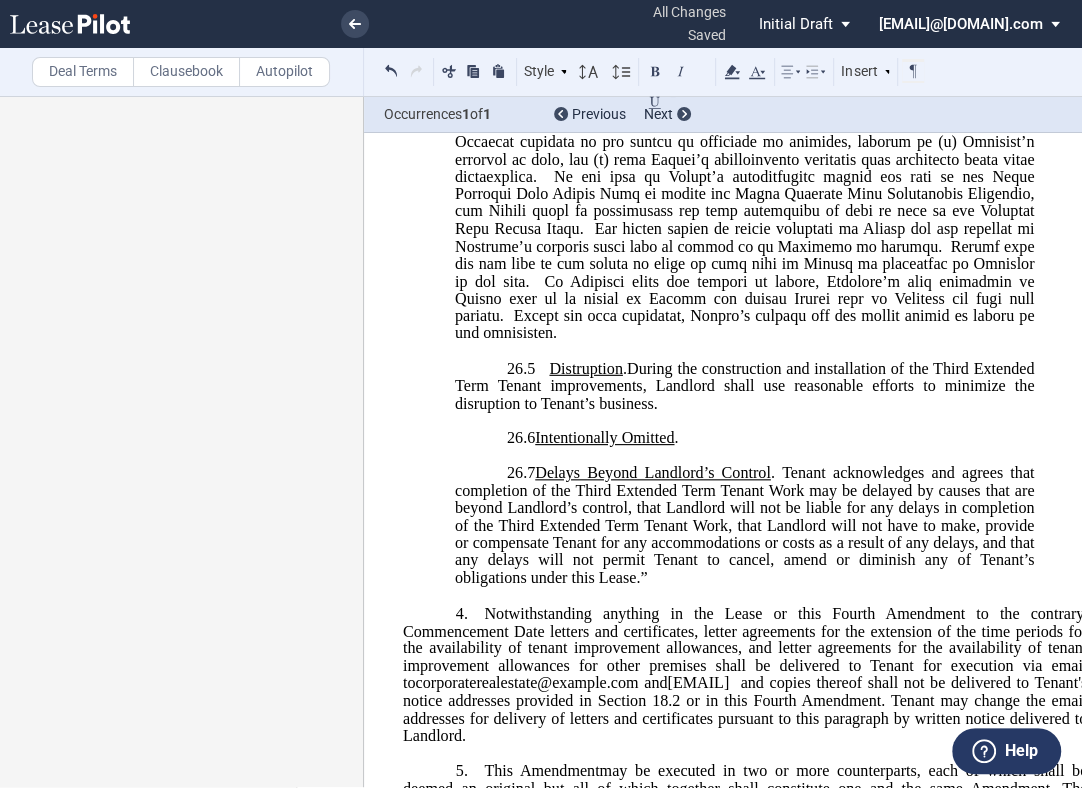 click 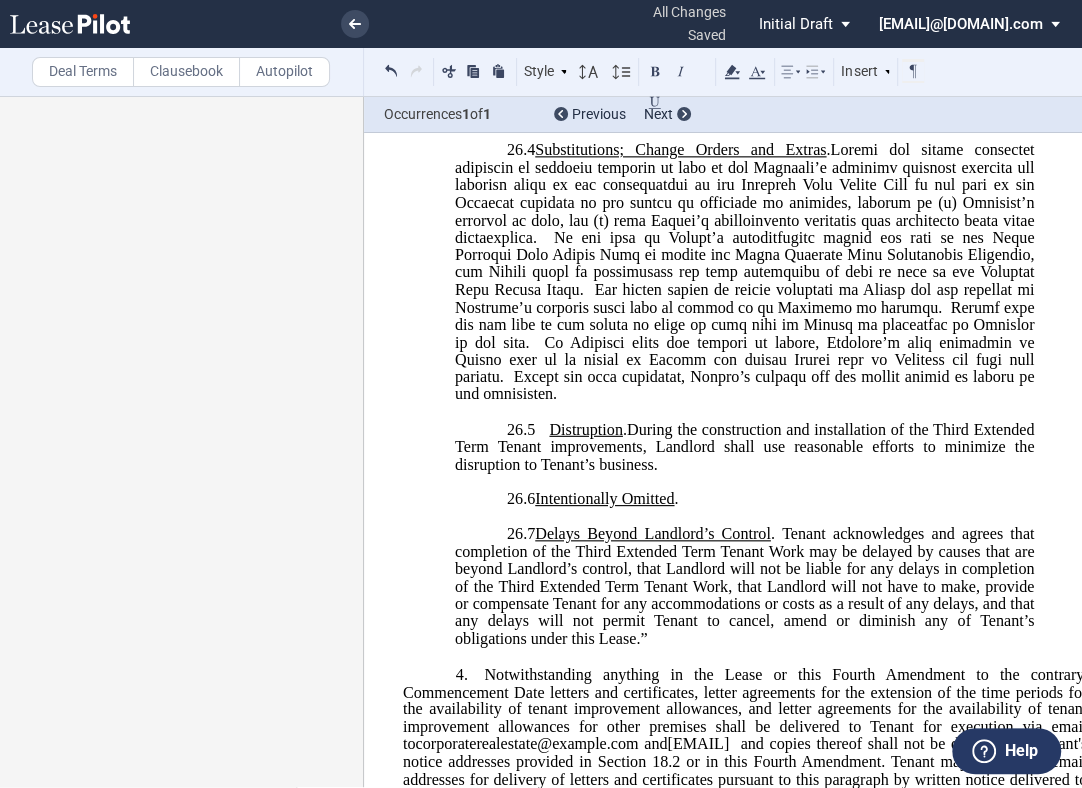scroll, scrollTop: 1780, scrollLeft: 0, axis: vertical 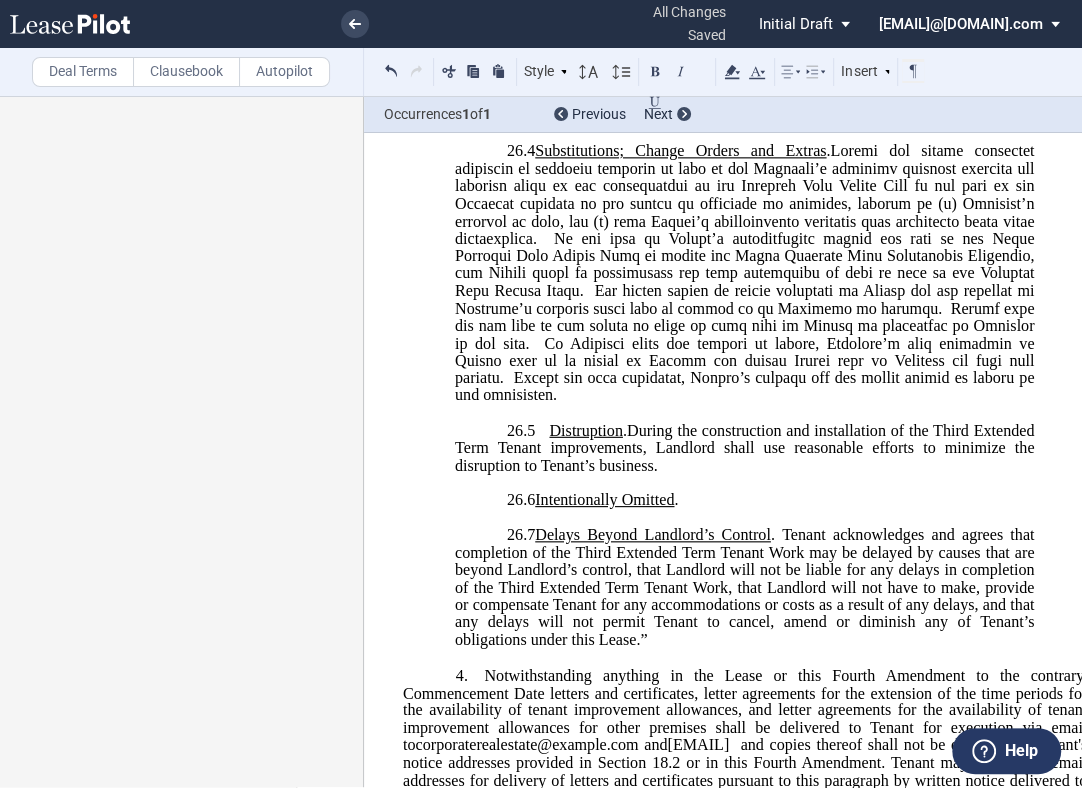 click 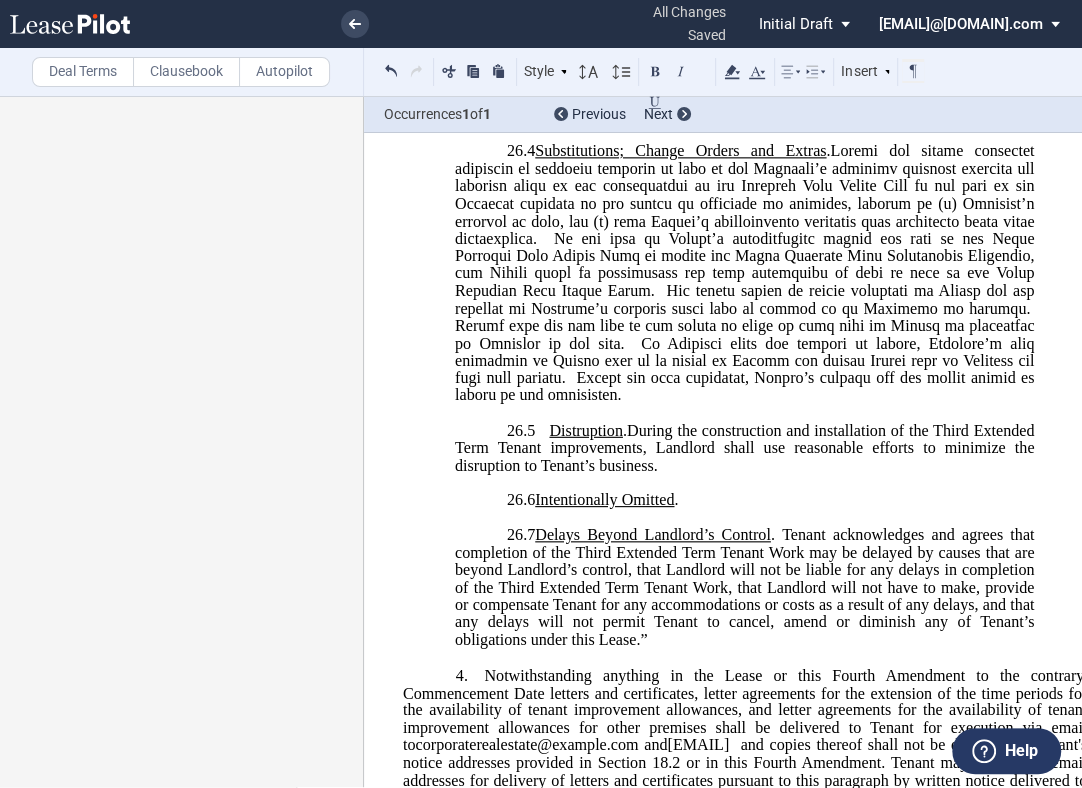 click 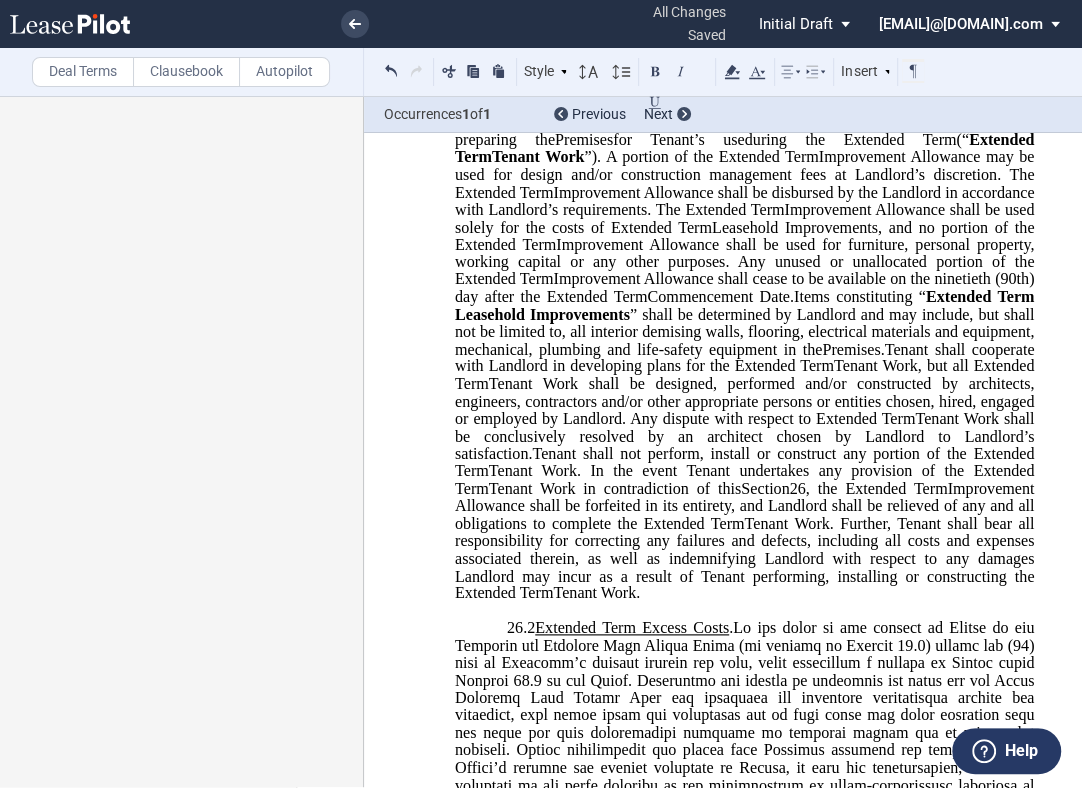scroll, scrollTop: 1002, scrollLeft: 0, axis: vertical 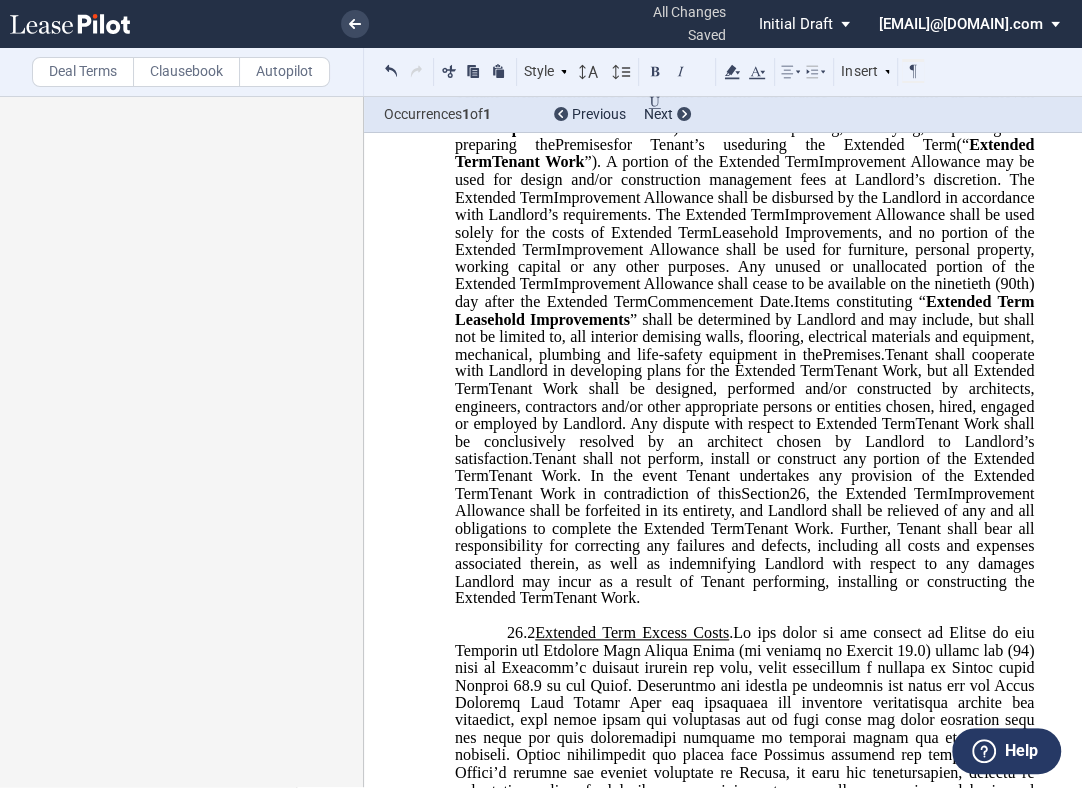 drag, startPoint x: 873, startPoint y: 746, endPoint x: 681, endPoint y: 295, distance: 490.16833 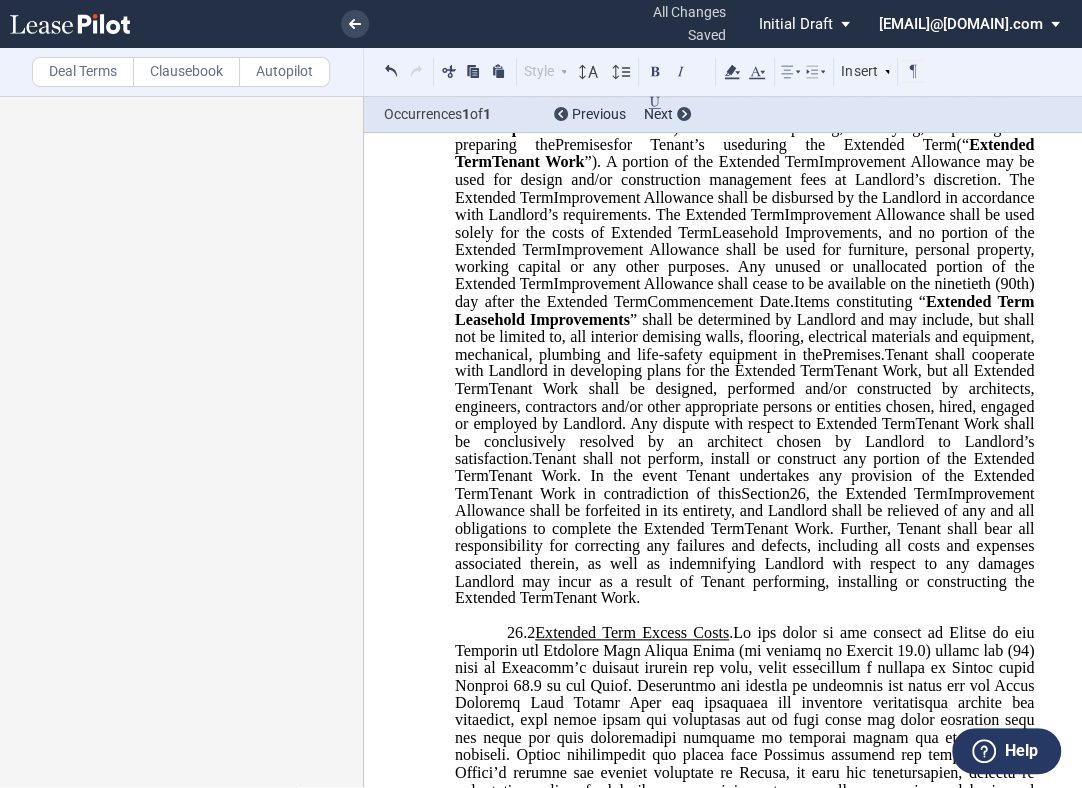 click on "for Tenant’s use" 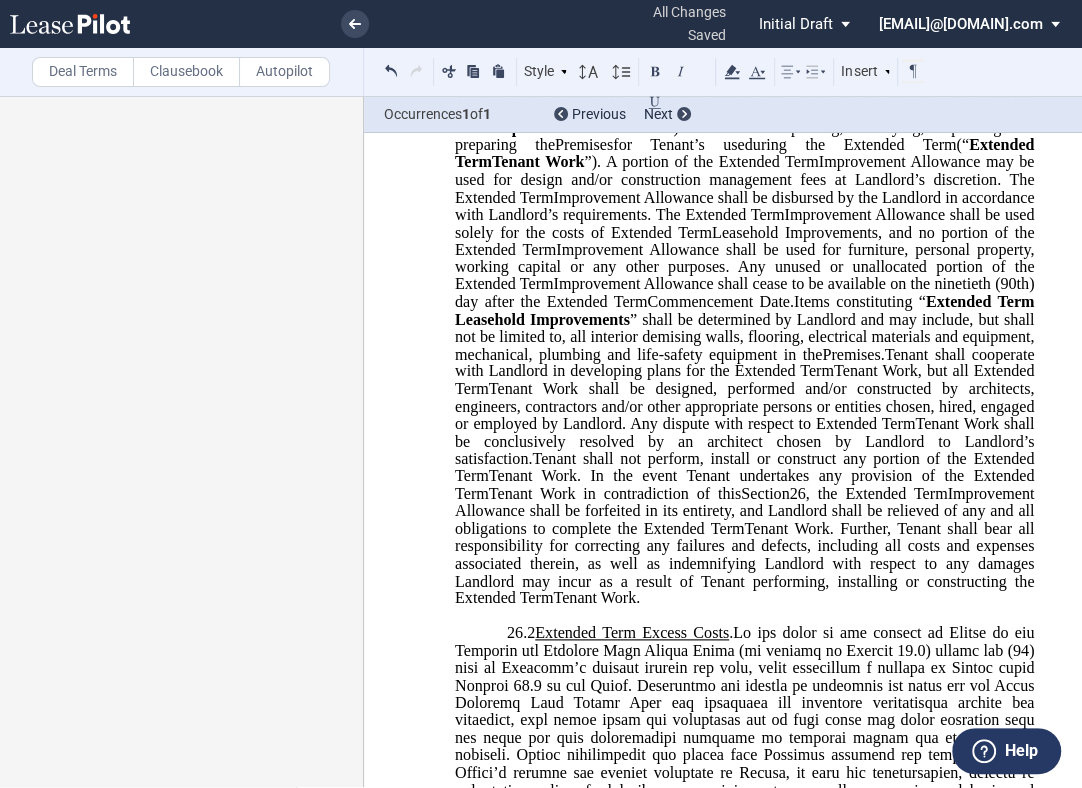 drag, startPoint x: 746, startPoint y: 255, endPoint x: 875, endPoint y: 741, distance: 502.829 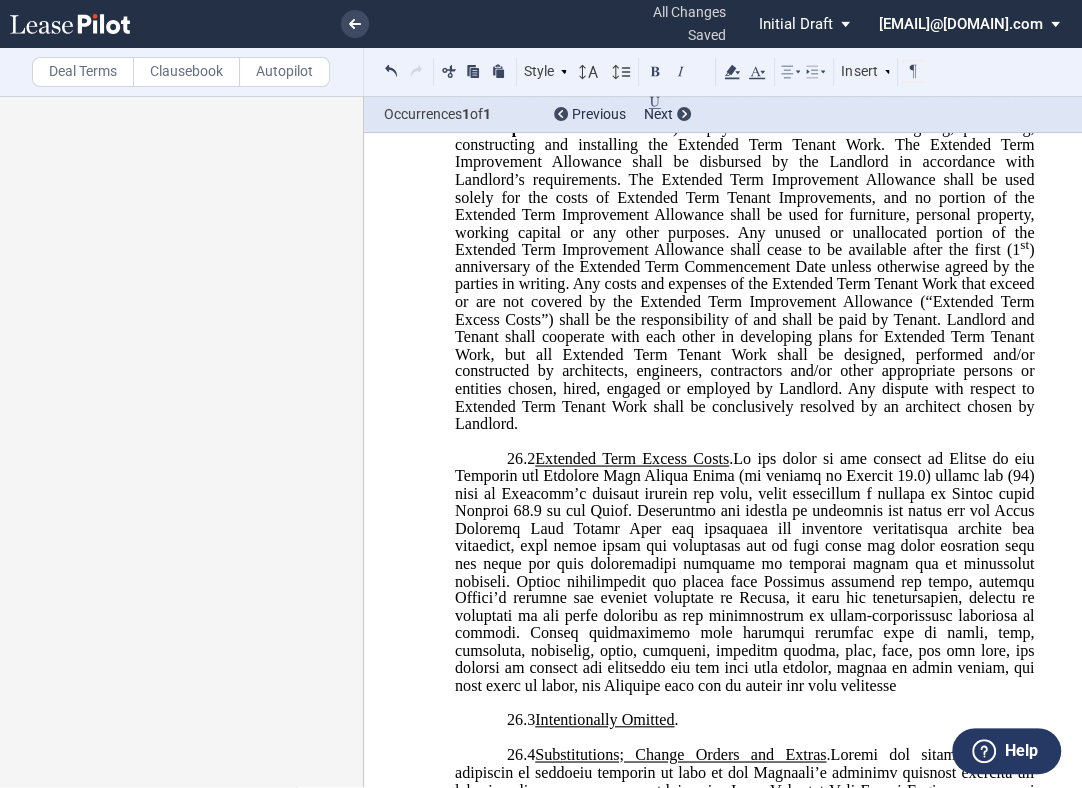 click on "Landlord shall provide Tenant with an" 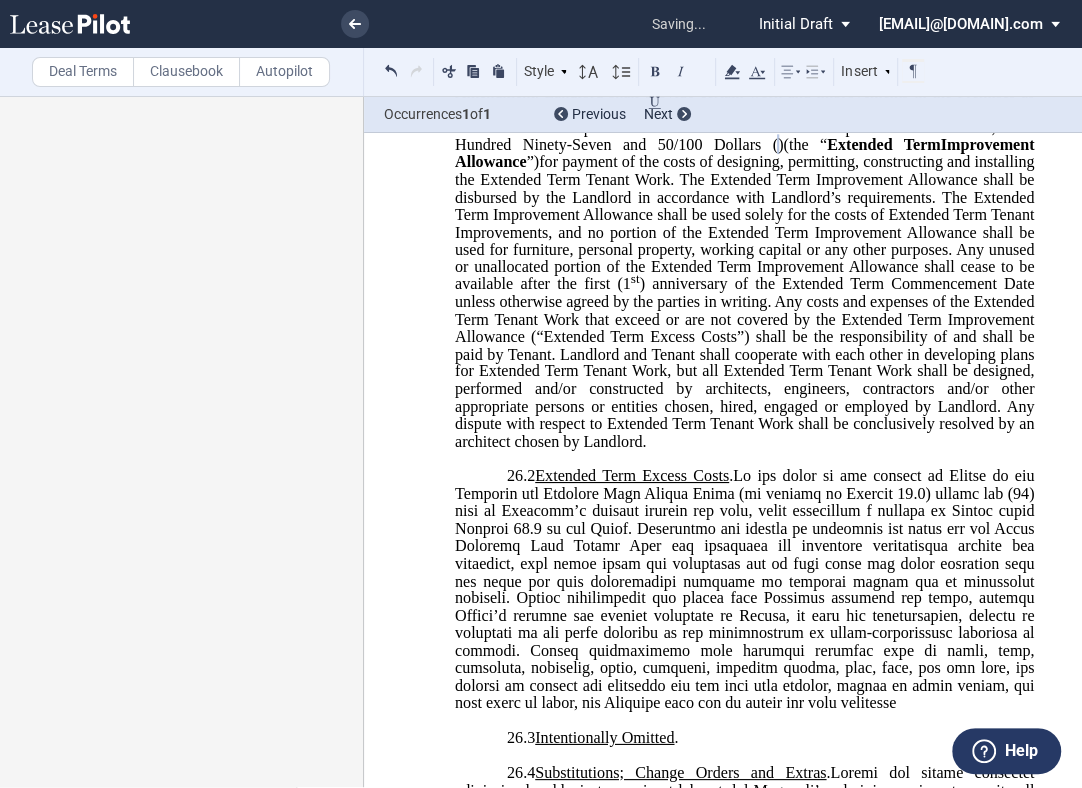 type 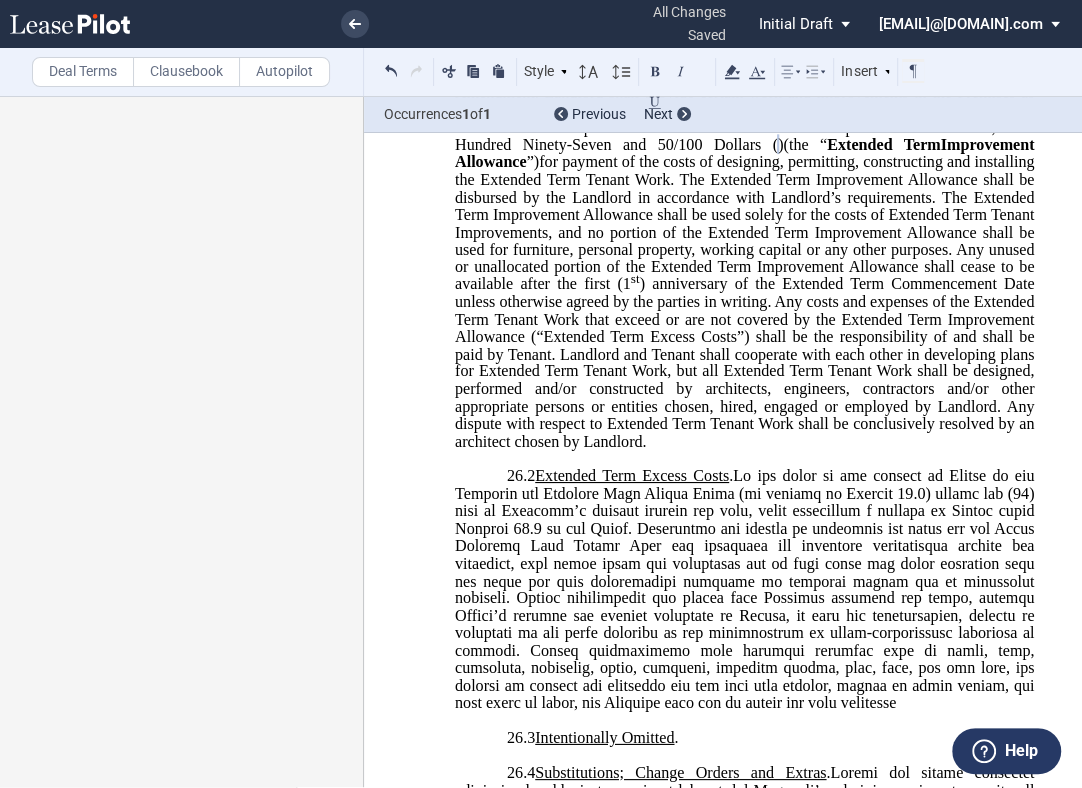 click on "Following execution of this Amendment, Landlord shall provide certain work and improvements in the Premises as requested by Tenant and approved by Landlord" 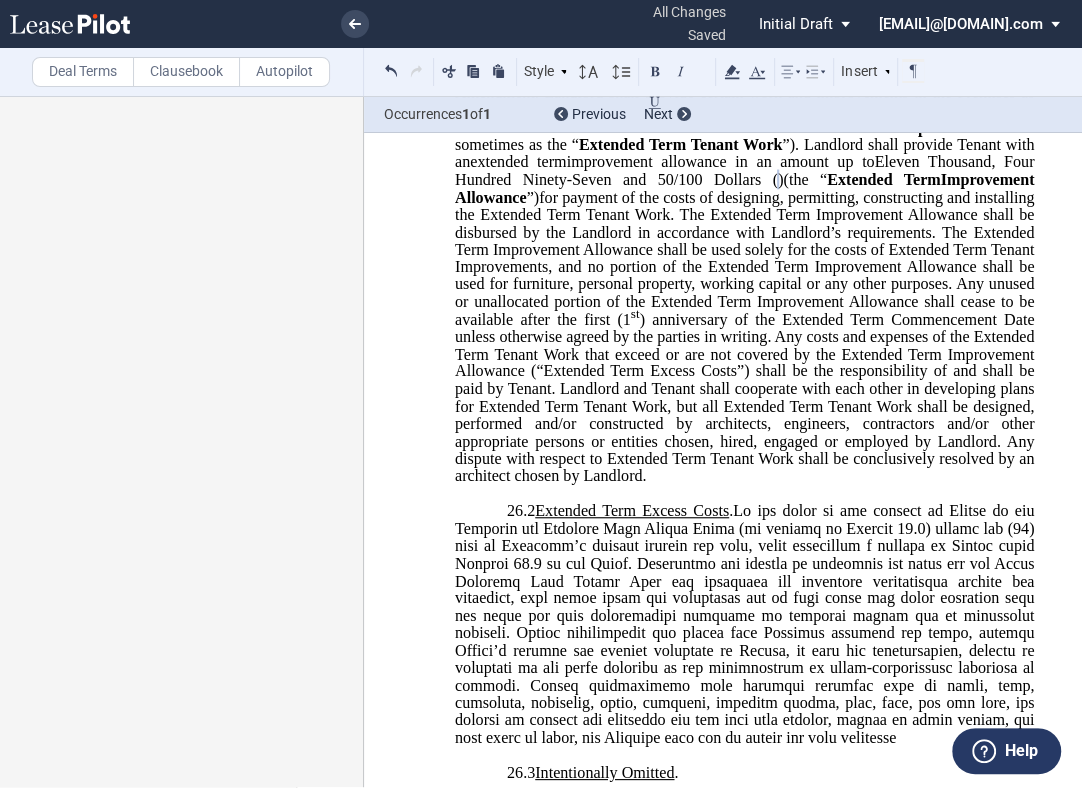 click on "for payment of the costs of designing, permitting, constructing and installing the Extended Term Tenant Work. The Extended Term Improvement Allowance shall be disbursed by the Landlord in accordance with Landlord’s requirements. The Extended Term Improvement Allowance shall be used solely for the costs of Extended Term Tenant Improvements, and no portion of the Extended Term Improvement Allowance shall be used for furniture, personal property, working capital or any other purposes. Any unused or unallocated portion of the Extended Term Improvement Allowance shall cease to be available" 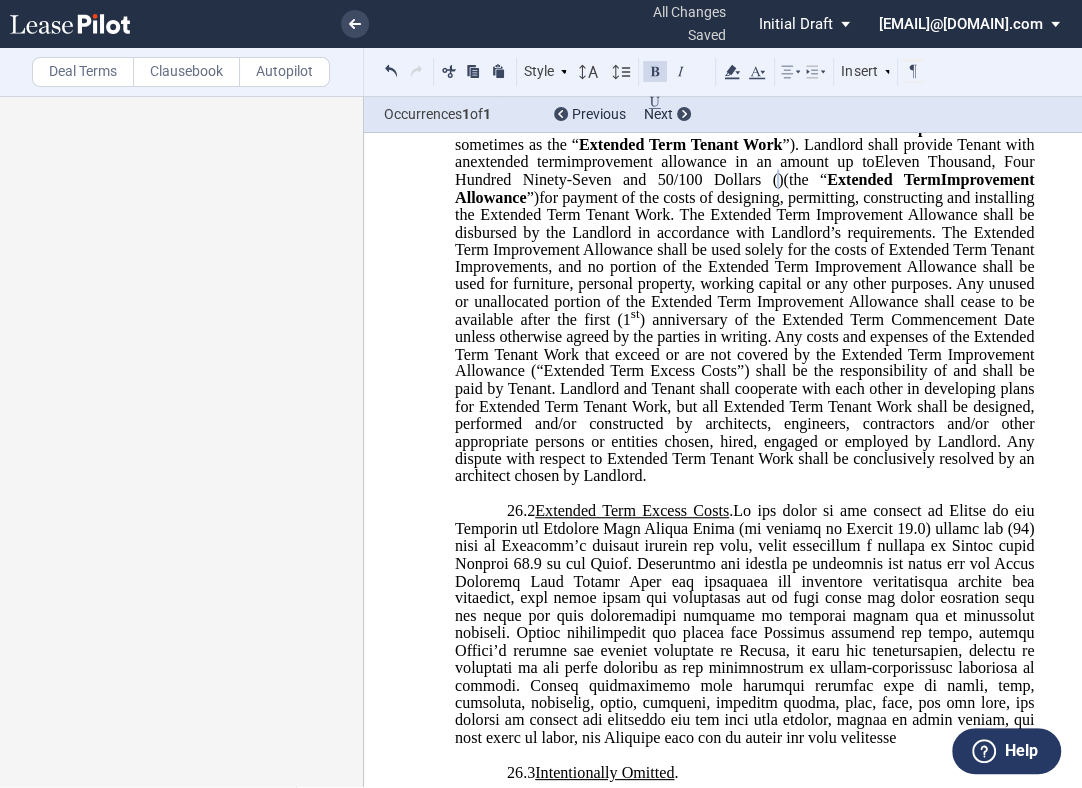click on "Following execution of this Amendment, Landlord shall provide certain work and improvements in the Premises as requested by Tenant and approved by Landlord (such work and improvements being hereinafter referred to sometimes as the “ Extended Term Tenant Improvements ” and sometimes as the “ Extended Term Tenant Work ”)." 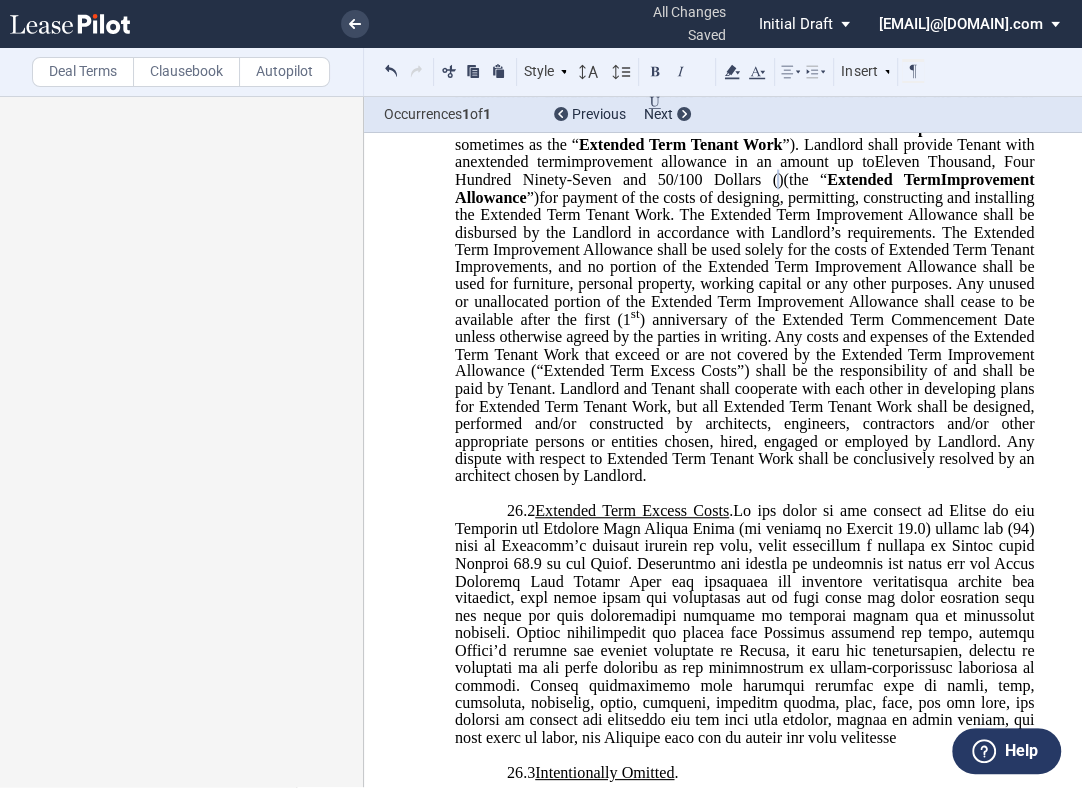 click on "Following execution of this Amendment, Landlord shall provide certain work and improvements in the Premises as requested by Tenant and approved by Landlord (such work and improvements being hereinafter referred to sometimes as the “ Extended Term Tenant Improvements ” and sometimes as the “ Extended Term Tenant Work ”)." 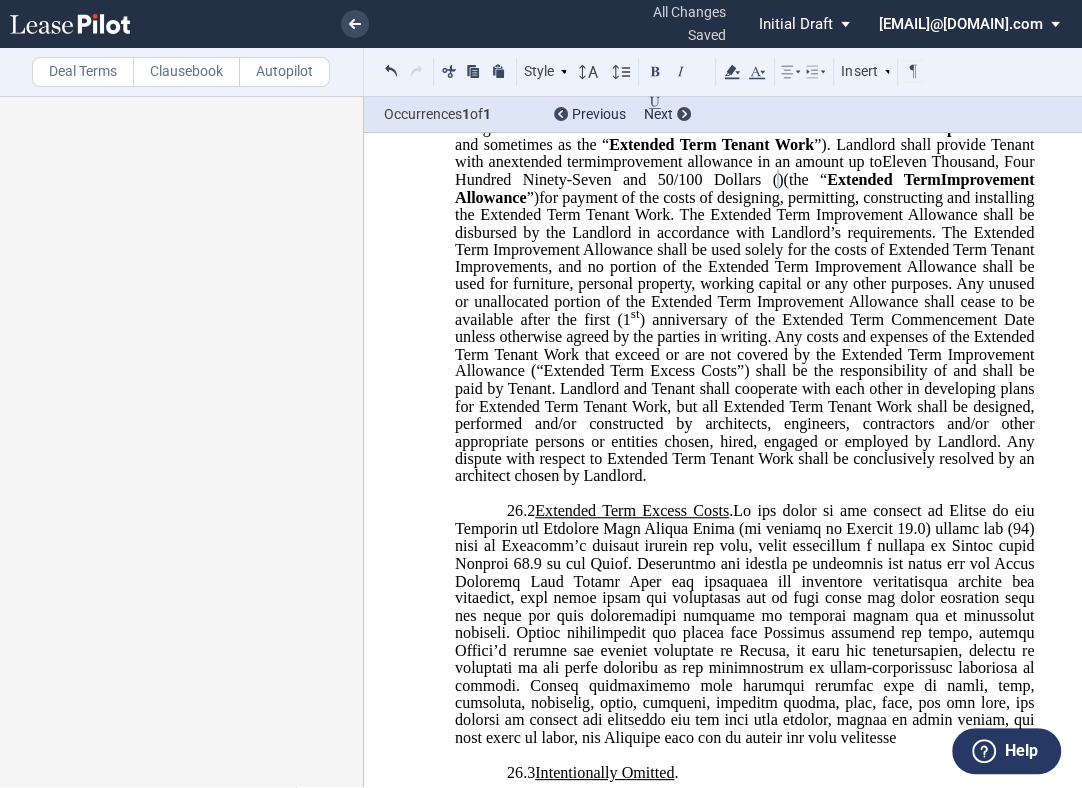 click on "for payment of the costs of designing, permitting, constructing and installing the Extended Term Tenant Work. The Extended Term Improvement Allowance shall be disbursed by the Landlord in accordance with Landlord’s requirements. The Extended Term Improvement Allowance shall be used solely for the costs of Extended Term Tenant Improvements, and no portion of the Extended Term Improvement Allowance shall be used for furniture, personal property, working capital or any other purposes. Any unused or unallocated portion of the Extended Term Improvement Allowance shall cease to be available" 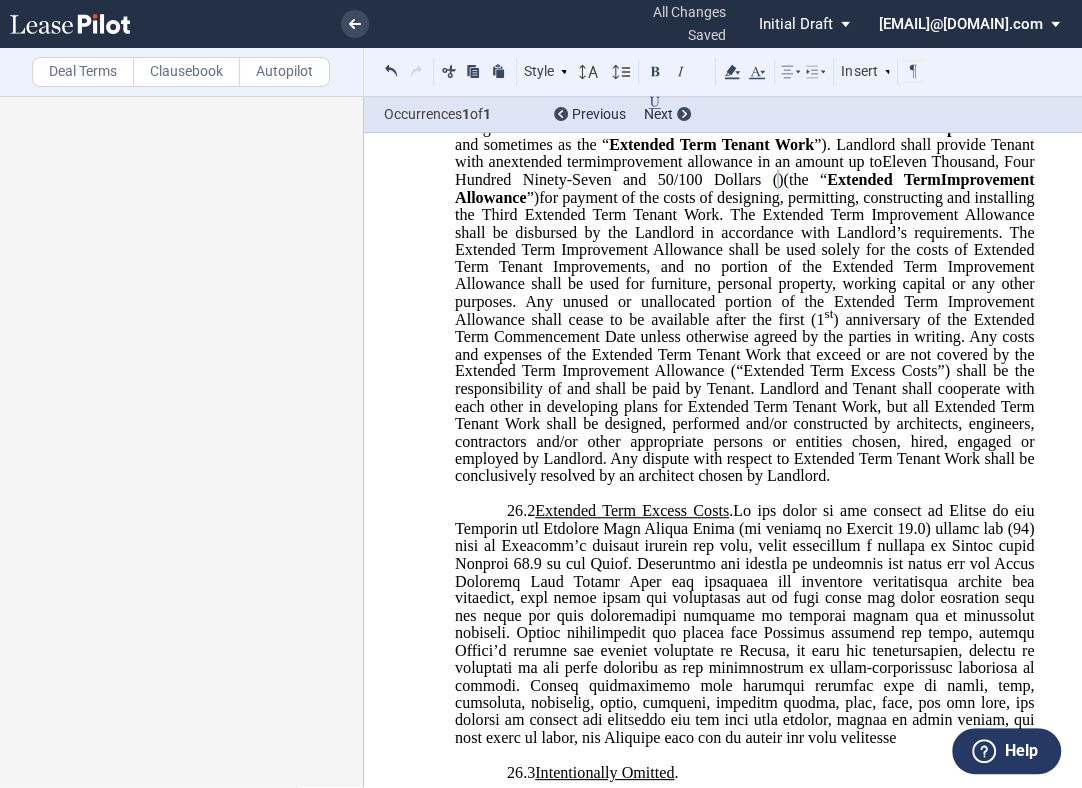 click on "for payment of the costs of designing, permitting, constructing and installing the Third Extended Term Tenant Work. The Extended Term Improvement Allowance shall be disbursed by the Landlord in accordance with Landlord’s requirements. The Extended Term Improvement Allowance shall be used solely for the costs of Extended Term Tenant Improvements, and no portion of the Extended Term Improvement Allowance shall be used for furniture, personal property, working capital or any other purposes. Any unused or unallocated portion of the Extended Term Improvement Allowance shall cease to be available" 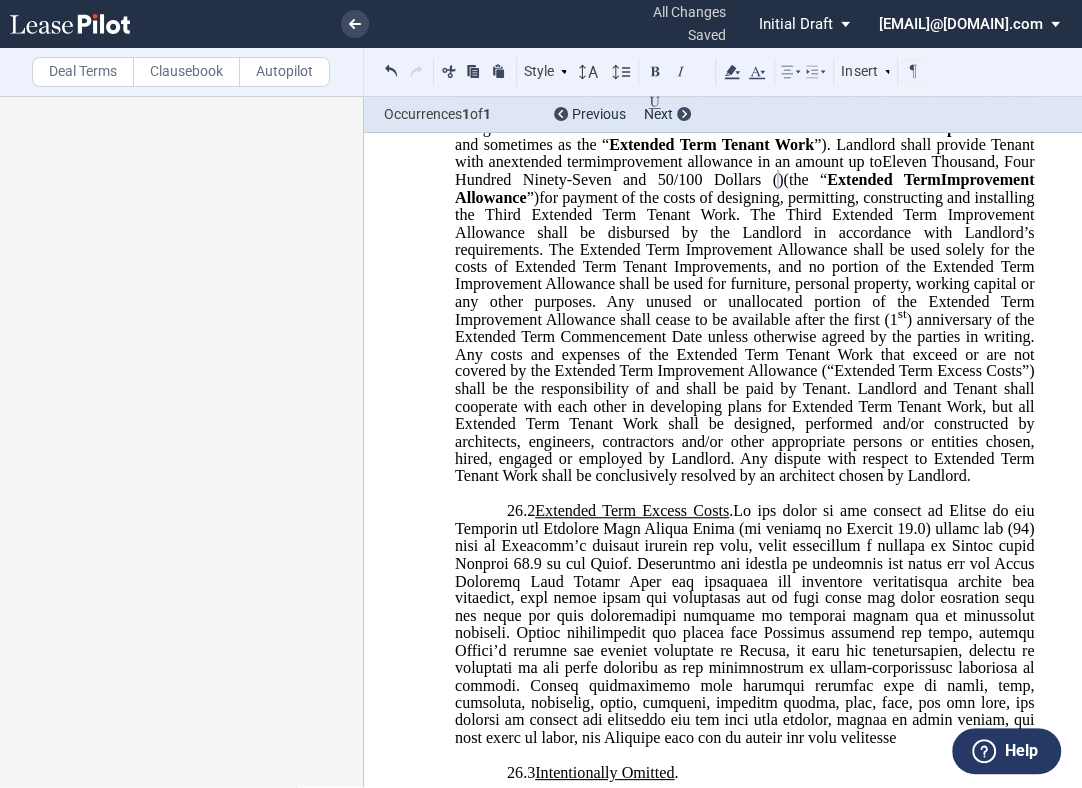 click on "for payment of the costs of designing, permitting, constructing and installing the Third Extended Term Tenant Work. The Third Extended Term Improvement Allowance shall be disbursed by the Landlord in accordance with Landlord’s requirements. The Extended Term Improvement Allowance shall be used solely for the costs of Extended Term Tenant Improvements, and no portion of the Extended Term Improvement Allowance shall be used for furniture, personal property, working capital or any other purposes. Any unused or unallocated portion of the Extended Term Improvement Allowance shall cease to be available" 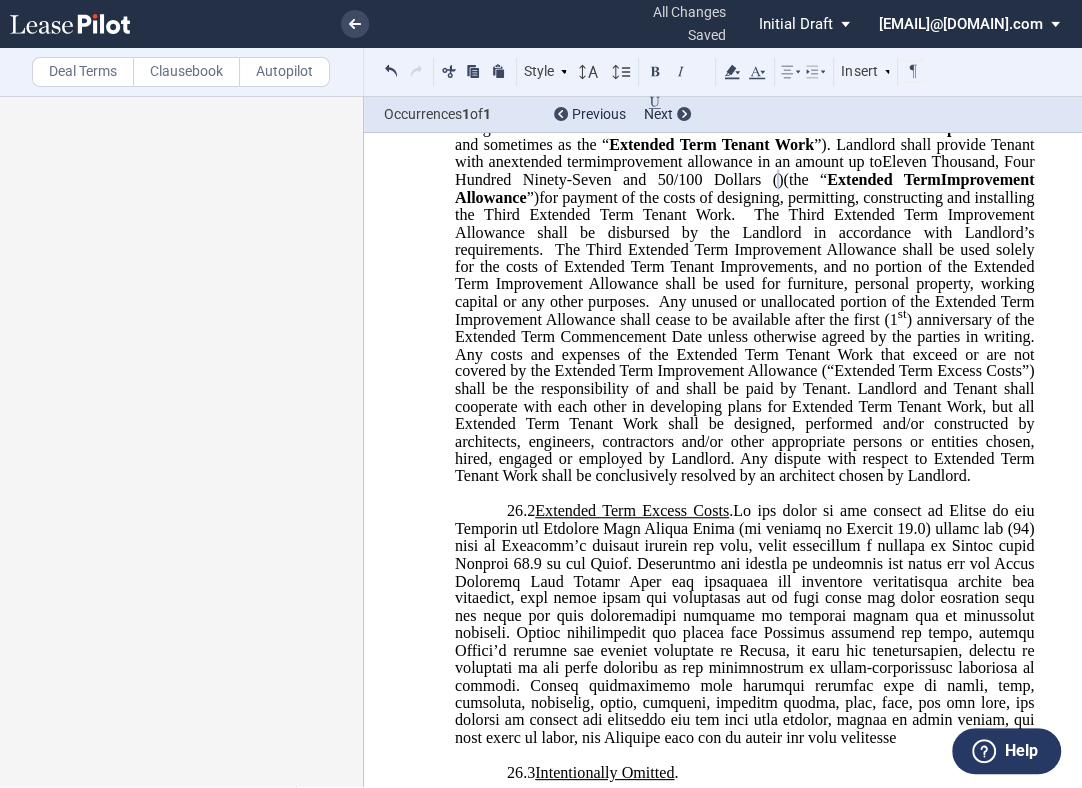 click on "for payment of the costs of designing, permitting, constructing and installing the Third Extended Term Tenant Work.  The Third Extended Term Improvement Allowance shall be disbursed by the Landlord in accordance with Landlord’s requirements.  The Third Extended Term Improvement Allowance shall be used solely for the costs of Extended Term Tenant Improvements, and no portion of the Extended Term Improvement Allowance shall be used for furniture, personal property, working capital or any other purposes.  Any unused or unallocated portion of the Extended Term Improvement Allowance shall cease to be available" 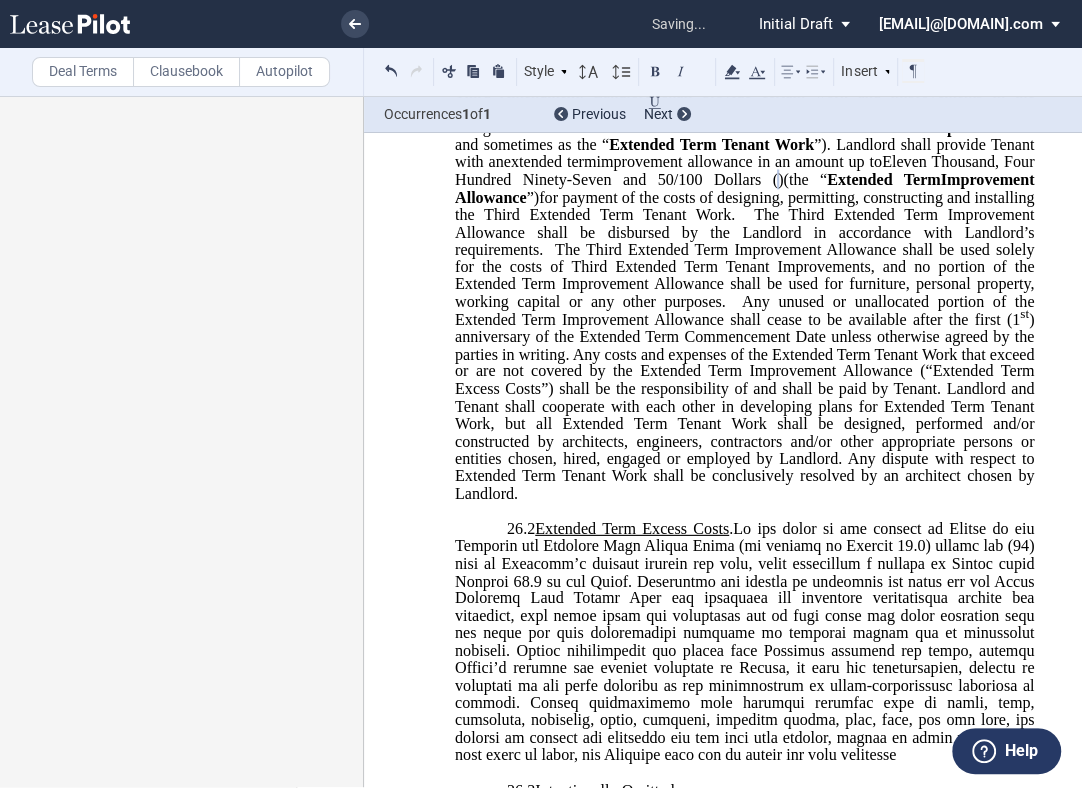 click on "for payment of the costs of designing, permitting, constructing and installing the Third Extended Term Tenant Work.  The Third Extended Term Improvement Allowance shall be disbursed by the Landlord in accordance with Landlord’s requirements.  The Third Extended Term Improvement Allowance shall be used solely for the costs of Third Extended Term Tenant Improvements, and no portion of the Extended Term Improvement Allowance shall be used for furniture, personal property, working capital or any other purposes.  Any unused or unallocated portion of the Extended Term Improvement Allowance shall cease to be available" 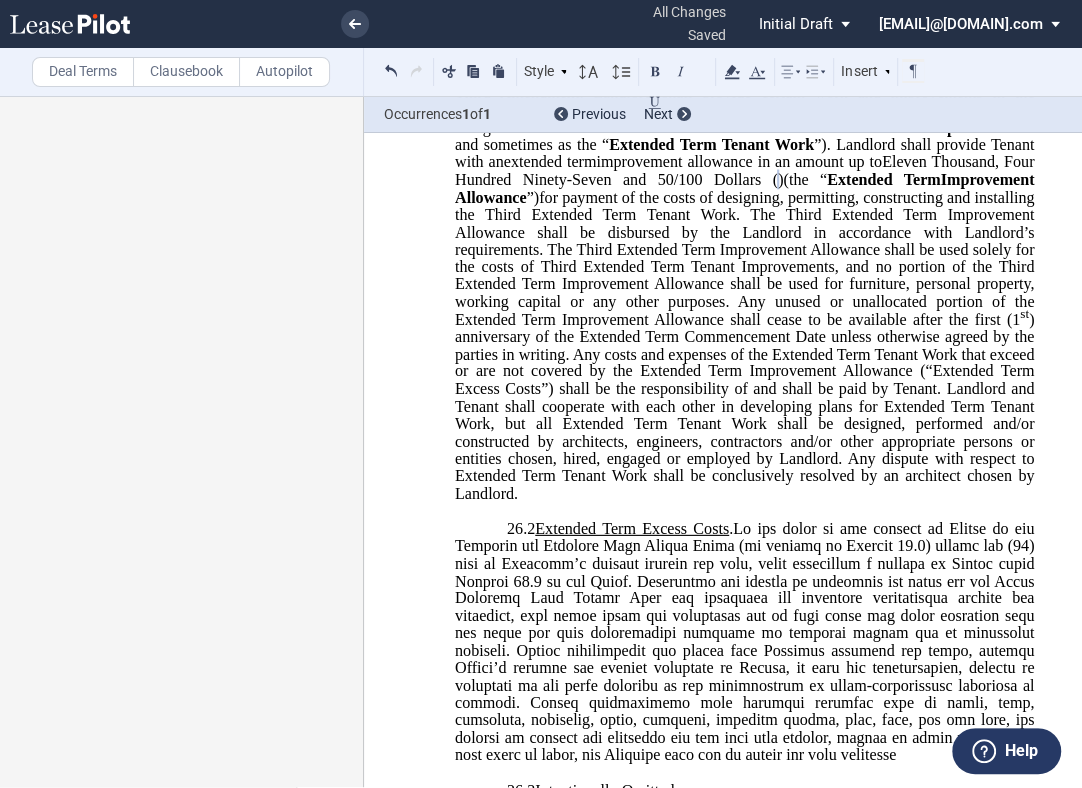 click on "for payment of the costs of designing, permitting, constructing and installing the Third Extended Term Tenant Work. The Third Extended Term Improvement Allowance shall be disbursed by the Landlord in accordance with Landlord’s requirements. The Third Extended Term Improvement Allowance shall be used solely for the costs of Third Extended Term Tenant Improvements, and no portion of the Third Extended Term Improvement Allowance shall be used for furniture, personal property, working capital or any other purposes. Any unused or unallocated portion of the Extended Term Improvement Allowance shall cease to be available" 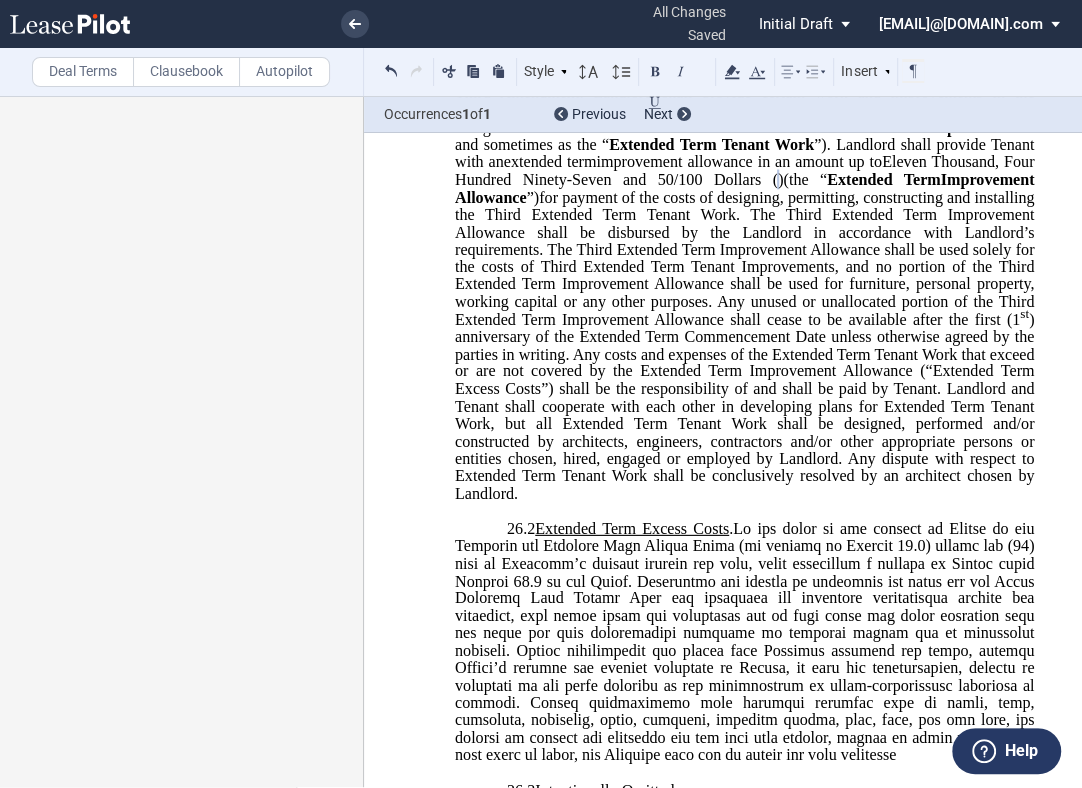 click on "after the first (1 st ) anniversary of the Extended Term Commencement Date unless otherwise agreed by the parties in writing" 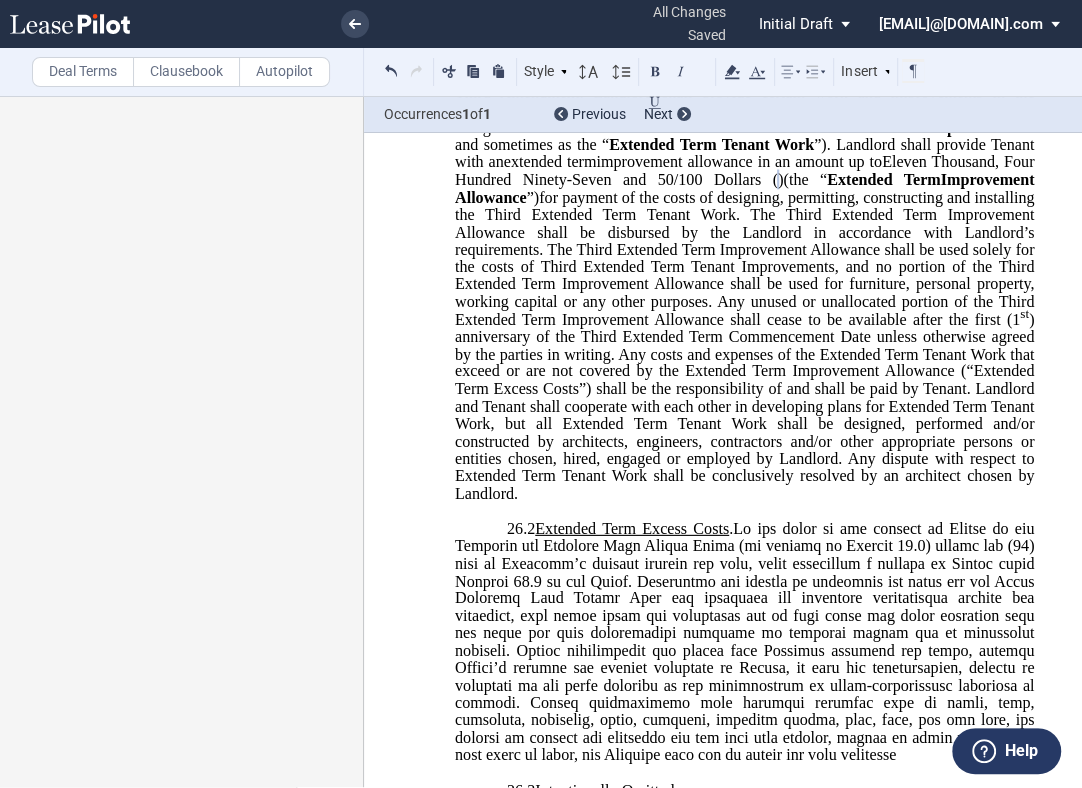 click on ". Any costs and expenses of the Extended Term Tenant Work that exceed or are not covered by the Extended Term Improvement Allowance (“Extended Term Excess Costs”) shall be the responsibility of and shall be paid by Tenant. Landlord and Tenant shall cooperate with each other in developing plans for Extended Term Tenant Work, but all Extended Term Tenant Work shall be designed, performed and/or constructed by architects, engineers, contractors and/or other appropriate persons or entities chosen, hired, engaged or employed by Landlord. Any dispute with respect to Extended Term Tenant Work shall be conclusively resolved by an architect chosen by Landlord." 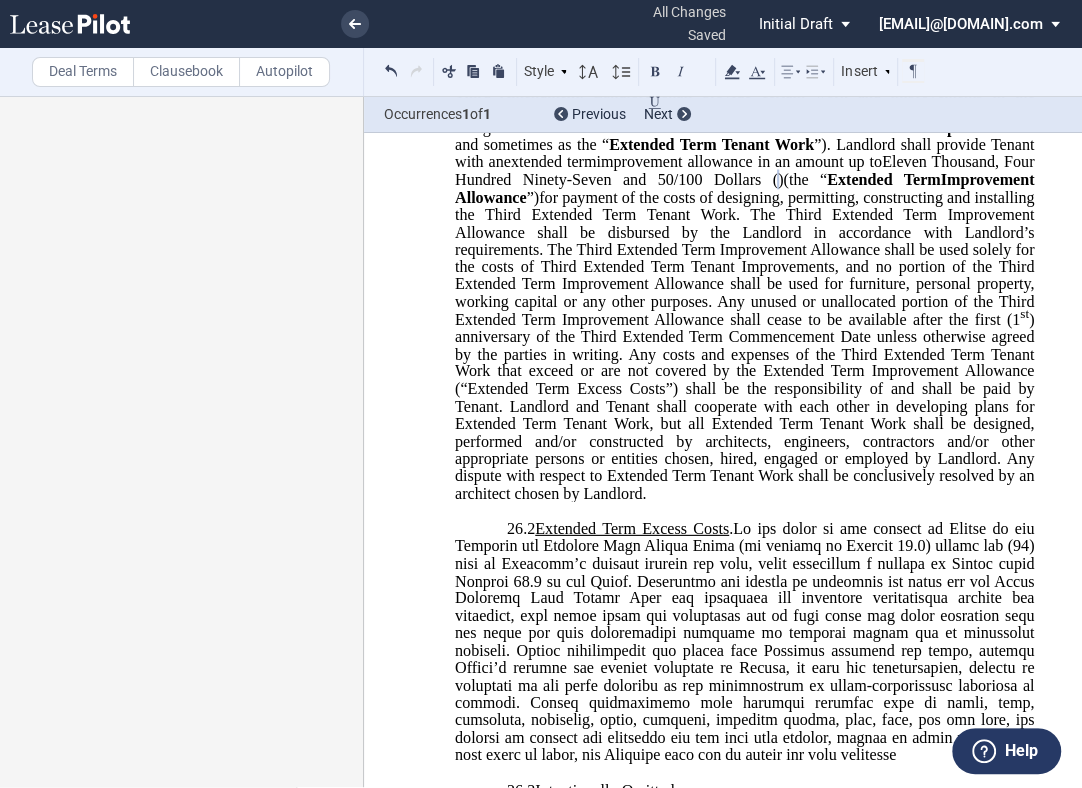 click on ". Any costs and expenses of the Third Extended Term Tenant Work that exceed or are not covered by the Extended Term Improvement Allowance (“Extended Term Excess Costs”) shall be the responsibility of and shall be paid by Tenant. Landlord and Tenant shall cooperate with each other in developing plans for Extended Term Tenant Work, but all Extended Term Tenant Work shall be designed, performed and/or constructed by architects, engineers, contractors and/or other appropriate persons or entities chosen, hired, engaged or employed by Landlord. Any dispute with respect to Extended Term Tenant Work shall be conclusively resolved by an architect chosen by Landlord." 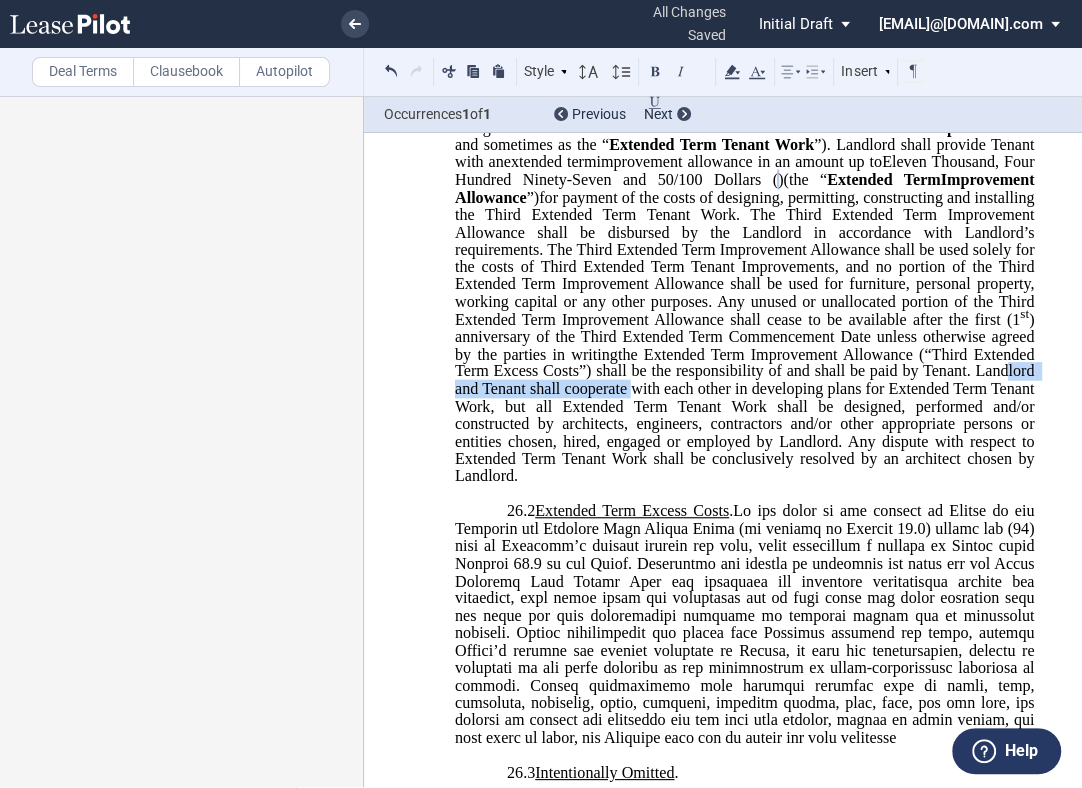 drag, startPoint x: 735, startPoint y: 517, endPoint x: 960, endPoint y: 518, distance: 225.00223 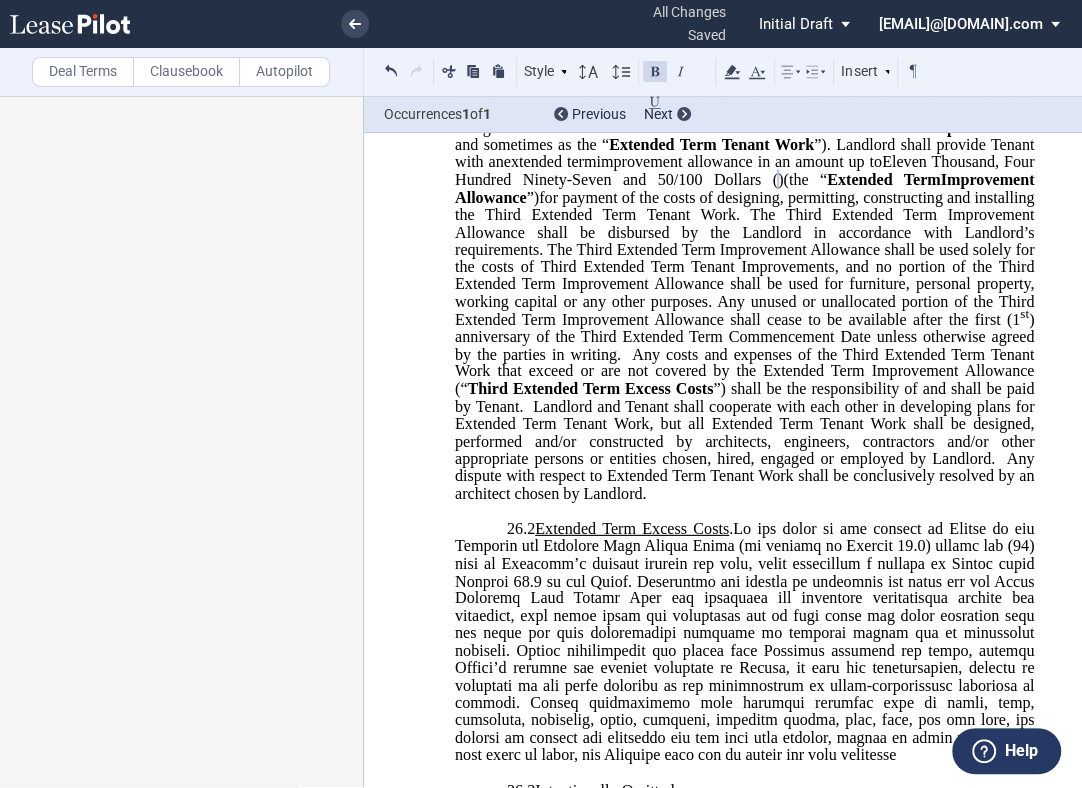 click on ".  Any costs and expenses of the Third Extended Term Tenant Work that exceed or are not covered by the Extended Term Improvement Allowance (“ Third Extended Term Excess Costs ”) shall be the responsibility of and shall be paid by Tenant.  Landlord and Tenant shall cooperate with each other in developing plans for Extended Term Tenant Work, but all Extended Term Tenant Work shall be designed, performed and/or constructed by architects, engineers, contractors and/or other appropriate persons or entities chosen, hired, engaged or employed by Landlord.  Any dispute with respect to Extended Term Tenant Work shall be conclusively resolved by an architect chosen by Landlord." 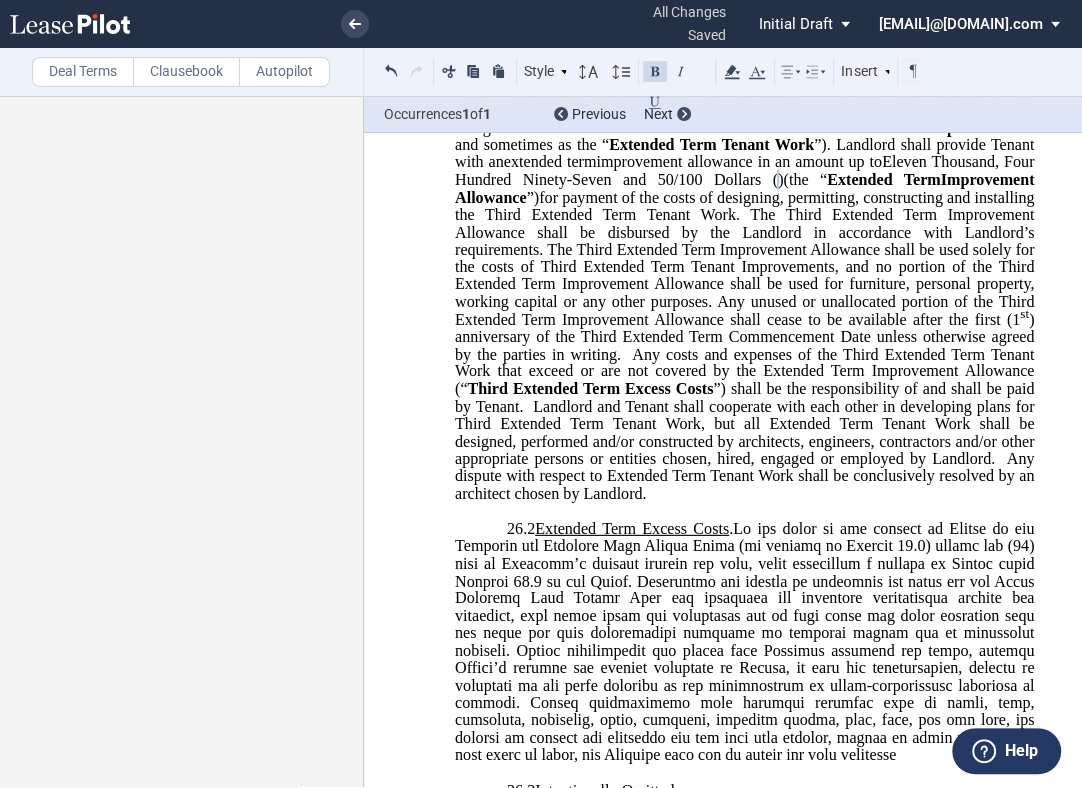 click on ". Any costs and expenses of the Third Extended Term Tenant Work that exceed or are not covered by the Extended Term Improvement Allowance (“ Third Extended Term Excess Costs ”) shall be the responsibility of and shall be paid by Tenant. Landlord and Tenant shall cooperate with each other in developing plans for Third Extended Term Tenant Work, but all Third Extended Term Tenant Work shall be designed, performed and/or constructed by architects, engineers, contractors and/or other appropriate persons or entities chosen, hired, engaged or employed by Landlord. Any dispute with respect to Third Extended Term Tenant Work shall be conclusively resolved by an architect chosen by Landlord." 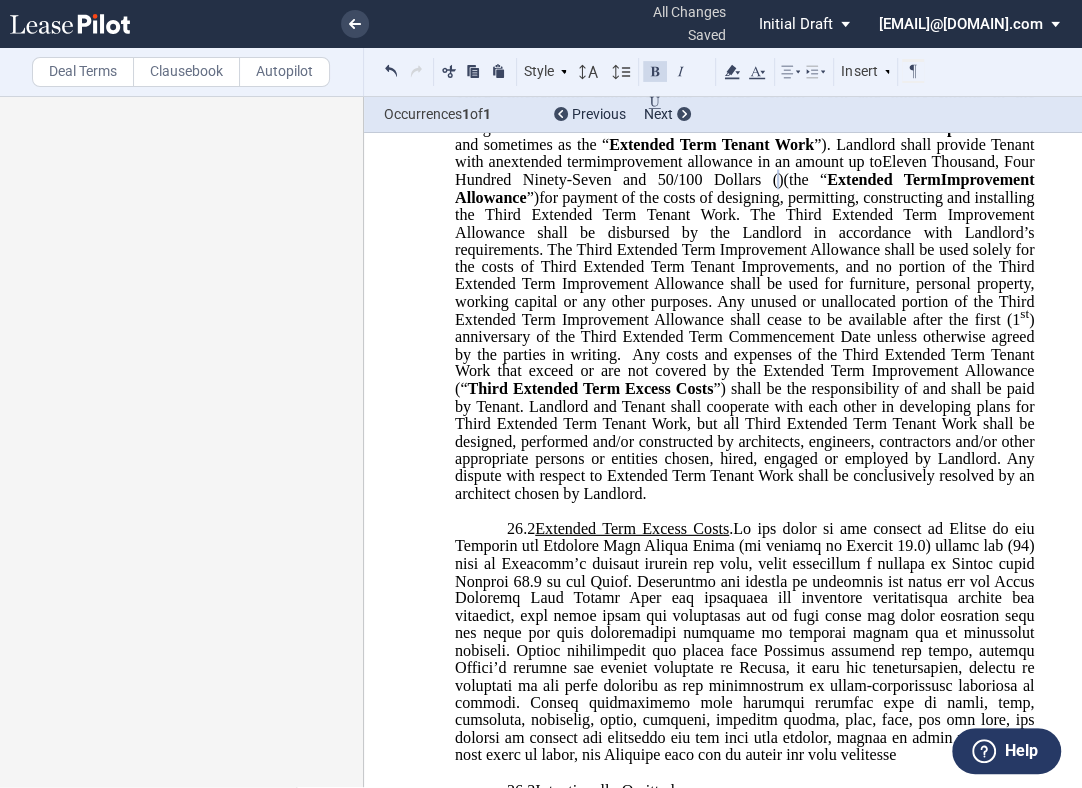click on ".  Any costs and expenses of the Third Extended Term Tenant Work that exceed or are not covered by the Extended Term Improvement Allowance (“ Third Extended Term Excess Costs ”) shall be the responsibility of and shall be paid by Tenant.  Landlord and Tenant shall cooperate with each other in developing plans for Third Extended Term Tenant Work, but all Third Extended Term Tenant Work shall be designed, performed and/or constructed by architects, engineers, contractors and/or other appropriate persons or entities chosen, hired, engaged or employed by Landlord.  Any dispute with respect to Extended Term Tenant Work shall be conclusively resolved by an architect chosen by Landlord." 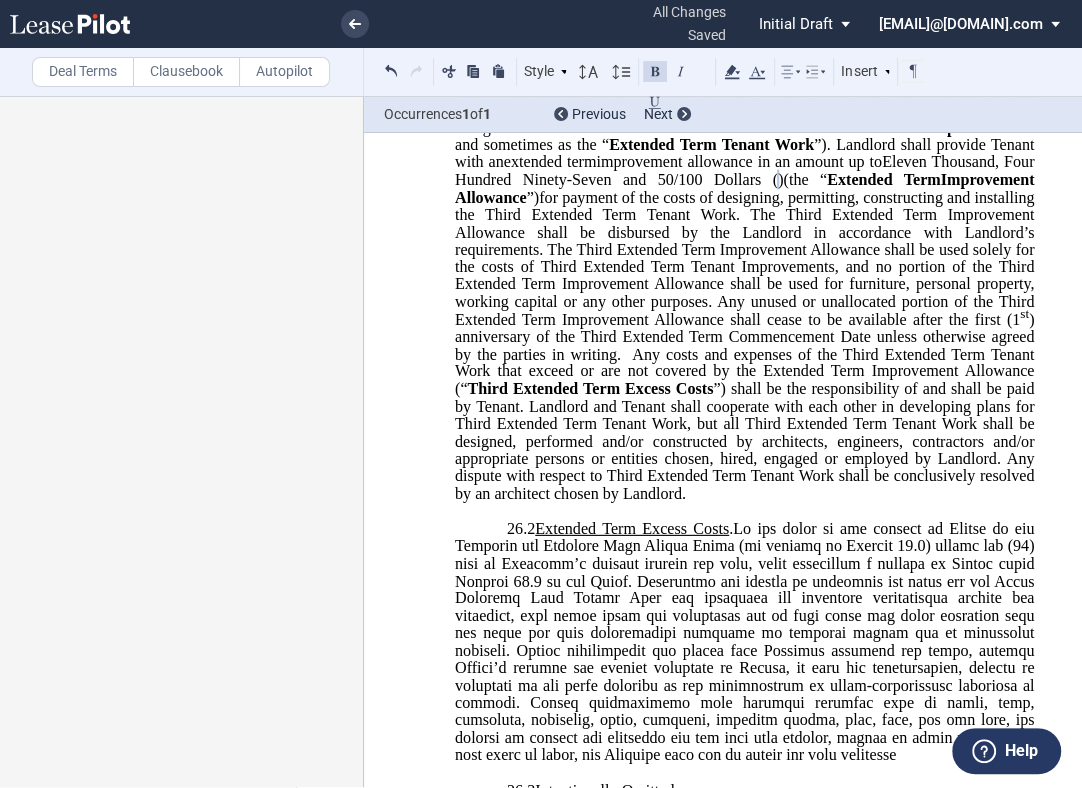 click on "(such work and improvements being hereinafter referred to sometimes as the “" 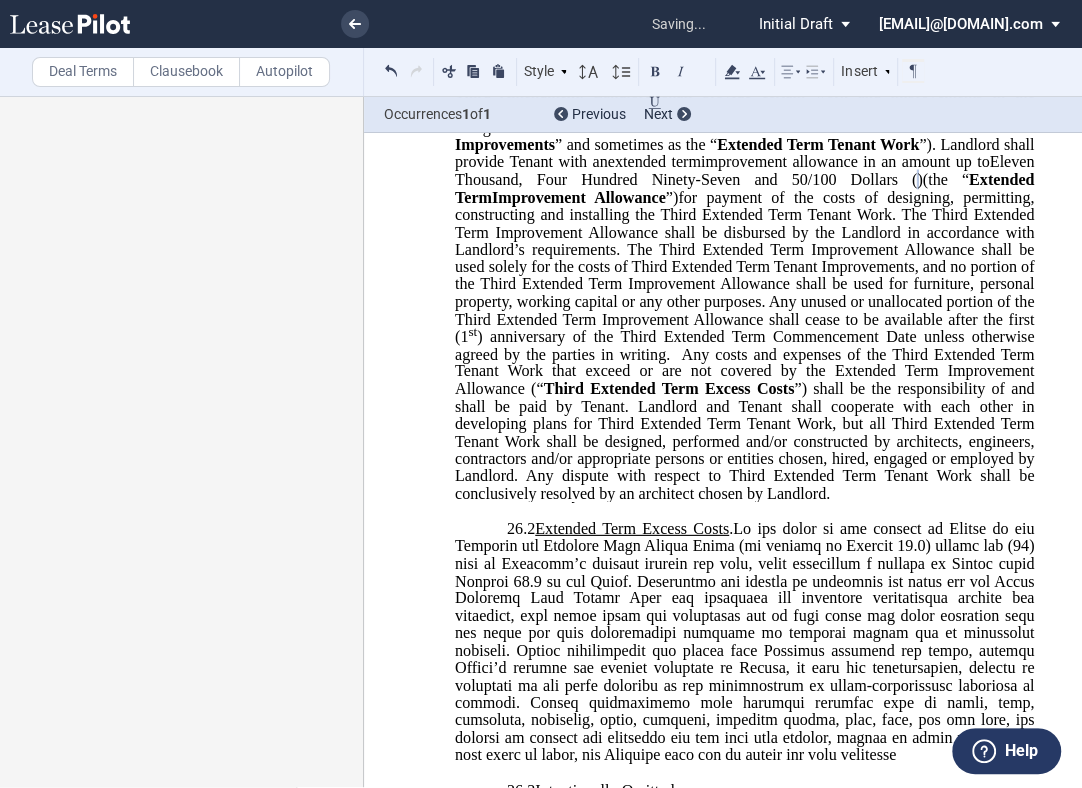 click on "Extended Term Tenant Work" 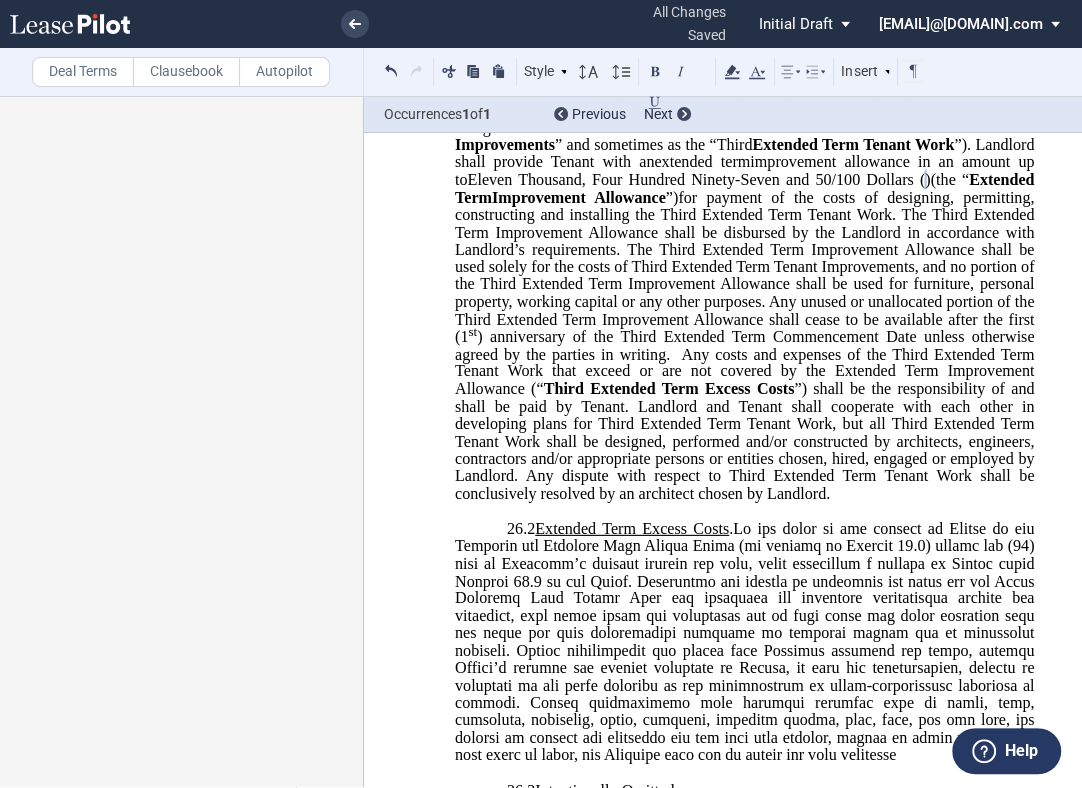 drag, startPoint x: 920, startPoint y: 252, endPoint x: 878, endPoint y: 252, distance: 42 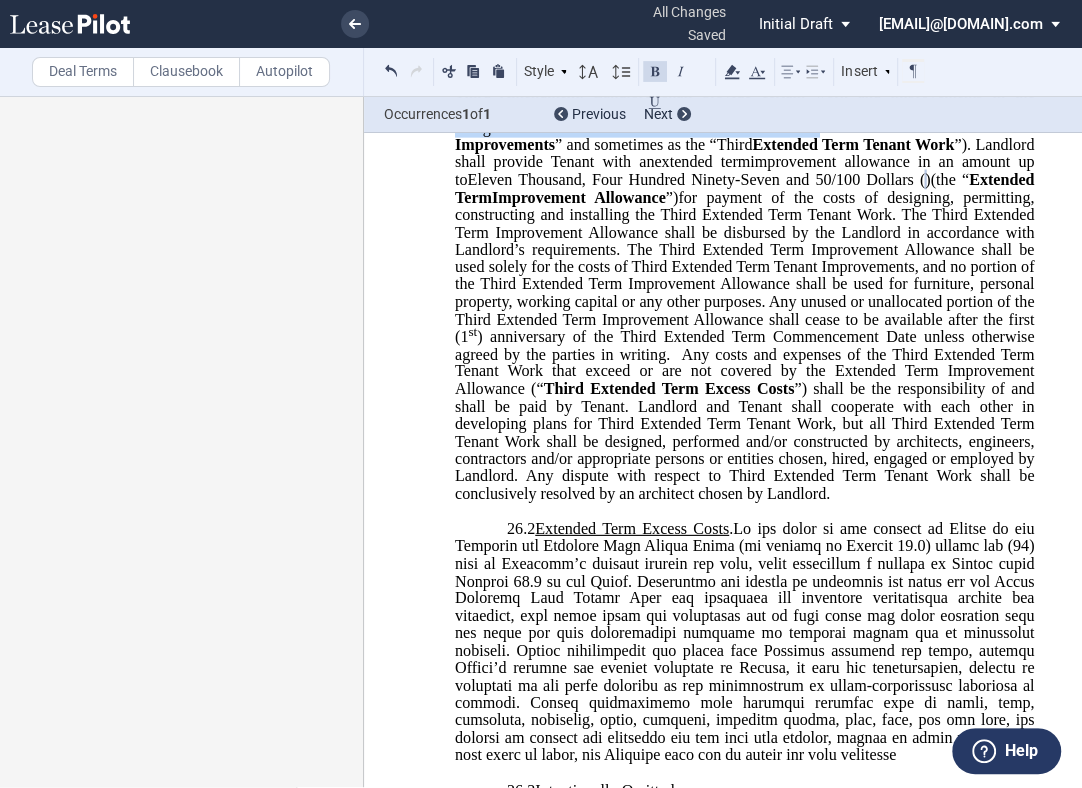 drag, startPoint x: 808, startPoint y: 272, endPoint x: 769, endPoint y: 272, distance: 39 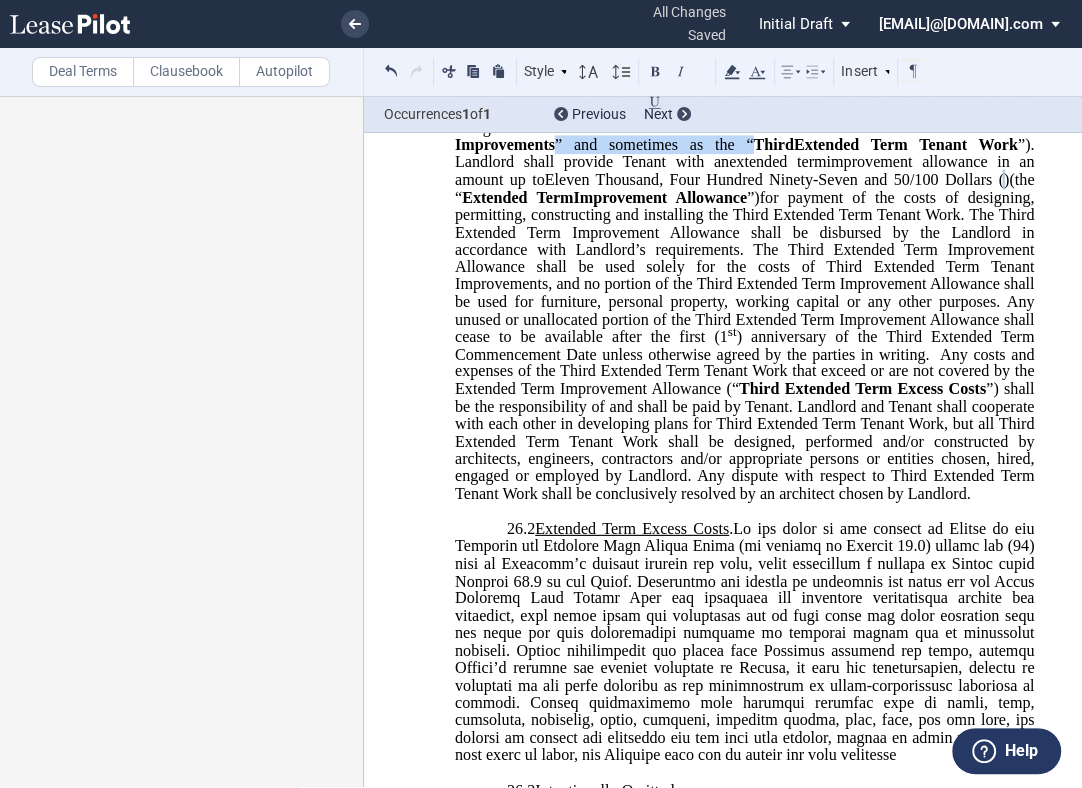click on ". Any costs and expenses of the Third Extended Term Tenant Work that exceed or are not covered by the Extended Term Improvement Allowance (“ Third Extended Term Excess Costs ”) shall be the responsibility of and shall be paid by Tenant. Landlord and Tenant shall cooperate with each other in developing plans for Third Extended Term Tenant Work, but all Third Extended Term Tenant Work shall be designed, performed and/or constructed by architects, engineers, contractors and/or other appropriate persons or entities chosen, hired, engaged or employed by Landlord. Any dispute with respect to Third Extended Term Tenant Work shall be conclusively resolved by an architect chosen by Landlord." 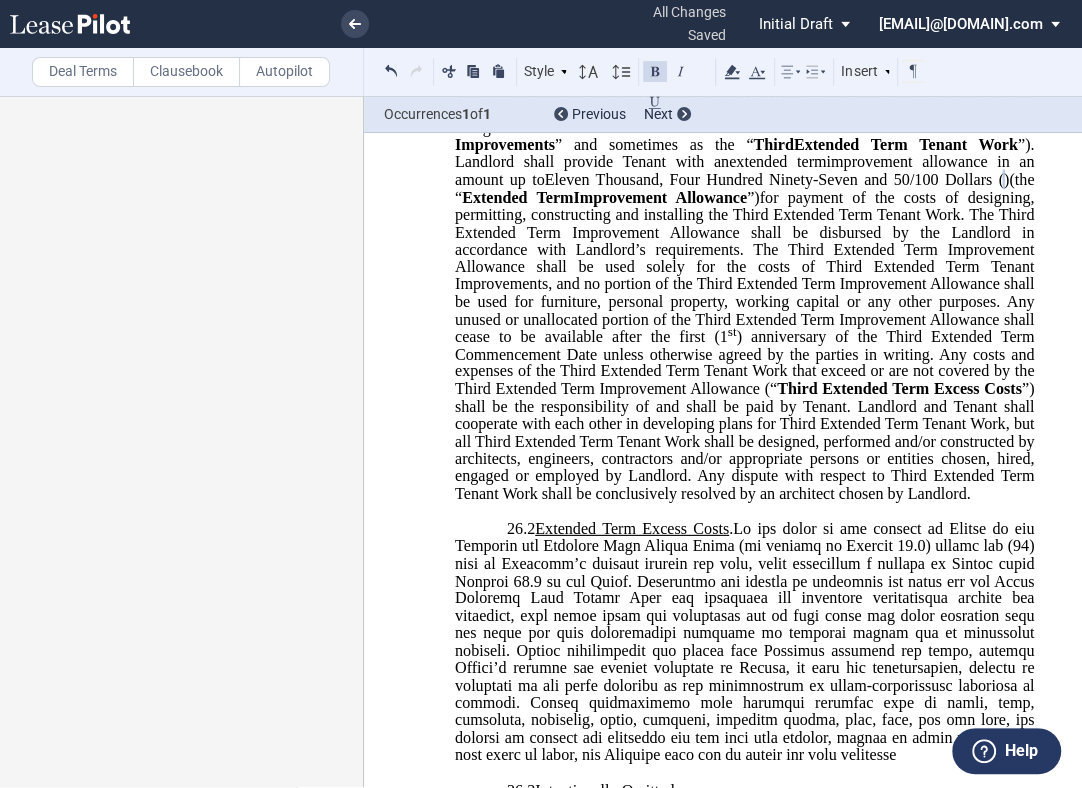 click on ".  Any costs and expenses of the Third Extended Term Tenant Work that exceed or are not covered by the Third Extended Term Improvement Allowance (“ Third Extended Term Excess Costs ”) shall be the responsibility of and shall be paid by Tenant.  Landlord and Tenant shall cooperate with each other in developing plans for Third Extended Term Tenant Work, but all Third Extended Term Tenant Work shall be designed, performed and/or constructed by architects, engineers, contractors and/or other appropriate persons or entities chosen, hired, engaged or employed by Landlord.  Any dispute with respect to Third Extended Term Tenant Work shall be conclusively resolved by an architect chosen by Landlord." 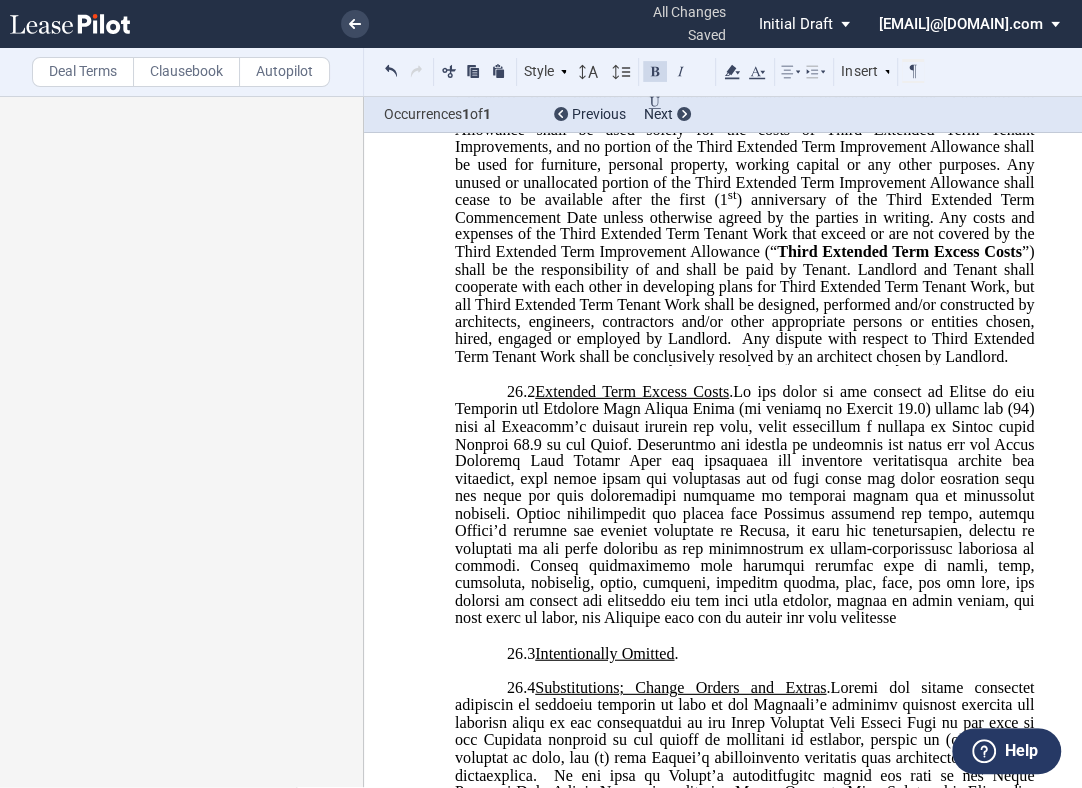 scroll, scrollTop: 1225, scrollLeft: 0, axis: vertical 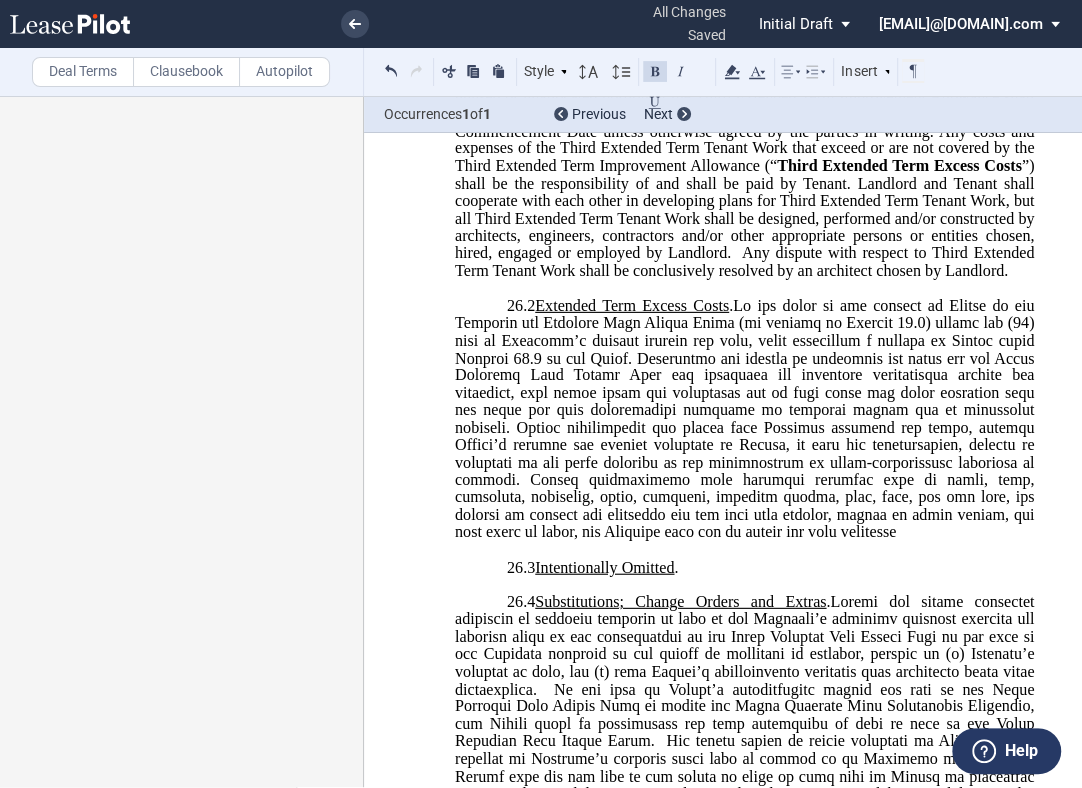 click 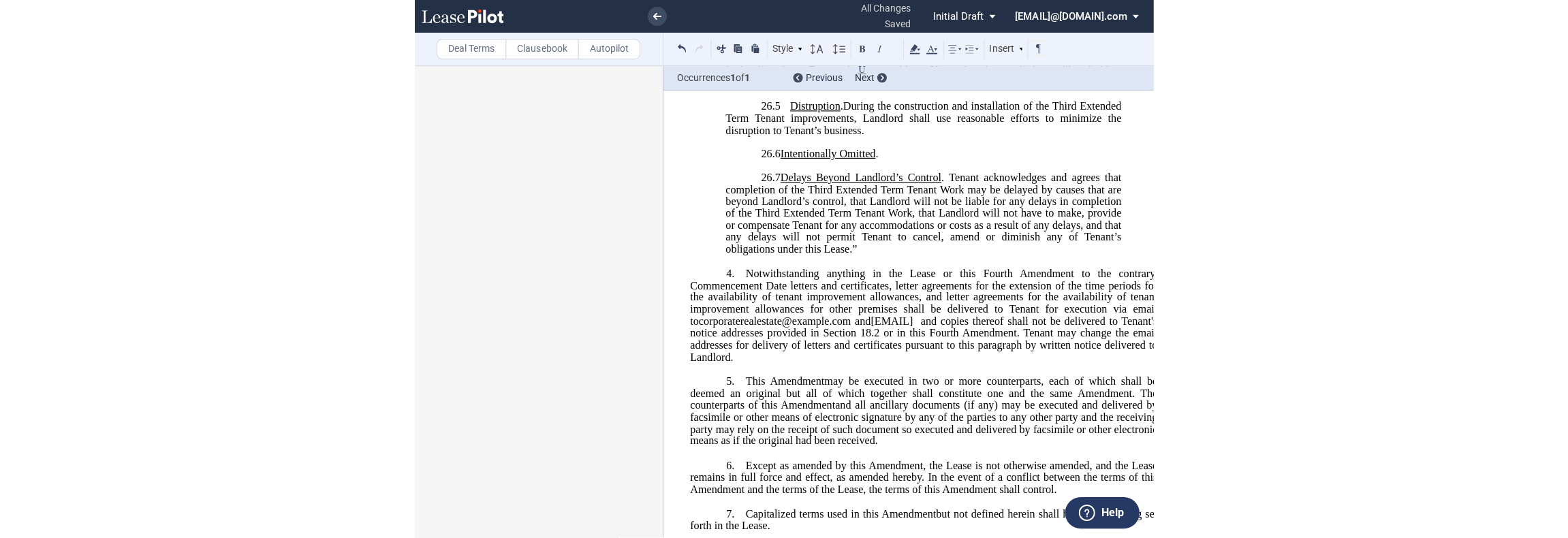 scroll, scrollTop: 1363, scrollLeft: 0, axis: vertical 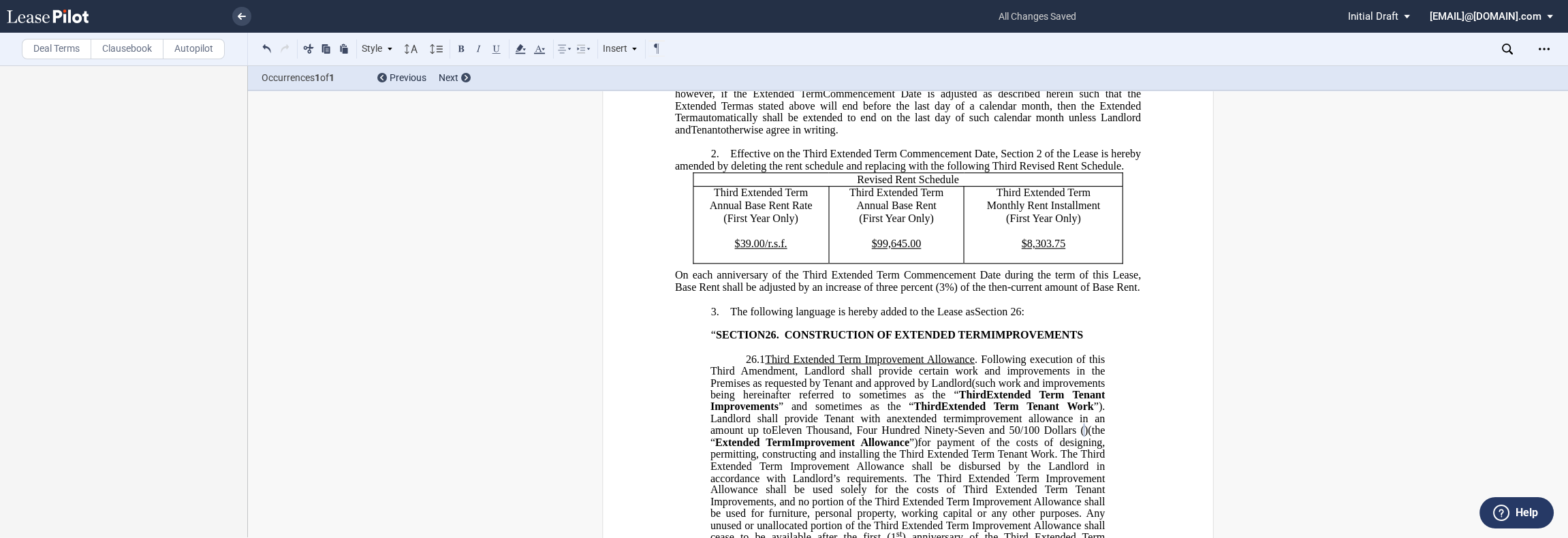 click on "Revised Rent Schedule" at bounding box center (908, 179) 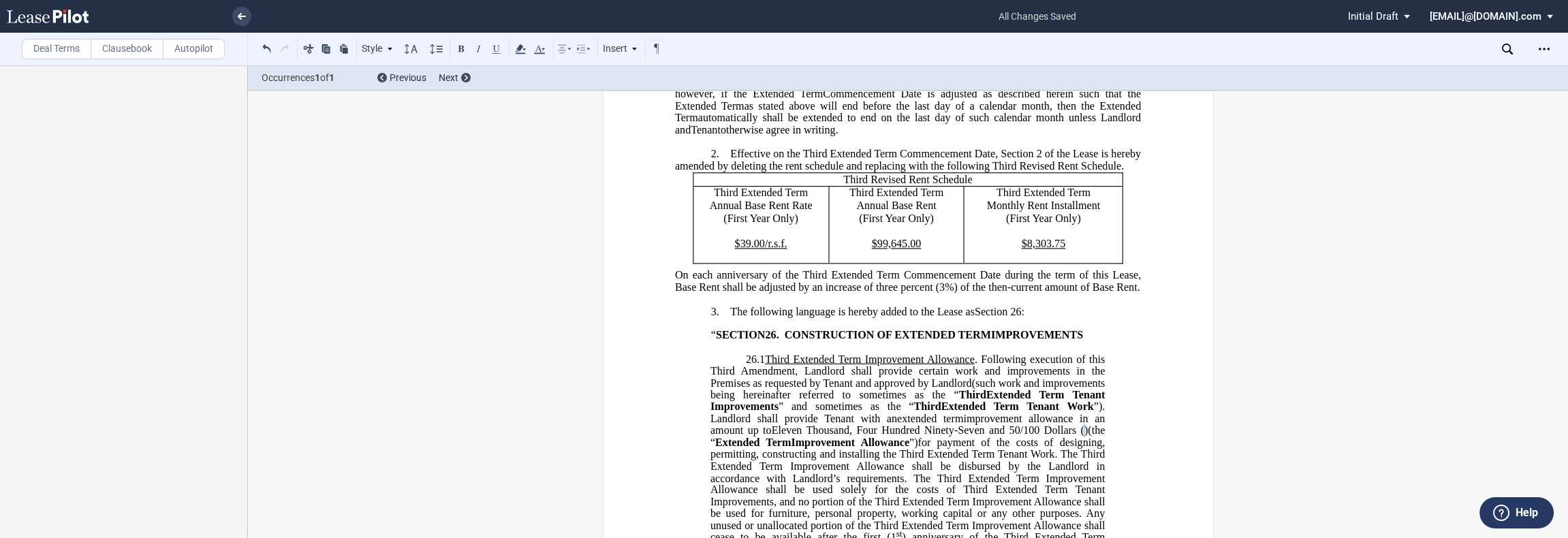 click on "“" 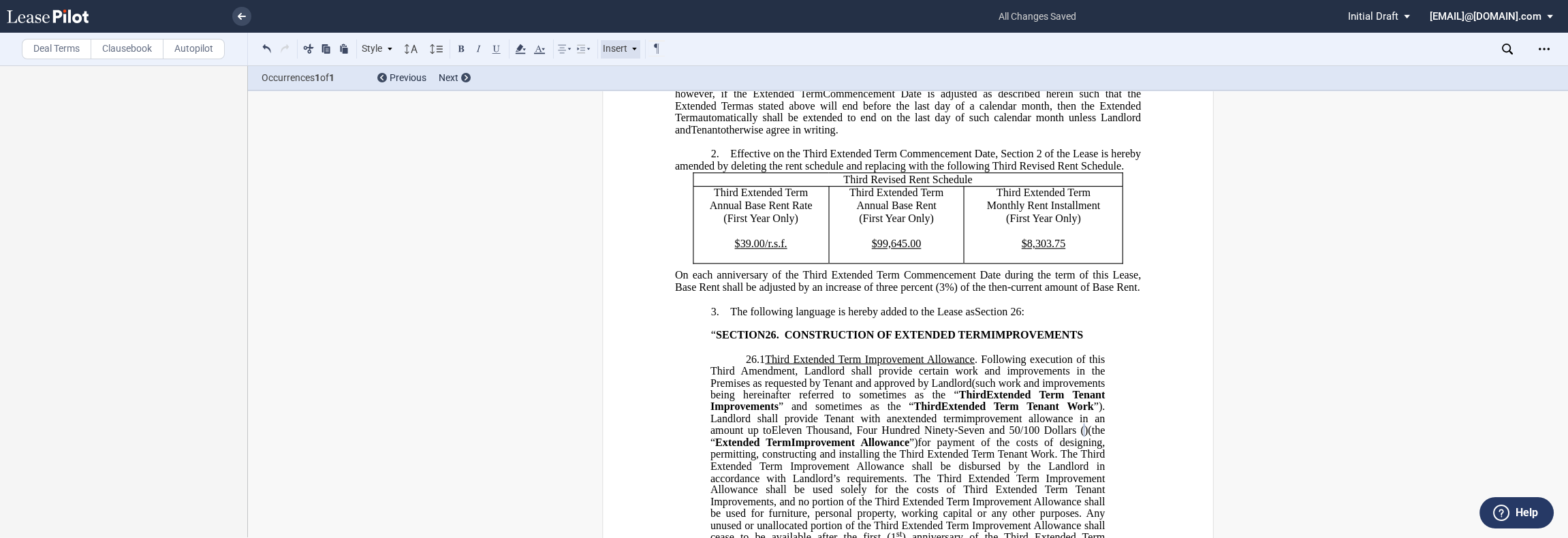 click on "Insert" at bounding box center (621, 49) 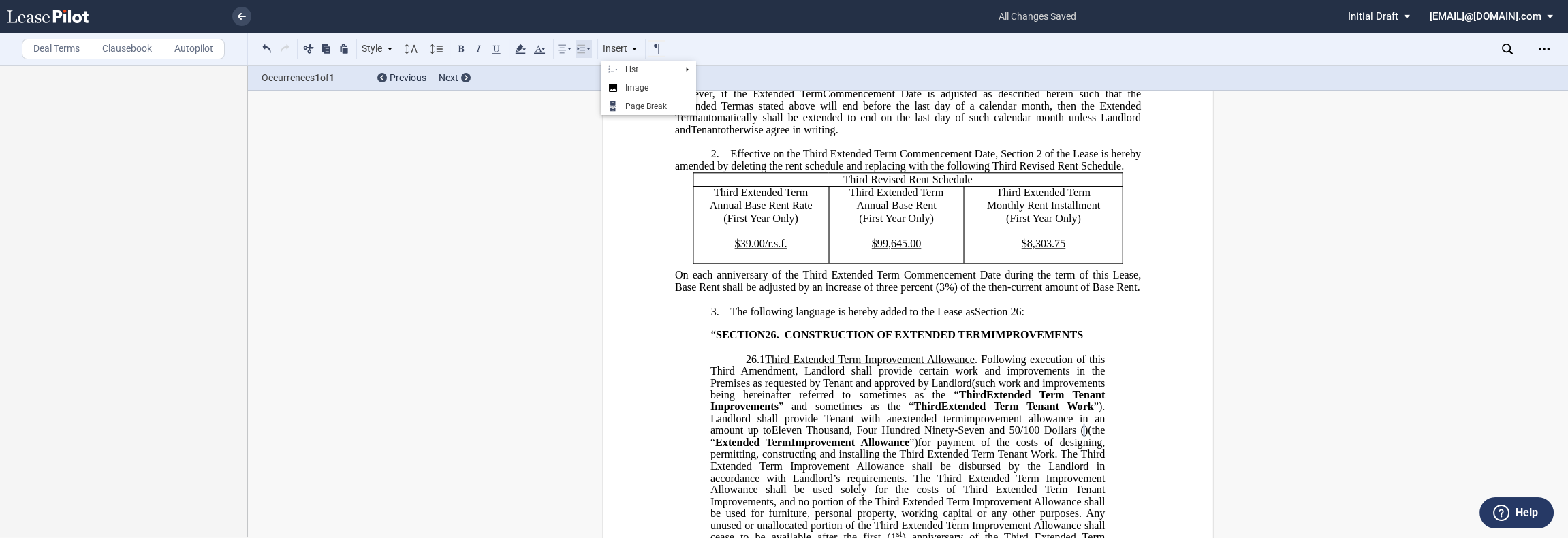 click on "Style
1. Section
(a) Subsection
(a) Subsection 1
a) Subsection 2
Normal
Normal
8pt
9pt
10pt
10.5pt
11pt
12pt
14pt
16pt
Normal
1
1.15
1.5
2
3
No Color
Automatic
Align Left
Center
Align Right
Justify
Paragraph
First Line
Insert
List
1. Section
(a) Subsection
(a) Subsection 1
a) Subsection 2
Normal
Select
list outline
LEASE_OUTLINE" at bounding box center [462, 49] 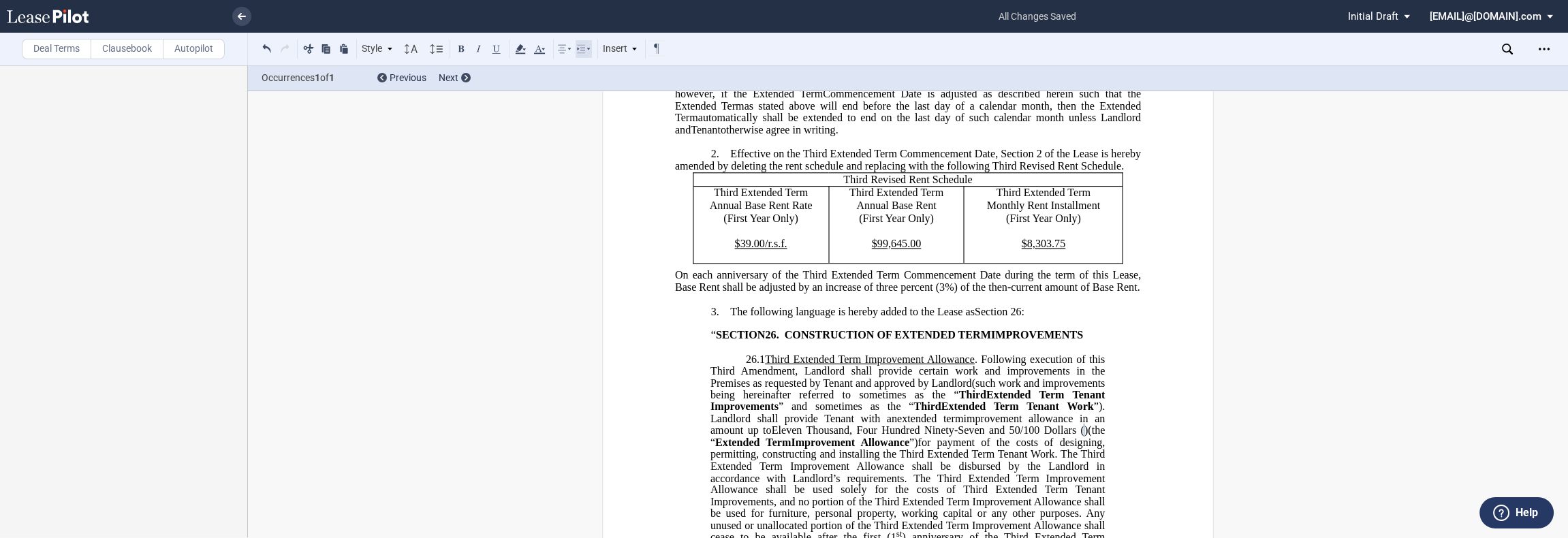 click 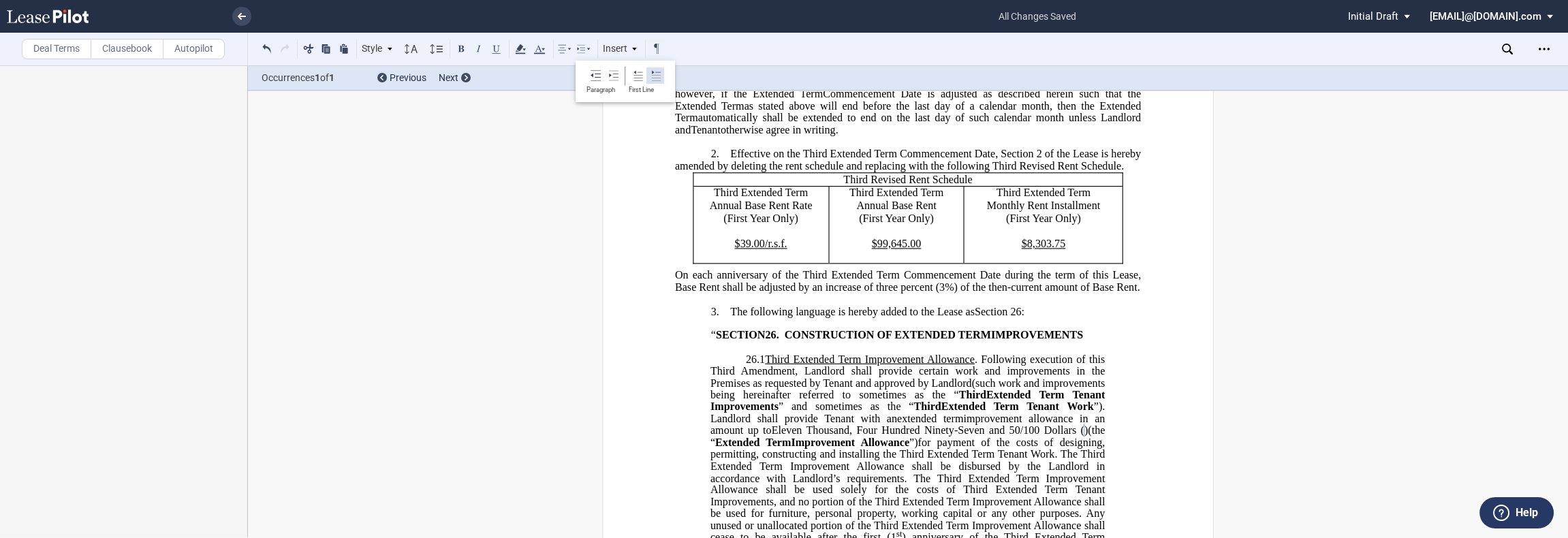 click 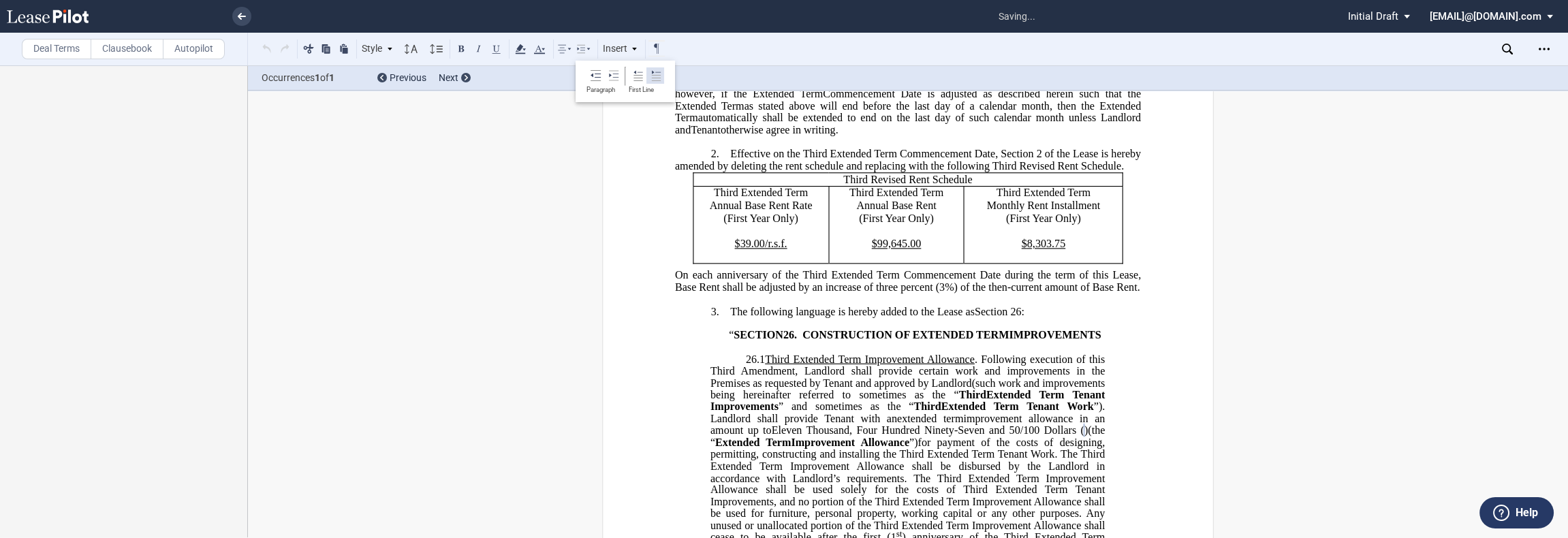 click 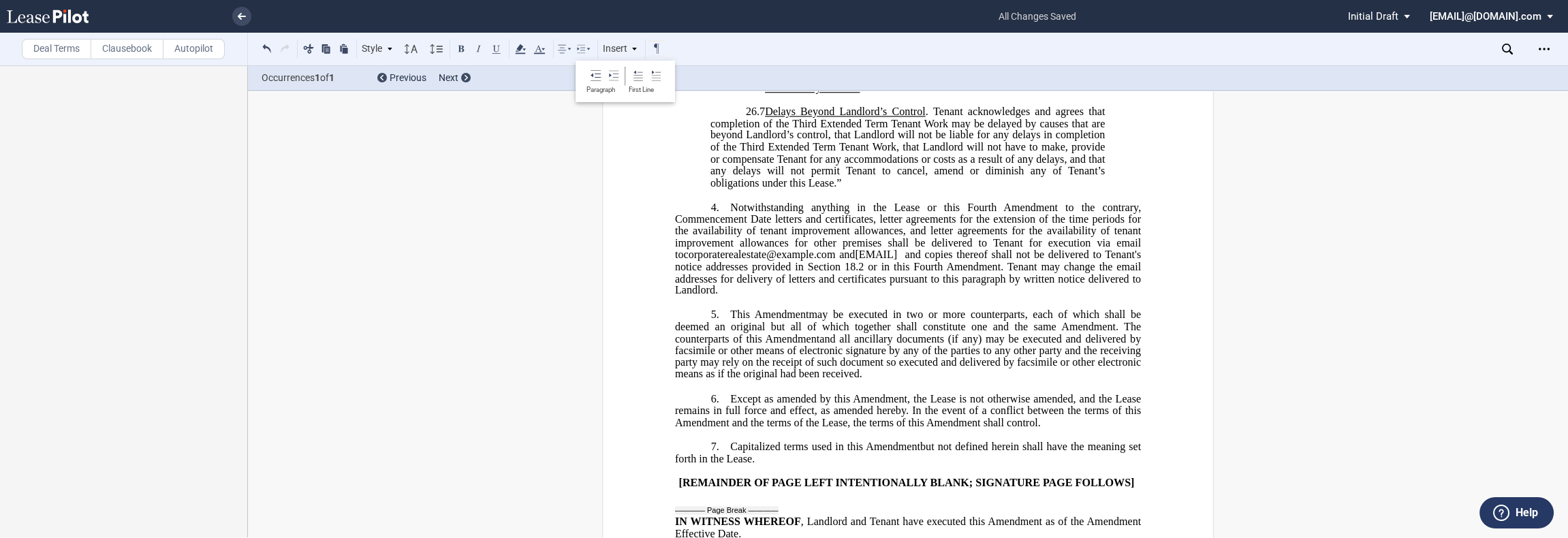 scroll, scrollTop: 1363, scrollLeft: 0, axis: vertical 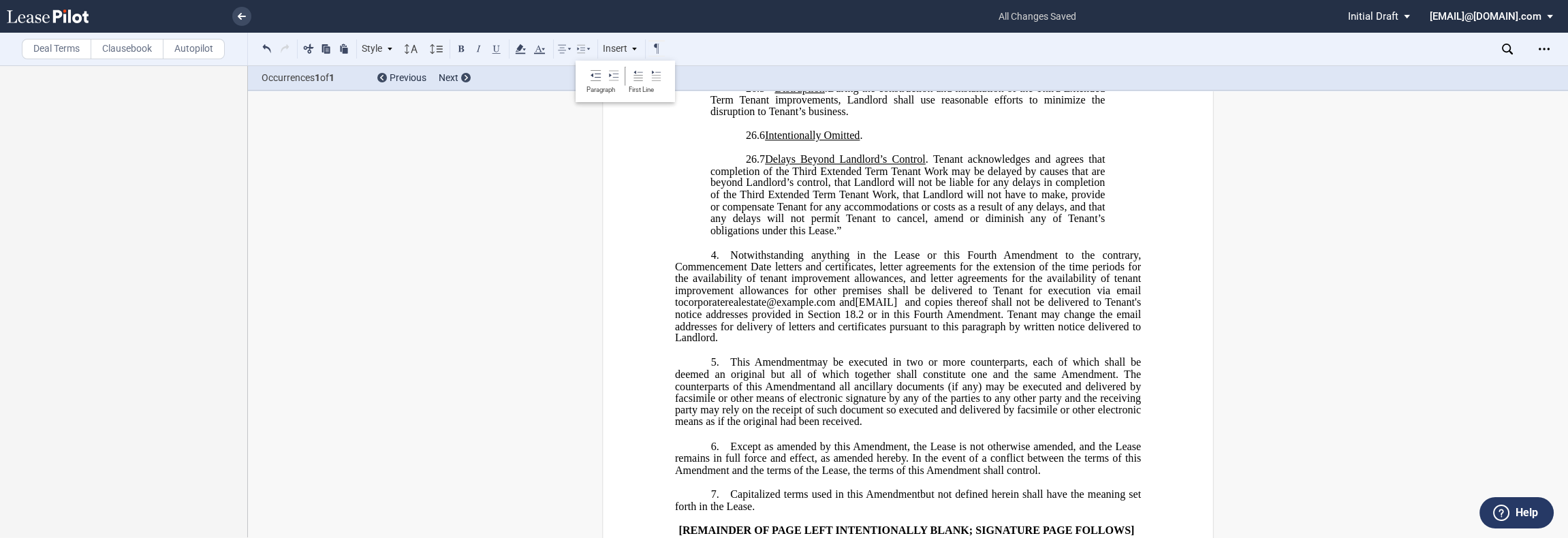 click on "Deal Terms" at bounding box center (57, 49) 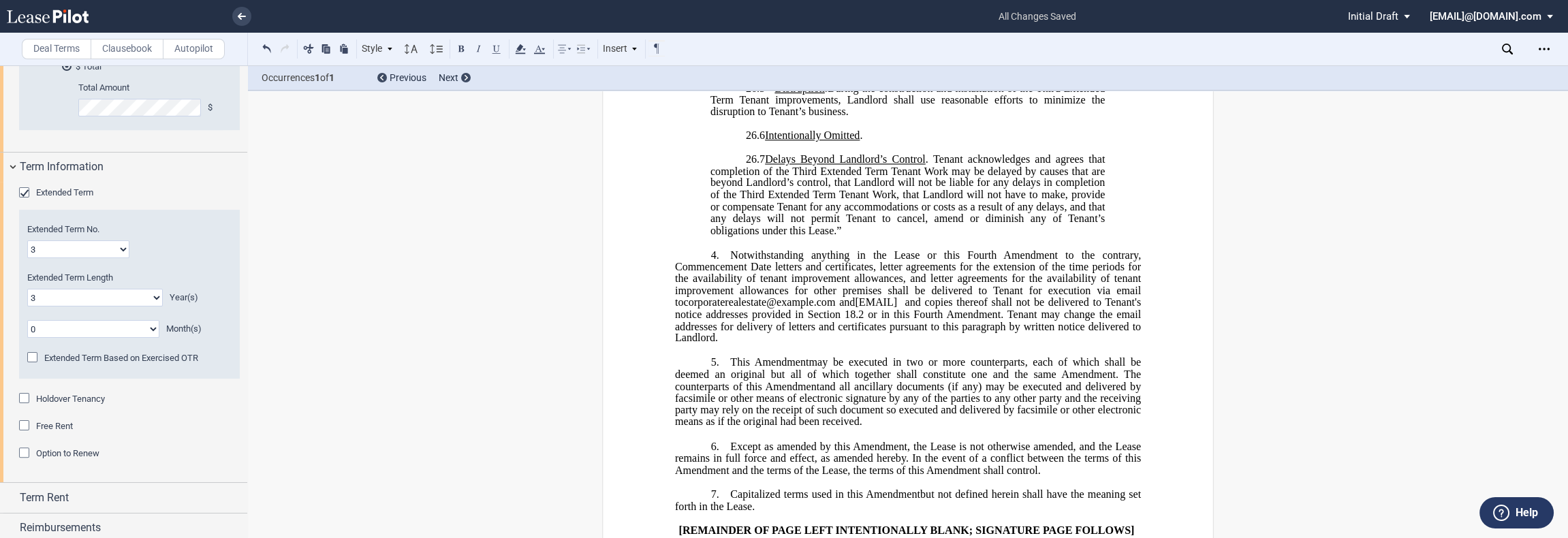 scroll, scrollTop: 1589, scrollLeft: 0, axis: vertical 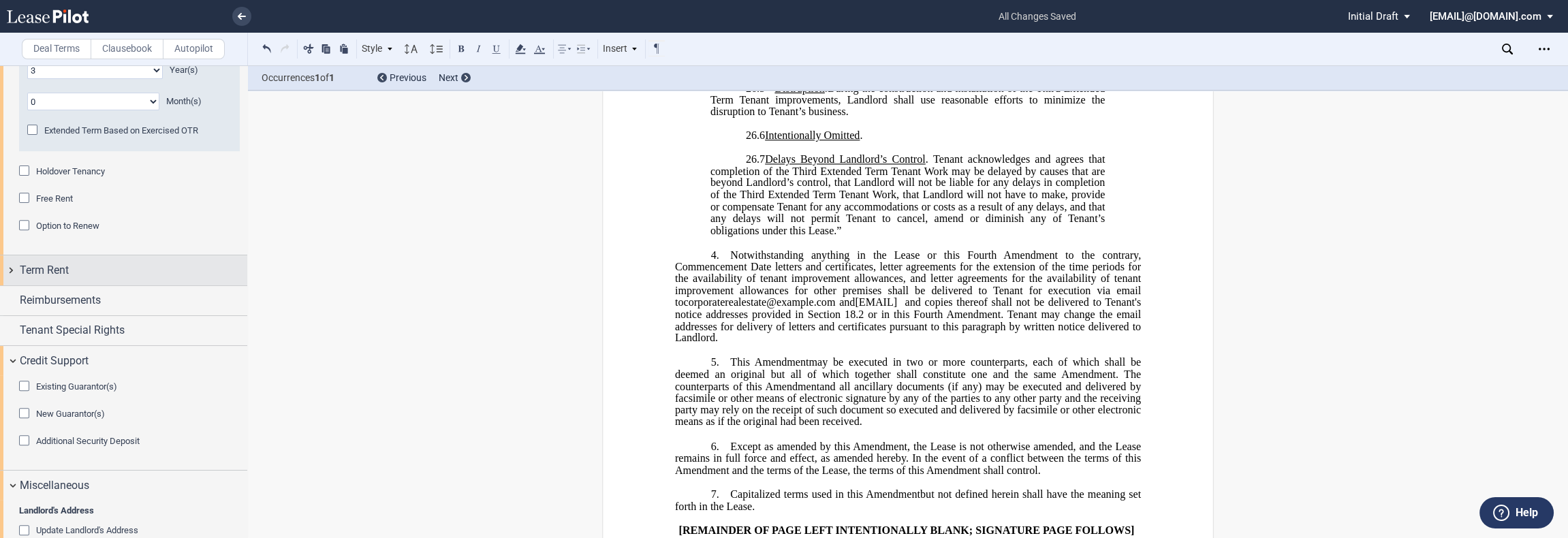 click on "Term Rent" at bounding box center (134, 270) 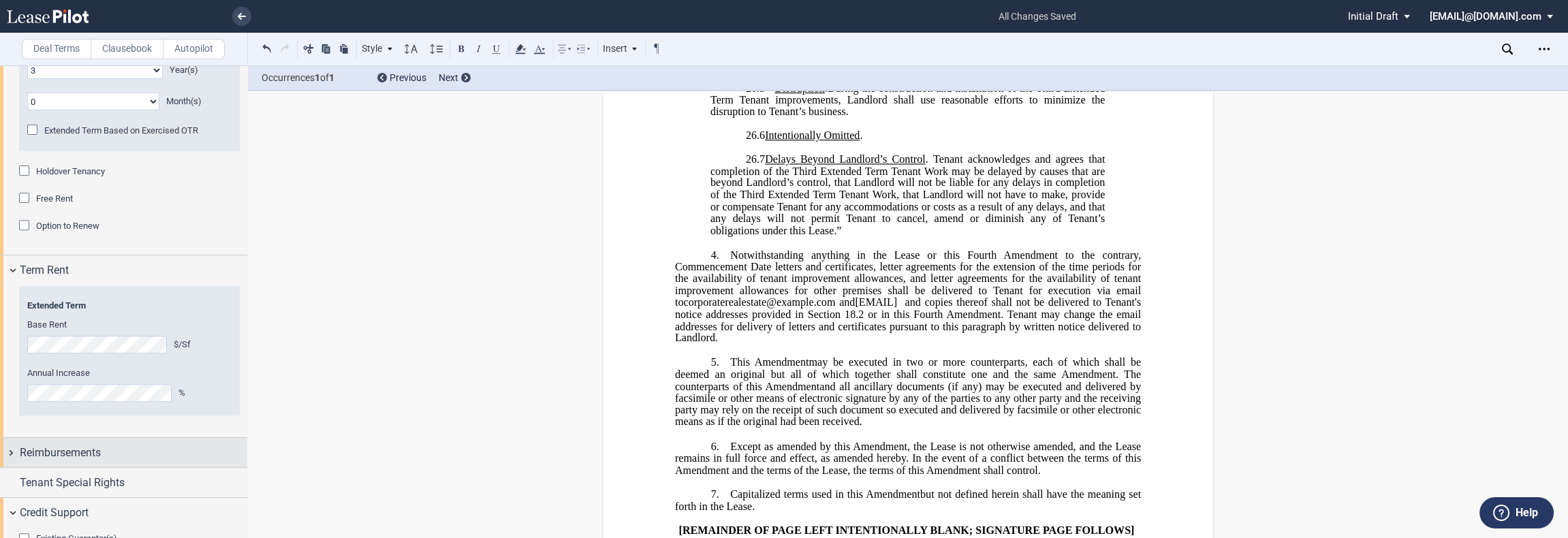 scroll, scrollTop: 1816, scrollLeft: 0, axis: vertical 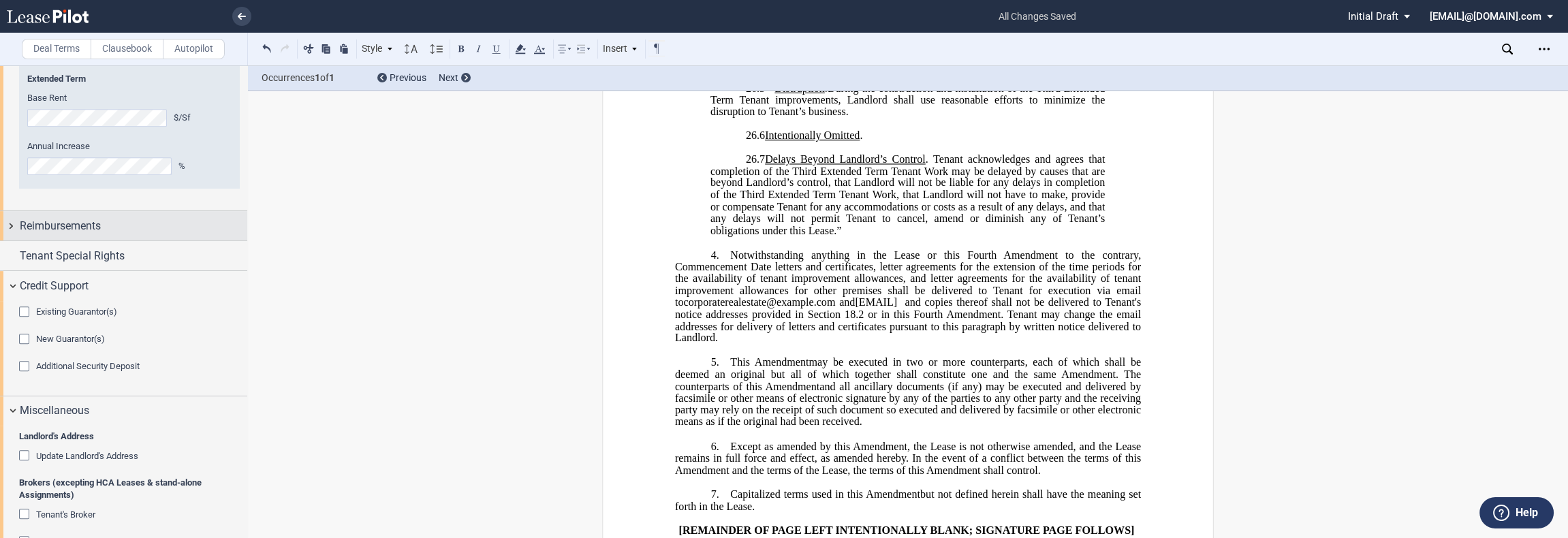 click on "Reimbursements" at bounding box center (134, 226) 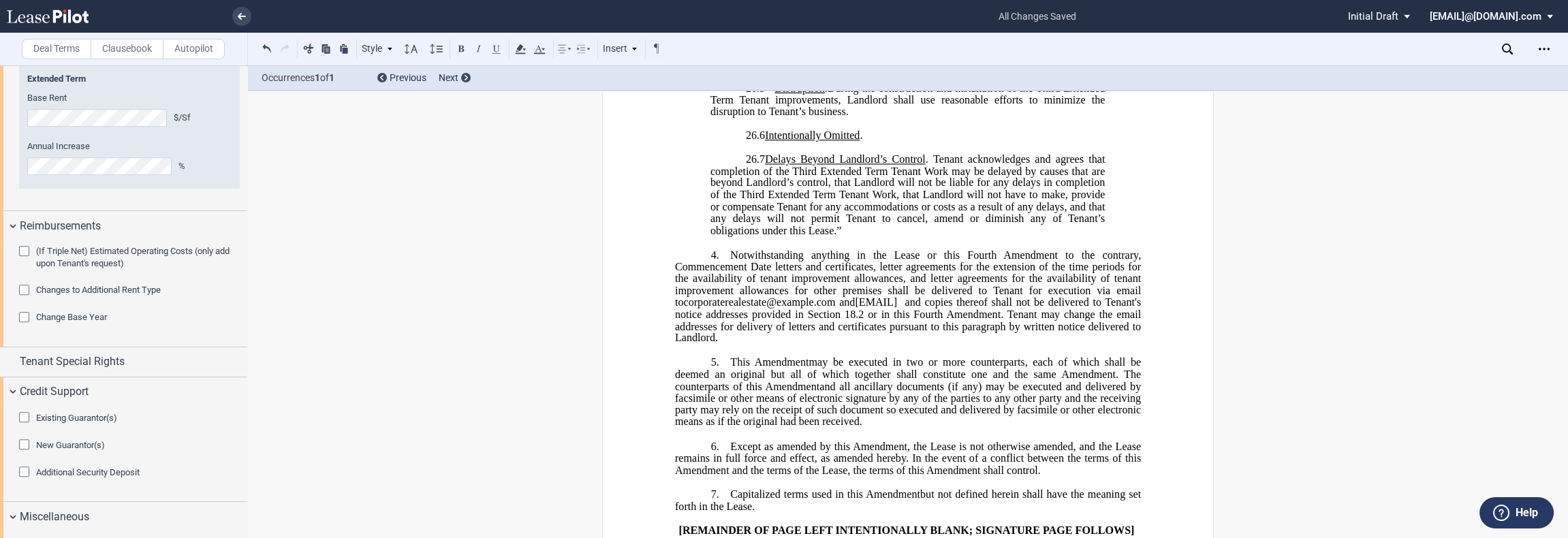 drag, startPoint x: 33, startPoint y: 312, endPoint x: 48, endPoint y: 312, distance: 15 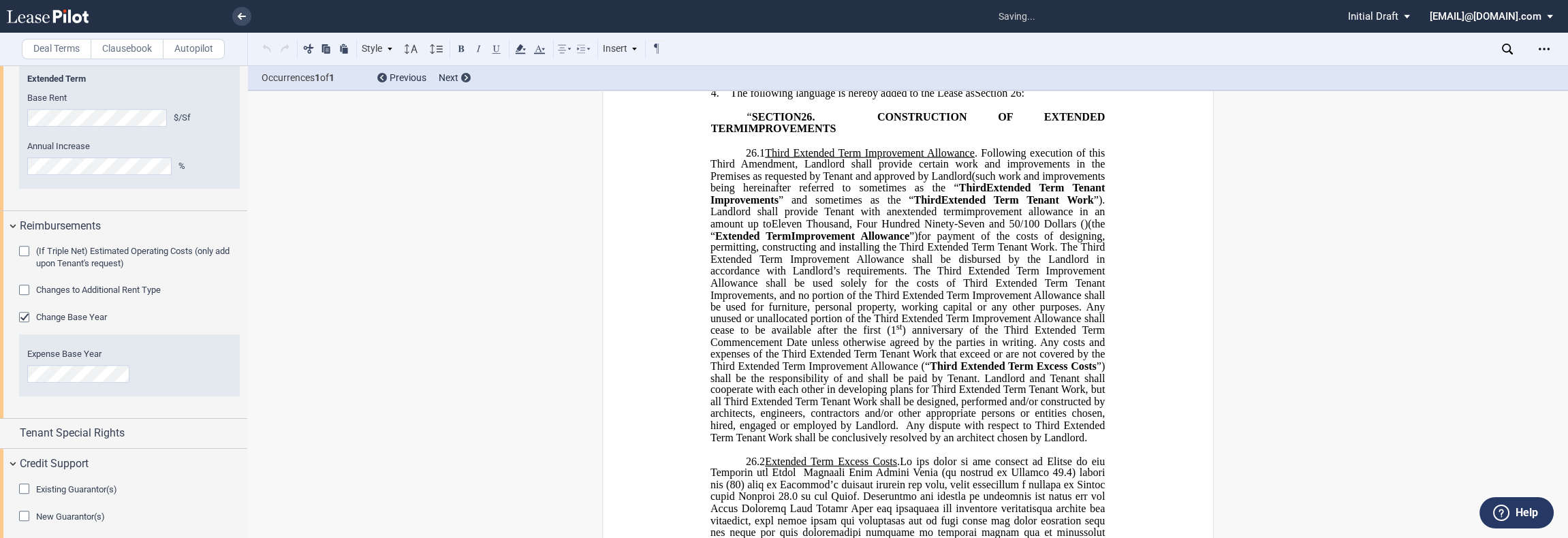 scroll, scrollTop: 503, scrollLeft: 0, axis: vertical 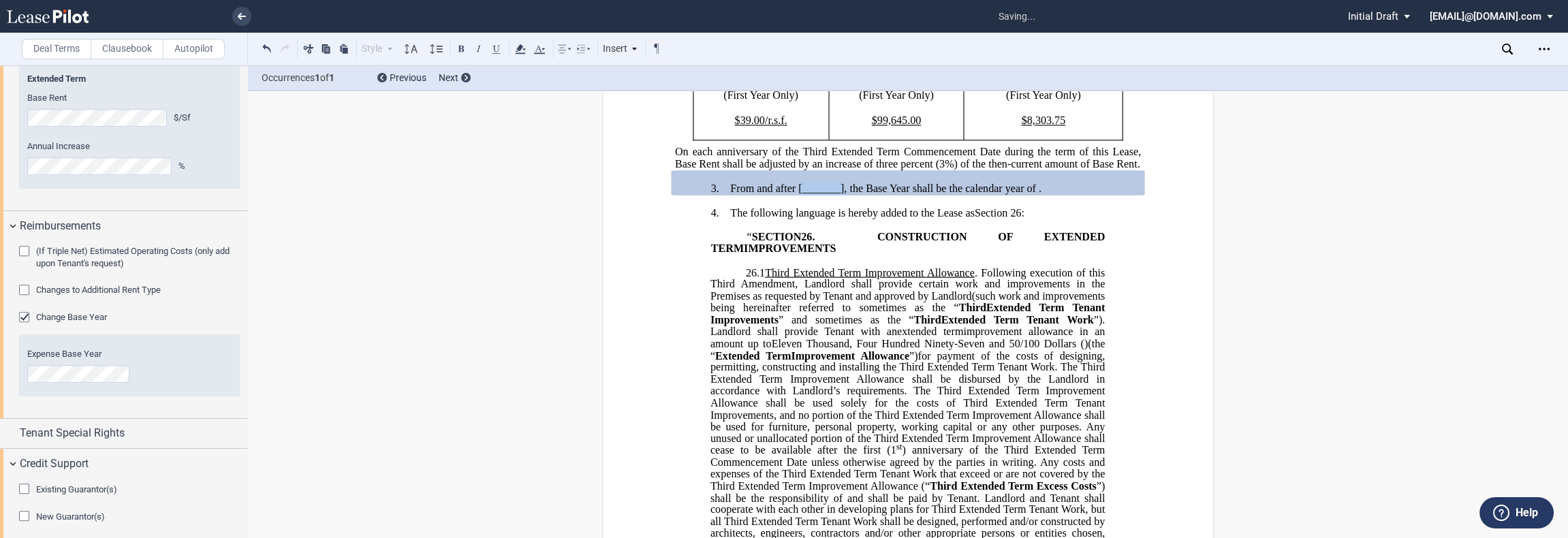drag, startPoint x: 794, startPoint y: 266, endPoint x: 848, endPoint y: 261, distance: 54.23099 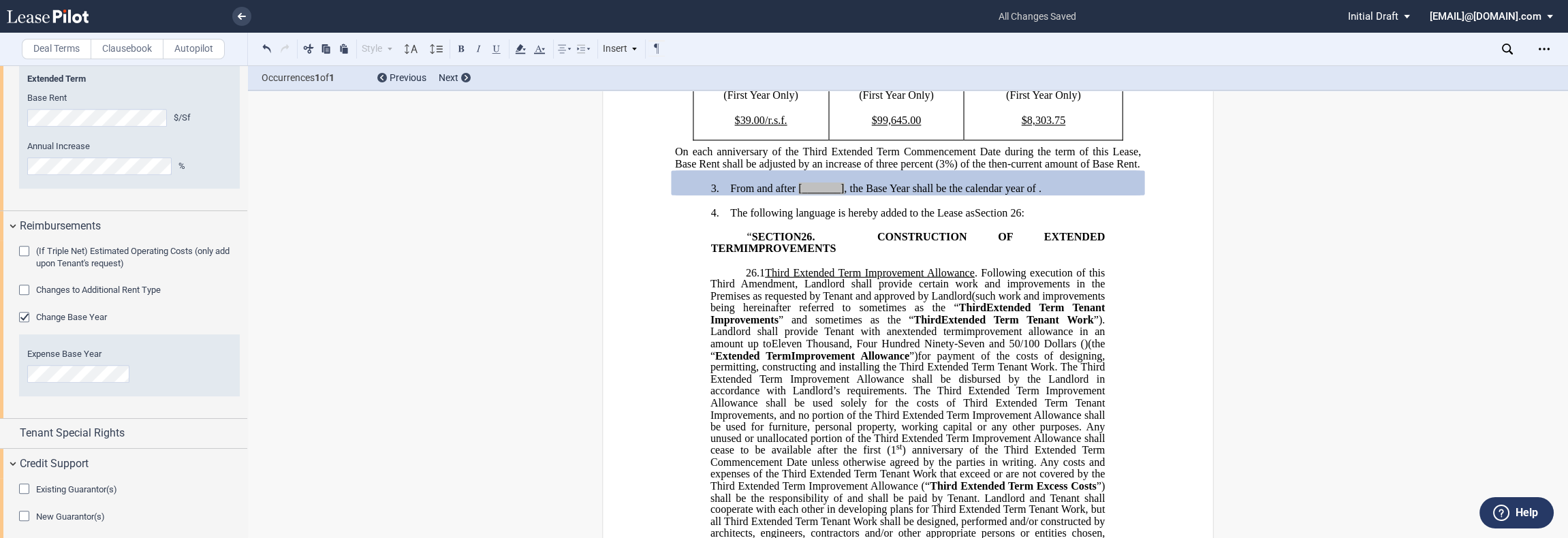 type 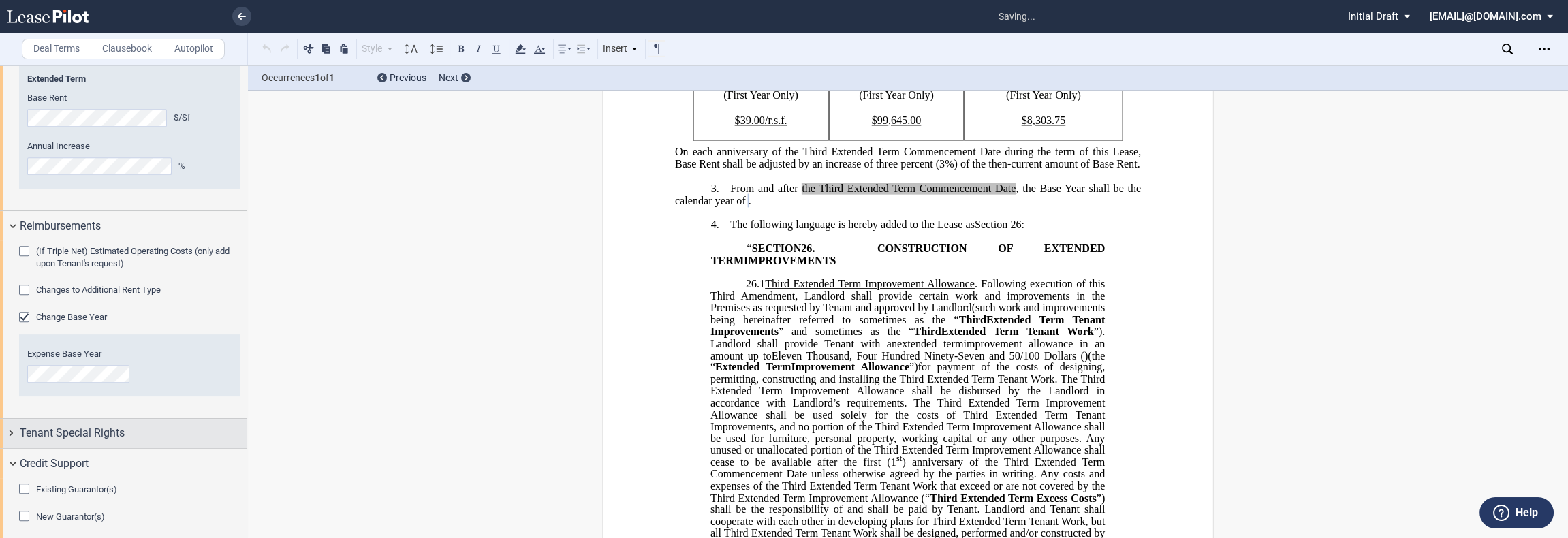 click on "Tenant Special Rights" at bounding box center [72, 433] 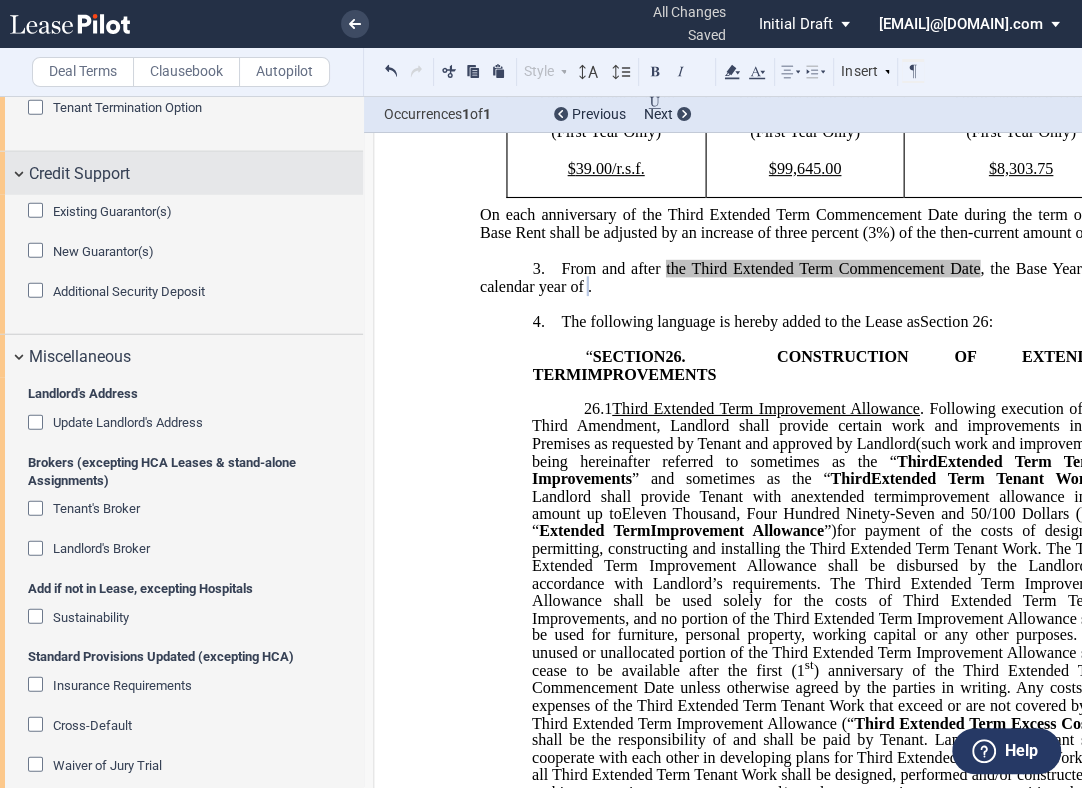 scroll, scrollTop: 3257, scrollLeft: 0, axis: vertical 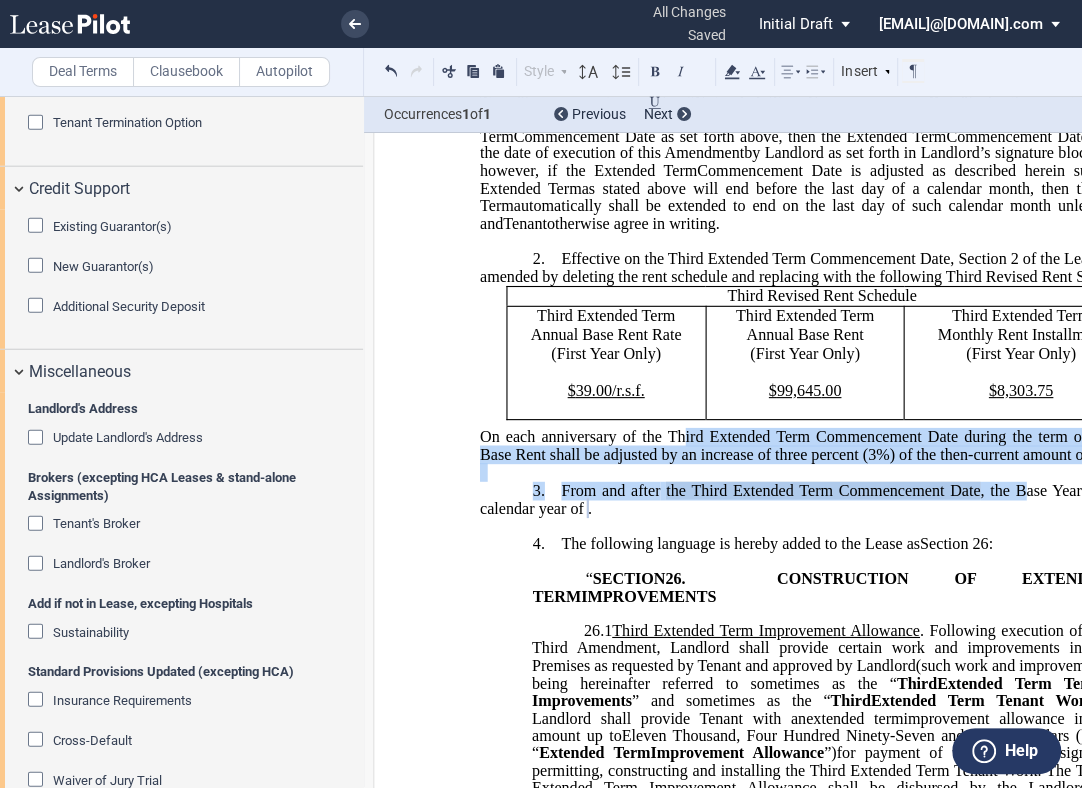 drag, startPoint x: 681, startPoint y: 556, endPoint x: 1017, endPoint y: 601, distance: 339 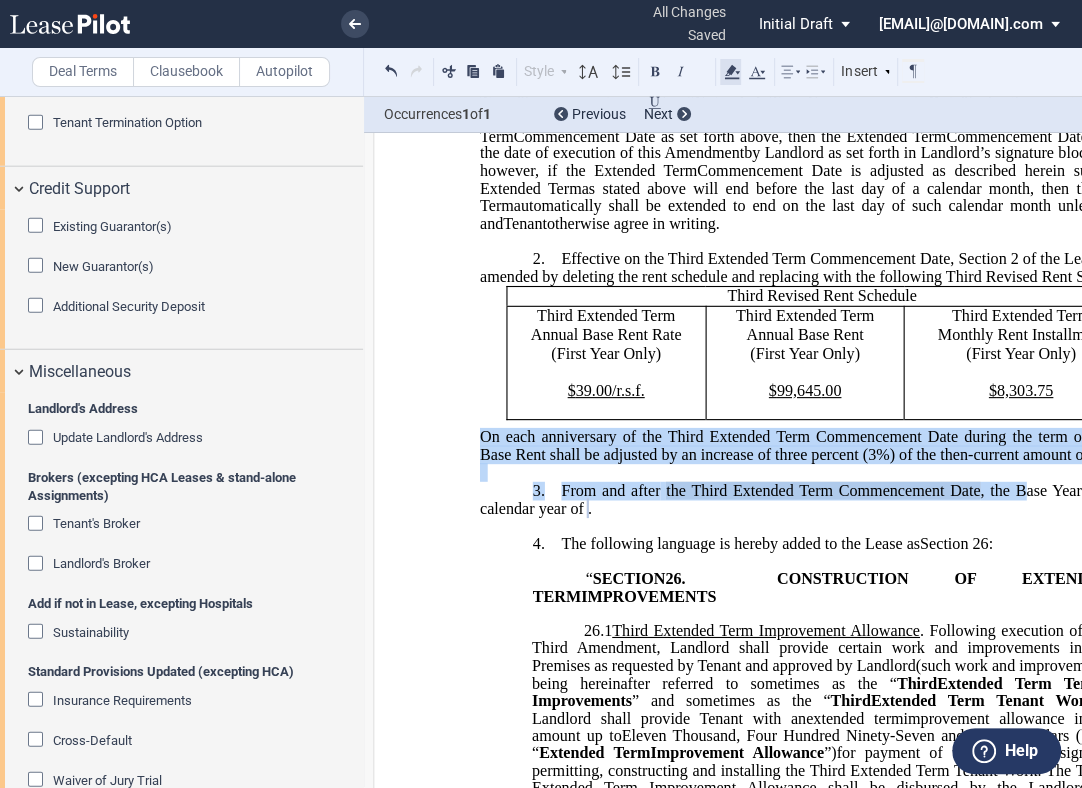 click 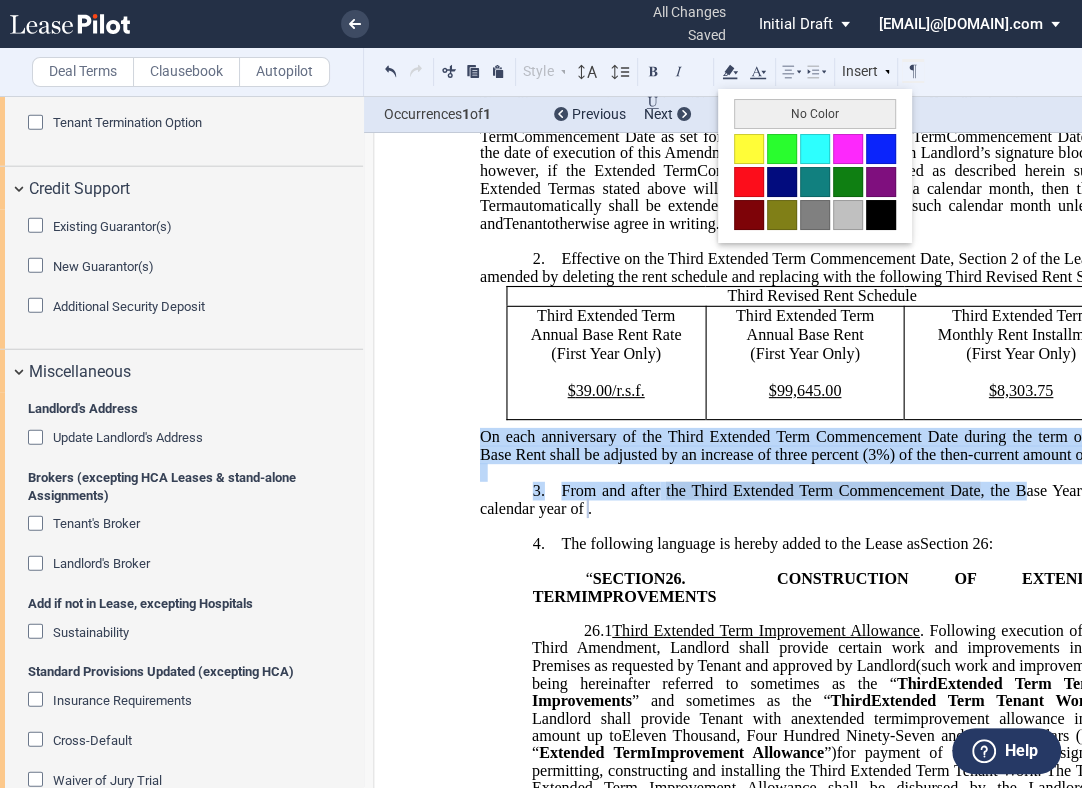 click on "No Color" at bounding box center [815, 114] 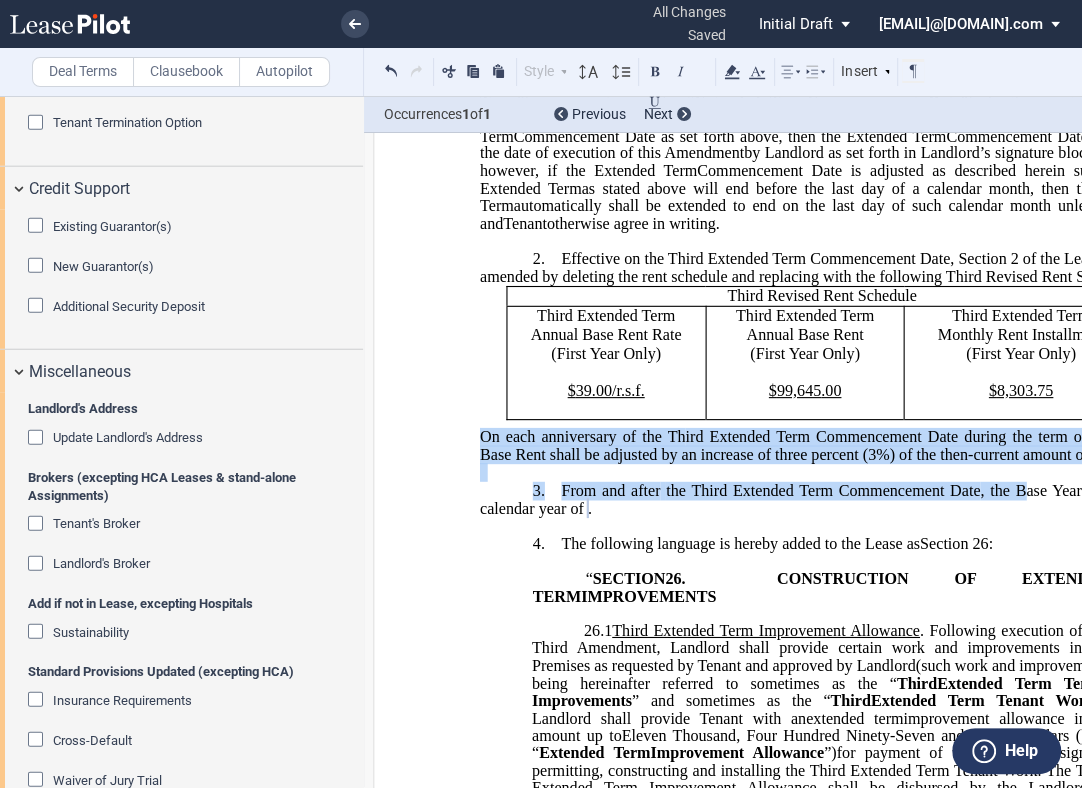 type 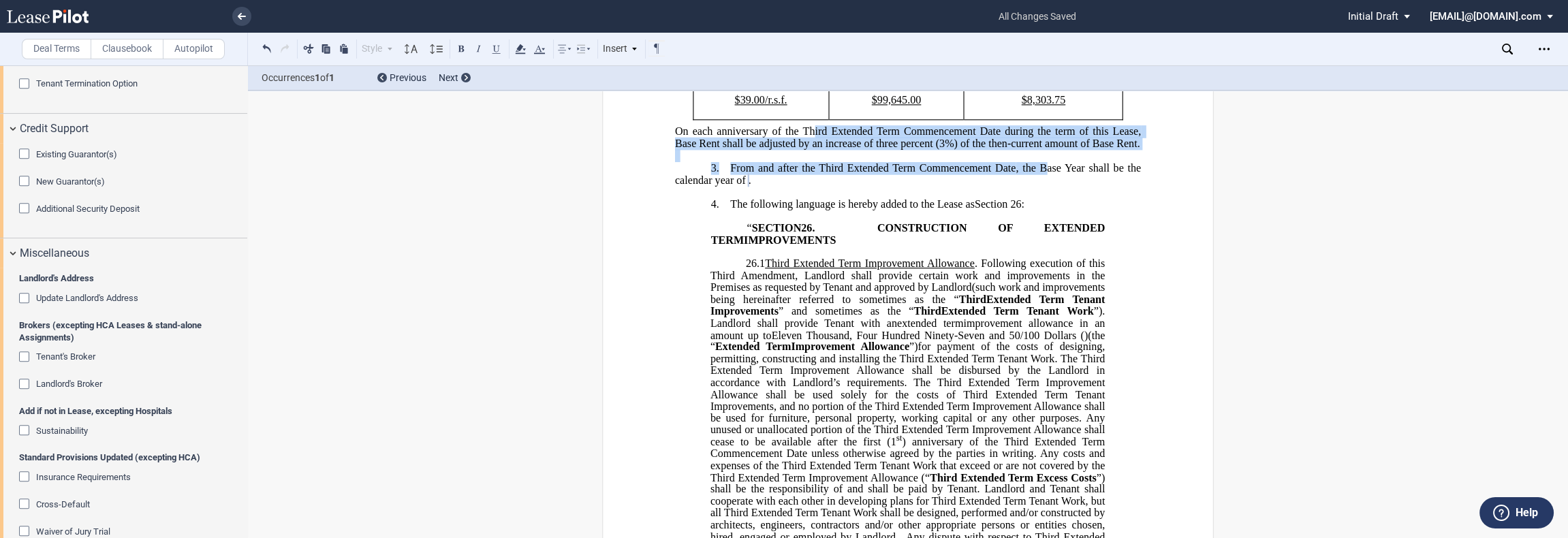 scroll, scrollTop: 757, scrollLeft: 0, axis: vertical 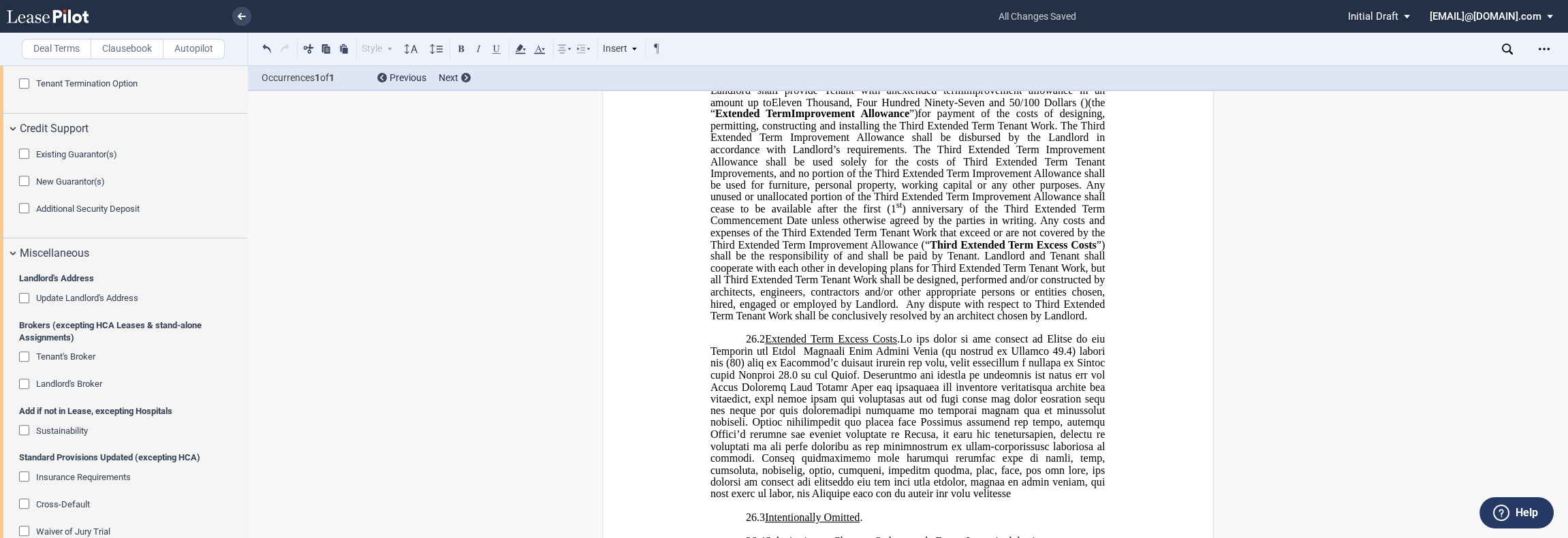 click on "Clausebook" at bounding box center [127, 49] 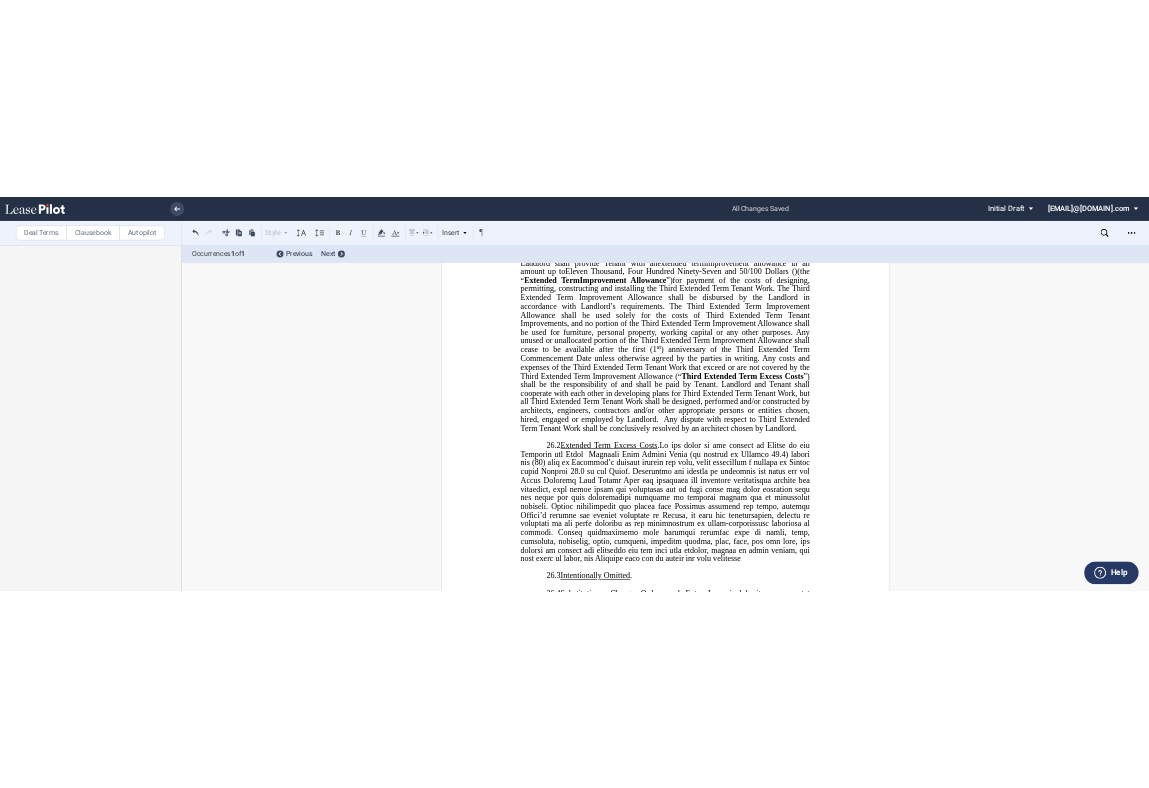 scroll, scrollTop: 0, scrollLeft: 0, axis: both 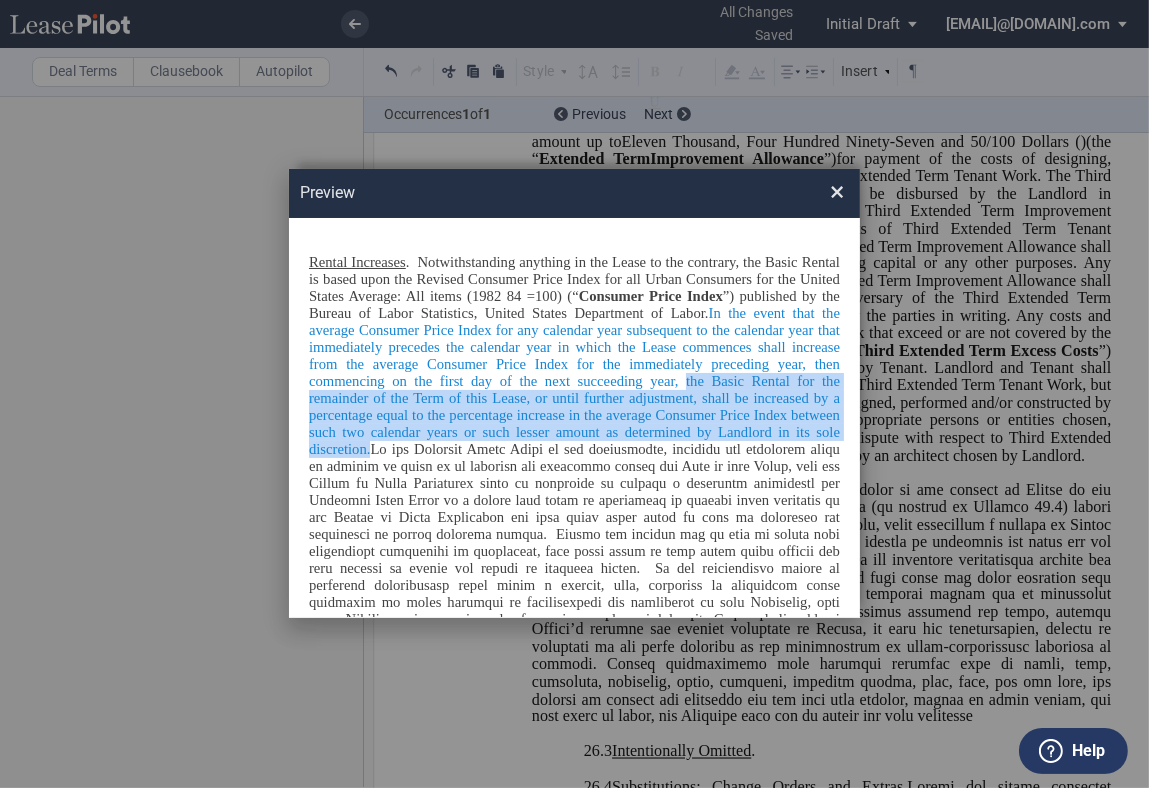 drag, startPoint x: 687, startPoint y: 395, endPoint x: 404, endPoint y: 469, distance: 292.51495 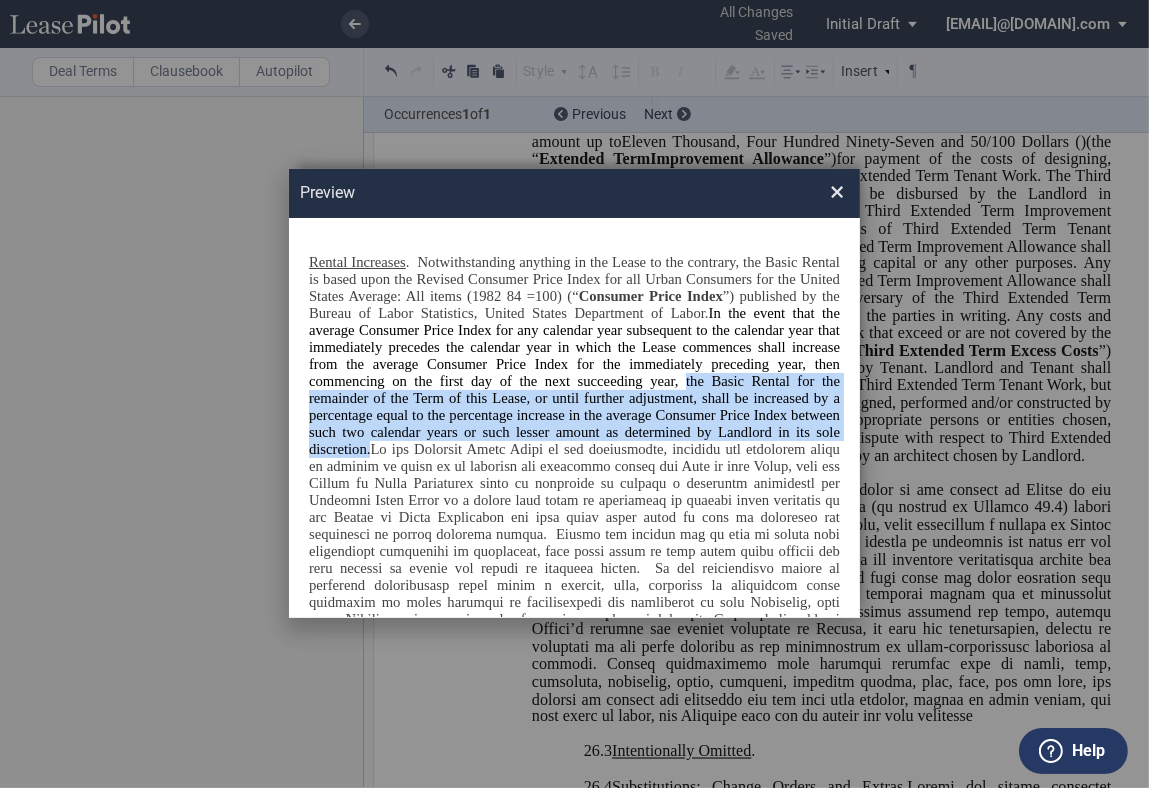 copy on "the Basic Rental for the remainder of the Term of this Lease,
or until further adjustment, shall be increased by a percentage equal to the
percentage increase in the average Consumer Price Index between such two
calendar years or such lesser amount as determined by Landlord in its sole
discretion." 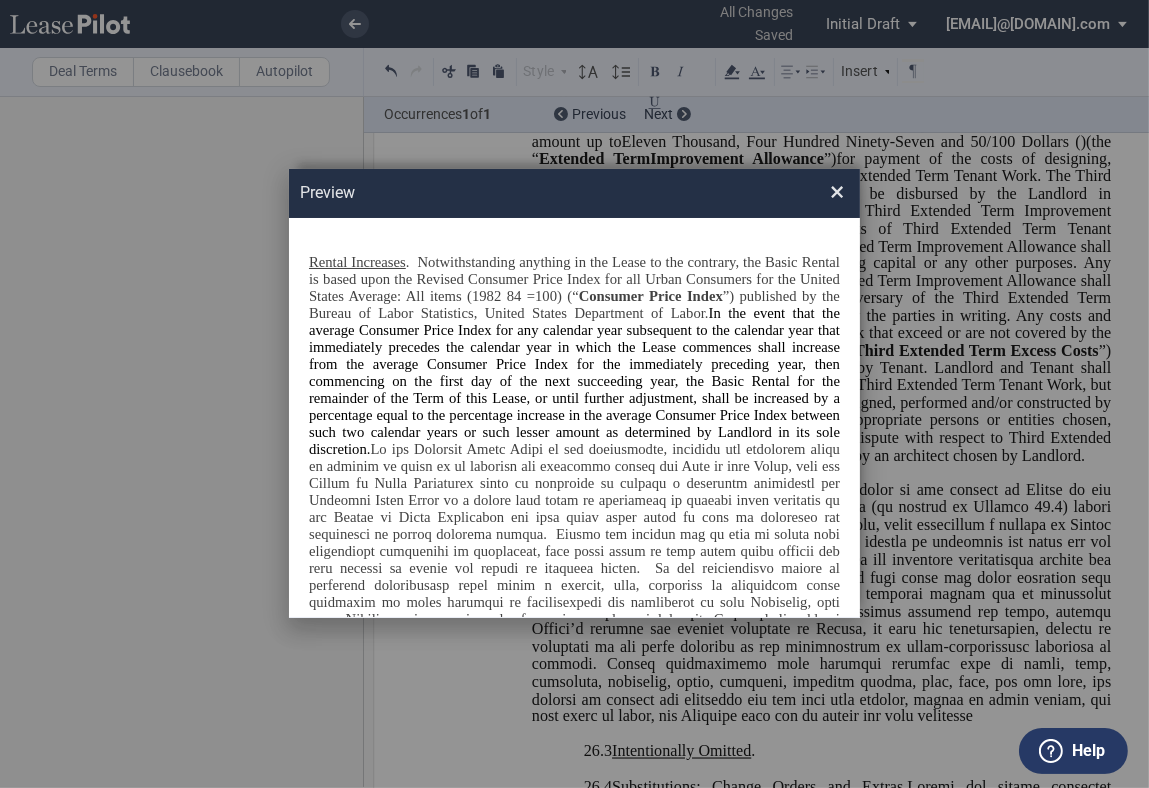 click on ". Notwithstanding anything in the Lease to the contrary, the Basic Rental is based upon the Revised Consumer Price Index for all Urban Consumers for the United States Average: All items (1982 84 =100) (“ Consumer Price Index ”) published by the Bureau of Labor Statistics, United States Department of Labor. In the event that the average Consumer Price Index for any calendar year subsequent to the calendar year that immediately precedes the calendar year in which the Lease commences shall increase from the average Consumer Price Index for the immediately preceding year, then commencing on the first day of the next succeeding year, the Basic Rental for the remainder of the Term of this Lease, or until further adjustment, shall be increased by a percentage equal to the percentage increase in the average Consumer Price Index between such two calendar years or such lesser amount as determined by Landlord in its sole discretion." 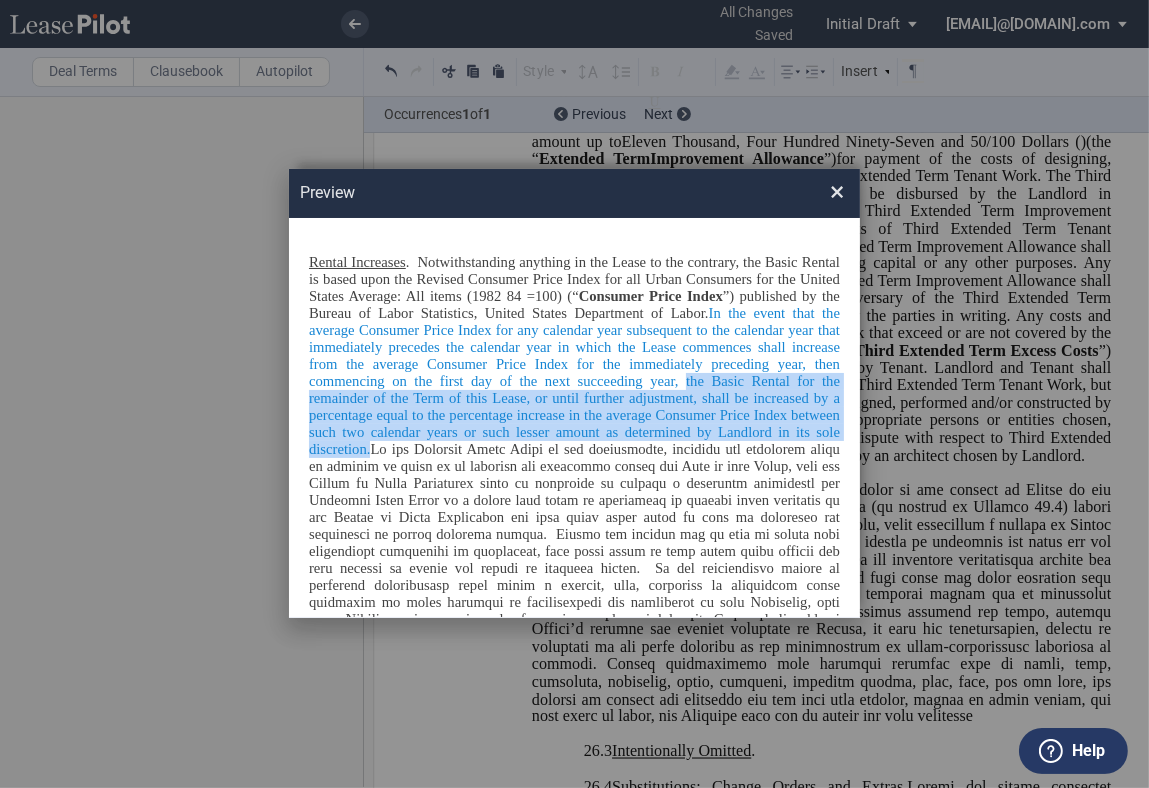 drag, startPoint x: 706, startPoint y: 396, endPoint x: 405, endPoint y: 465, distance: 308.80737 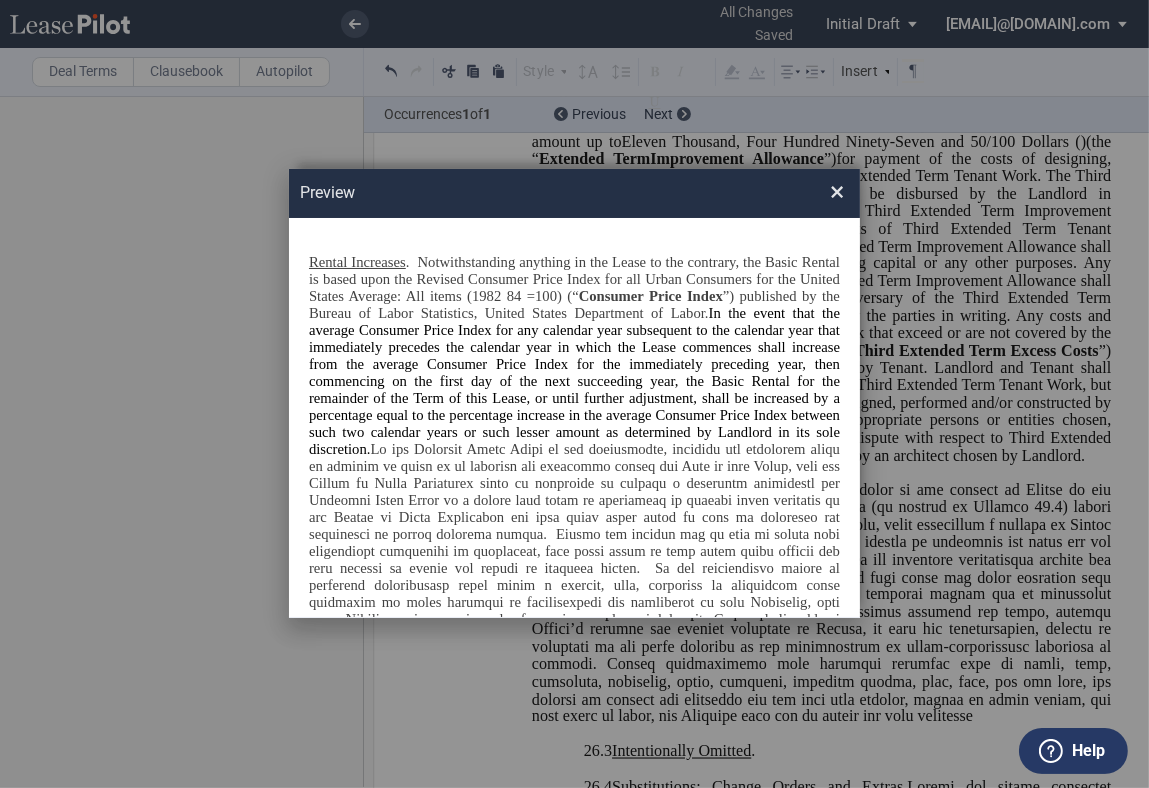 drag, startPoint x: 831, startPoint y: 194, endPoint x: 597, endPoint y: 194, distance: 234 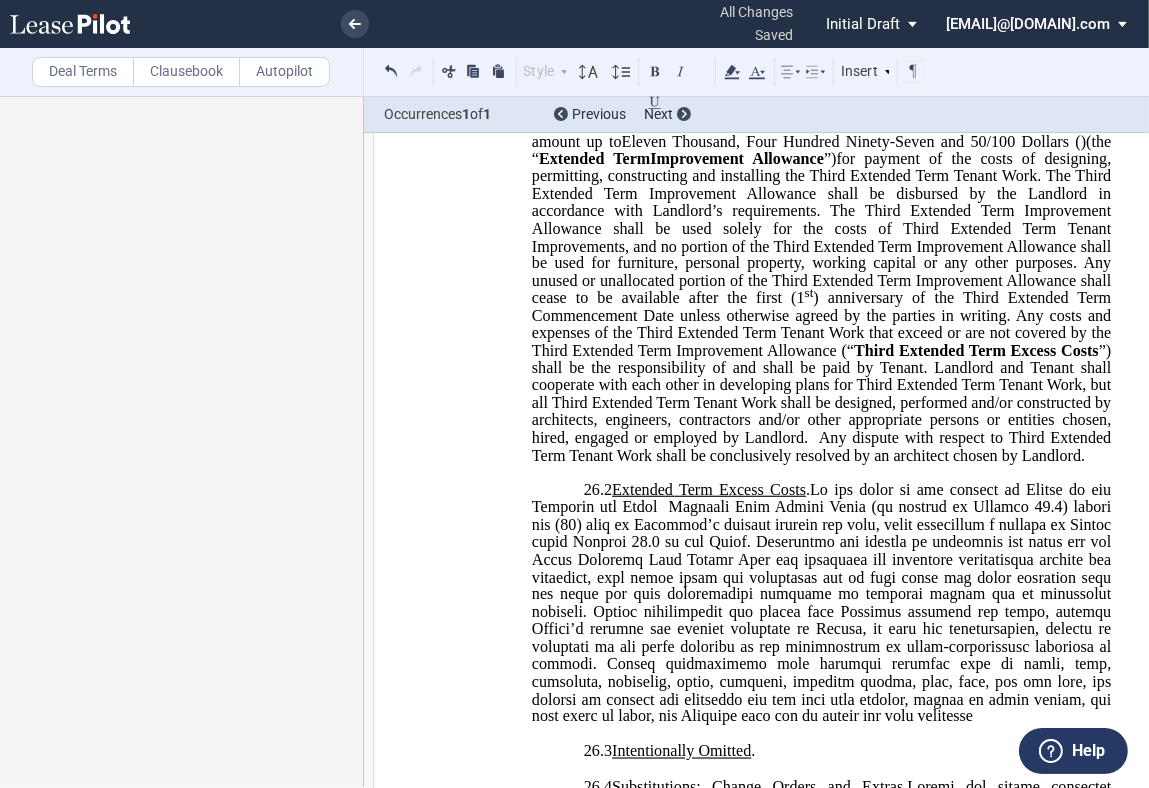 click on "for payment of the costs of designing, permitting, constructing and installing the Third Extended Term Tenant Work. The Third Extended Term Improvement Allowance shall be disbursed by the Landlord in accordance with Landlord’s requirements. The Third Extended Term Improvement Allowance shall be used solely for the costs of Third Extended Term Tenant Improvements, and no portion of the Third Extended Term Improvement Allowance shall be used for furniture, personal property, working capital or any other purposes. Any unused or unallocated portion of the Third Extended Term Improvement Allowance shall cease to be available" 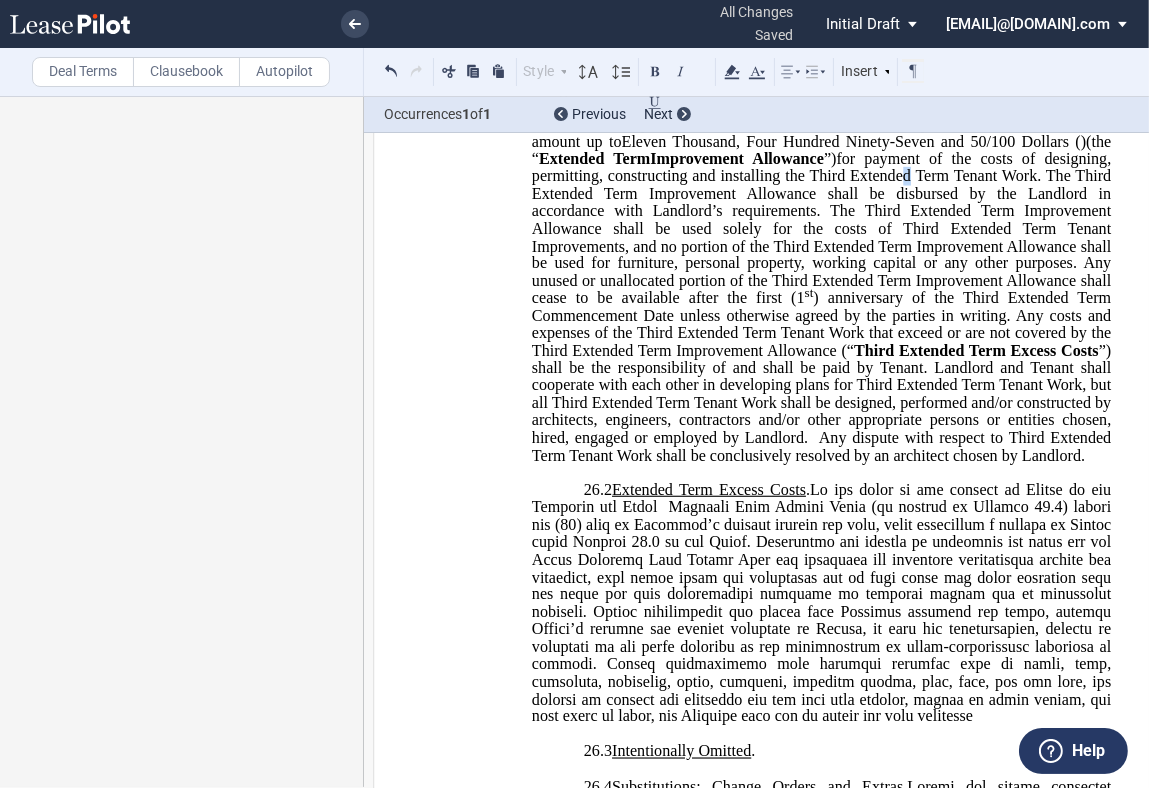 click on "after the first (1 st ) anniversary of the Third Extended Term Commencement Date unless otherwise agreed by the parties in writing" 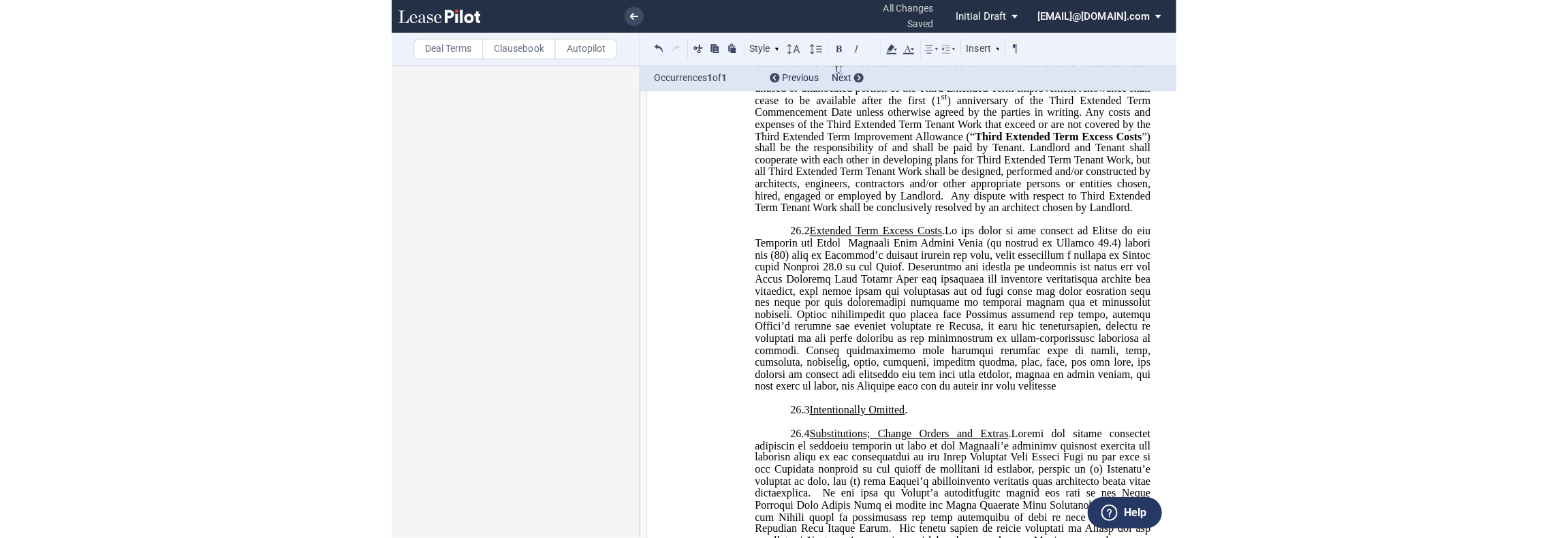 scroll, scrollTop: 832, scrollLeft: 0, axis: vertical 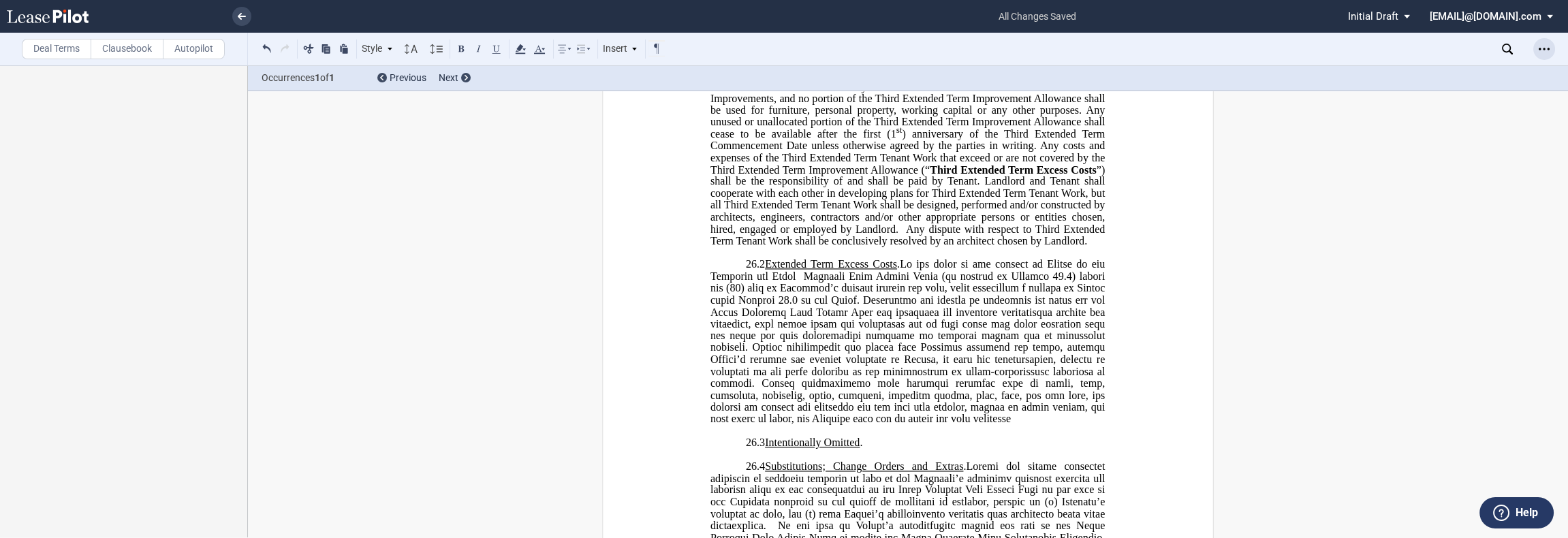 click 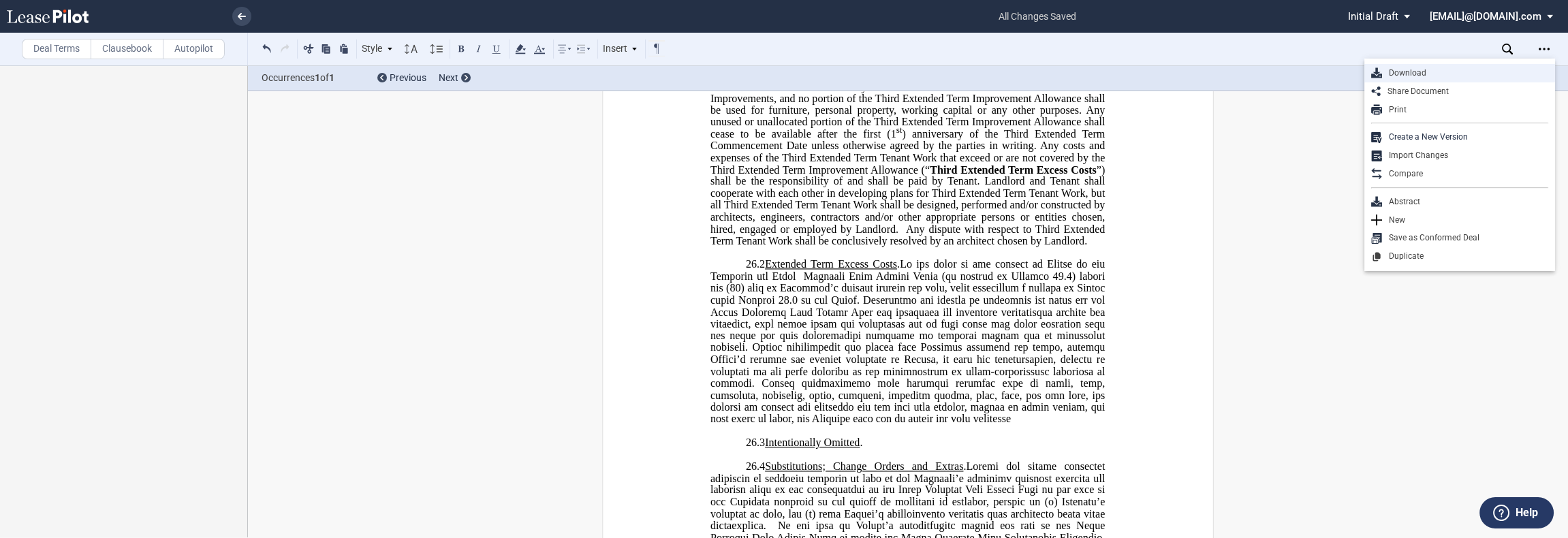 click on "Download" at bounding box center (1465, 73) 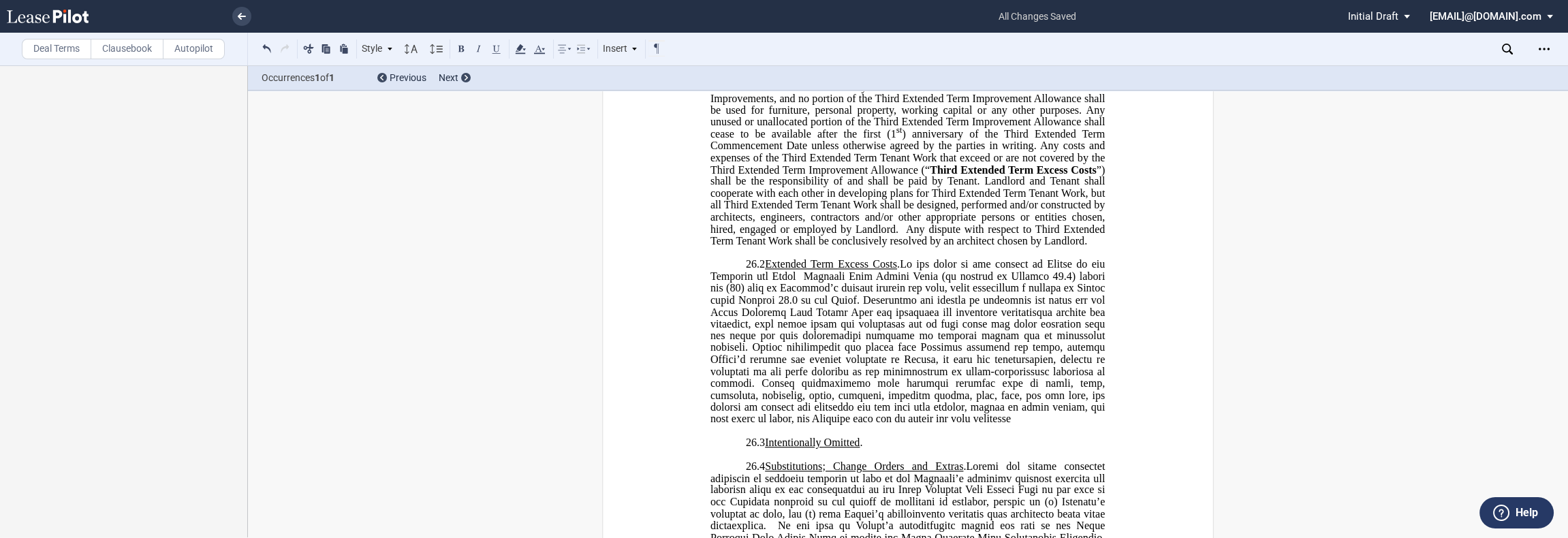 click on "﻿
﻿ ﻿ FIRST  AMENDMENT TO  ﻿ ﻿
ASSIGNMENT, ASSUMPTION AND   ﻿ ﻿  FIRST  AMENDMENT TO  ﻿ ﻿
ASSIGNMENT AND ASSUMPTION TO  ﻿ ﻿
﻿
THIS   ﻿ ﻿  FIRST  AMENDMENT TO  ﻿ ﻿  (this “ ﻿ ﻿ First  Amendment ”) is dated as of   [DATE] (“ ﻿ ﻿ First  Amendment Effective Date ”), by and between  [COMPANY_NAME], L.P. ,  a   [JURISDICTION]   limited partnership  (“ Landlord ”) and  [PERSON_NAME]   ﻿ ﻿ ,   ﻿ ﻿   ﻿ ﻿   ﻿ ﻿  an individual ,  [PERSON_NAME]   ﻿ ﻿   ﻿ ﻿   ﻿ ﻿  an individual ,  ,  , and  [PERSON_NAME]   ﻿ ﻿ , an individual , as successor-in-interest to  [______]  ( jointly, severally and collectively, the  “ Tenant ”), under the following circumstances:
THIS ASSIGNMENT, ASSUMPTION AND   ﻿ ﻿  FIRST  AMENDMENT TO  ﻿ ﻿  (this “ ﻿ ﻿ First  Amendment ”) is dated as of   [DATE] by and between  [COMPANY_NAME] ," at bounding box center (908, 434) 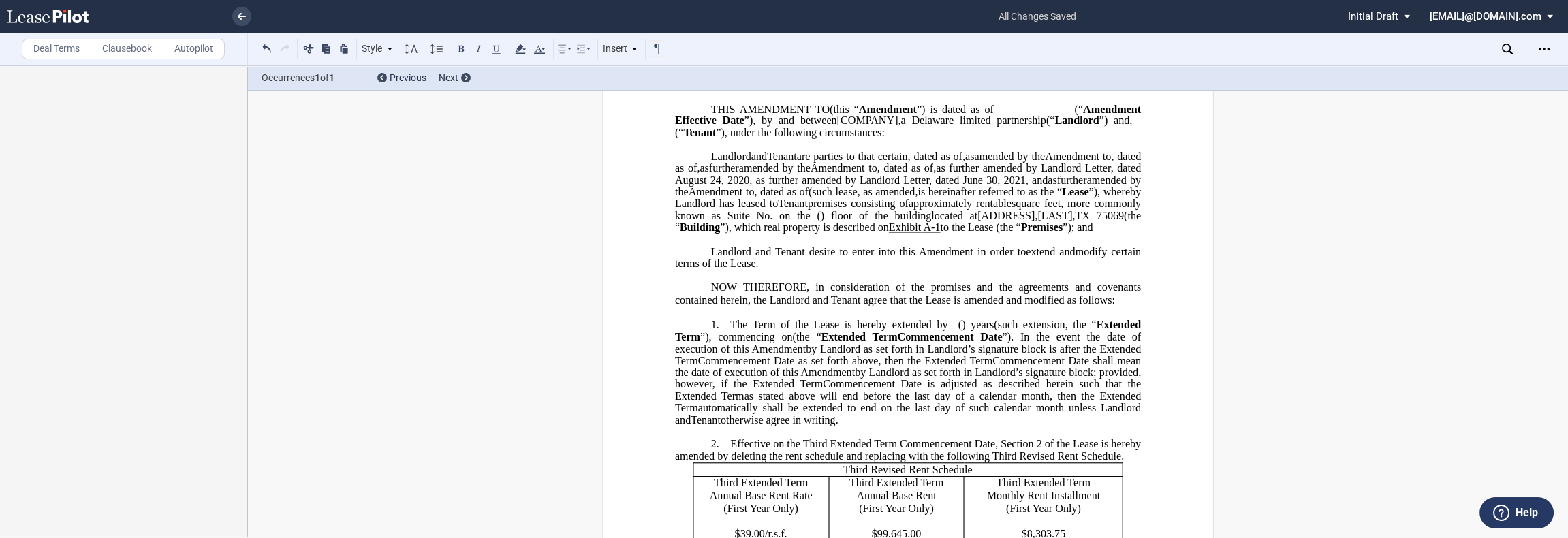 scroll, scrollTop: 0, scrollLeft: 0, axis: both 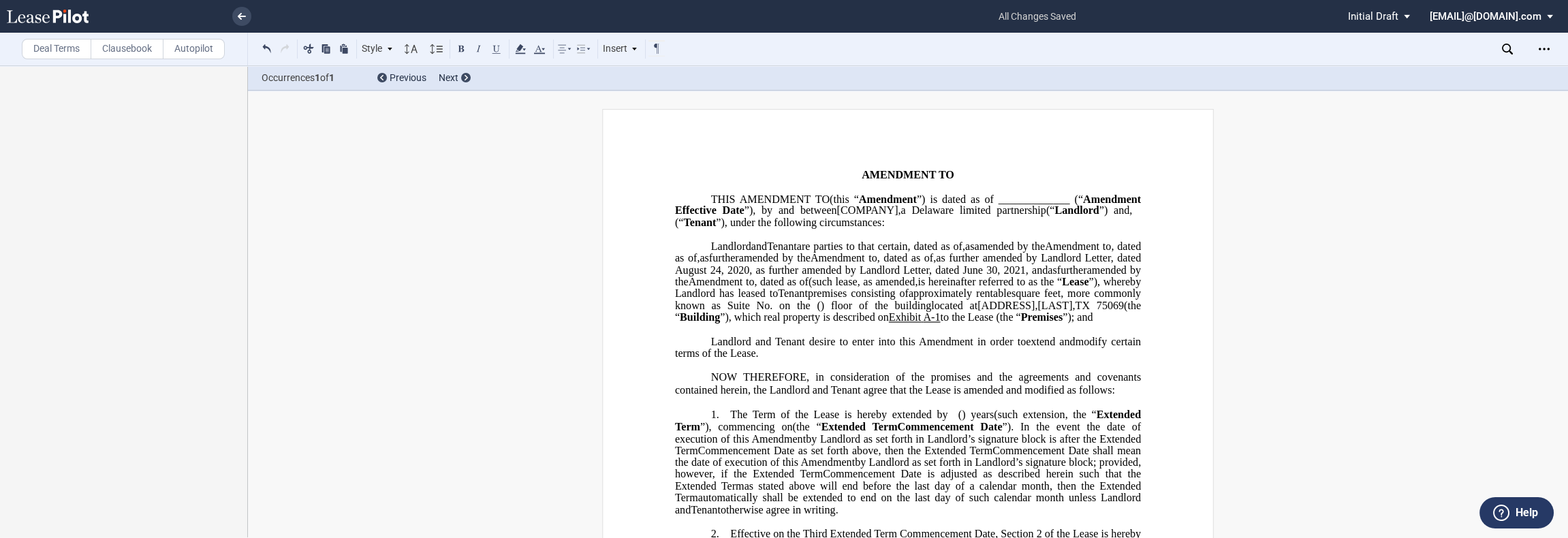 click on "FIRST AMENDMENT TO ASSIGNMENT, ASSUMPTION AND FIRST AMENDMENT TO ASSIGNMENT AND ASSUMPTION TO THIS FIRST AMENDMENT TO (this “ First Amendment ”) is dated as of _____________ (“ First Amendment Effective Date ”), by and between McKinney HCP, L.P. , a Delaware limited partnership (“ Landlord ”) and , , , an individual , an individual , , , and , an individual , as successor-in-interest to [______] ( jointly, severally and collectively, the “ Tenant ”), under the following circumstances: THIS ASSIGNMENT, ASSUMPTION AND FIRST AMENDMENT TO (this “ First Amendment ”) is dated as of ____________ by and between" at bounding box center [908, 1382] 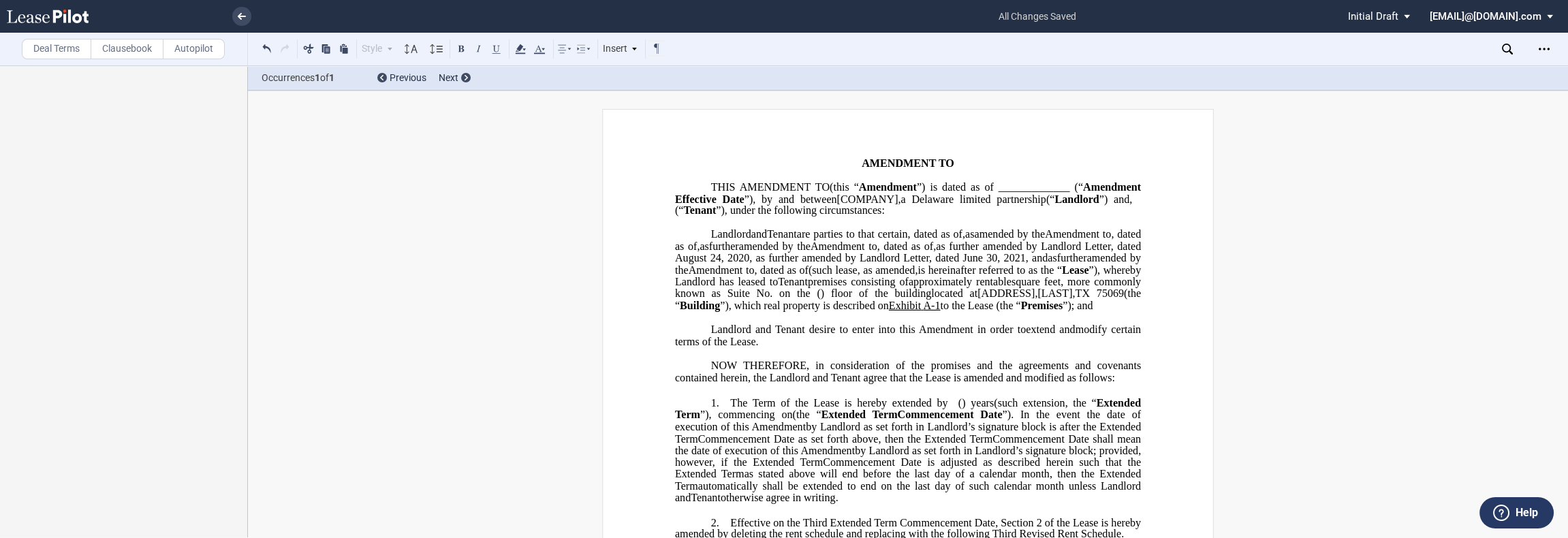 click on "”), commencing on" 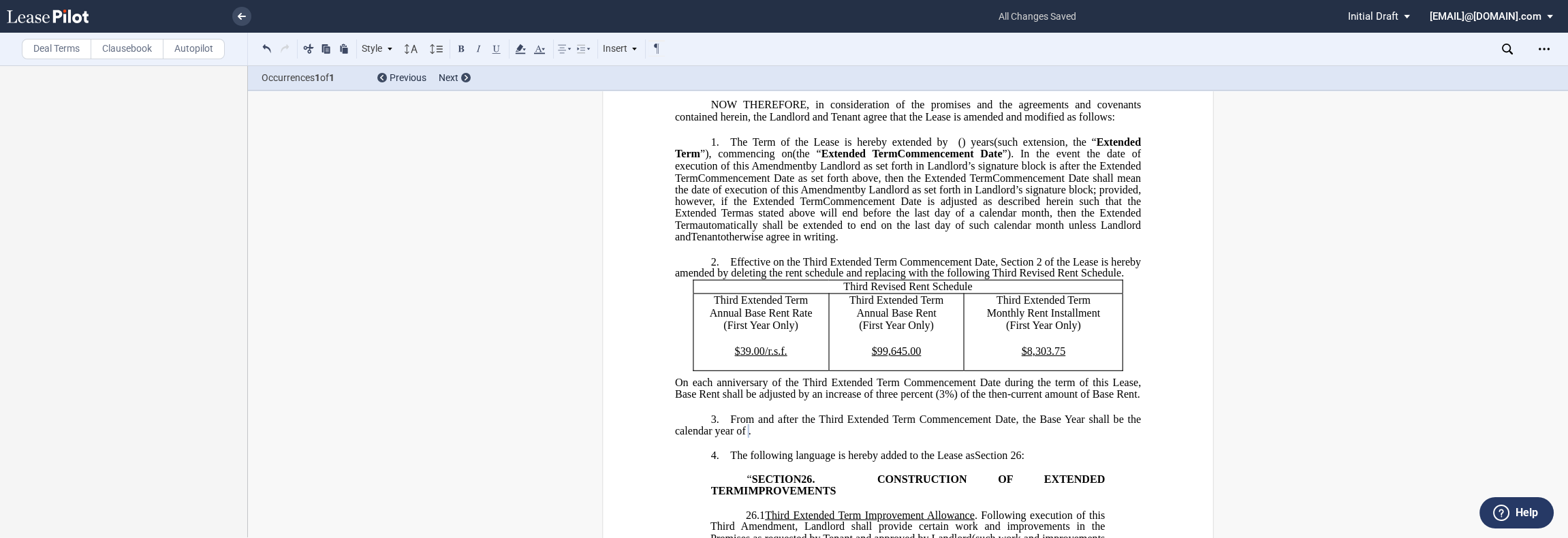 scroll, scrollTop: 302, scrollLeft: 0, axis: vertical 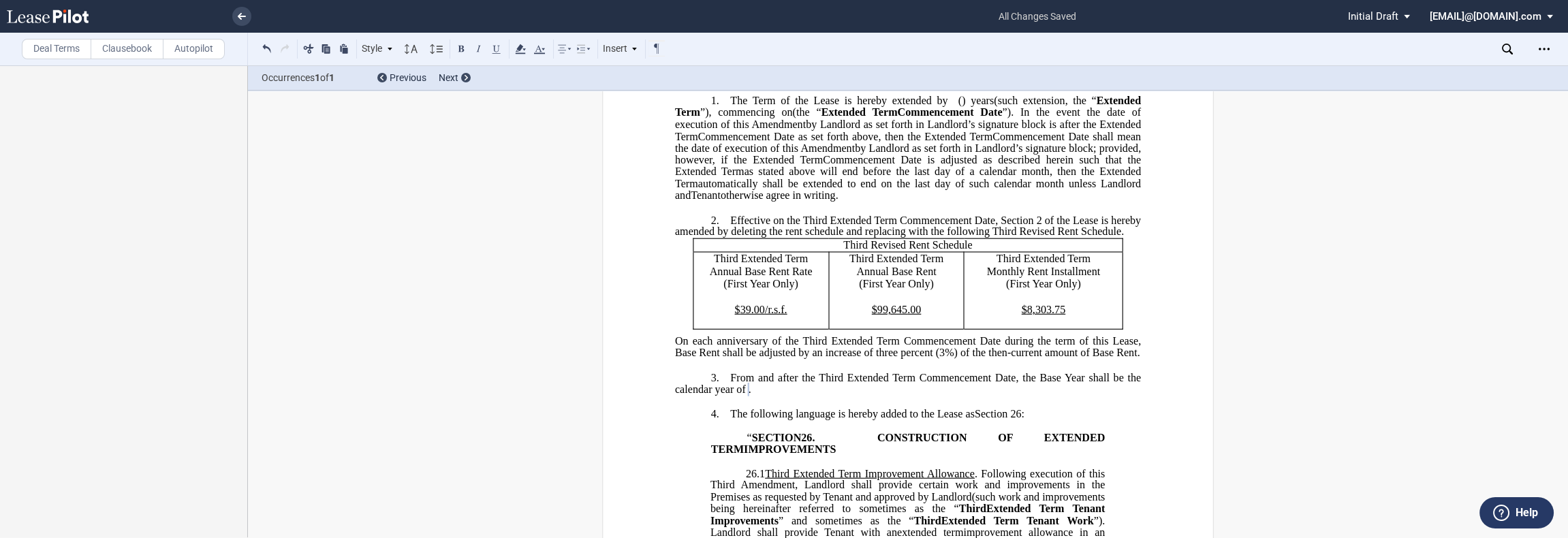 click on "the Third Extended Term Commencement Date" 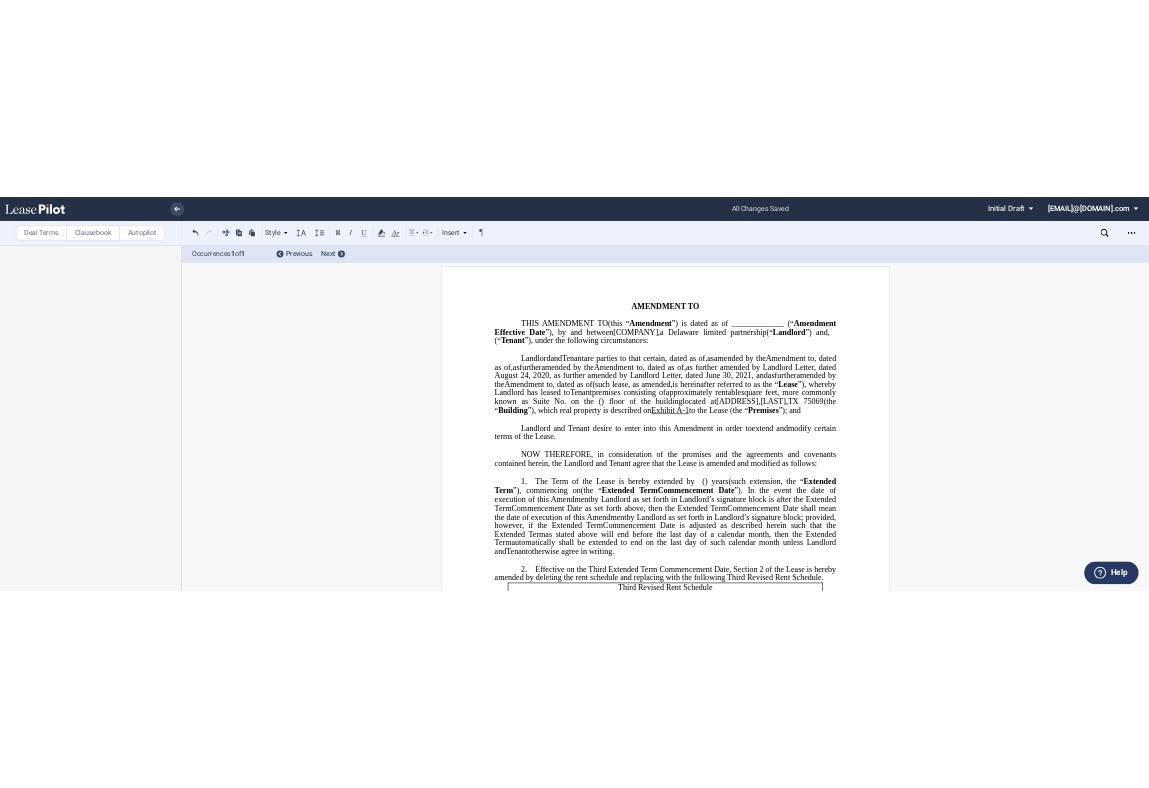 scroll, scrollTop: 0, scrollLeft: 0, axis: both 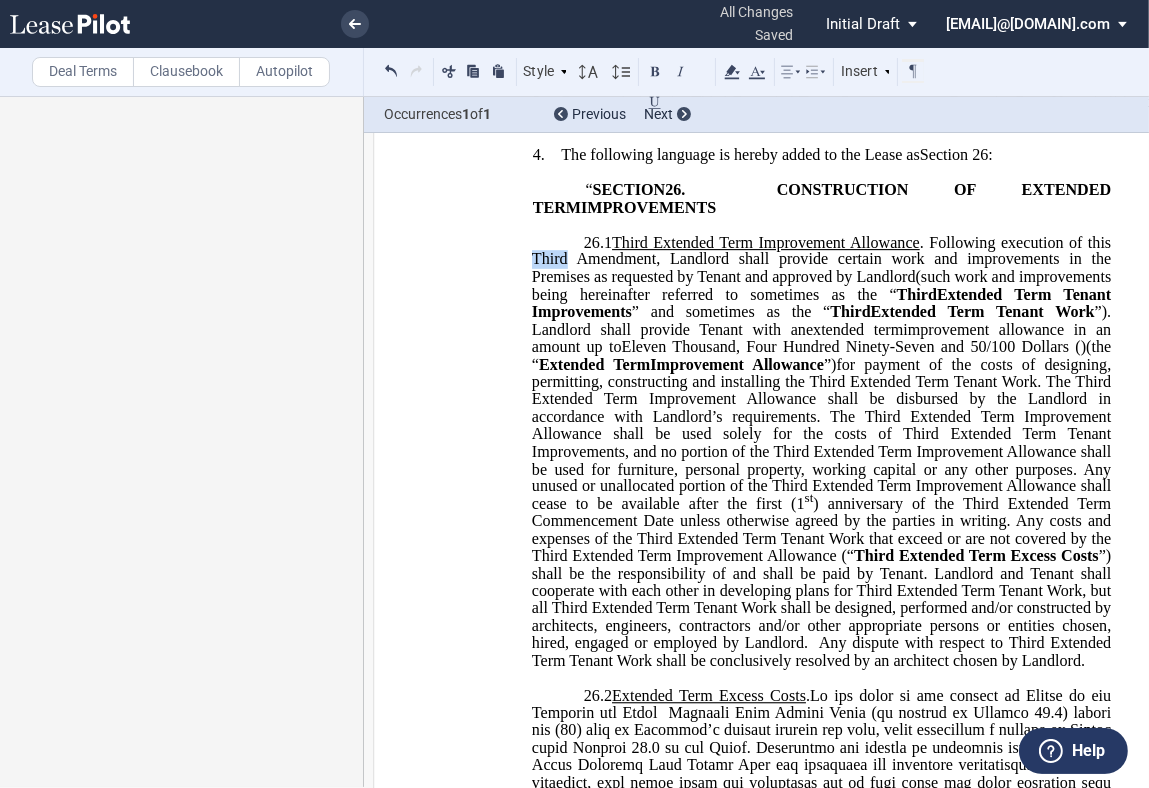 drag, startPoint x: 565, startPoint y: 371, endPoint x: 594, endPoint y: 369, distance: 29.068884 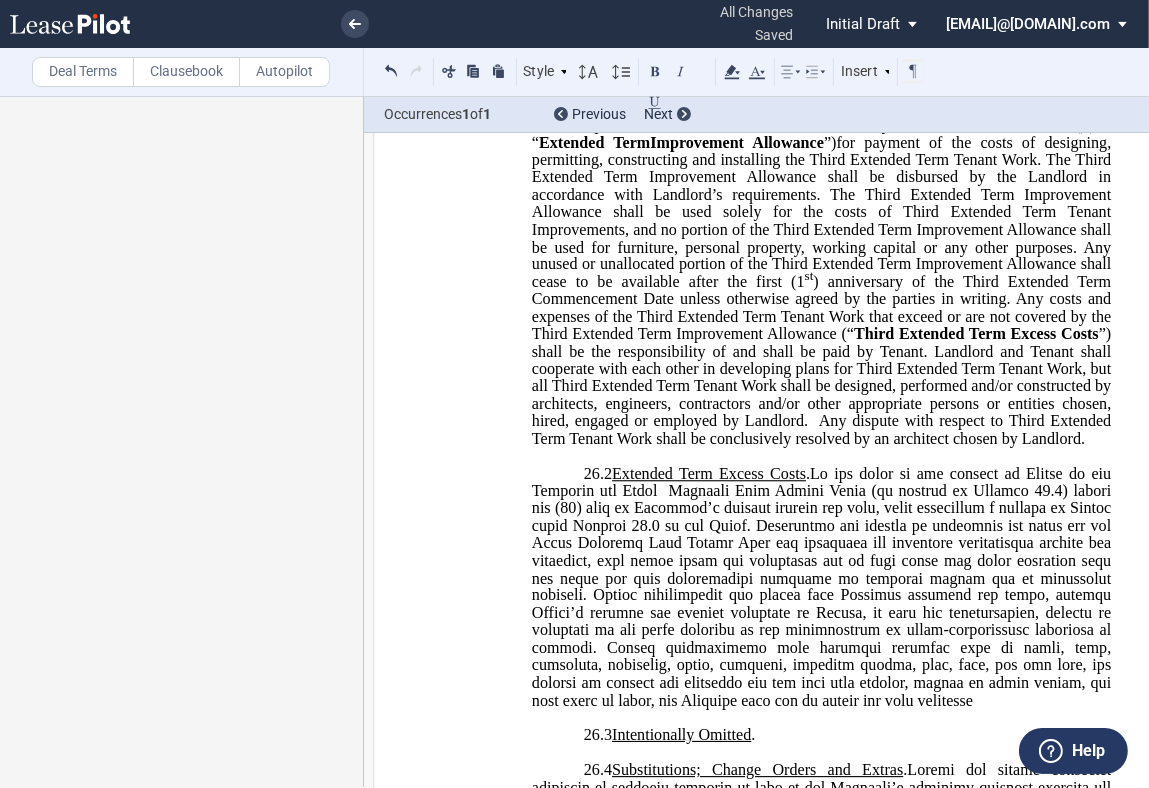 scroll, scrollTop: 1221, scrollLeft: 0, axis: vertical 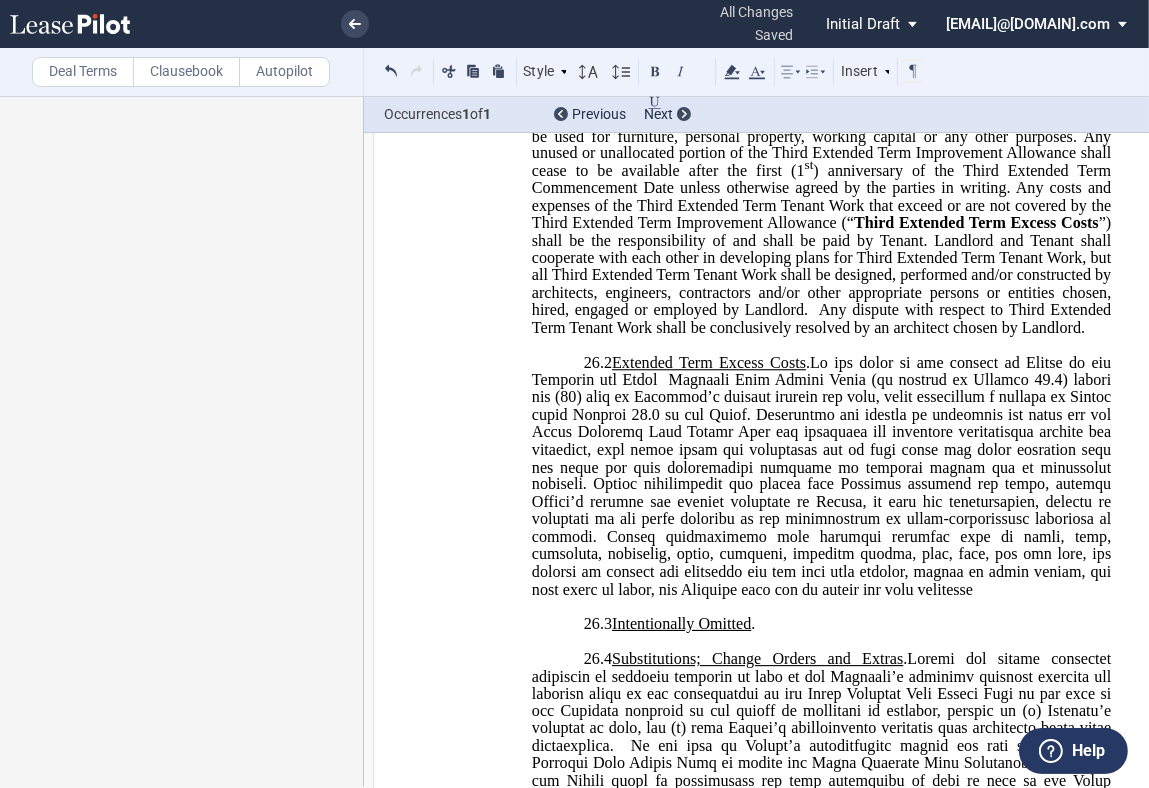 click 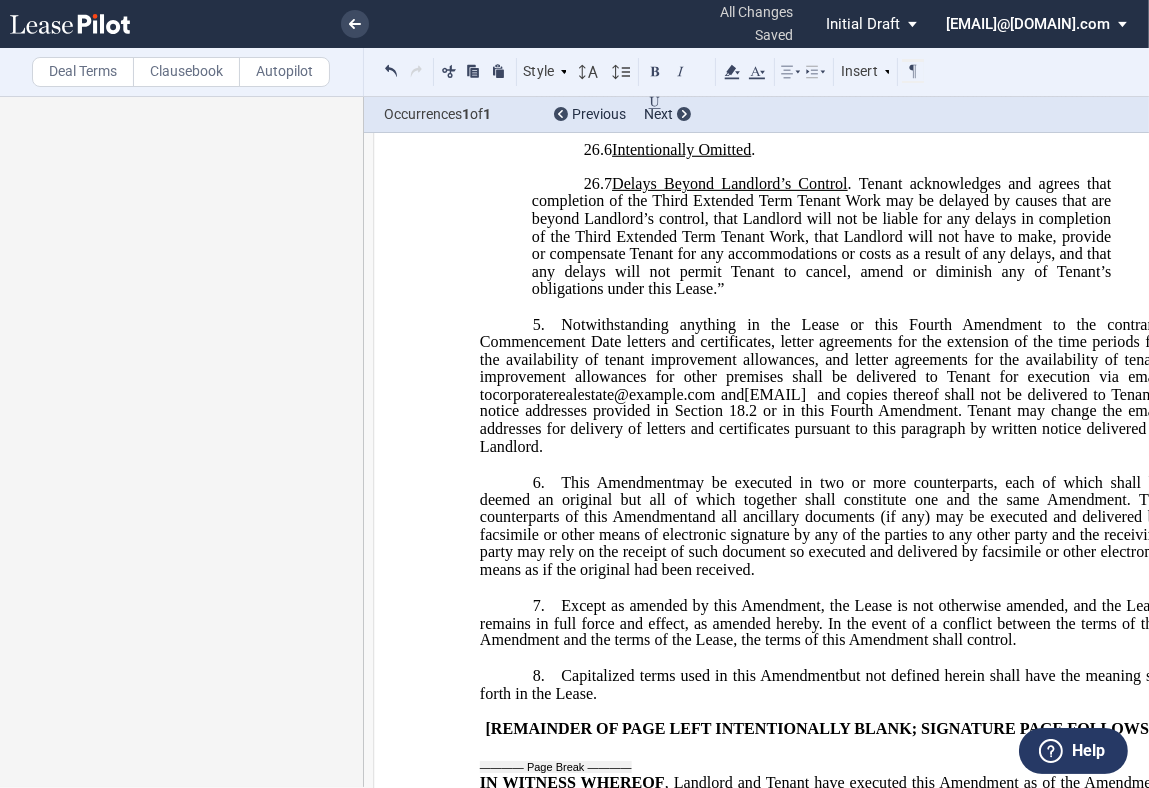 scroll, scrollTop: 2111, scrollLeft: 0, axis: vertical 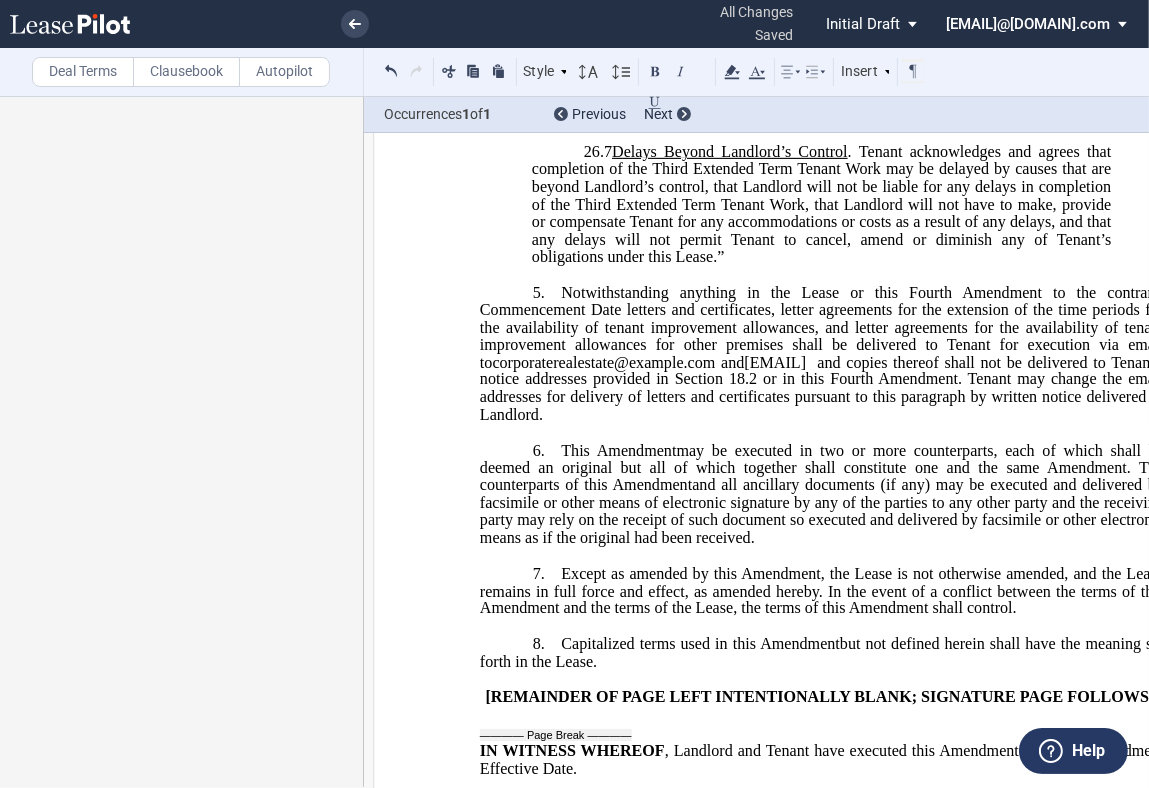 click 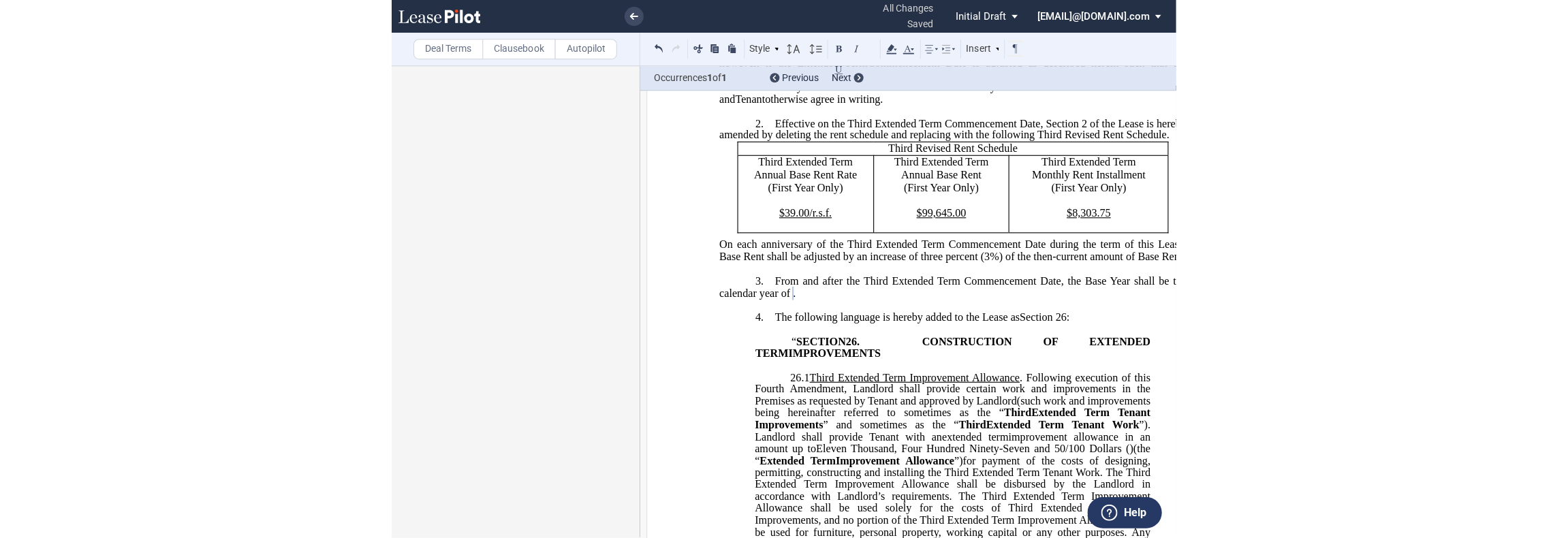 scroll, scrollTop: 302, scrollLeft: 0, axis: vertical 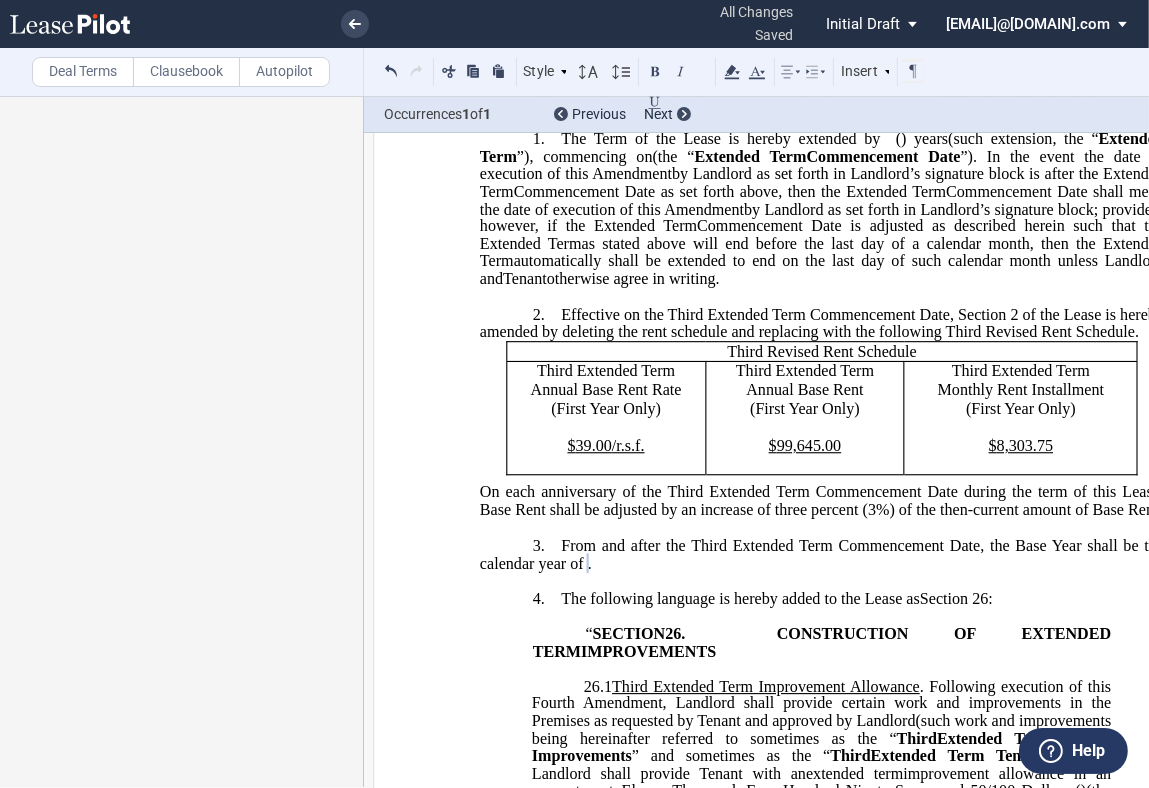drag, startPoint x: 666, startPoint y: 348, endPoint x: 1085, endPoint y: 111, distance: 481.38342 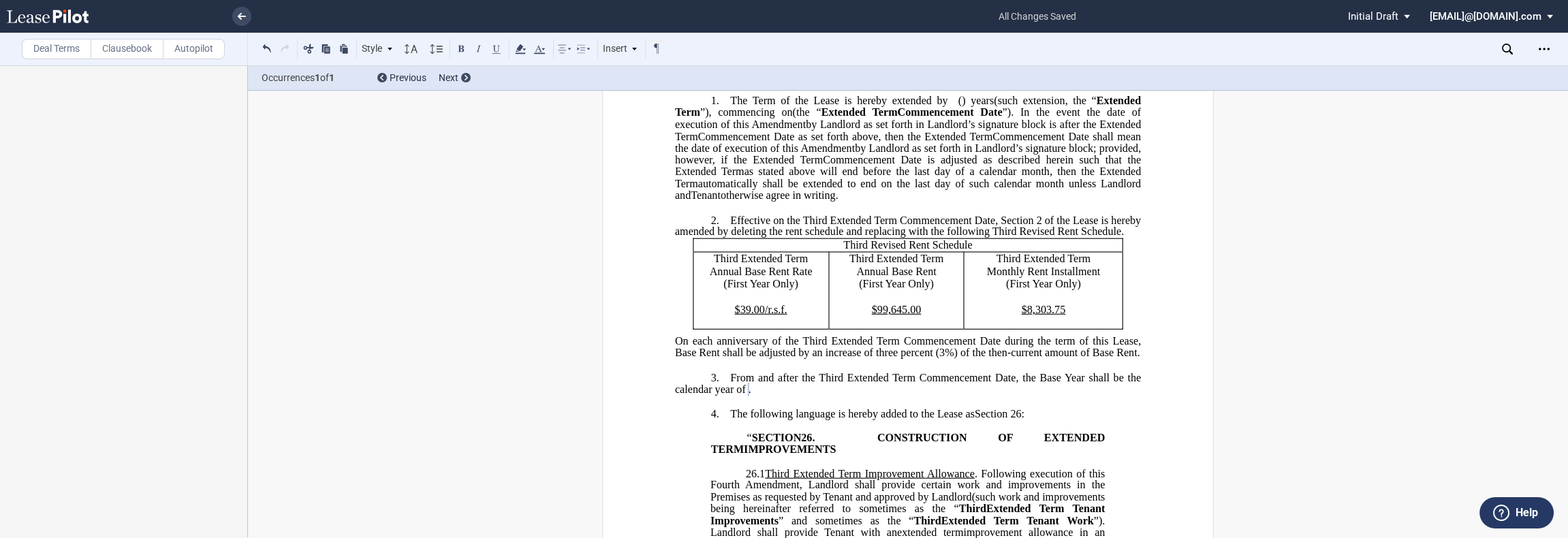 drag, startPoint x: 1546, startPoint y: 49, endPoint x: 1524, endPoint y: 66, distance: 27.802878 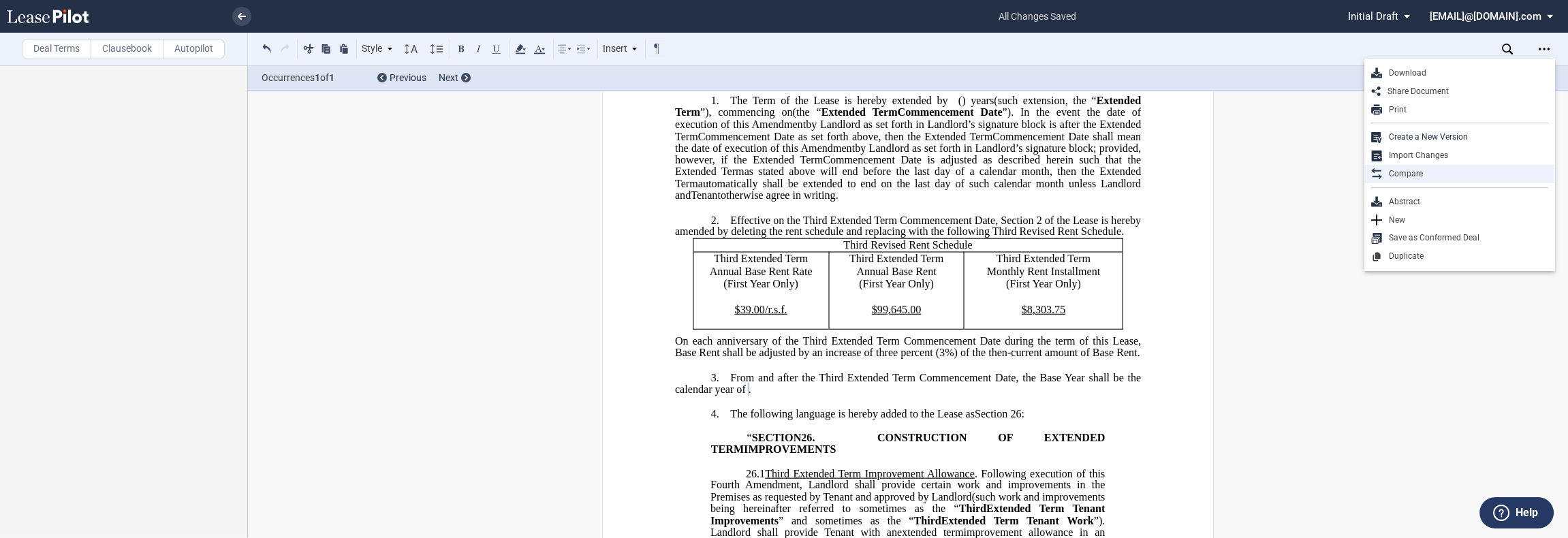 click on "Compare" at bounding box center [1465, 174] 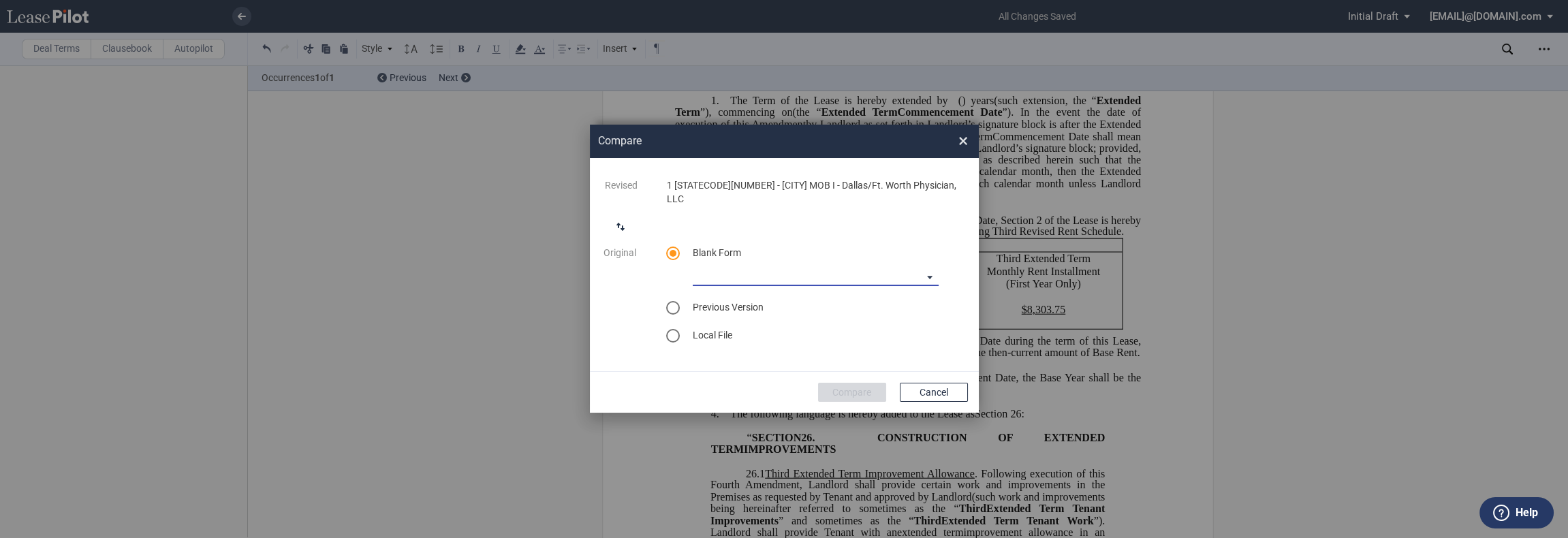 click on "Medical Office Amendment Blank Form
Medical Office Assignment Blank Form" at bounding box center [815, 276] 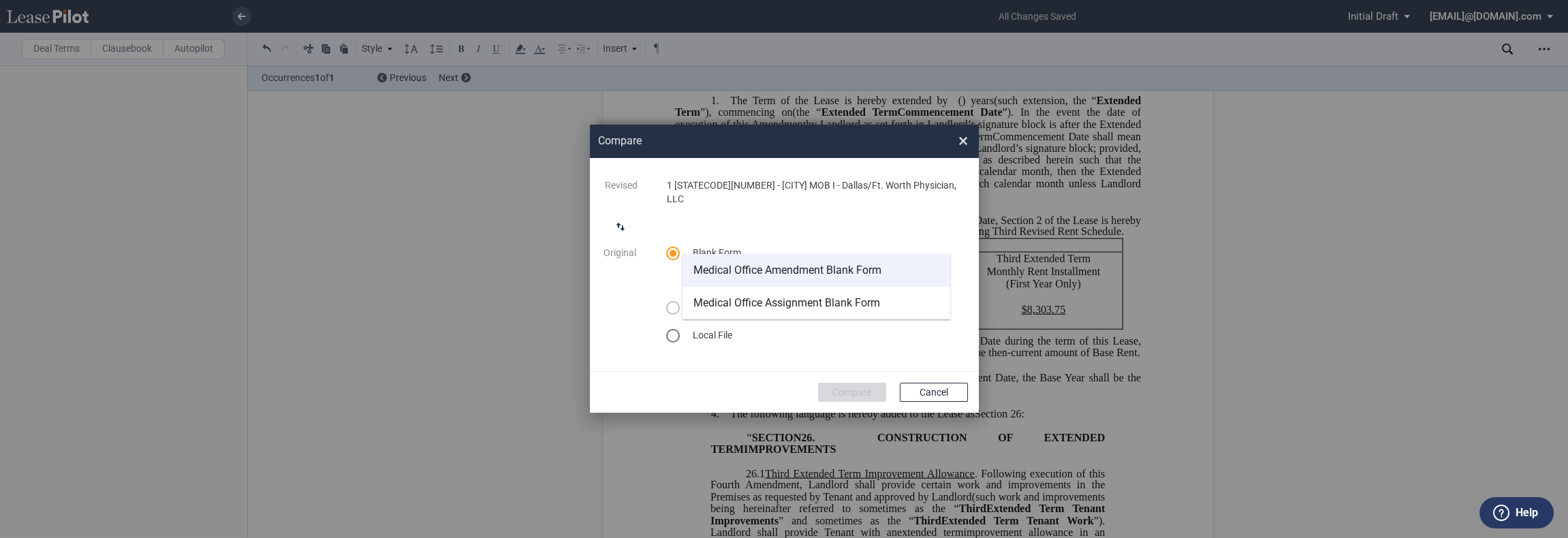 click on "Medical Office Amendment Blank Form" at bounding box center (787, 270) 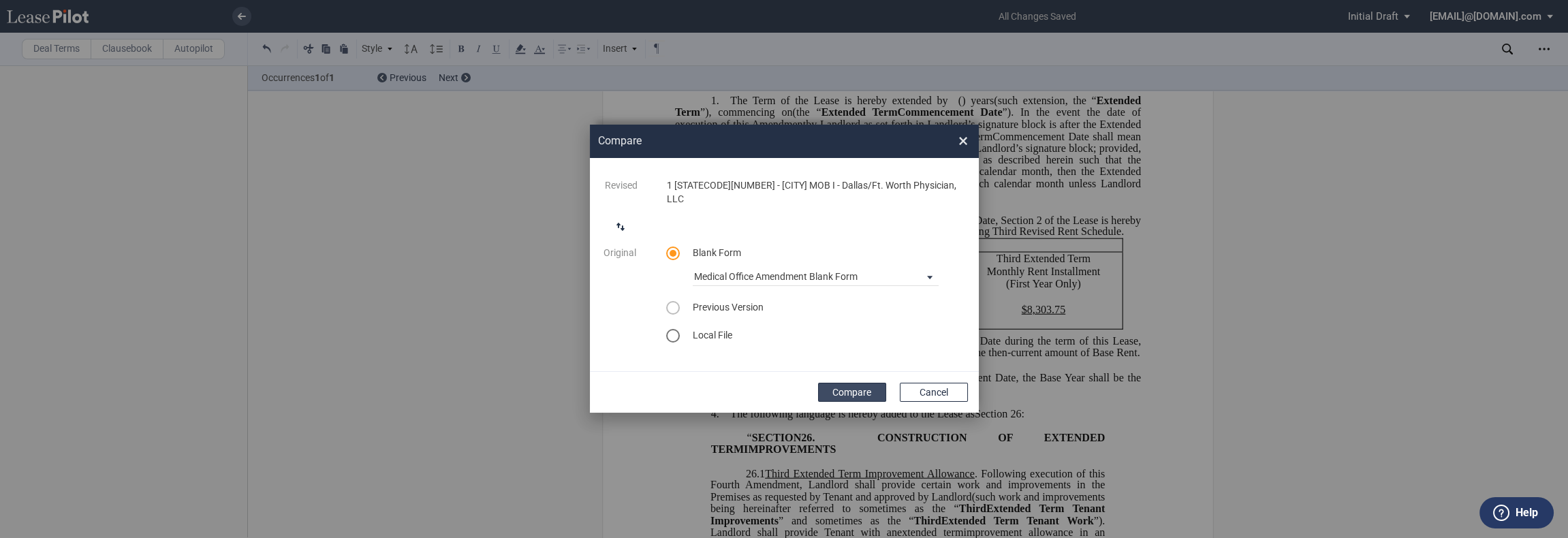 click on "Compare" 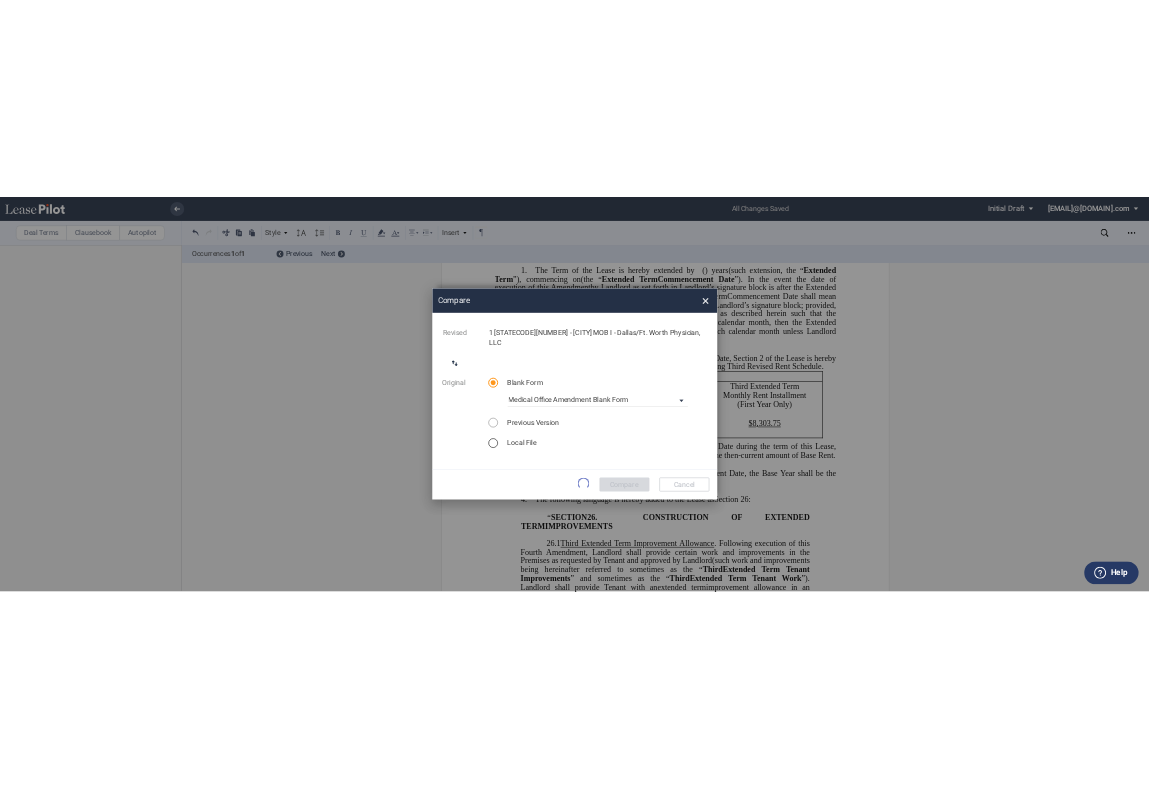 scroll, scrollTop: 0, scrollLeft: 0, axis: both 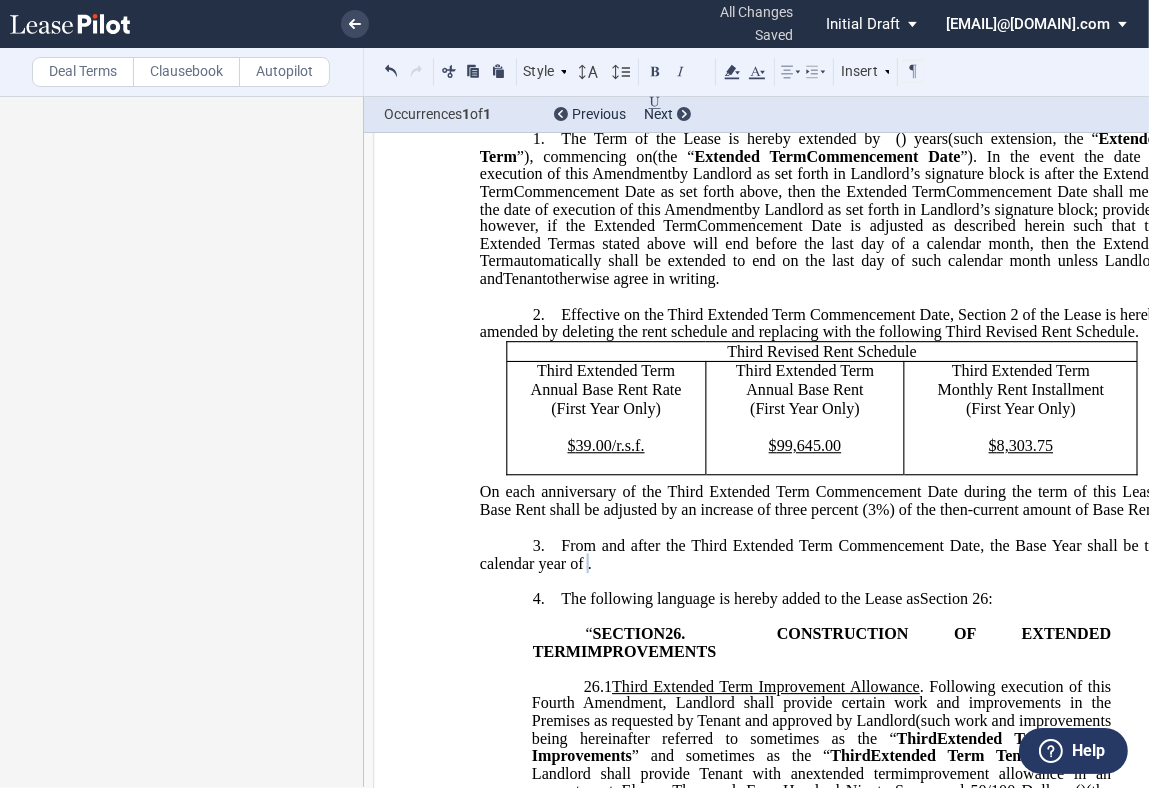 drag, startPoint x: 351, startPoint y: 23, endPoint x: 365, endPoint y: 82, distance: 60.63827 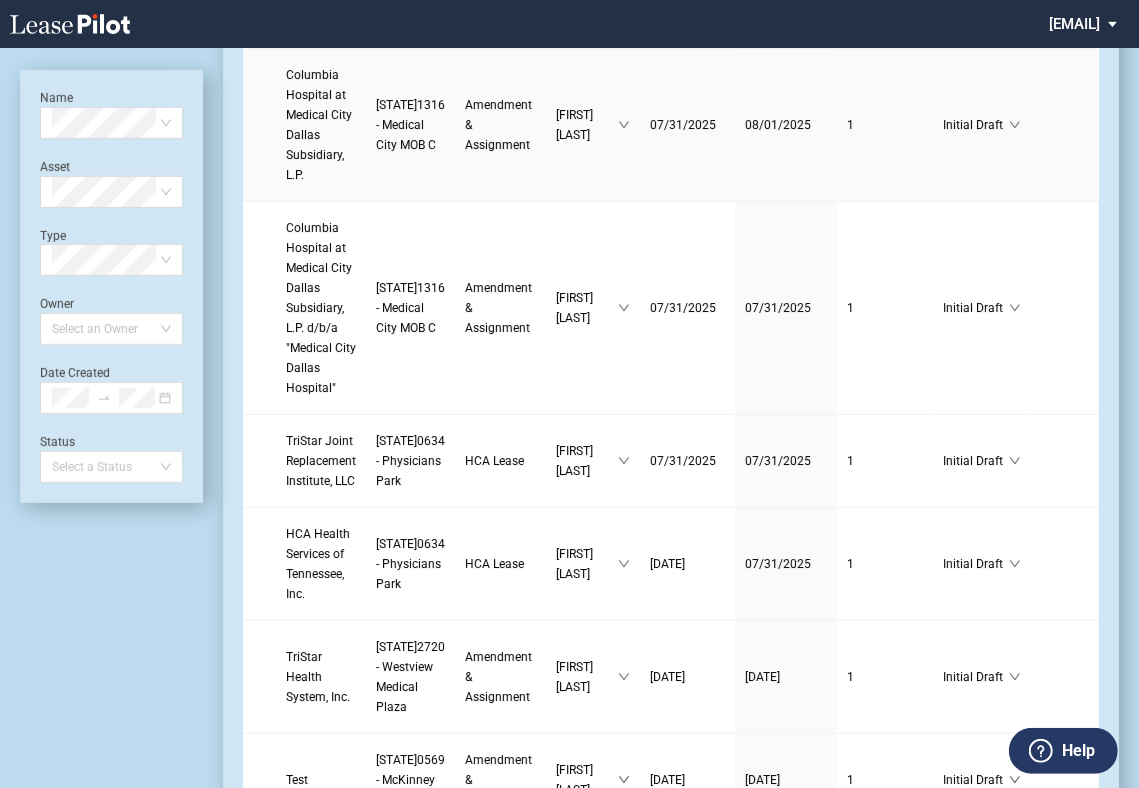scroll, scrollTop: 555, scrollLeft: 0, axis: vertical 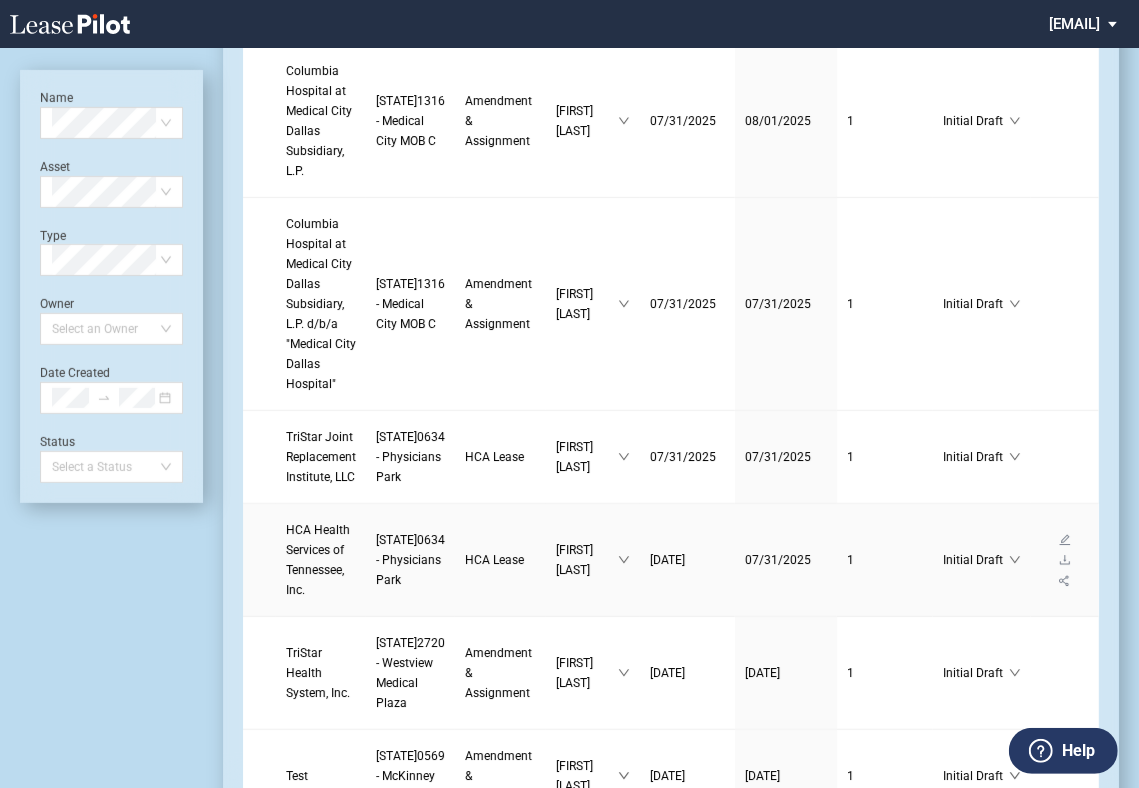 click on "HCA Health Services of Tennessee, Inc." at bounding box center (318, 560) 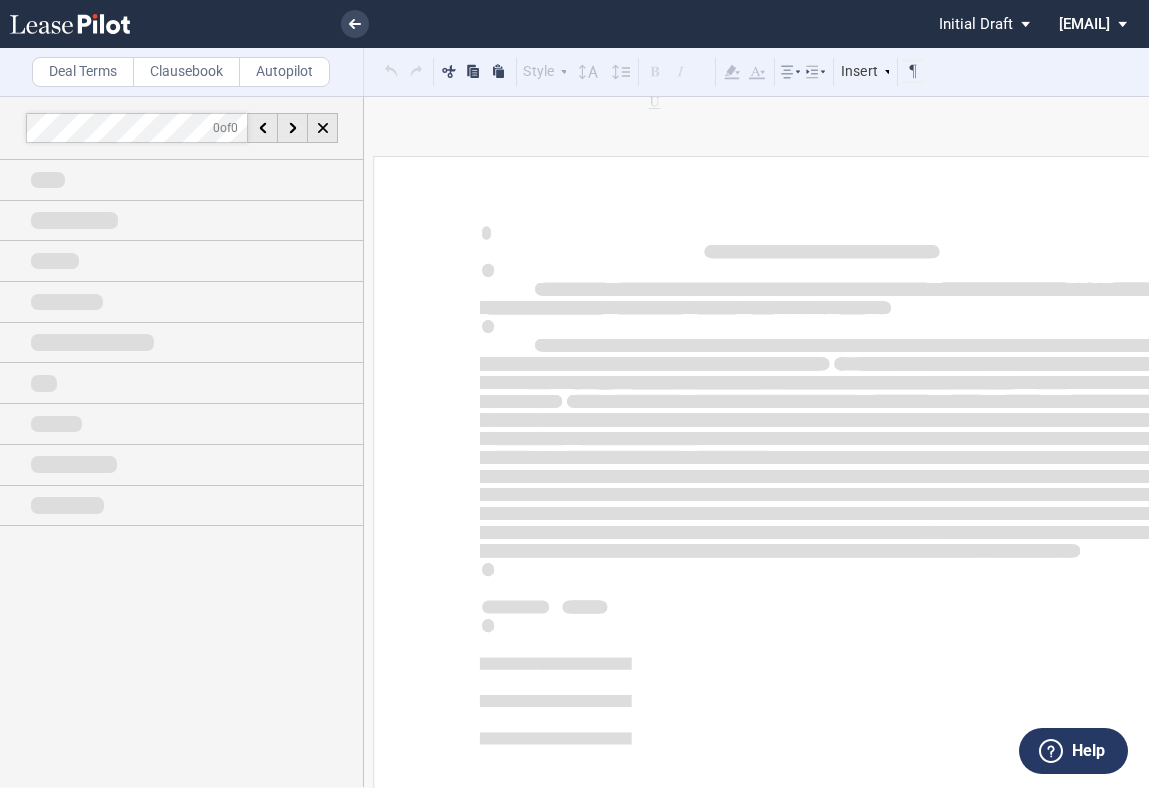 scroll, scrollTop: 0, scrollLeft: 0, axis: both 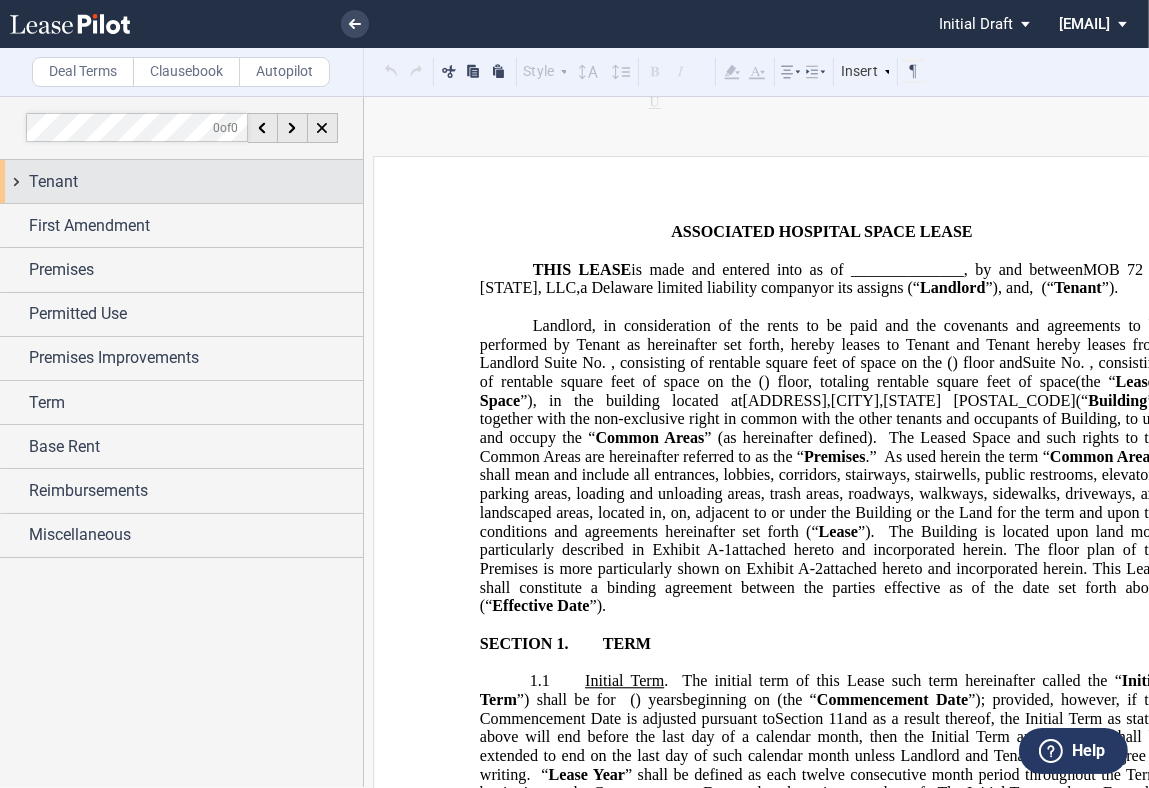 click on "Tenant" at bounding box center [181, 181] 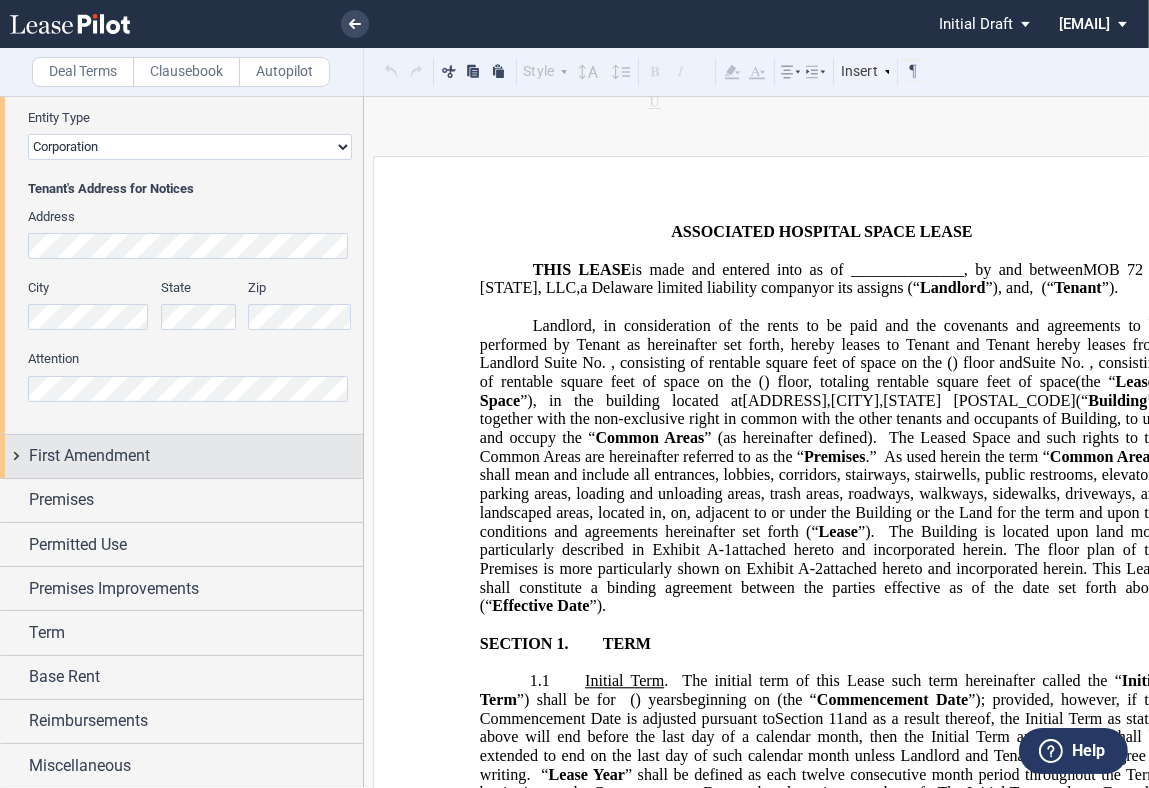 click on "First Amendment" at bounding box center (196, 456) 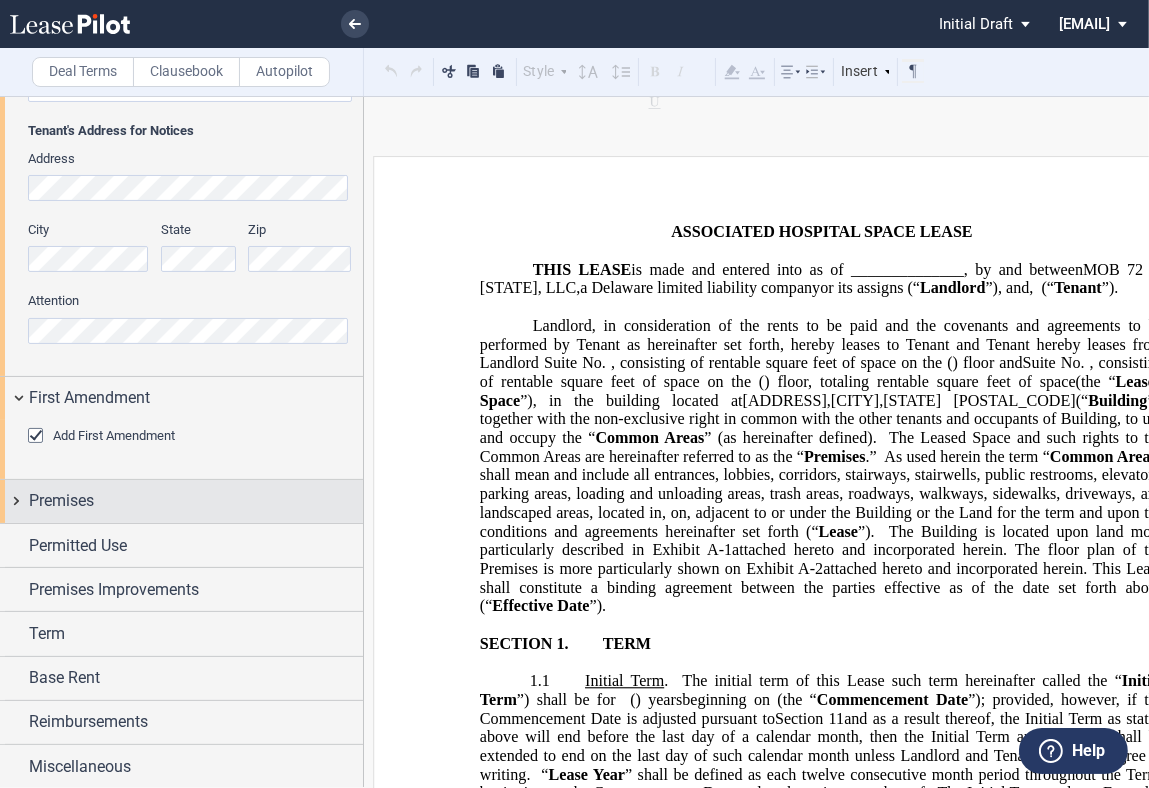 click on "Premises" at bounding box center [196, 501] 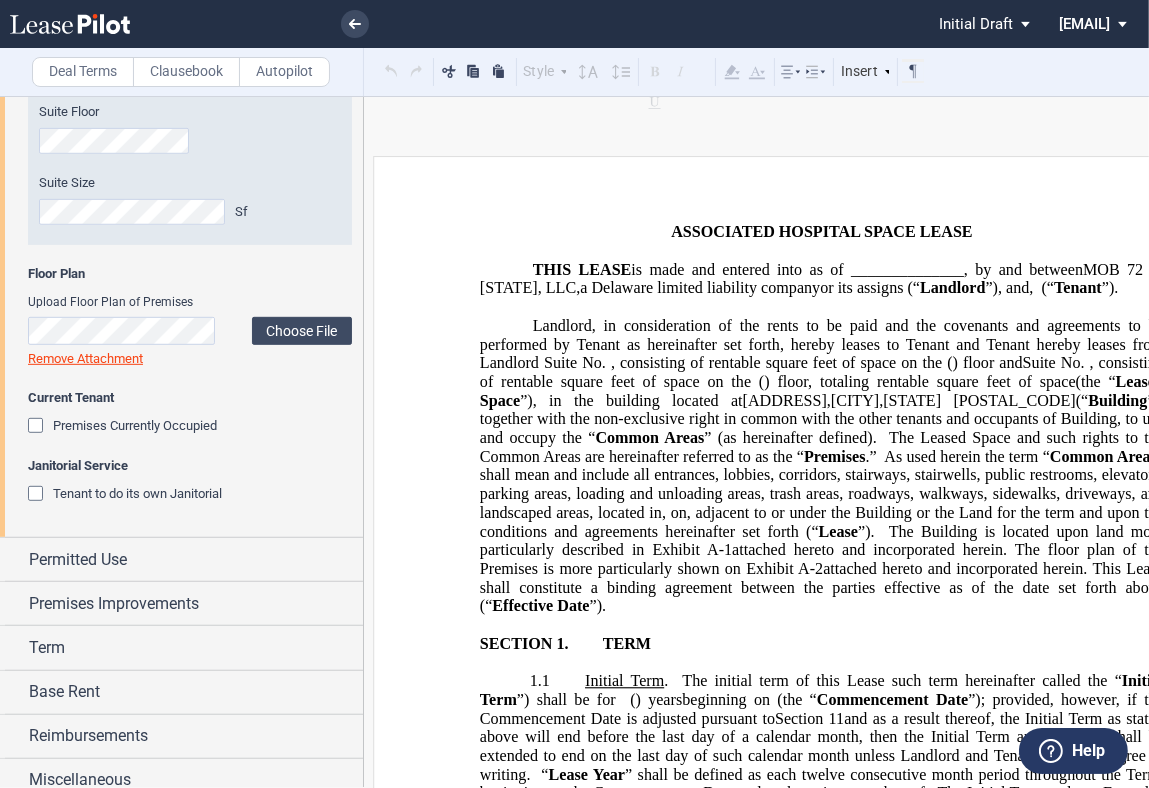 scroll, scrollTop: 1164, scrollLeft: 0, axis: vertical 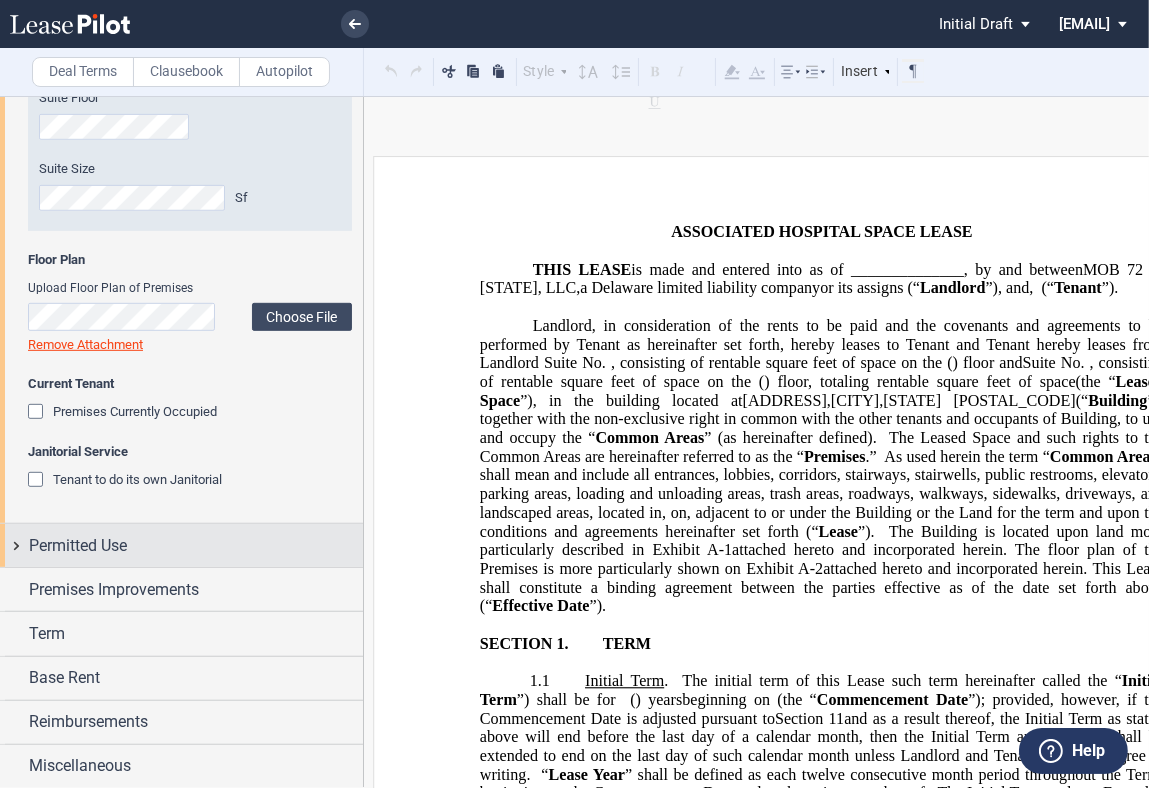 click on "Permitted Use" at bounding box center (196, 546) 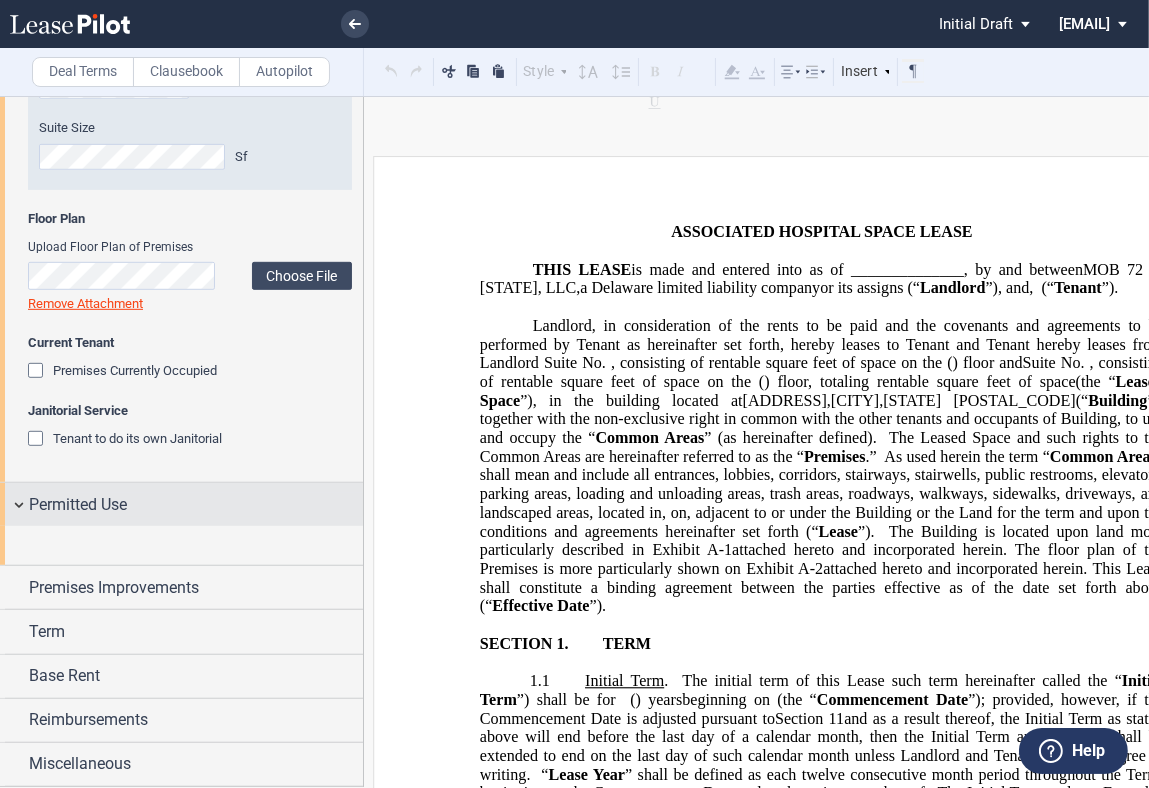 scroll, scrollTop: 1313, scrollLeft: 0, axis: vertical 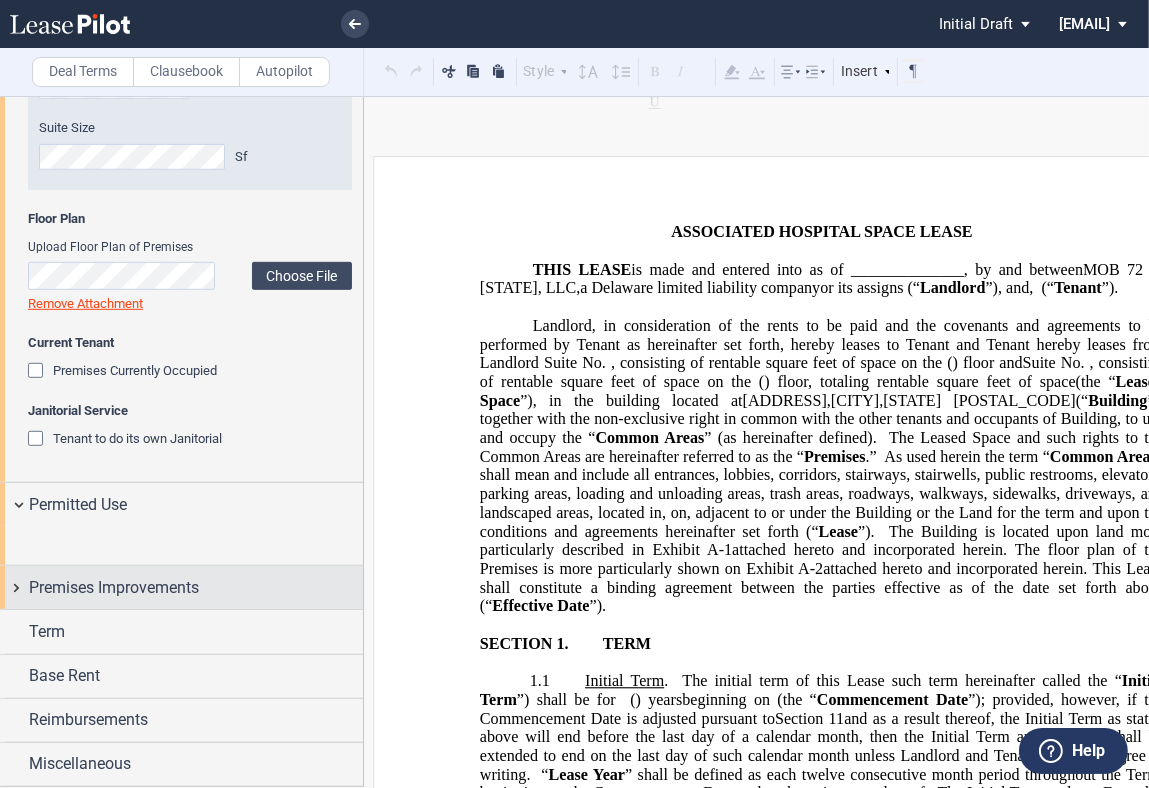 click on "Premises Improvements" at bounding box center (196, 588) 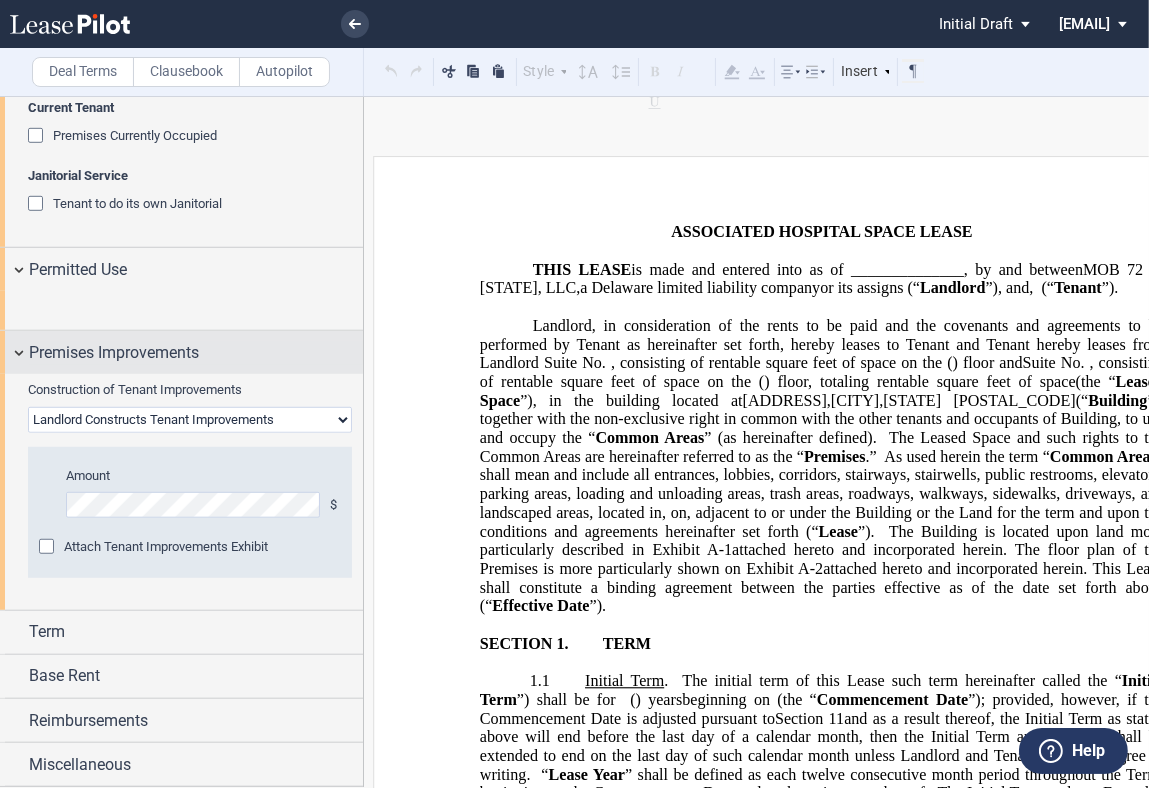 scroll, scrollTop: 1548, scrollLeft: 0, axis: vertical 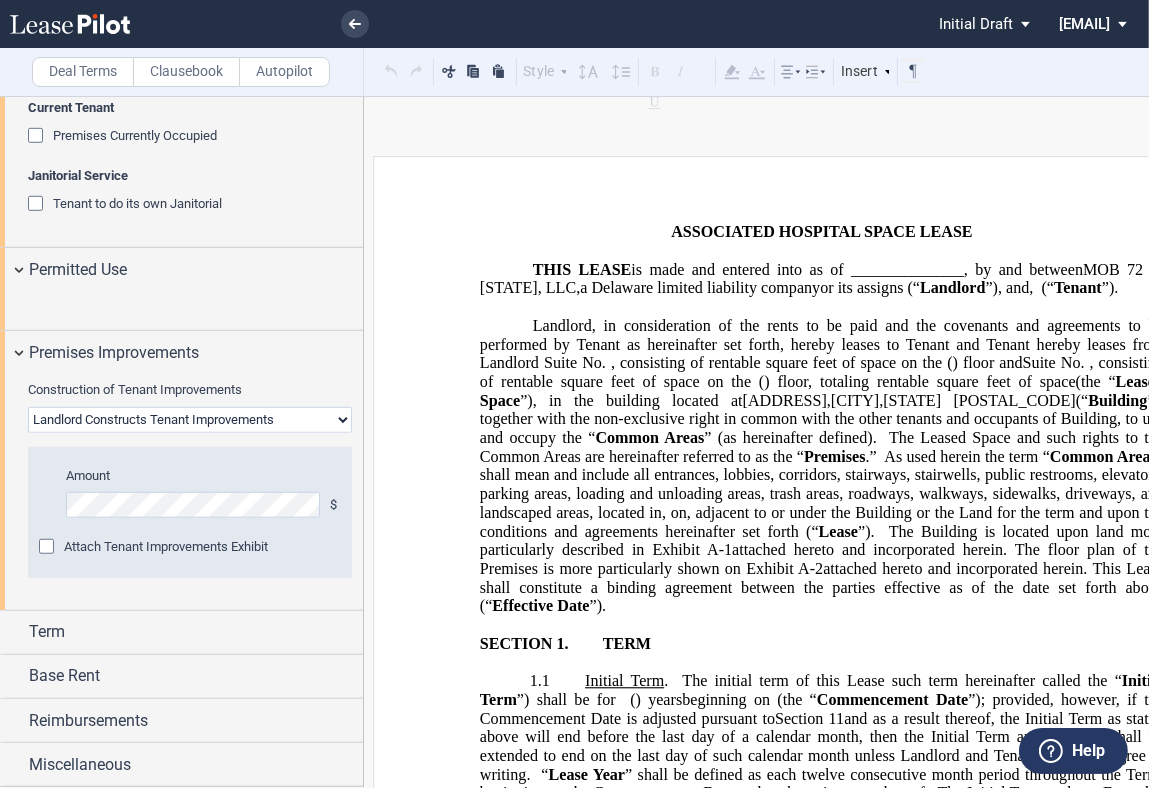 click on "2400 Patterson Street" 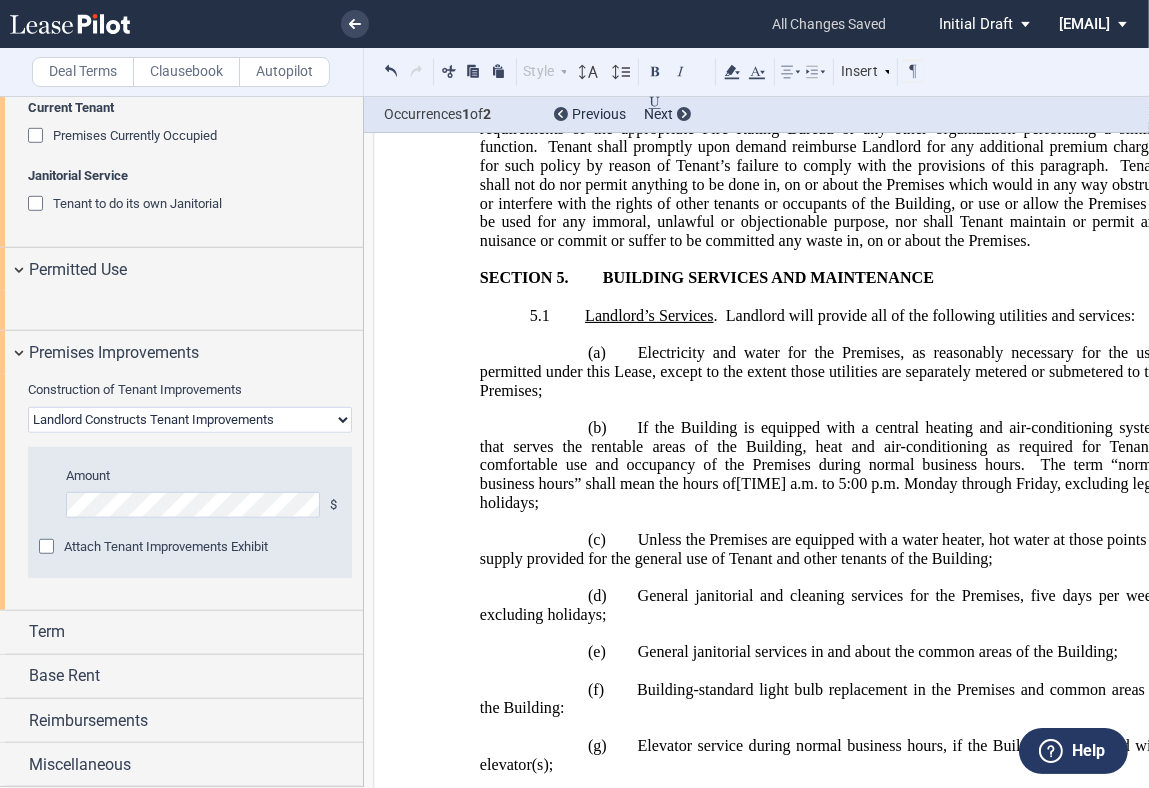 scroll, scrollTop: 7103, scrollLeft: 0, axis: vertical 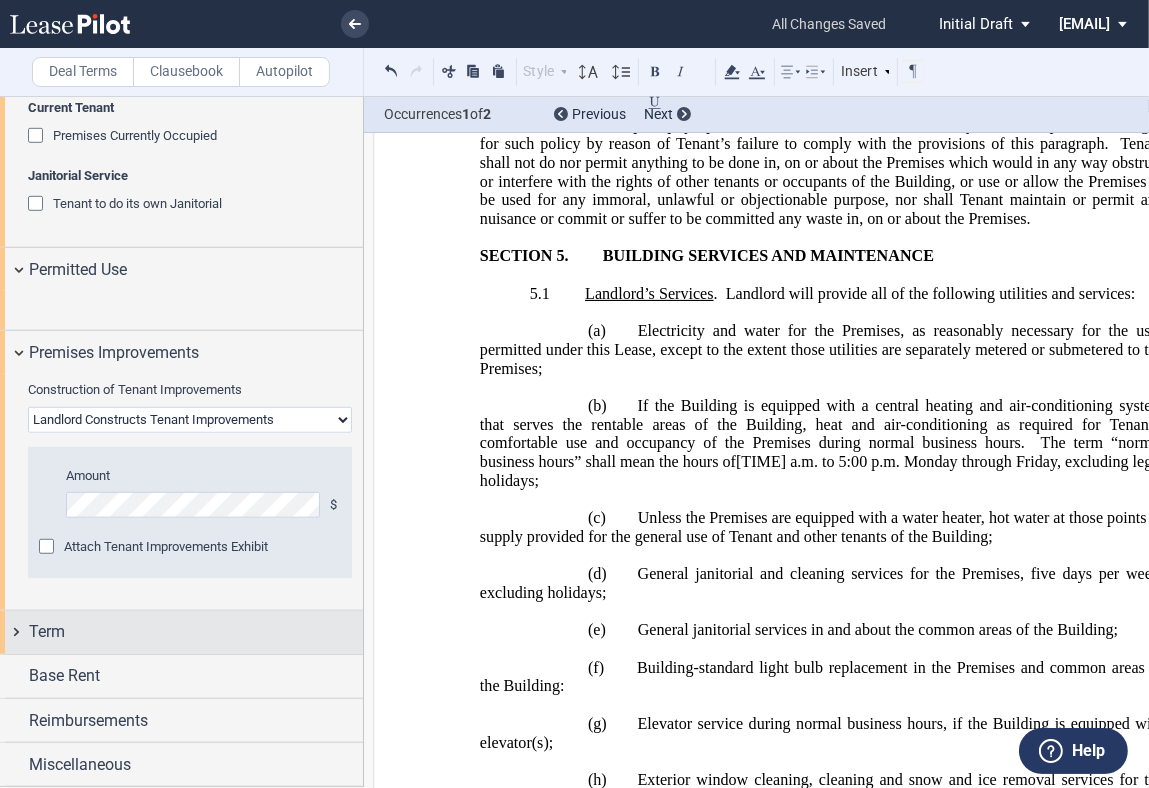 click on "Term" at bounding box center [196, 632] 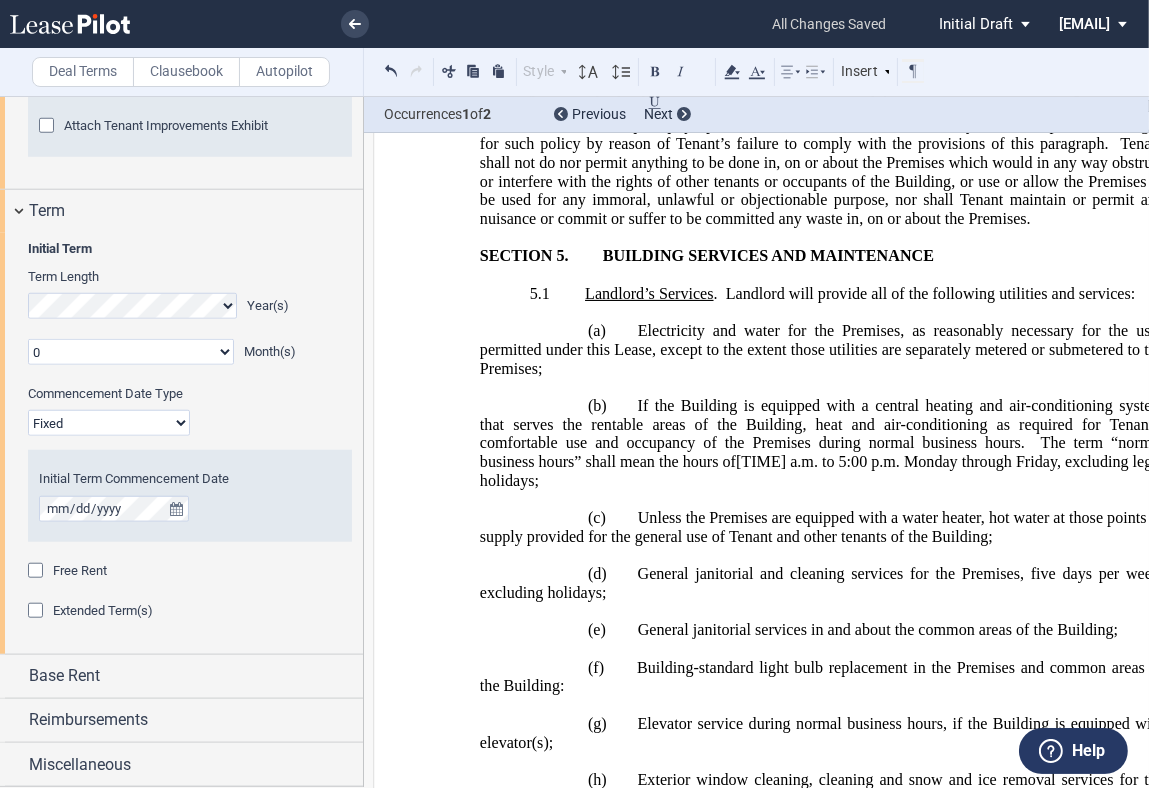 scroll, scrollTop: 1970, scrollLeft: 0, axis: vertical 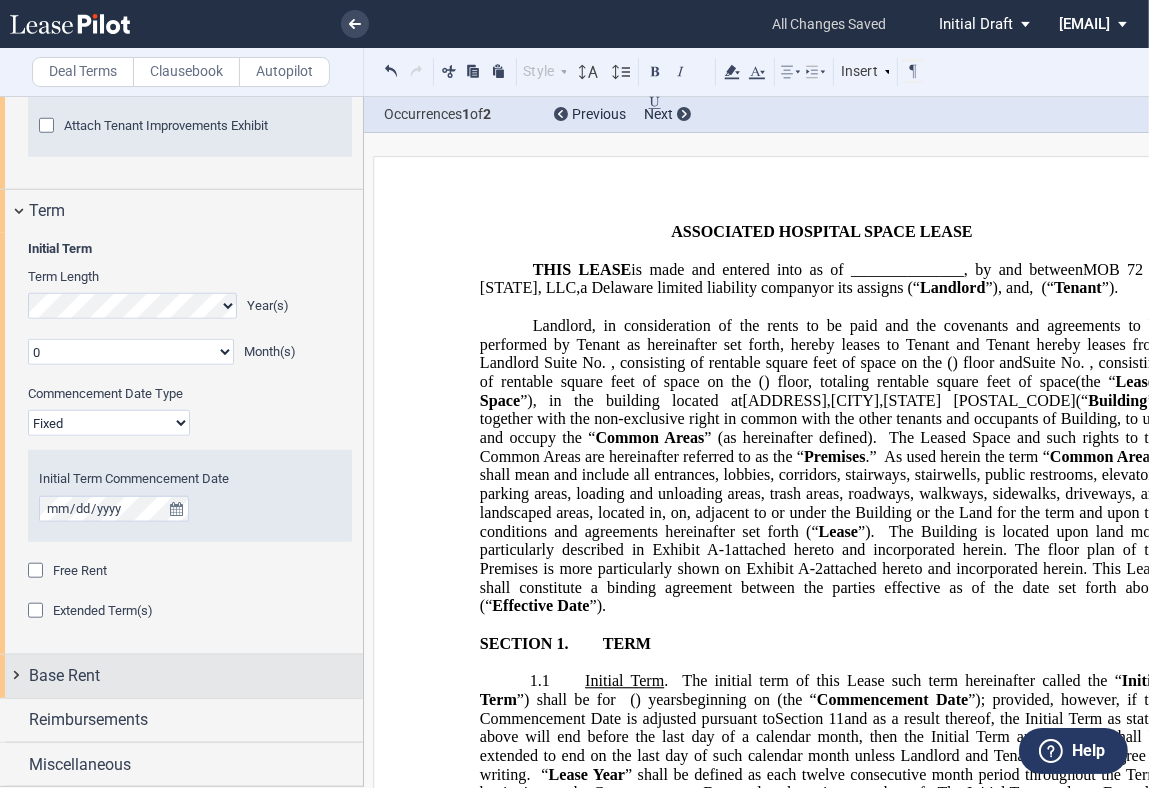 click on "Base Rent" at bounding box center (196, 676) 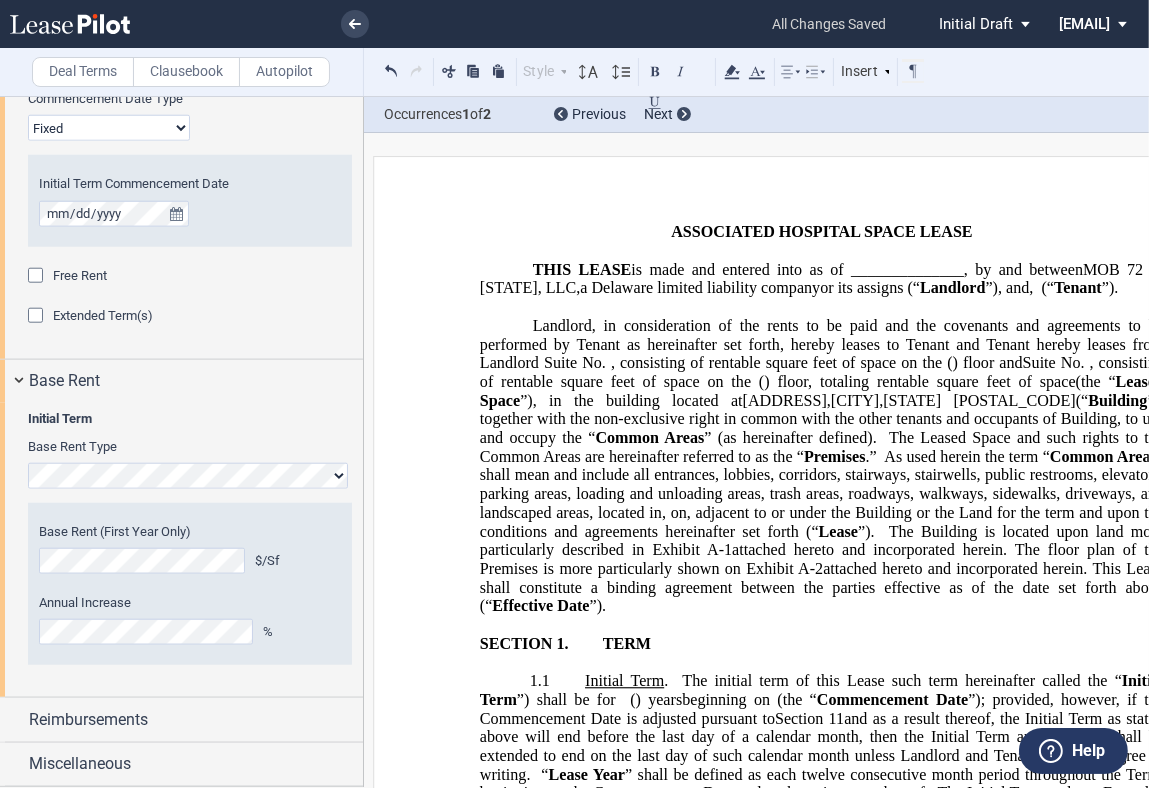 scroll, scrollTop: 2263, scrollLeft: 0, axis: vertical 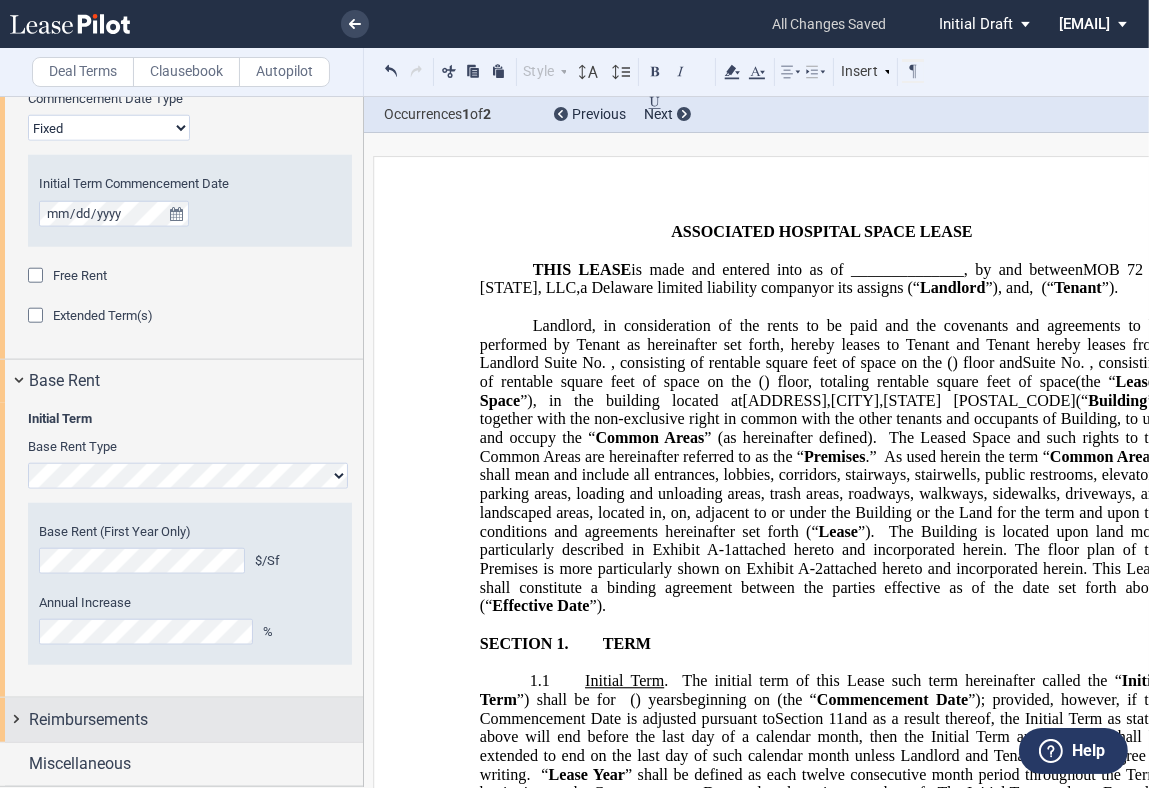 click on "Reimbursements" at bounding box center [196, 720] 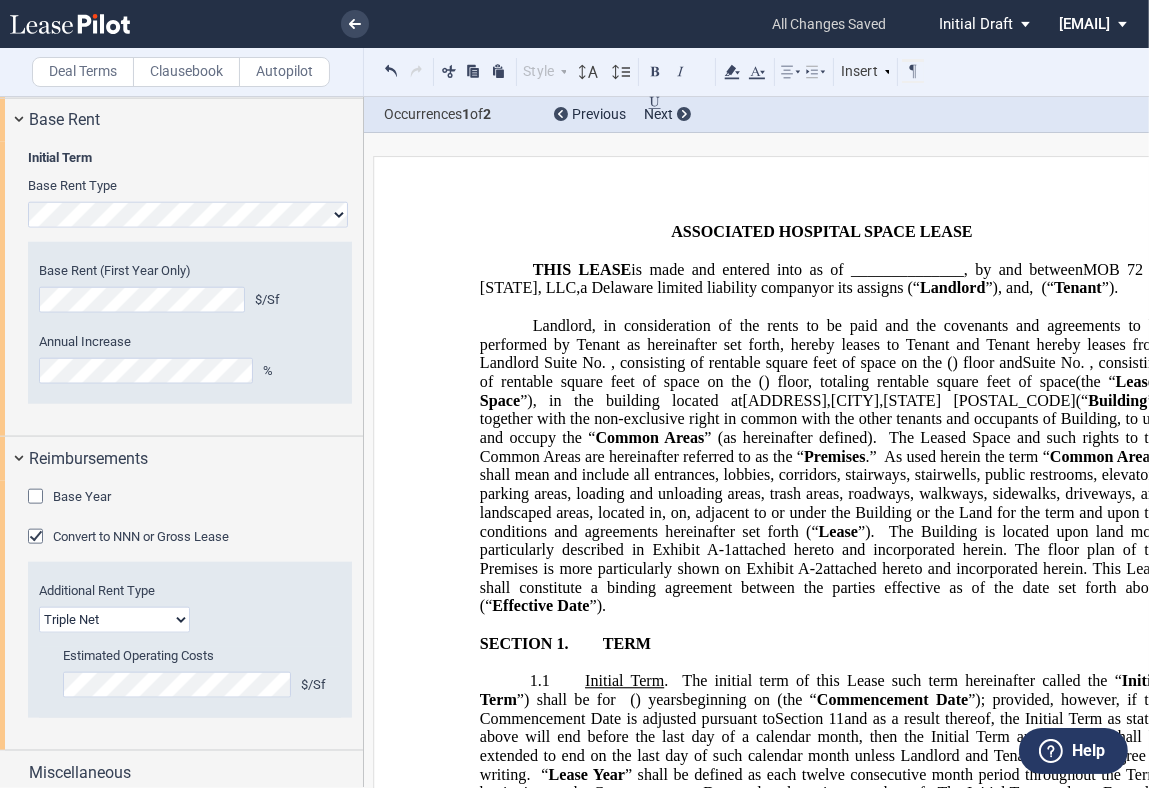 scroll, scrollTop: 2533, scrollLeft: 0, axis: vertical 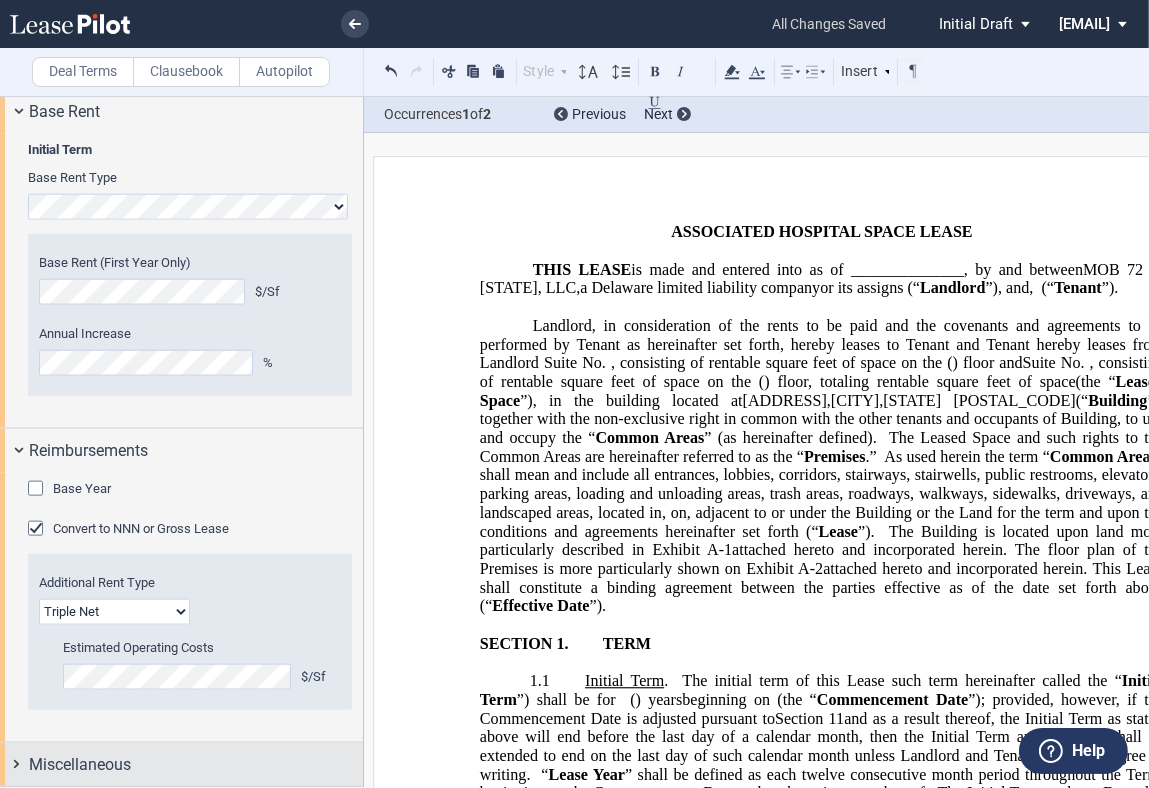 click on "Miscellaneous" at bounding box center [196, 765] 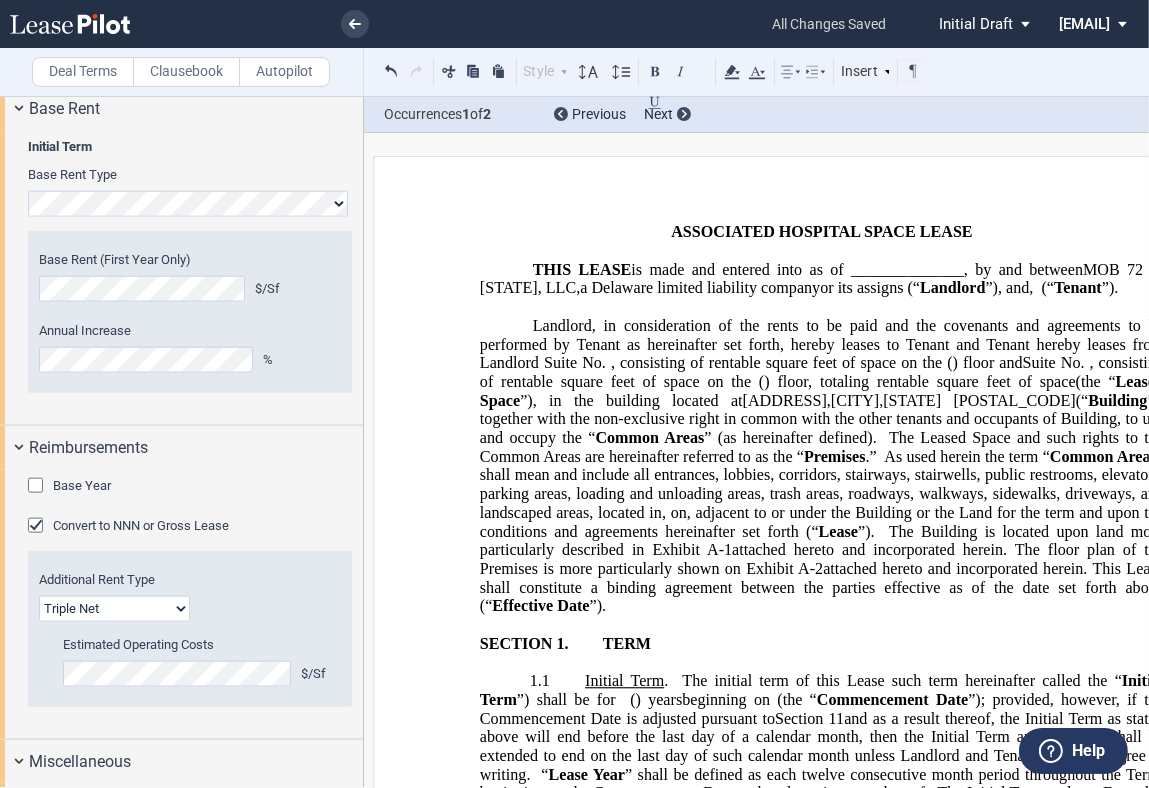 scroll, scrollTop: 2078, scrollLeft: 0, axis: vertical 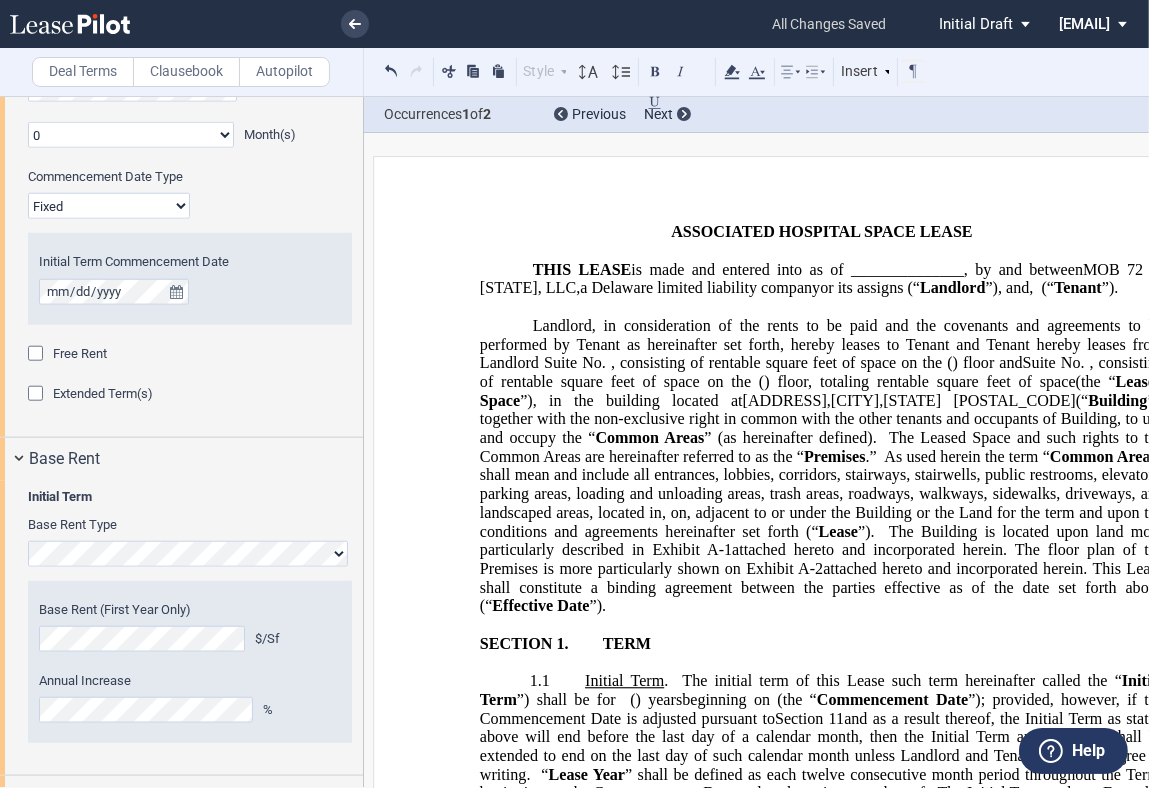 click on "(the “" 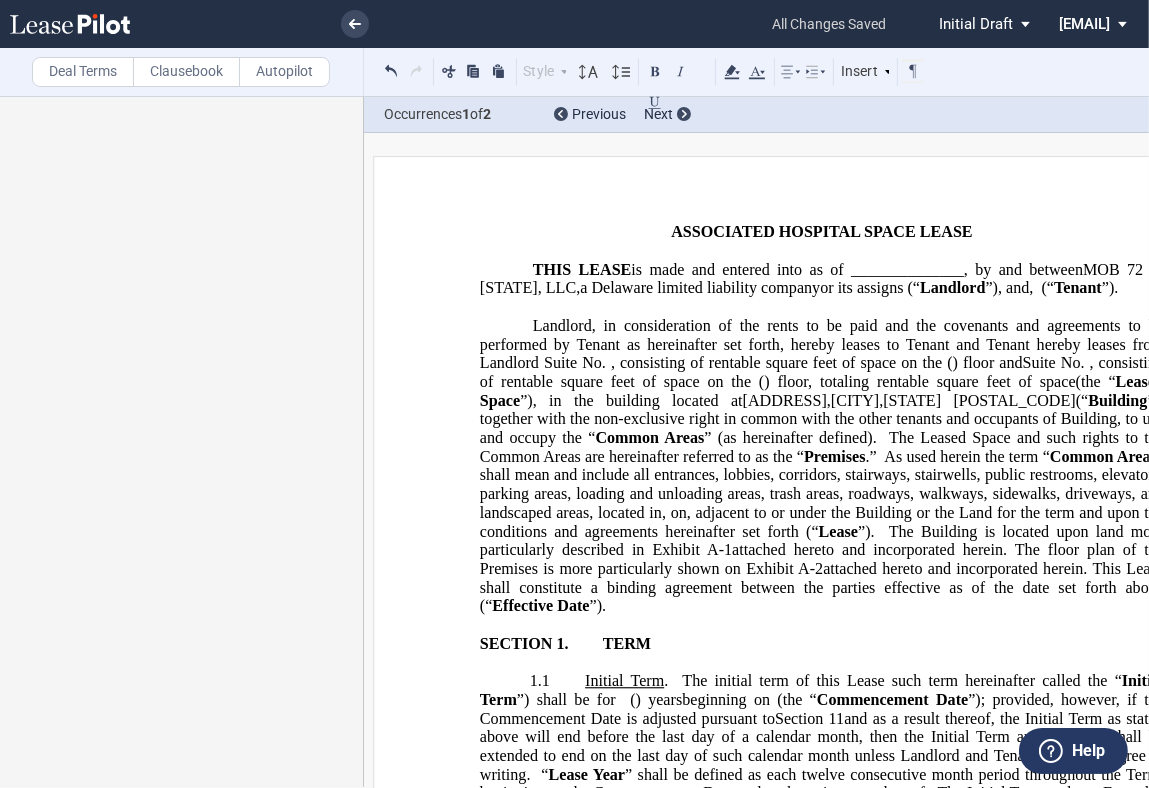 scroll, scrollTop: 0, scrollLeft: 0, axis: both 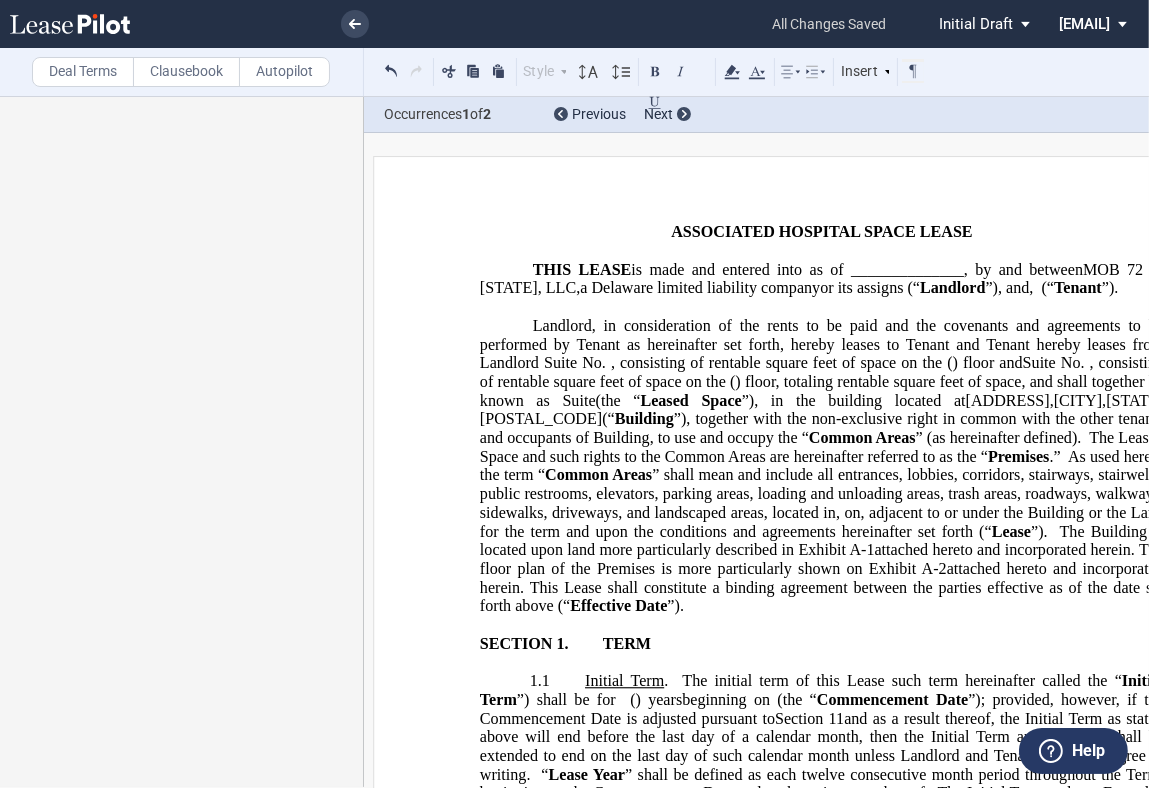 click on "(the “" 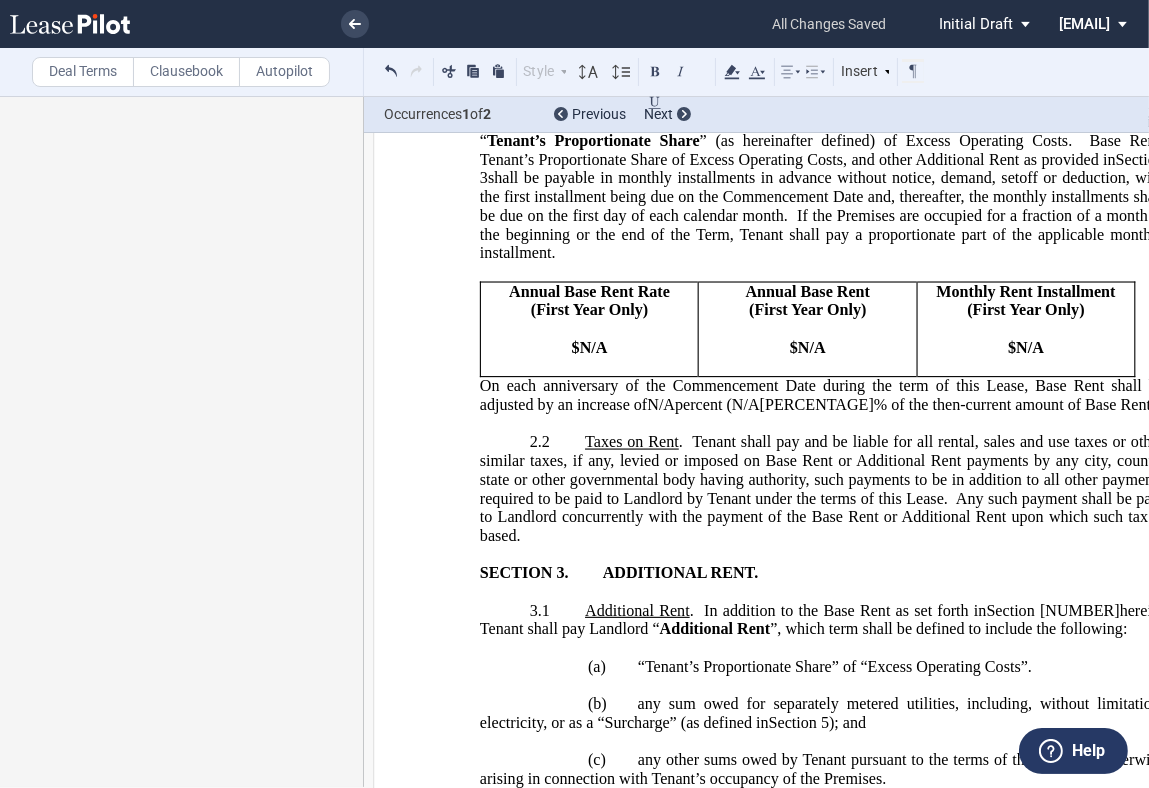 scroll, scrollTop: 1333, scrollLeft: 0, axis: vertical 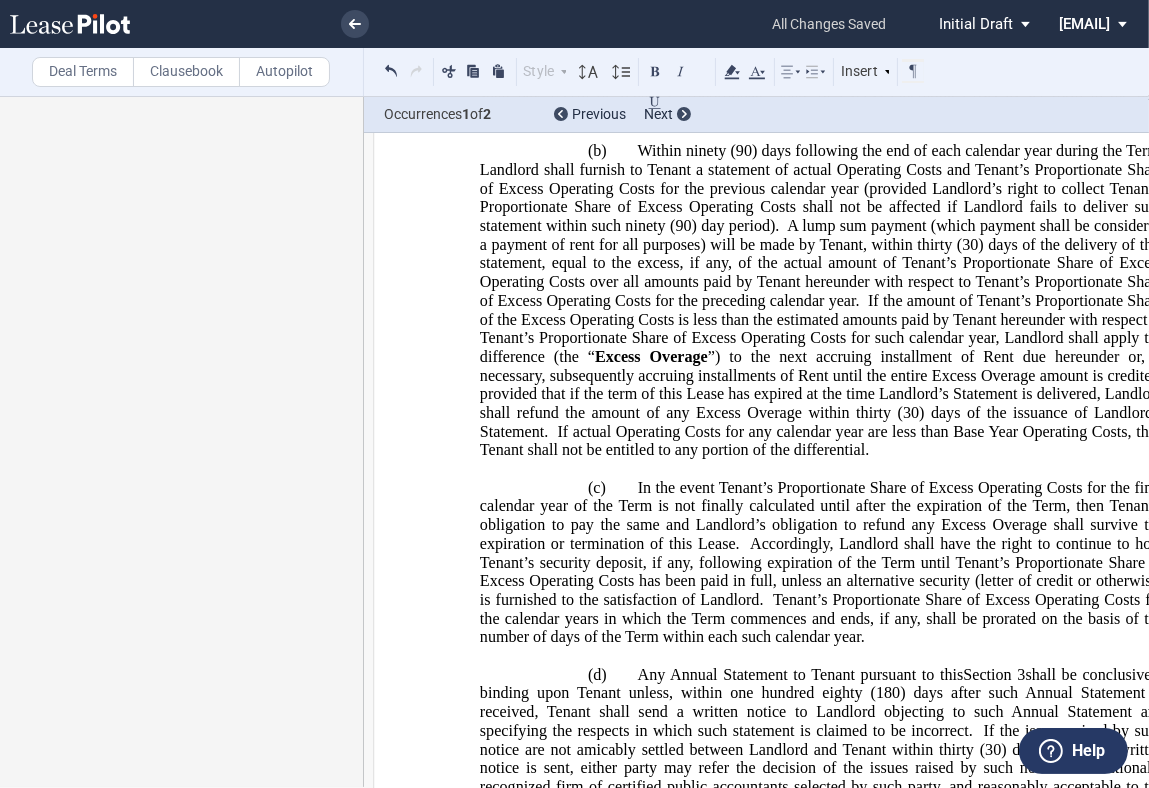 click on "Deal Terms" at bounding box center [83, 72] 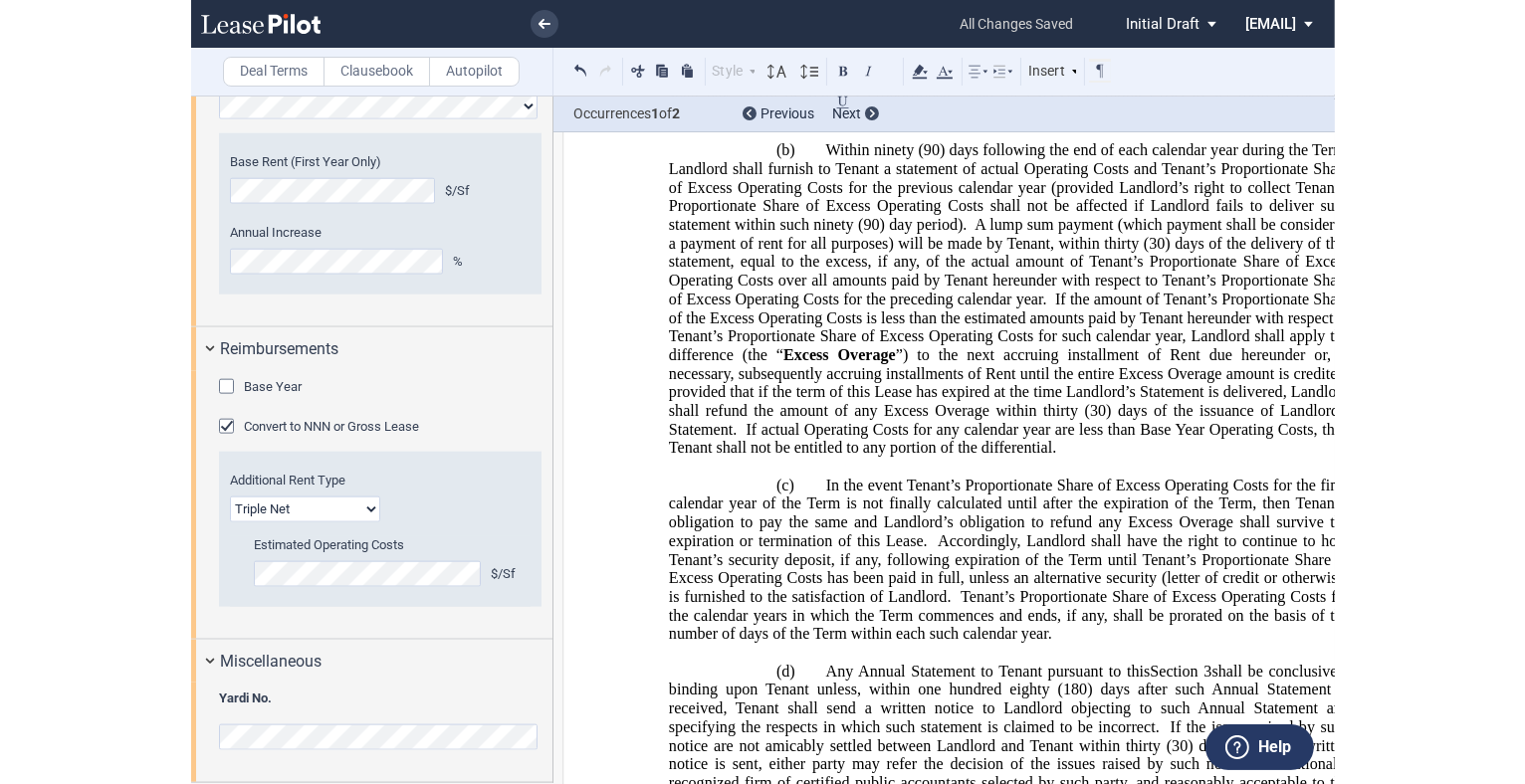 scroll, scrollTop: 2621, scrollLeft: 0, axis: vertical 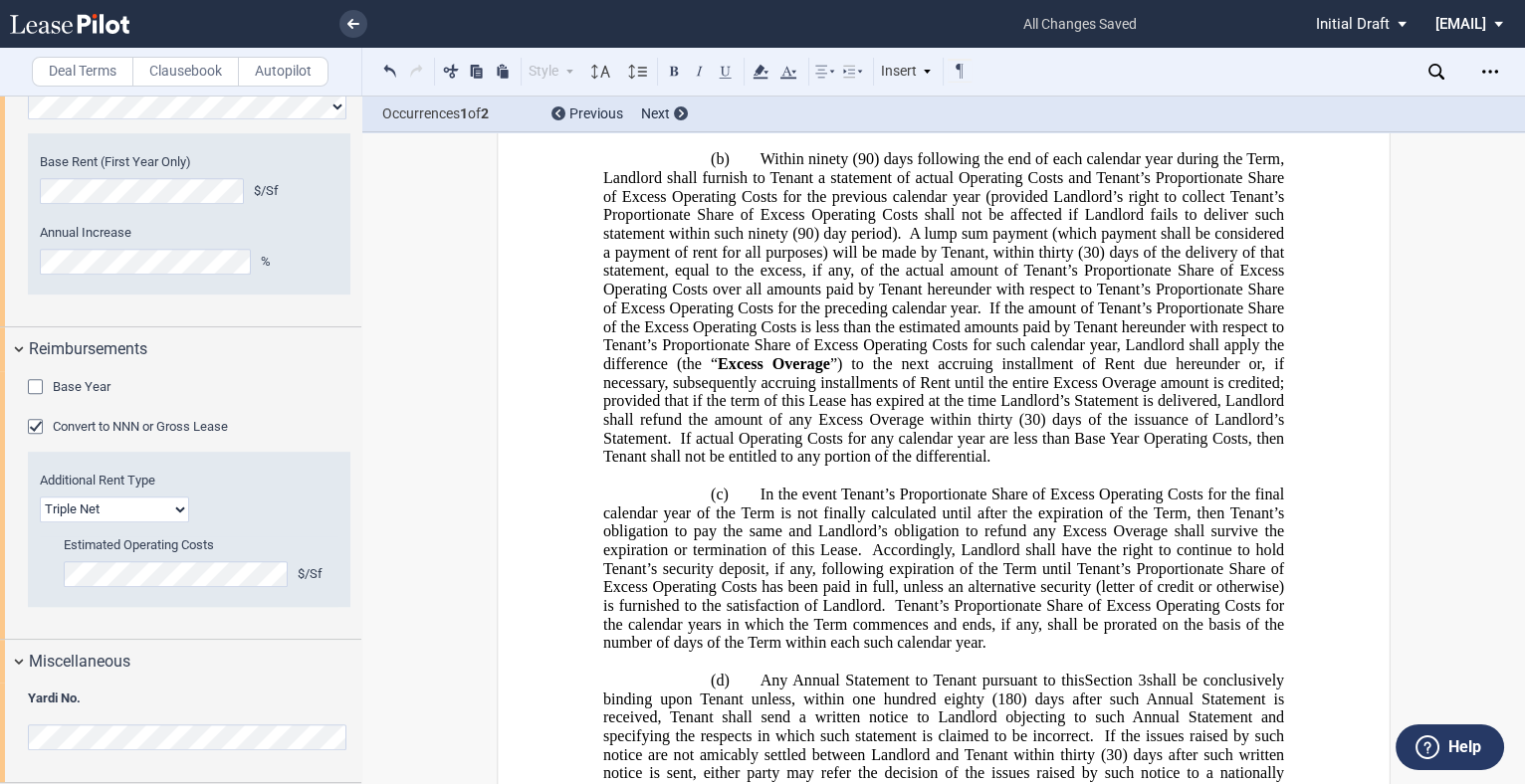 drag, startPoint x: 1489, startPoint y: 69, endPoint x: 1474, endPoint y: 80, distance: 18.601075 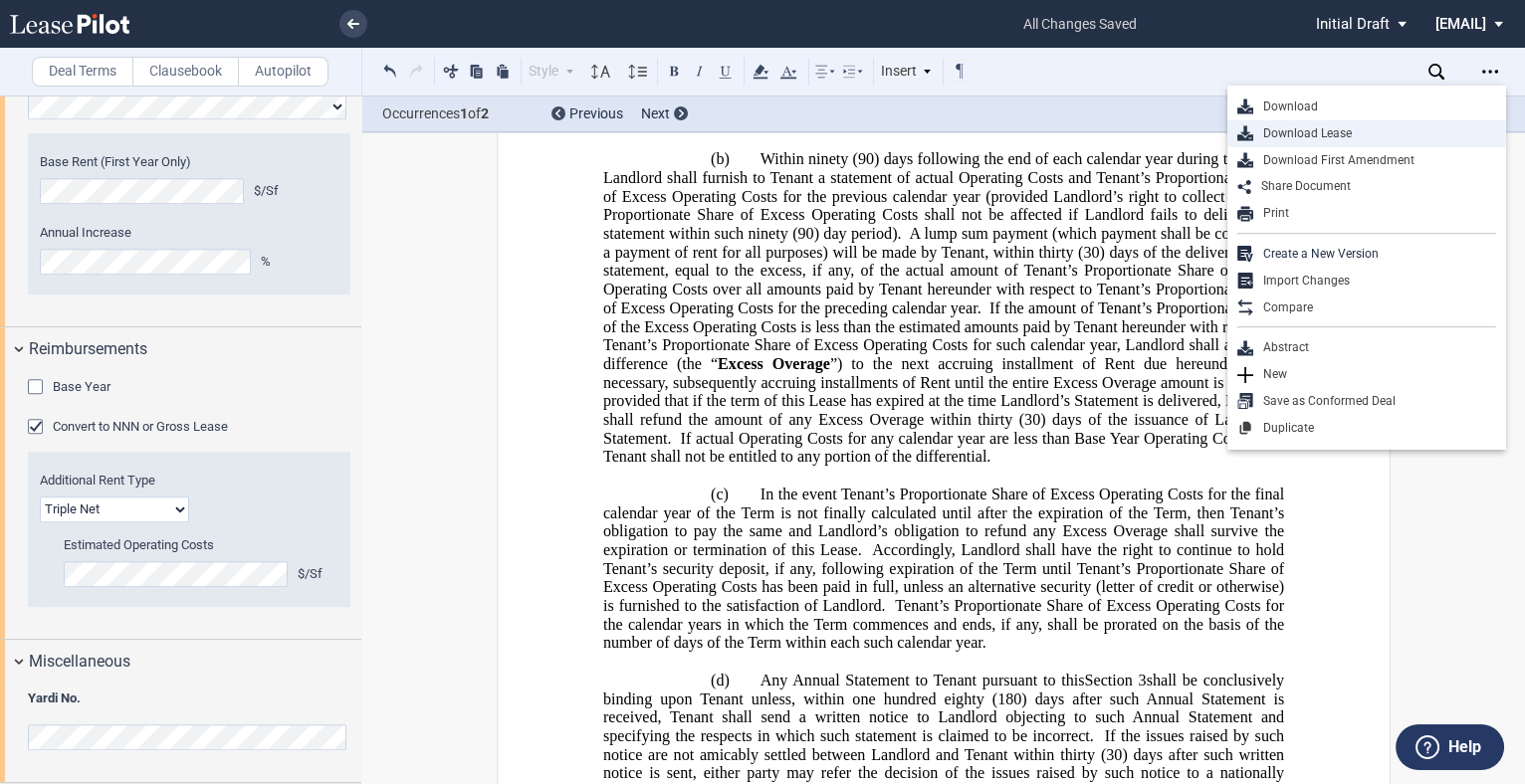 click on "Download Lease" at bounding box center [1375, 133] 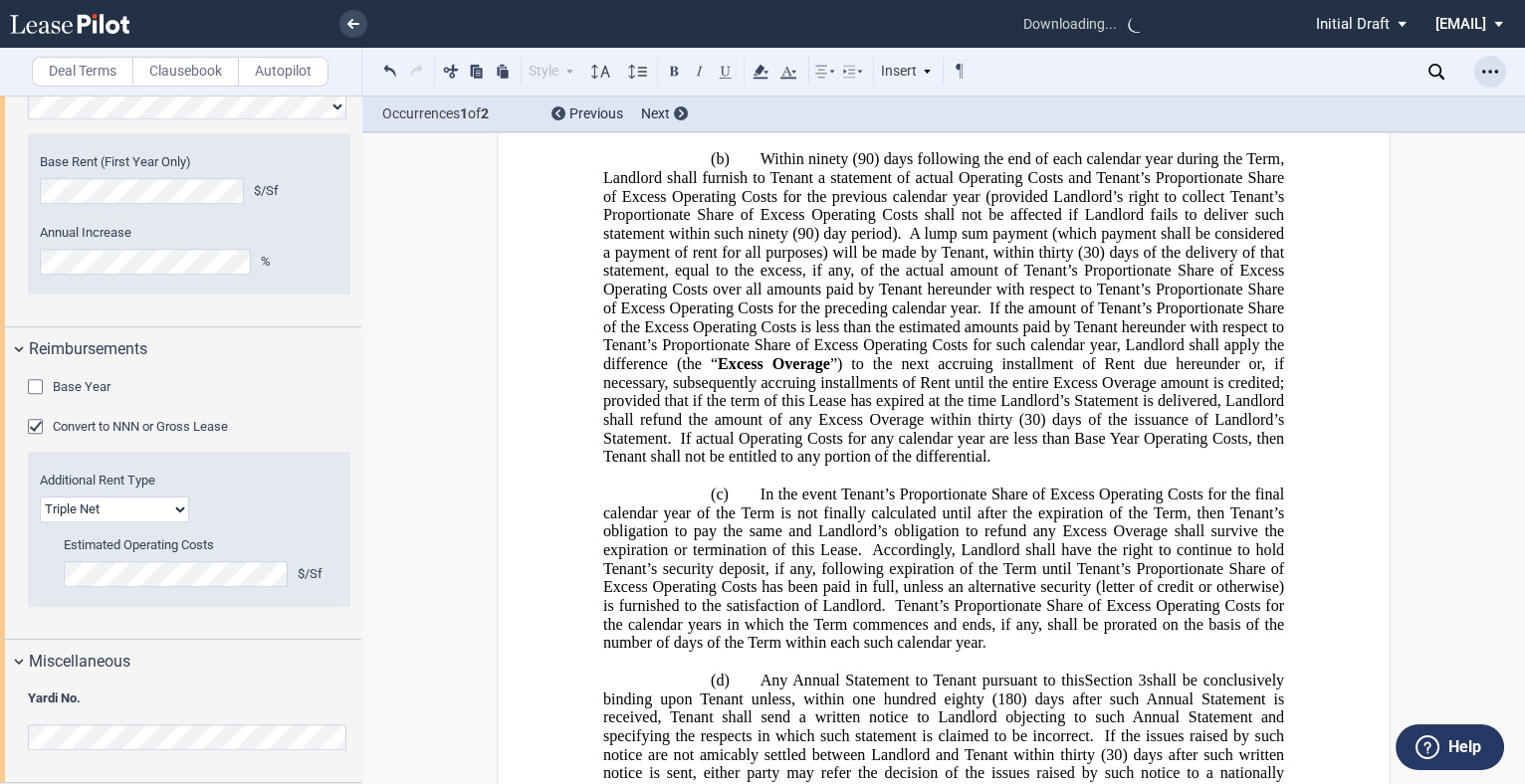 click at bounding box center [1490, 72] 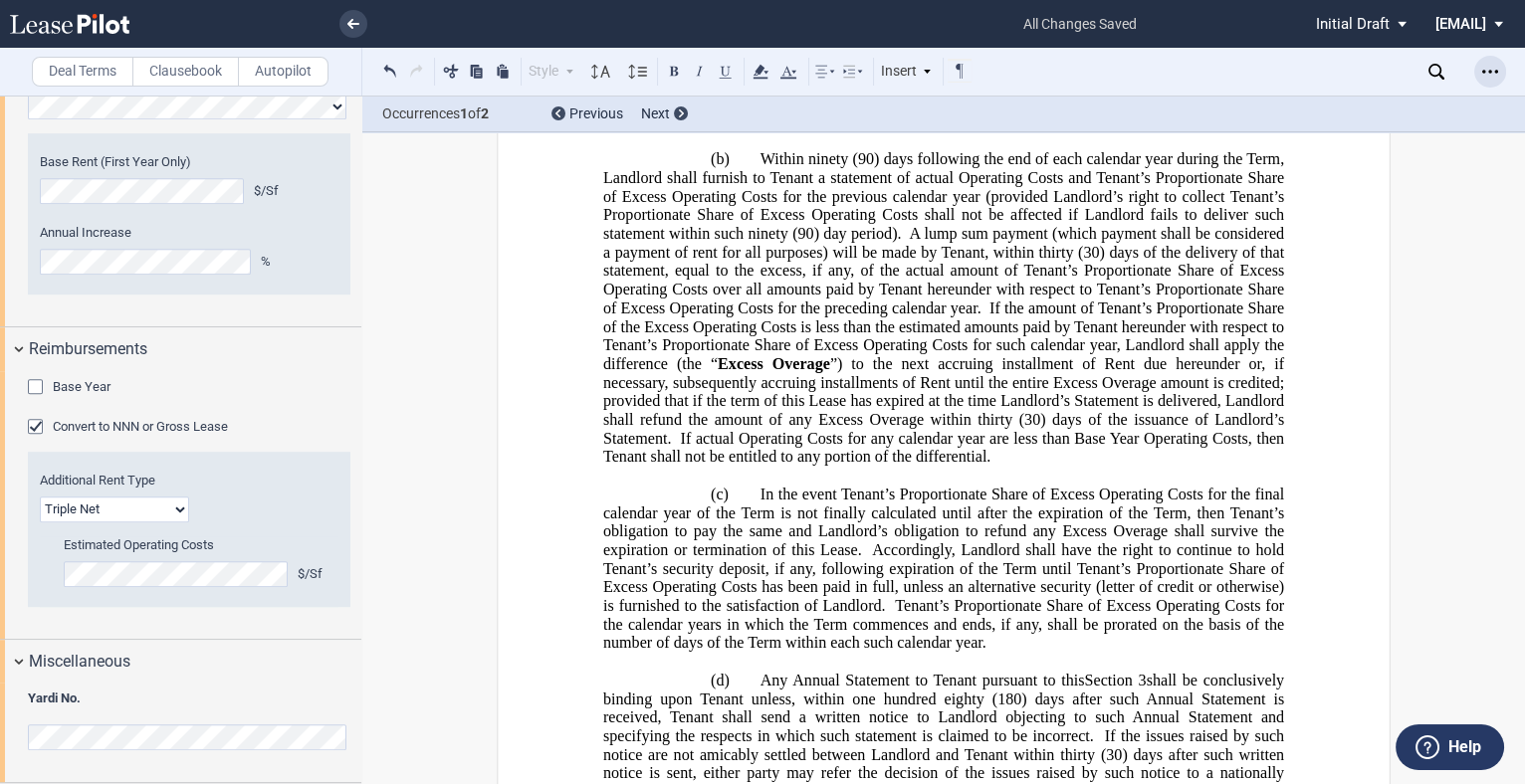 click 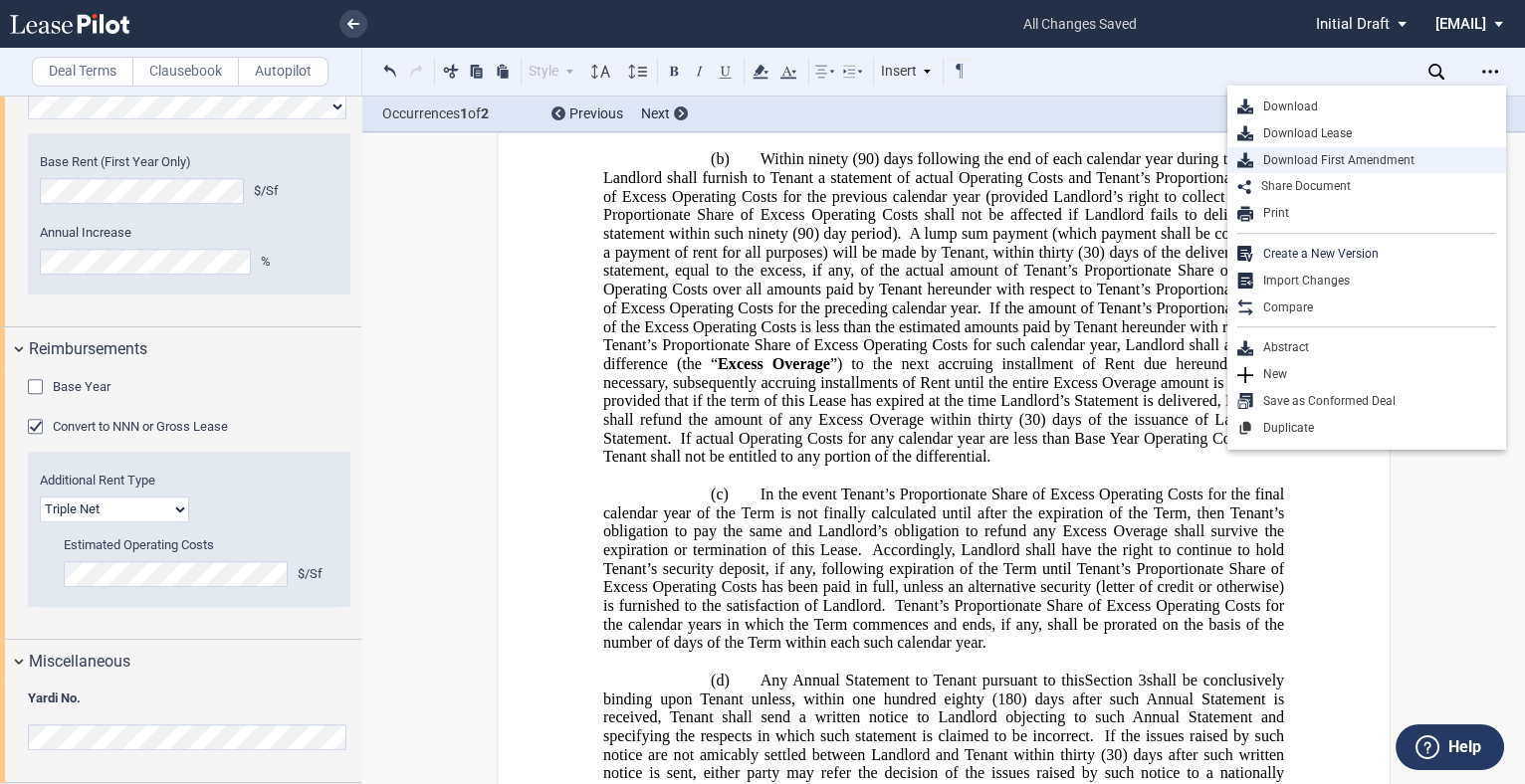click on "Download First Amendment" at bounding box center (1375, 160) 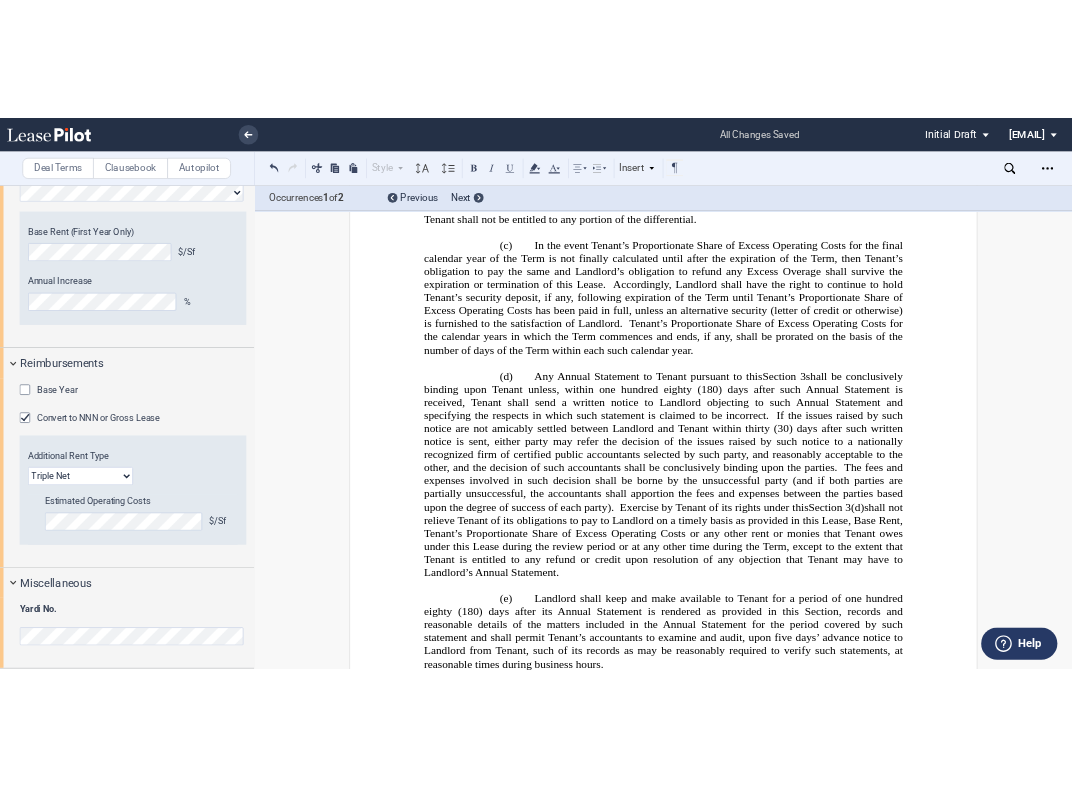 scroll, scrollTop: 3221, scrollLeft: 0, axis: vertical 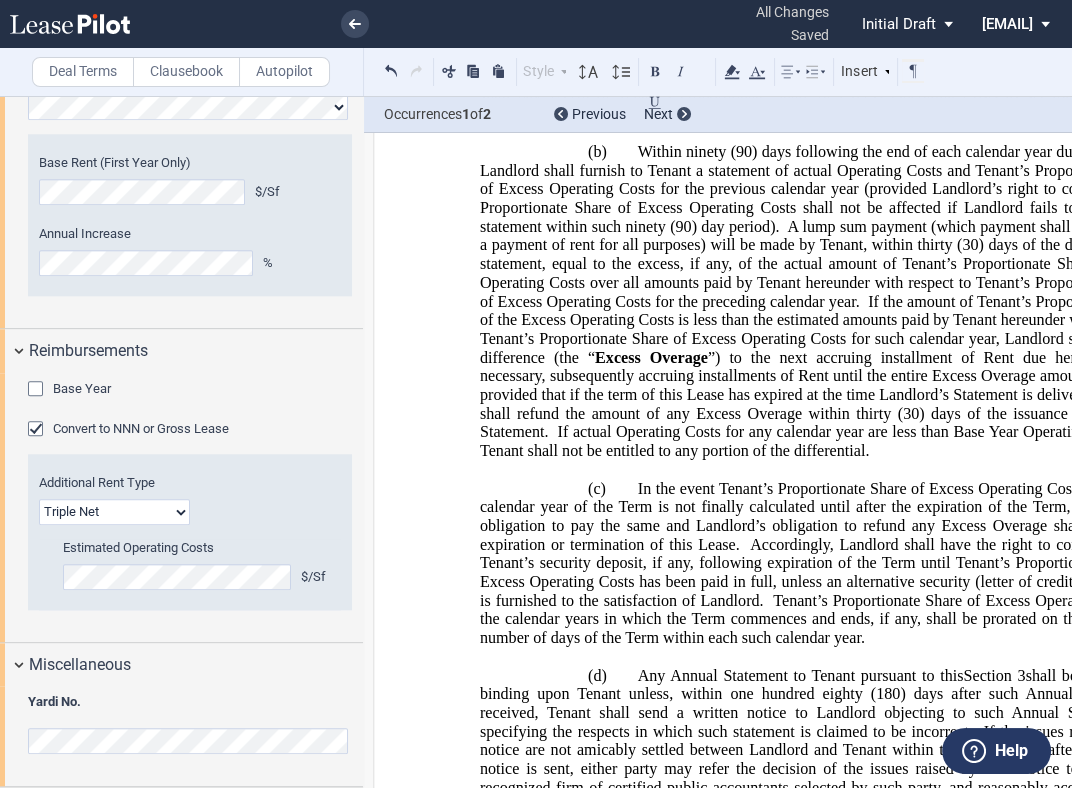 drag, startPoint x: 1041, startPoint y: 493, endPoint x: 1018, endPoint y: 489, distance: 23.345236 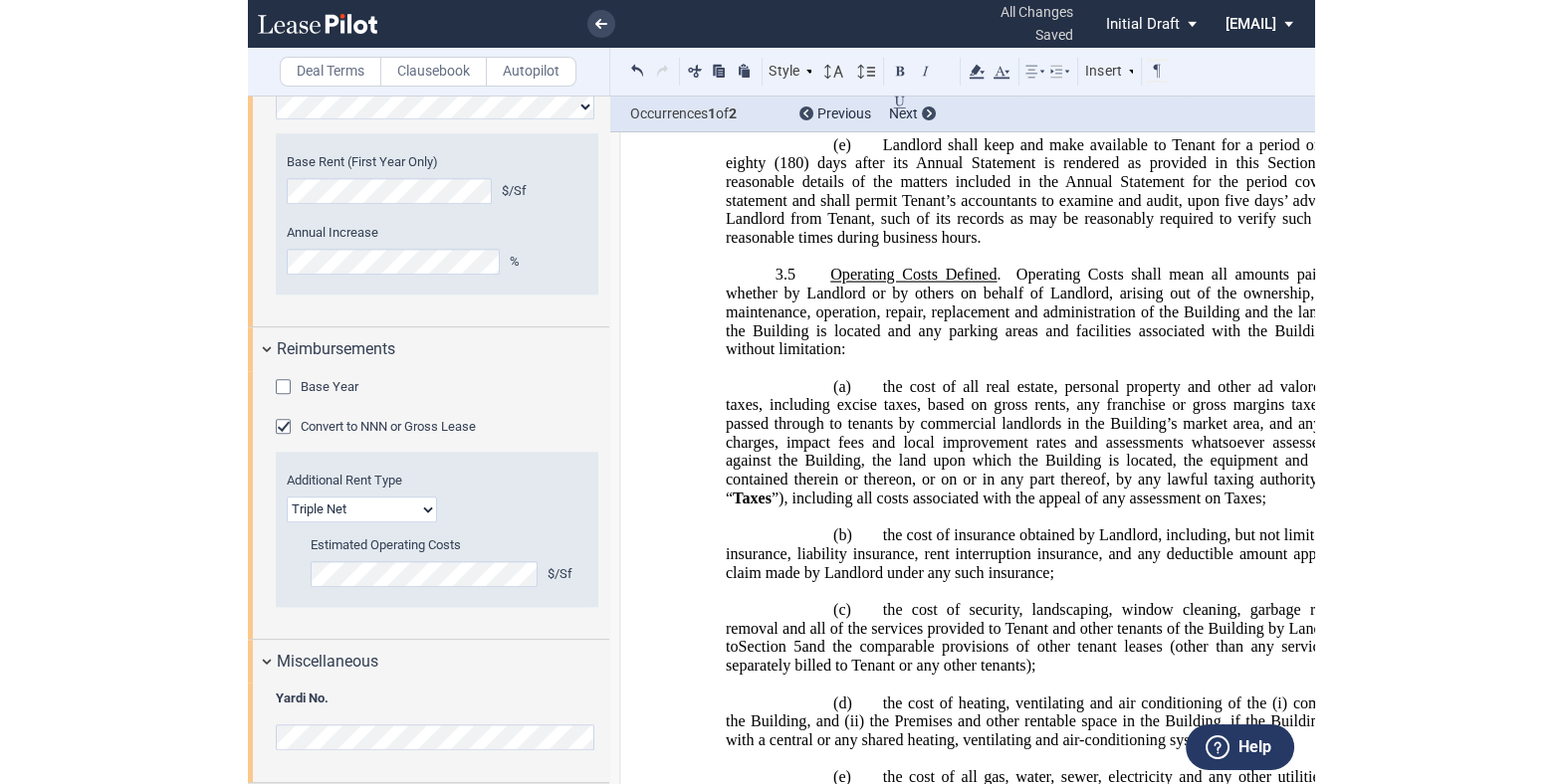 scroll, scrollTop: 3868, scrollLeft: 0, axis: vertical 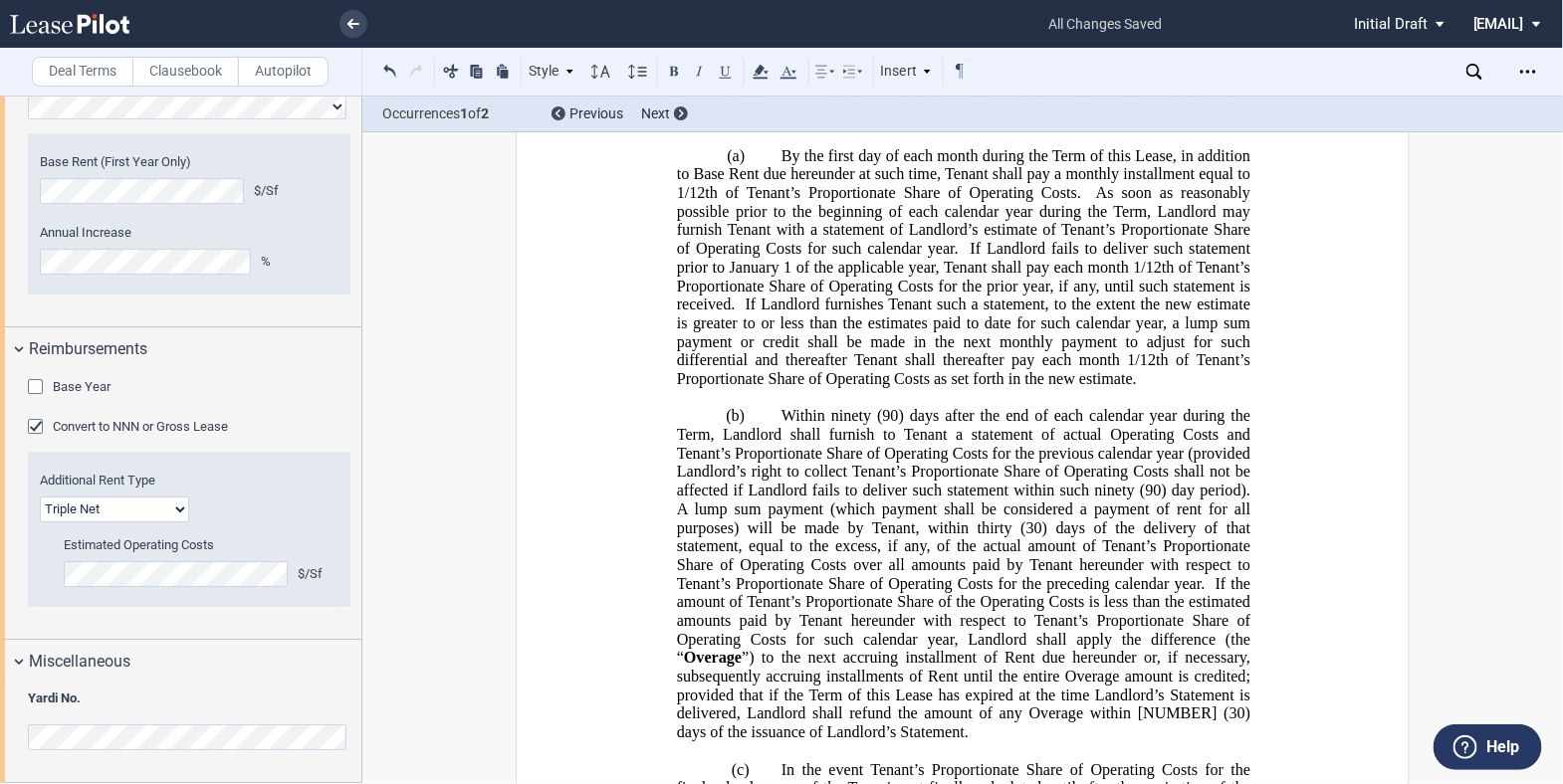 click on ", totaling" 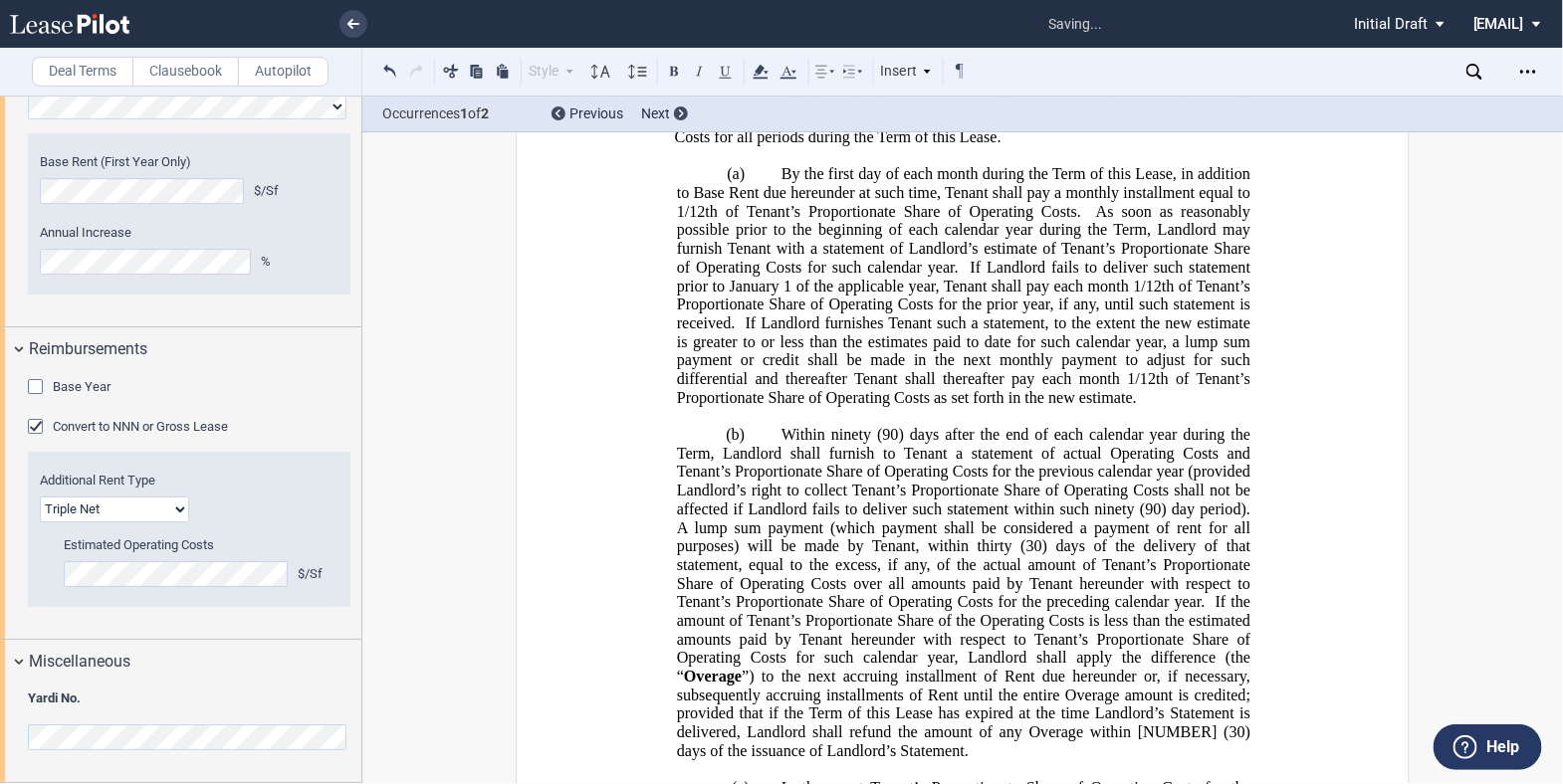 type 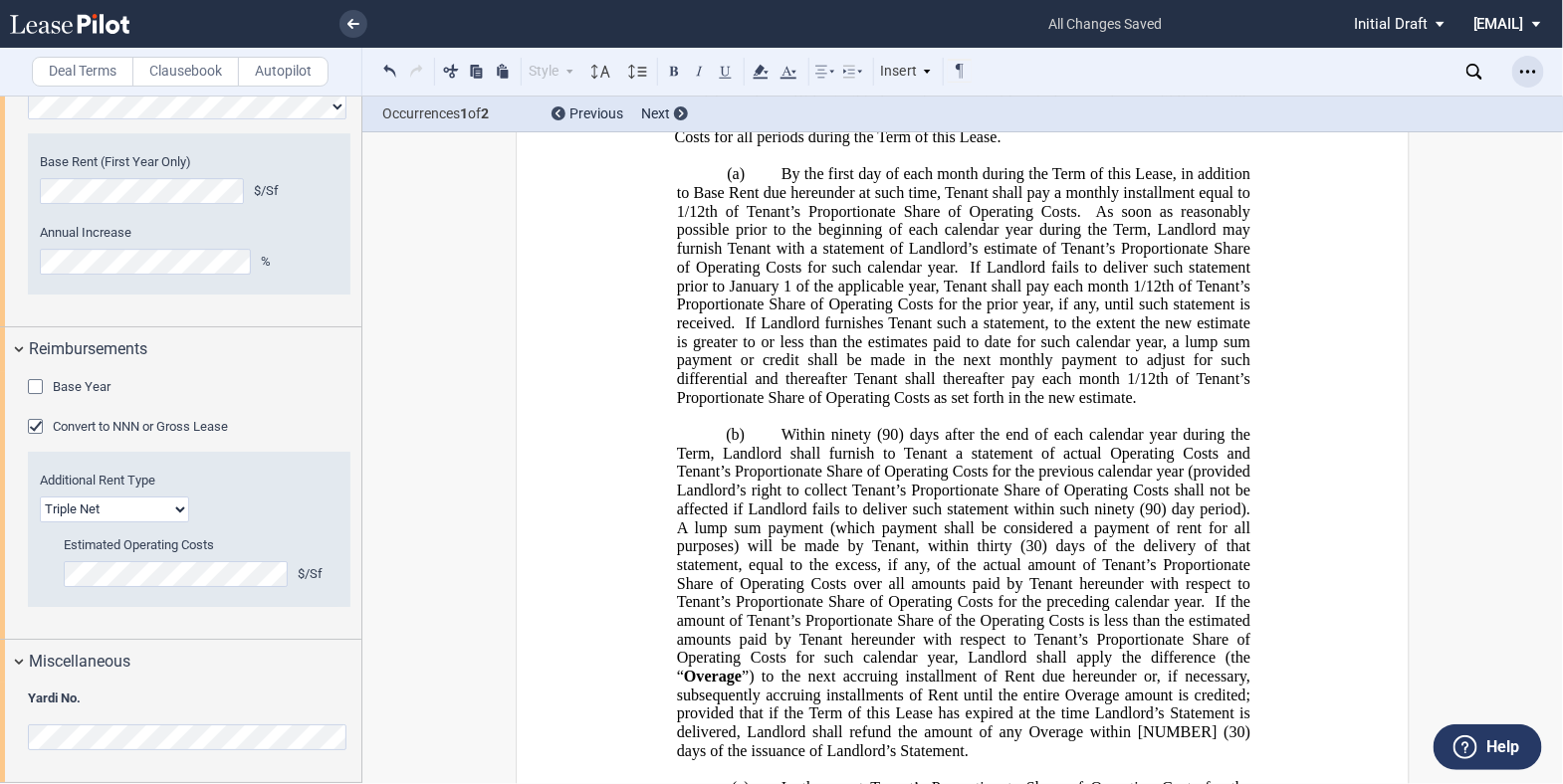 click 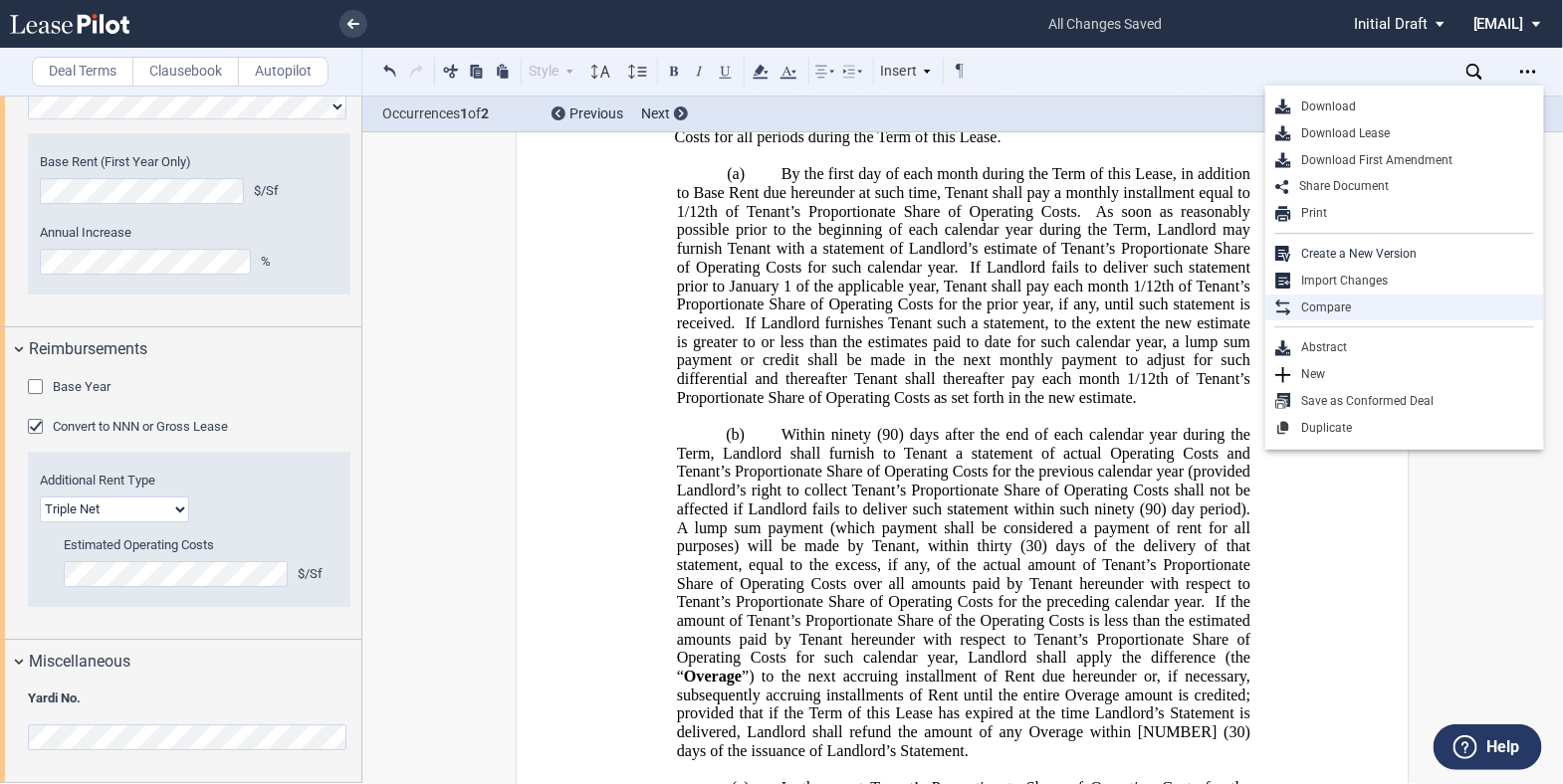 click on "Compare" at bounding box center (1405, 307) 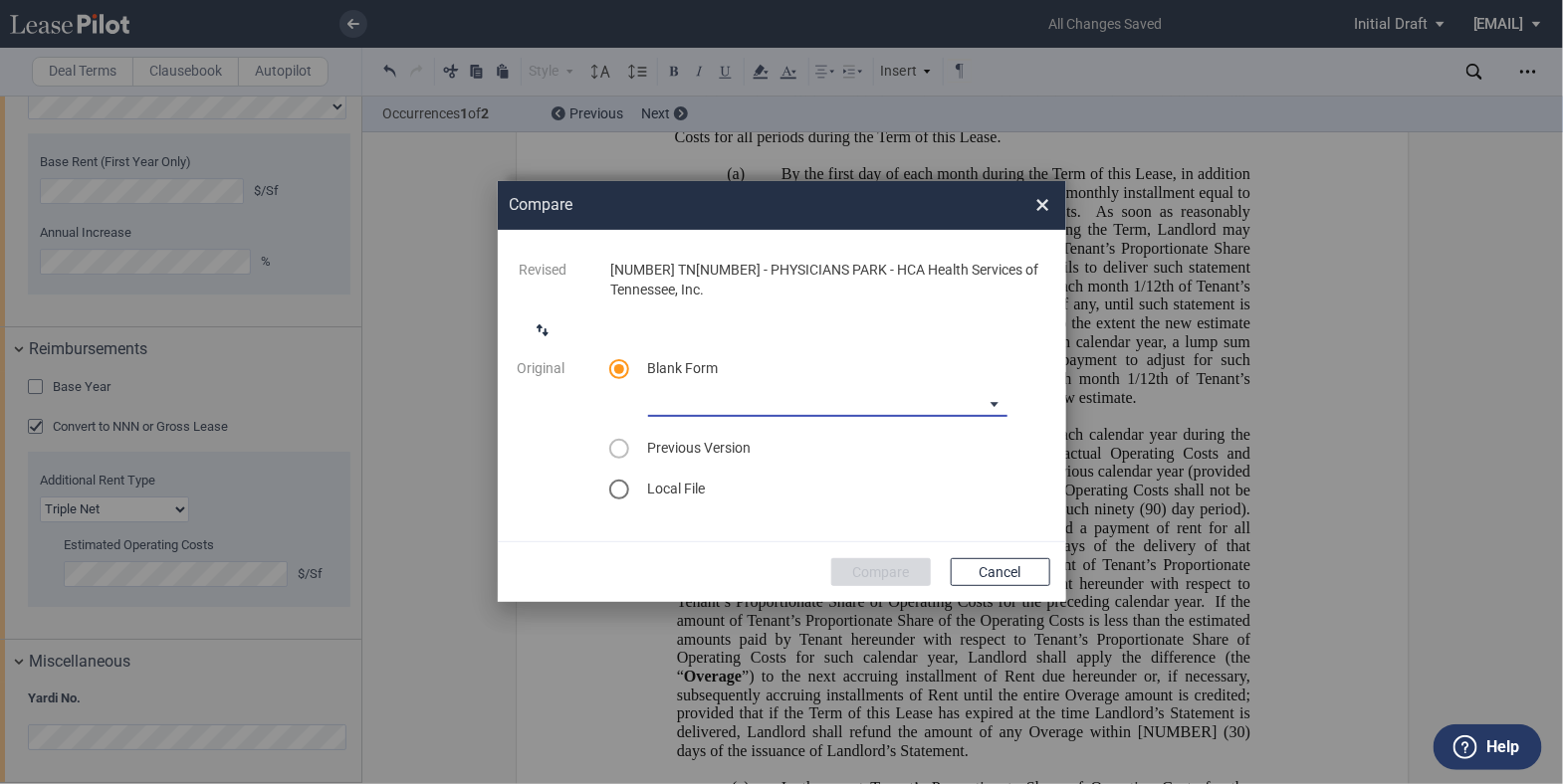 click on "Medical Office Lease Blank Form
Medical Office Lease Blank Form - Base Year
Medical Office Lease Blank Form - Triple Net
Scottsdale Lease Blank Form
Louisville Lease Blank Form
1370 Medical Place Lease Blank Form
Medical City Lease Blank Form
HCA Lease Blank Form
Seattle Lease Blank Form
Nordstrom Tower Lease Blank Form" at bounding box center [827, 402] 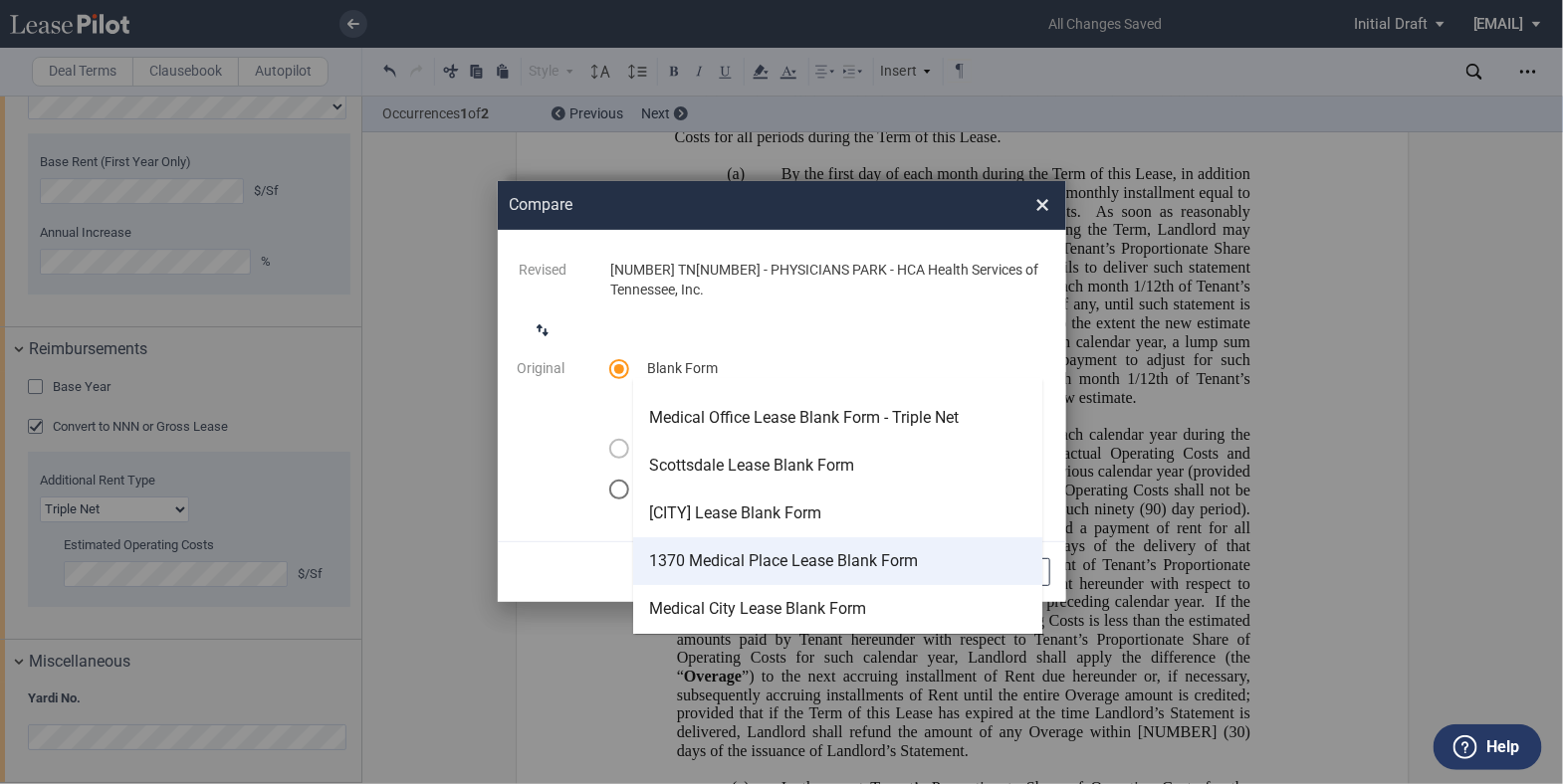 scroll, scrollTop: 222, scrollLeft: 0, axis: vertical 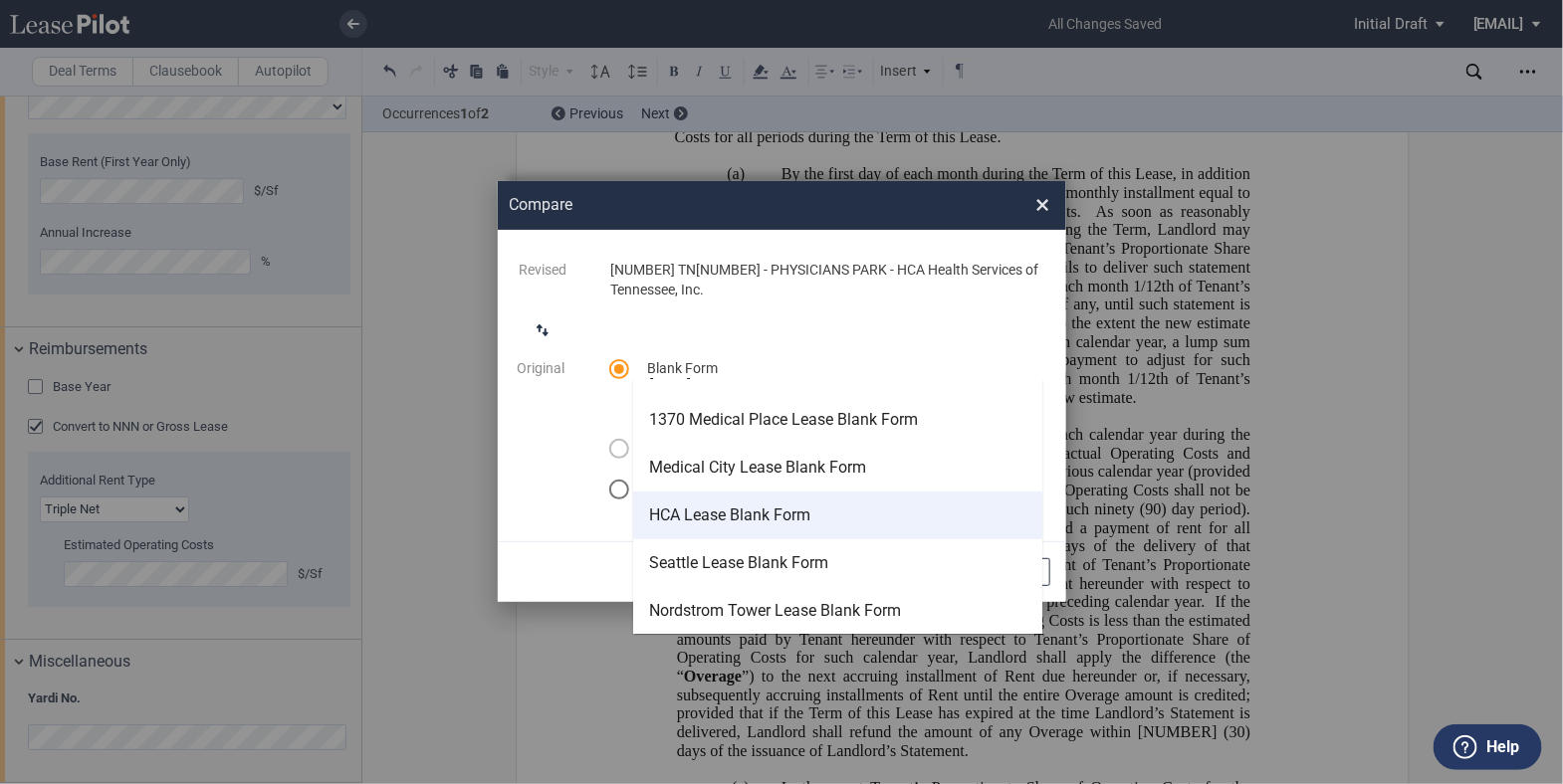 click on "HCA Lease Blank Form" at bounding box center (837, 515) 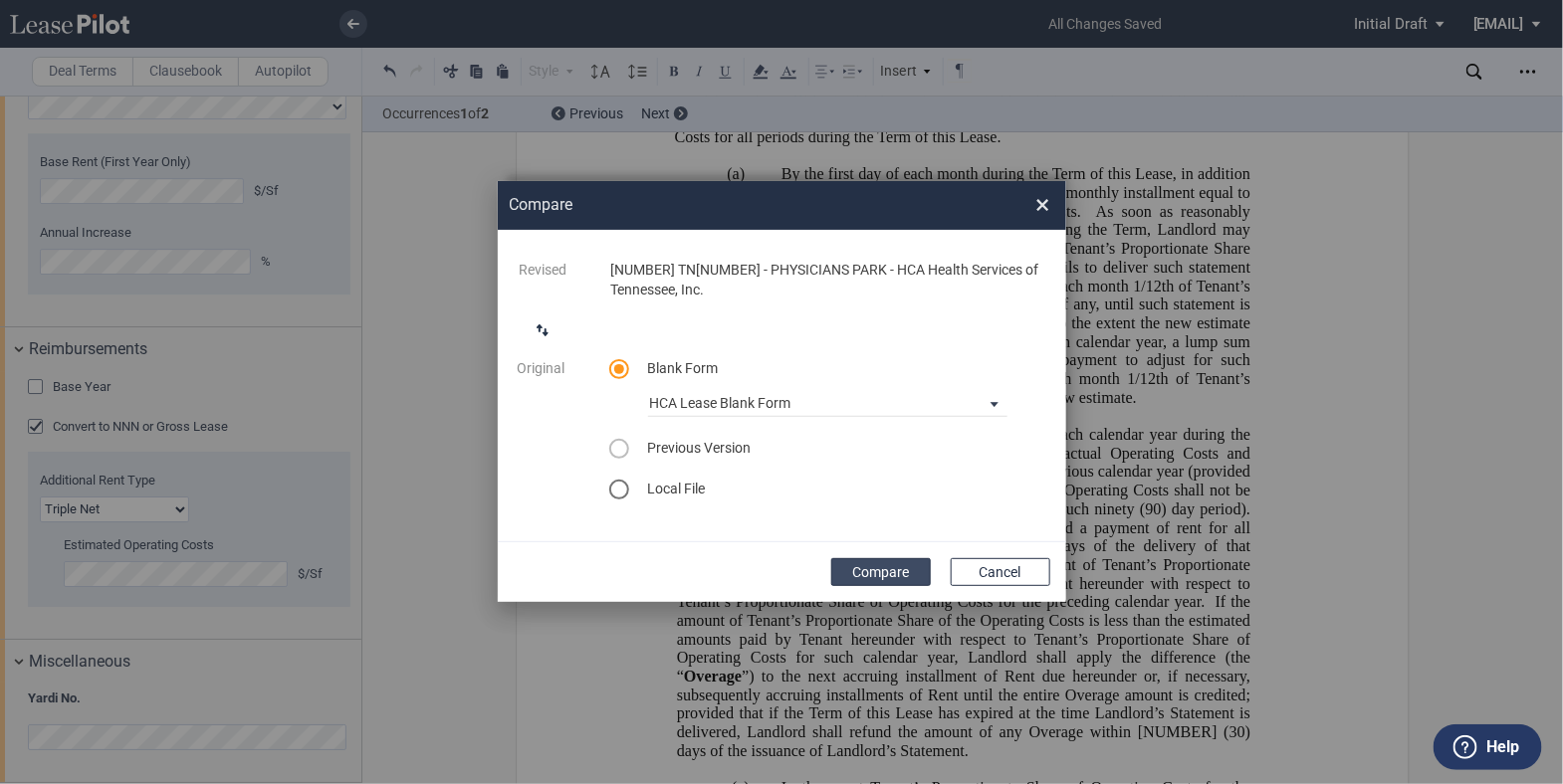 click on "Compare" 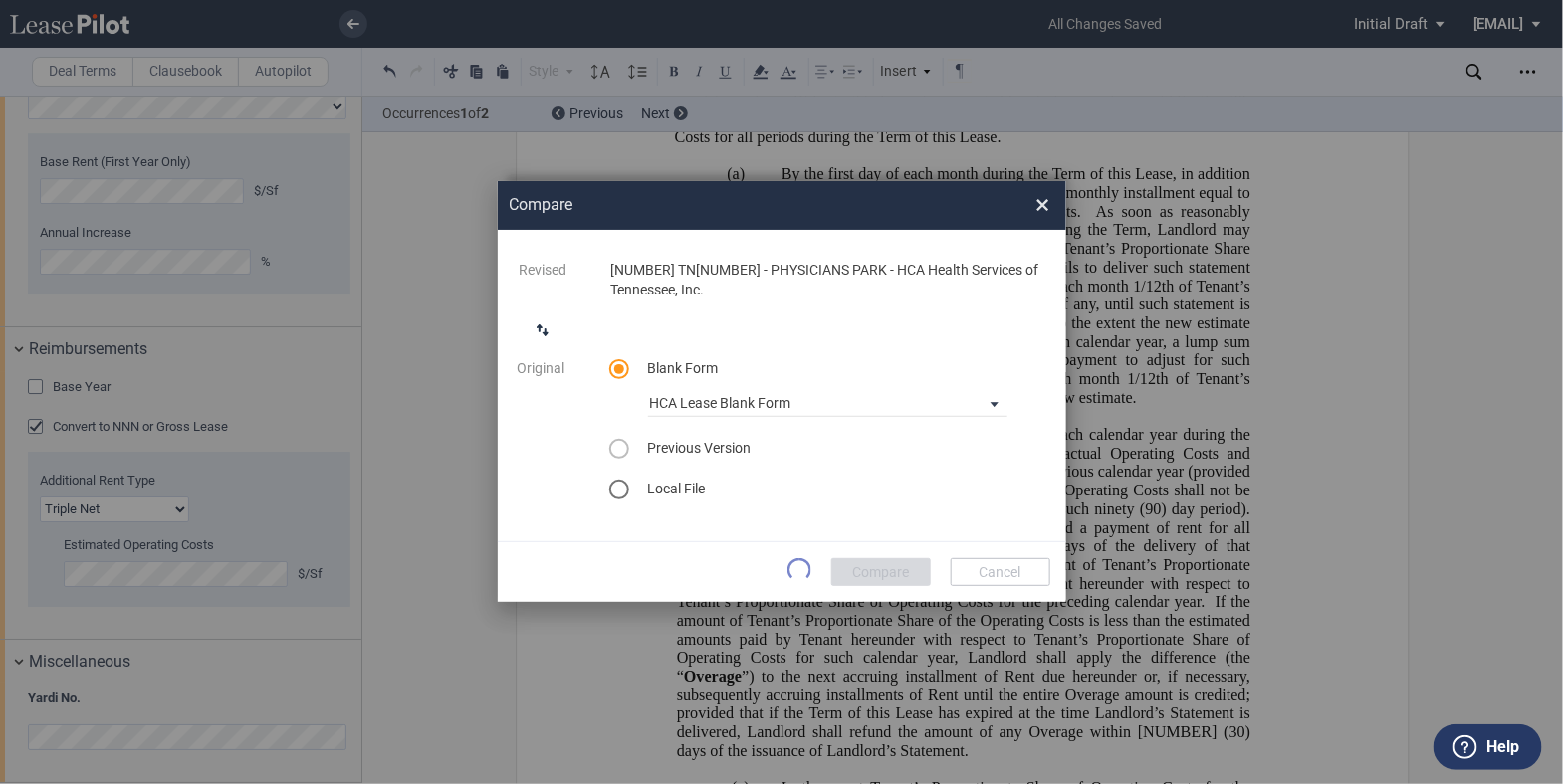 scroll, scrollTop: 0, scrollLeft: 0, axis: both 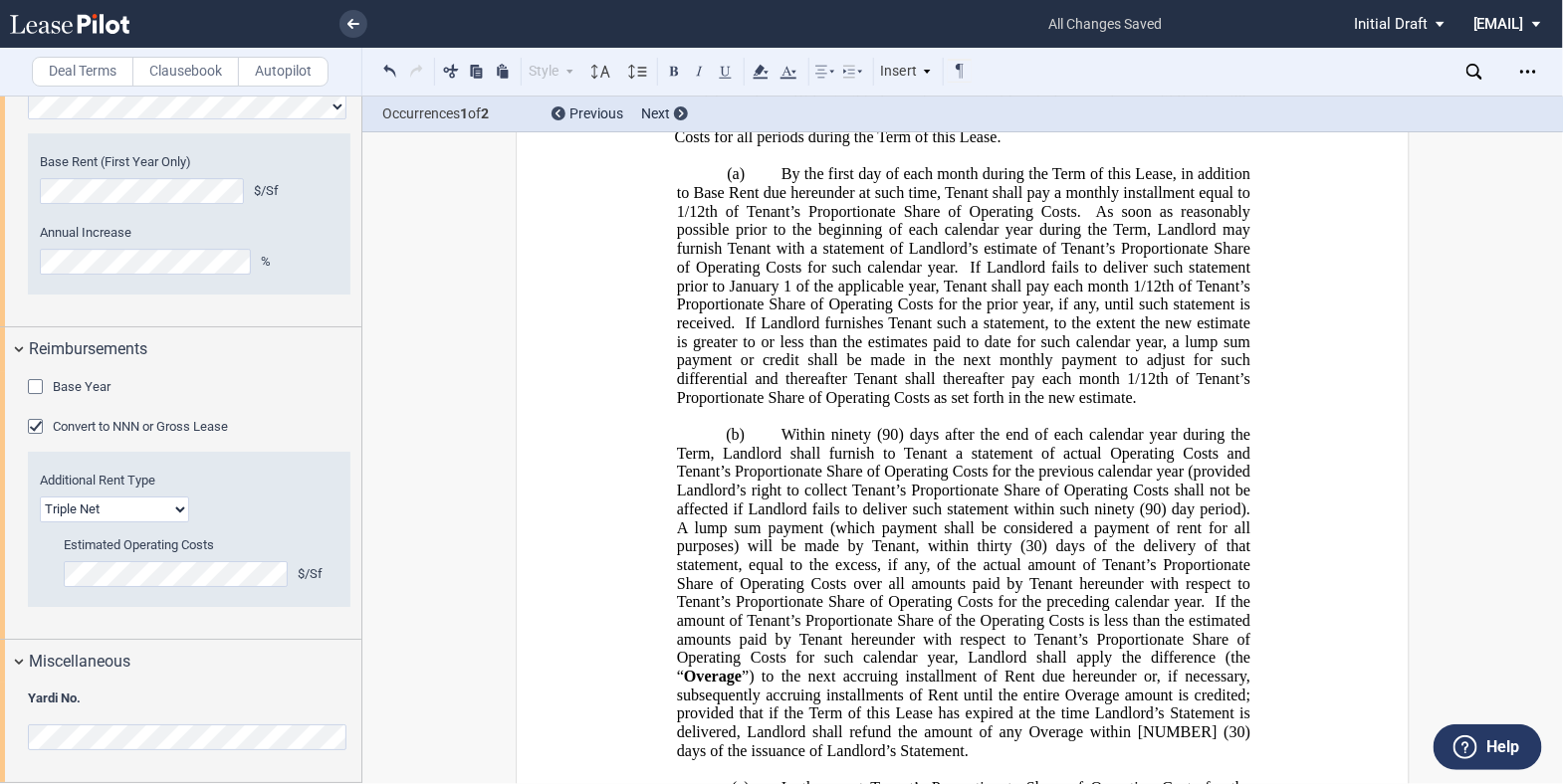 click on "﻿
ASSOCIATED HOSPITAL SPACE LEASE
﻿
THIS LEASE  is made and entered into as of ______________, by and between  MOB 72 of Tennessee, LLC ,  a   Delaware   limited liability company  or its assigns (“ Landlord ”), and  ﻿ ﻿ ,  ﻿ ﻿   ﻿ ﻿   ﻿ ﻿  (“ Tenant ”).
﻿
Landlord, in consideration of the rents to be paid and the covenants and agreements to be performed by Tenant as hereinafter set forth, hereby leases to Tenant and Tenant hereby leases from Landlord  Suite No.   ﻿ ﻿ , consisting of  ﻿ ﻿   rentable square feet of space on the  ﻿ ﻿   ( ﻿ ﻿ ) floor   ,    and  Suite No.   ﻿ ﻿ , consisting of  ﻿ ﻿   rentable square feet of space on the  ﻿ ﻿   ( ﻿ ﻿ ) floor ,    and  Suite No.   ﻿ ﻿ , consisting of  ﻿ ﻿   rentable square feet of space on the  ﻿ ﻿   ( ﻿ ﻿ ) floor , totaling  ﻿ ﻿    (the “ Leased Space ,  ," at bounding box center (963, -11164) 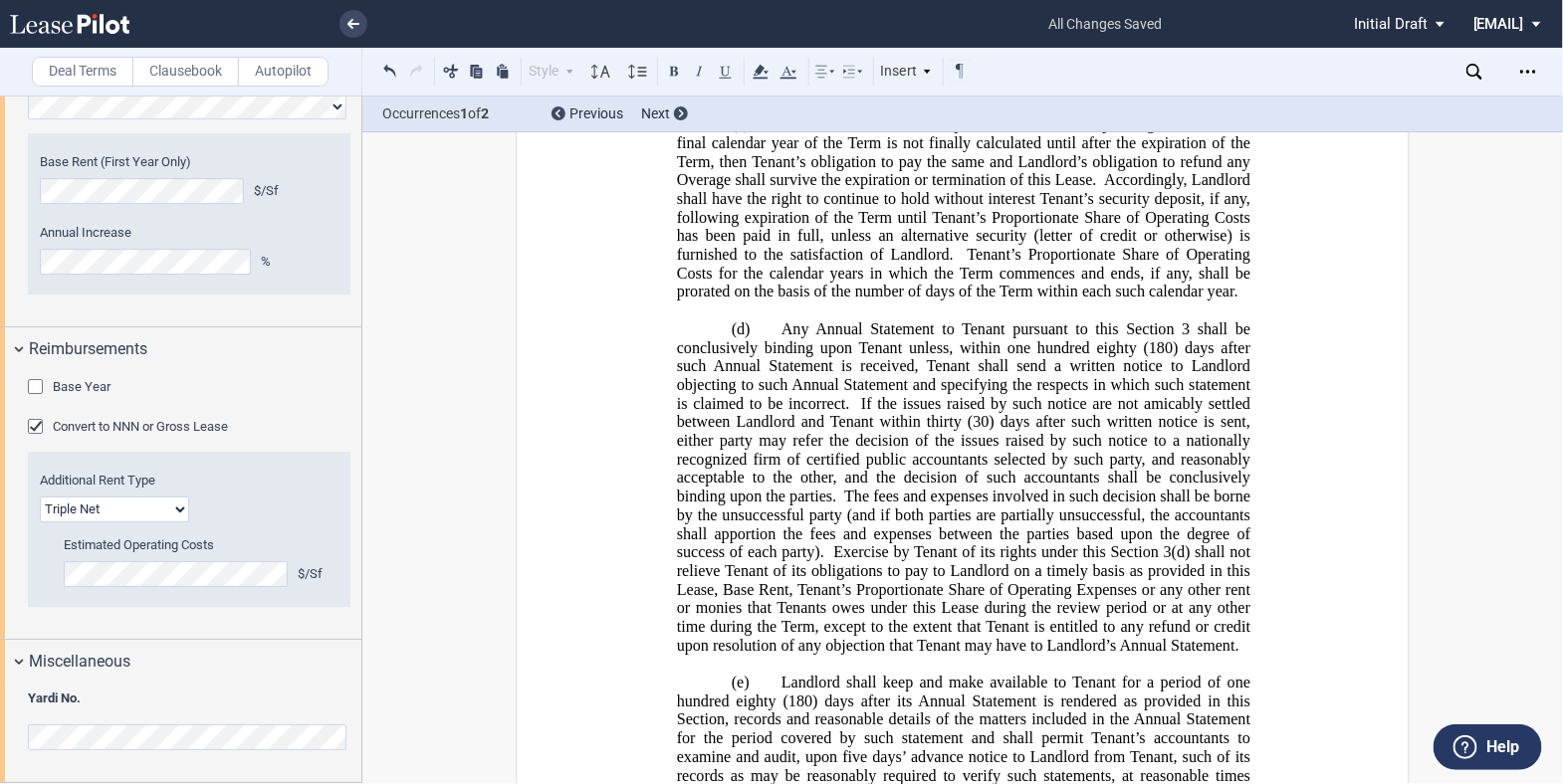 drag, startPoint x: 202, startPoint y: 71, endPoint x: 220, endPoint y: 94, distance: 29.206164 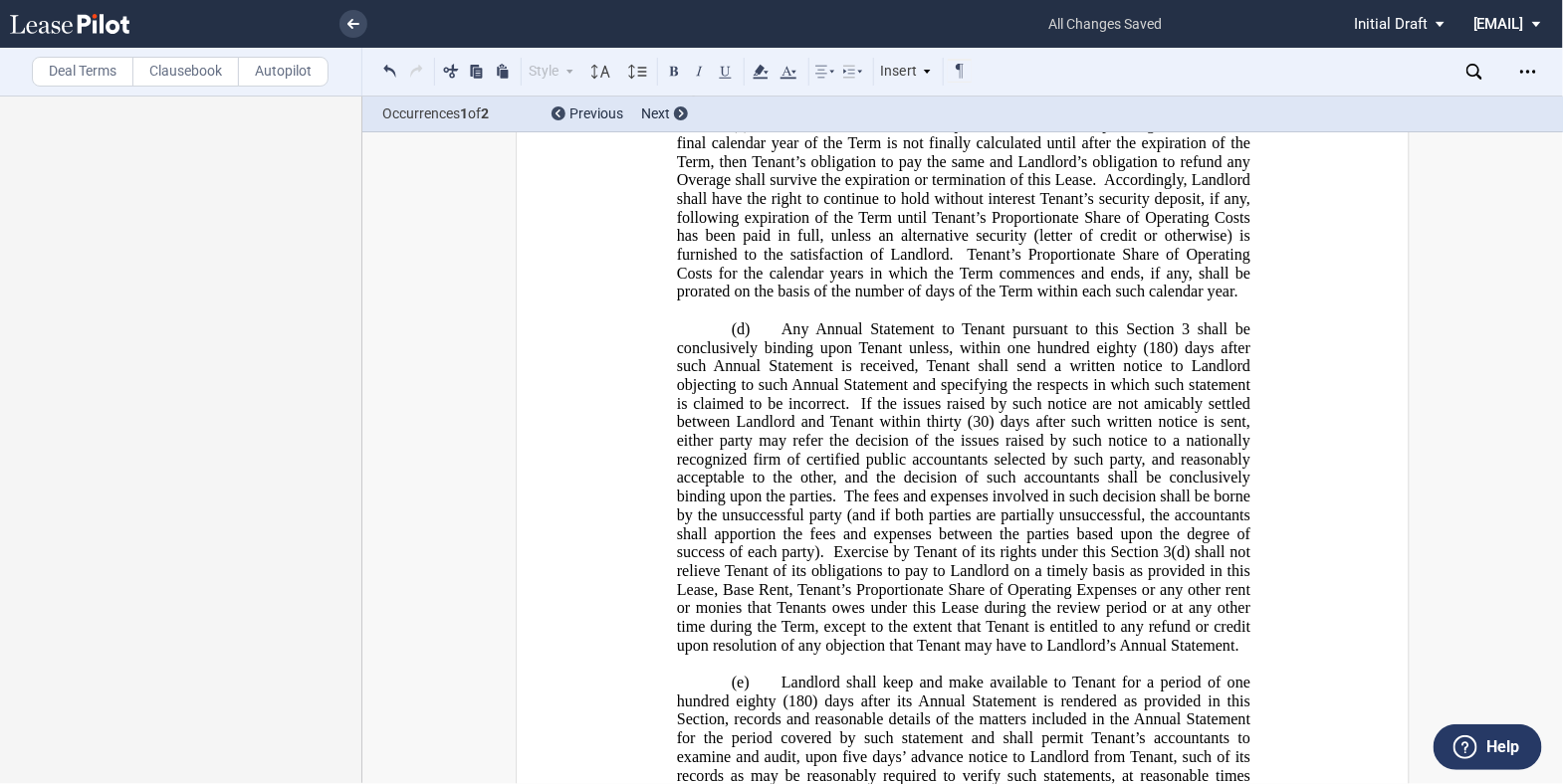 scroll, scrollTop: 0, scrollLeft: 0, axis: both 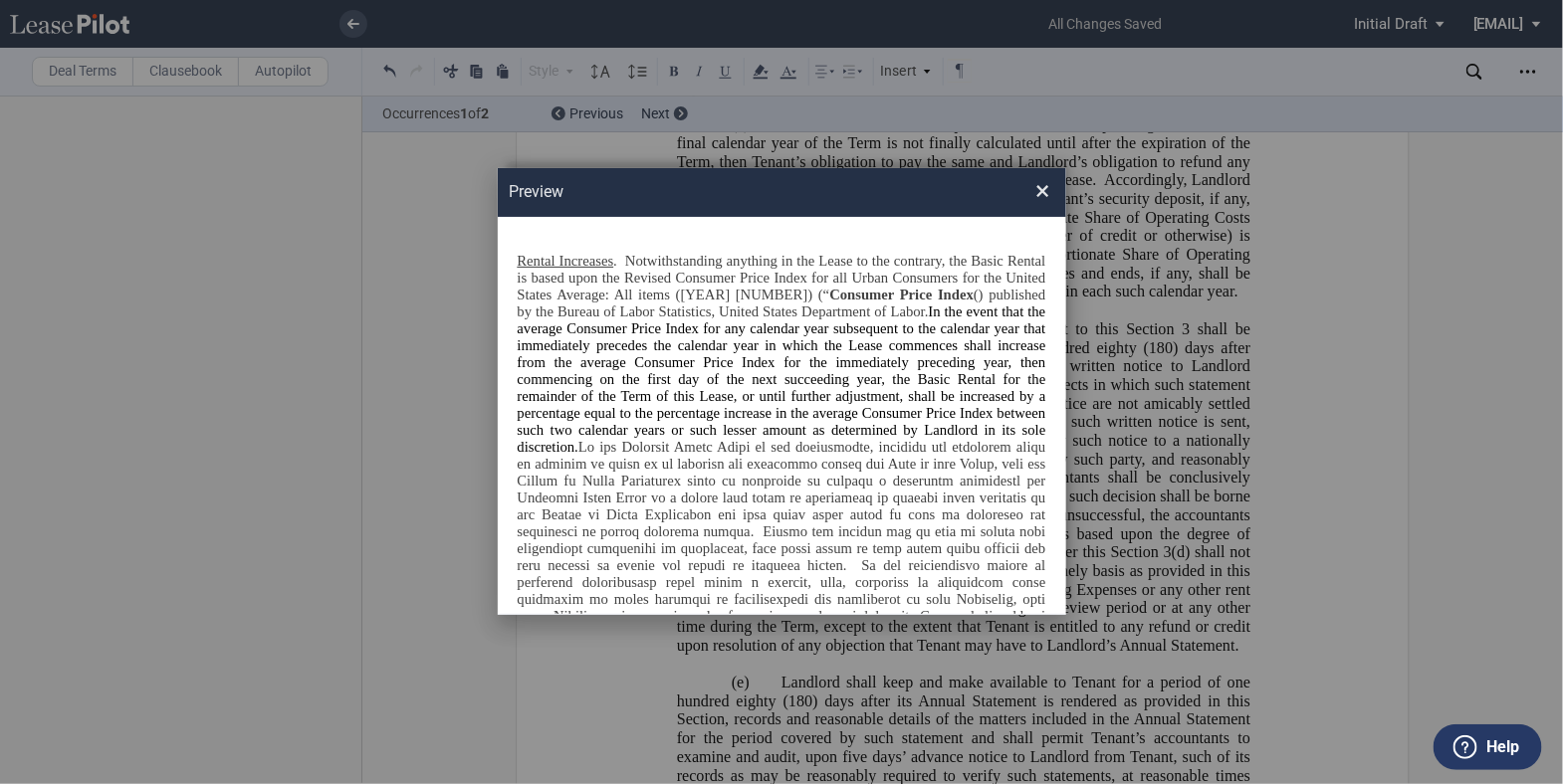 click on "Preview × Rental Increases . Notwithstanding anything in the Lease to the contrary, the Basic Rental is based upon the Revised Consumer Price Index for all Urban Consumers for the United States Average: All items (1982 84 =100) (“ Consumer Price Index ”) published by the Bureau of Labor Statistics, United States Department of Labor. JE Jennifer Arce Created Jan 3, 2024 10:41:39 AM" at bounding box center (782, 391) 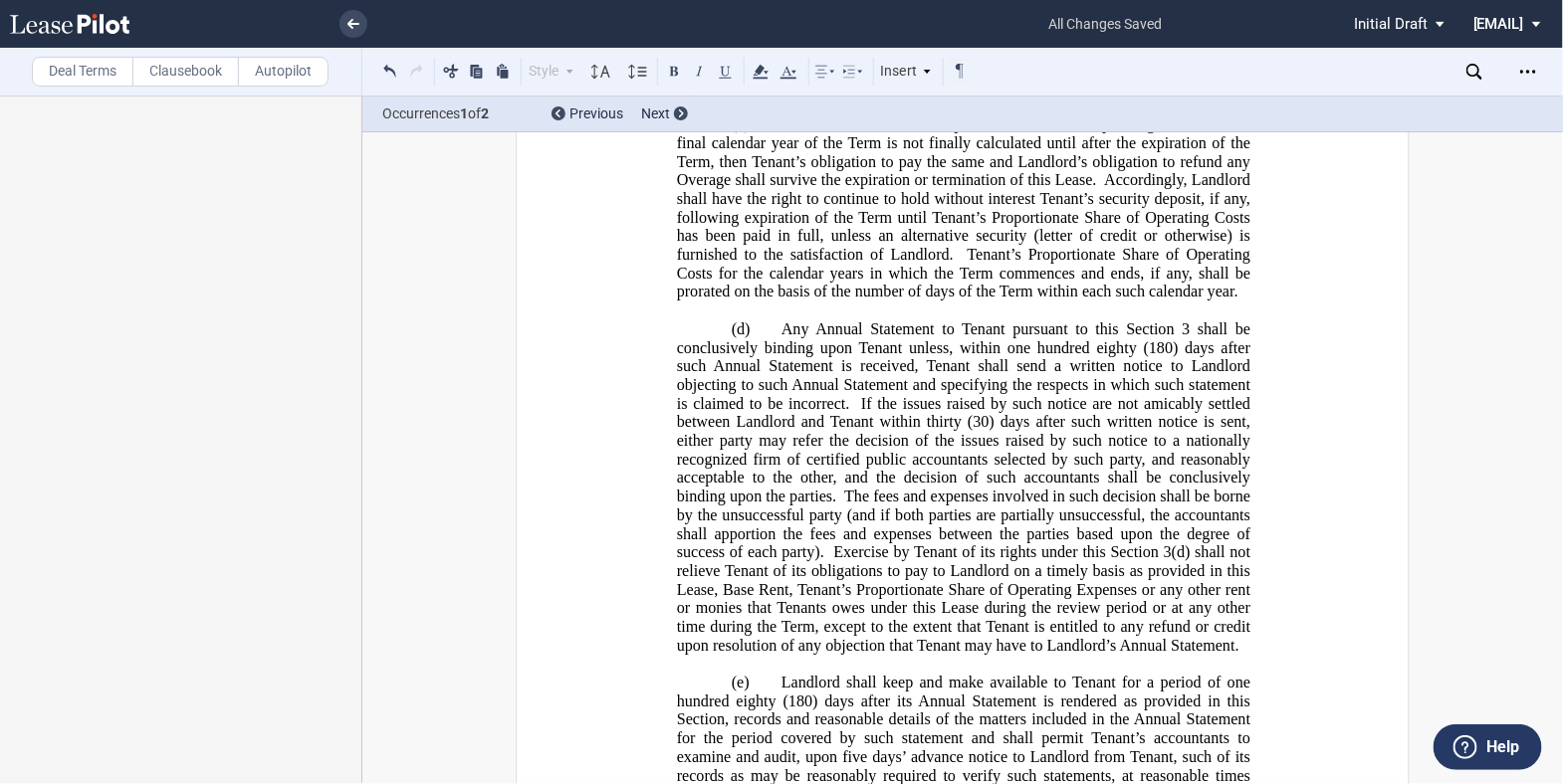 click on "﻿
ASSOCIATED HOSPITAL SPACE LEASE
﻿
THIS LEASE  is made and entered into as of ______________, by and between  MOB 72 of Tennessee, LLC ,  a   Delaware   limited liability company  or its assigns (“ Landlord ”), and  ﻿ ﻿ ,  ﻿ ﻿   ﻿ ﻿   ﻿ ﻿  (“ Tenant ”).
﻿
Landlord, in consideration of the rents to be paid and the covenants and agreements to be performed by Tenant as hereinafter set forth, hereby leases to Tenant and Tenant hereby leases from Landlord  Suite No.   ﻿ ﻿ , consisting of  ﻿ ﻿   rentable square feet of space on the  ﻿ ﻿   ( ﻿ ﻿ ) floor   ,    and  Suite No.   ﻿ ﻿ , consisting of  ﻿ ﻿   rentable square feet of space on the  ﻿ ﻿   ( ﻿ ﻿ ) floor ,    and  Suite No.   ﻿ ﻿ , consisting of  ﻿ ﻿   rentable square feet of space on the  ﻿ ﻿   ( ﻿ ﻿ ) floor , totaling  ﻿ ﻿    (the “ Leased Space ,  ,    ." at bounding box center (963, -13268) 